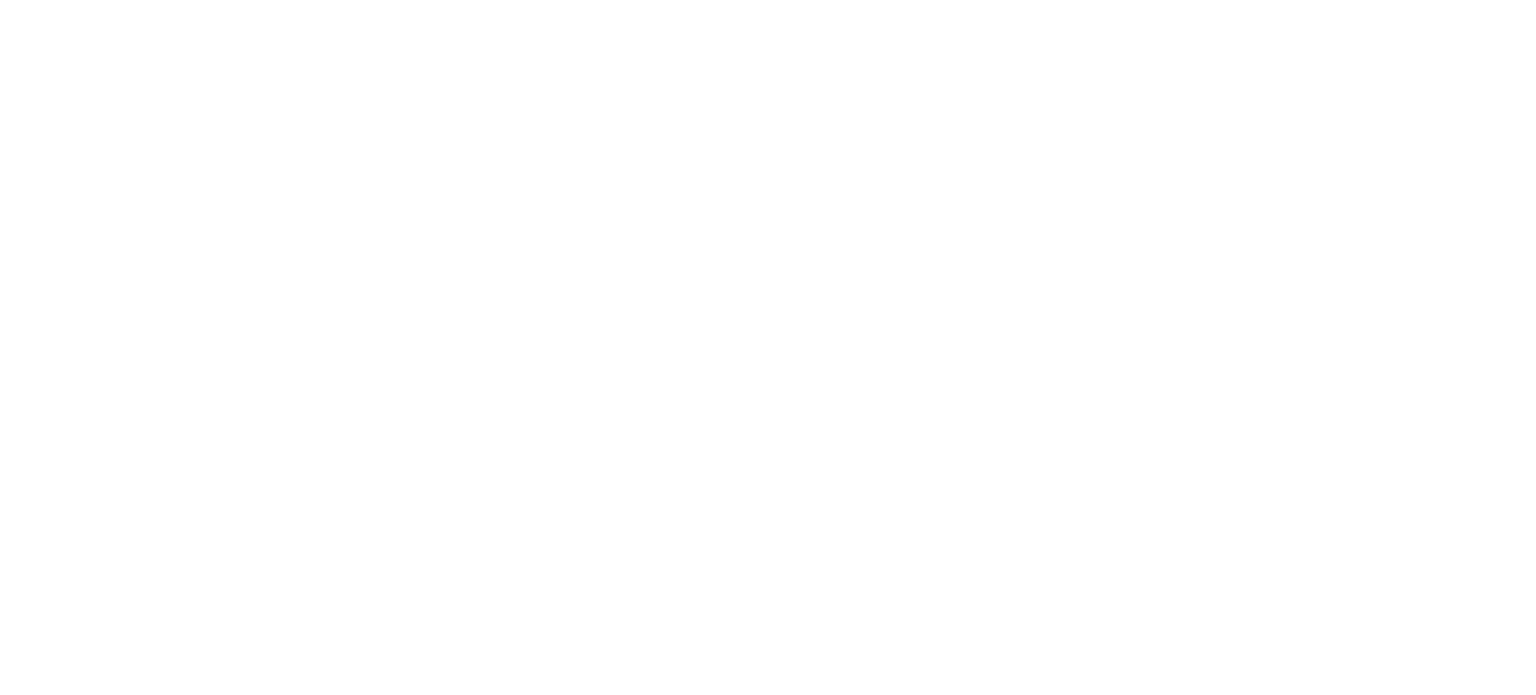 scroll, scrollTop: 0, scrollLeft: 0, axis: both 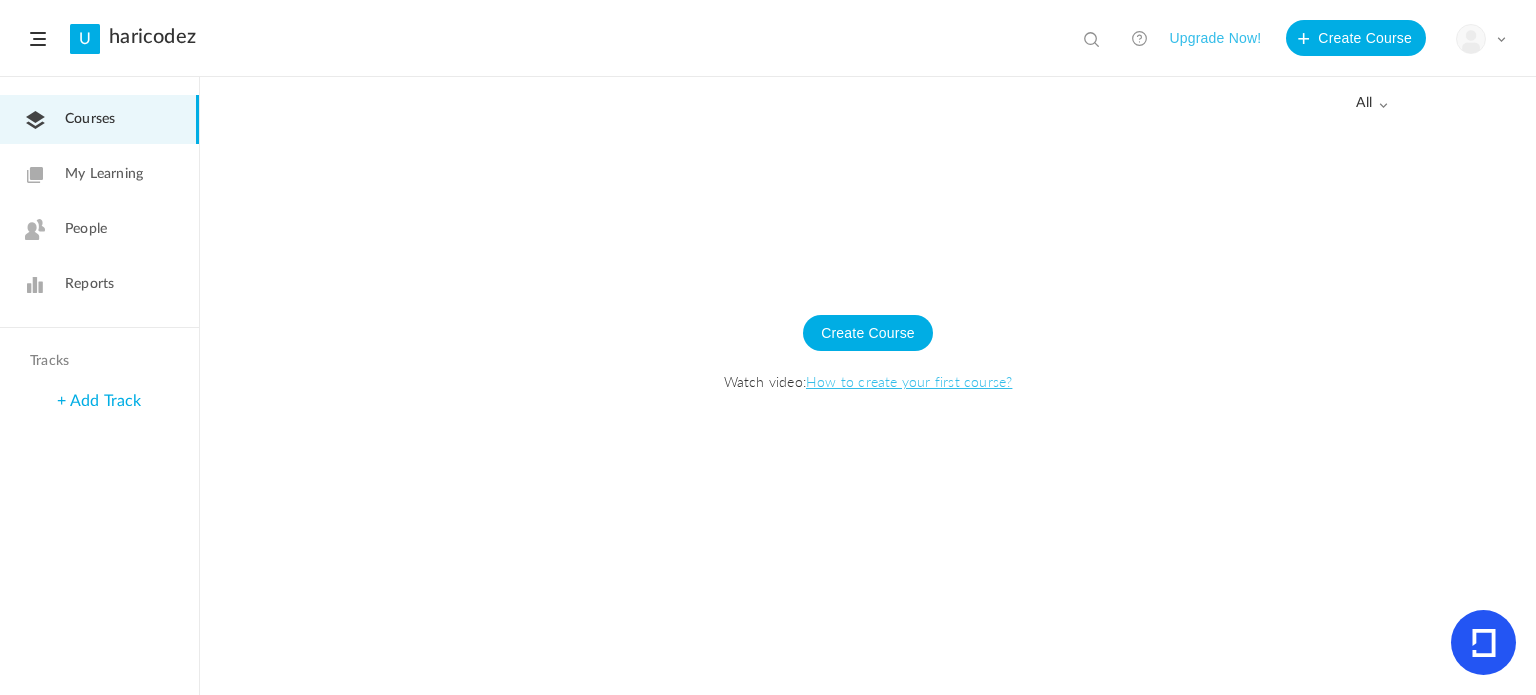click on "My Learning" 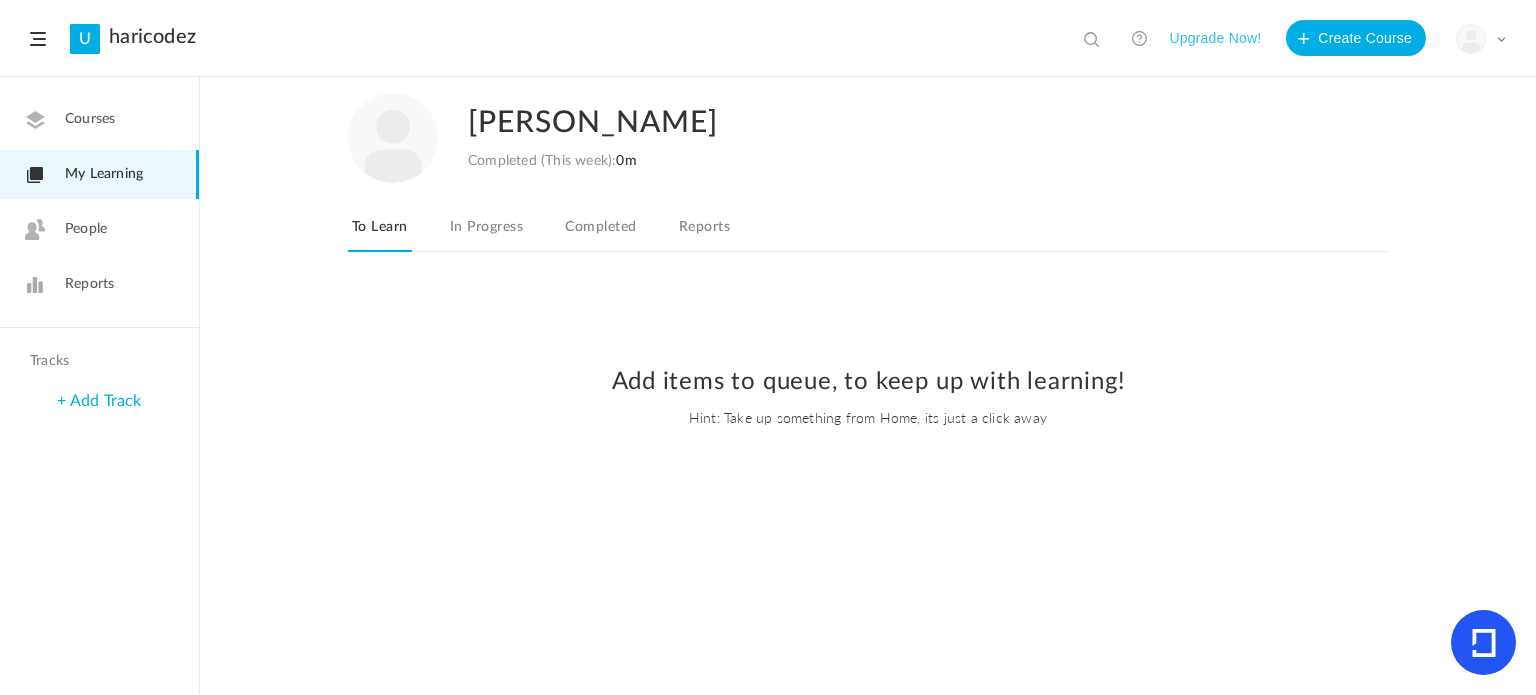 click on "In Progress" 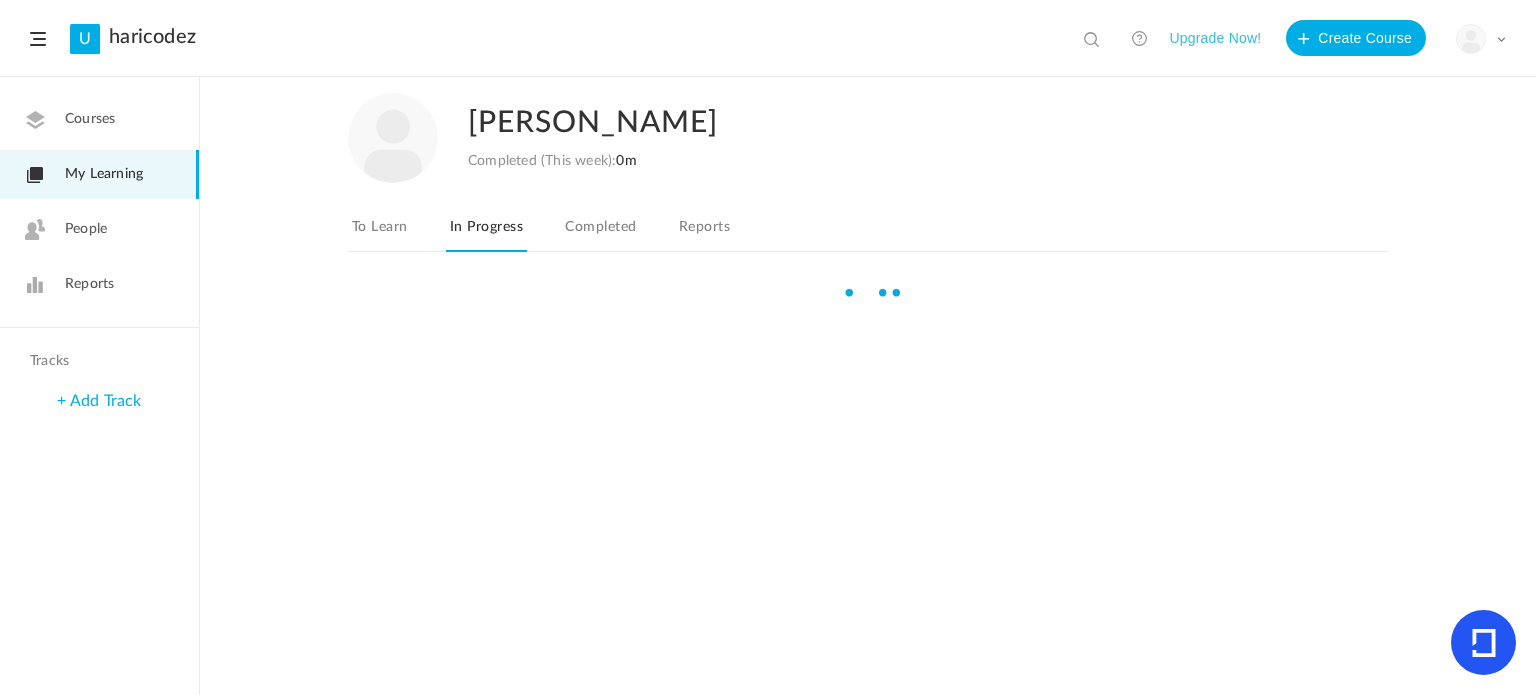click on "To Learn
In Progress
Completed
Reports" 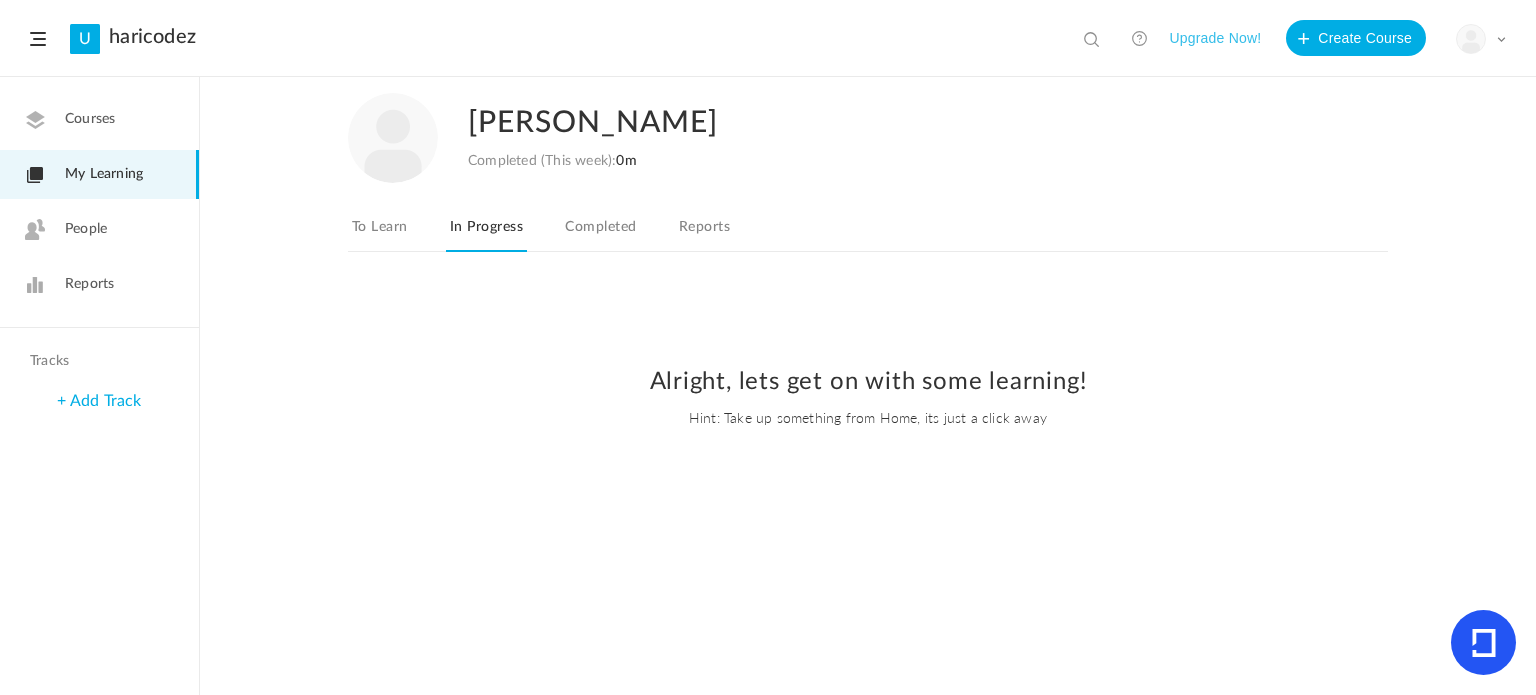 click on "Completed" 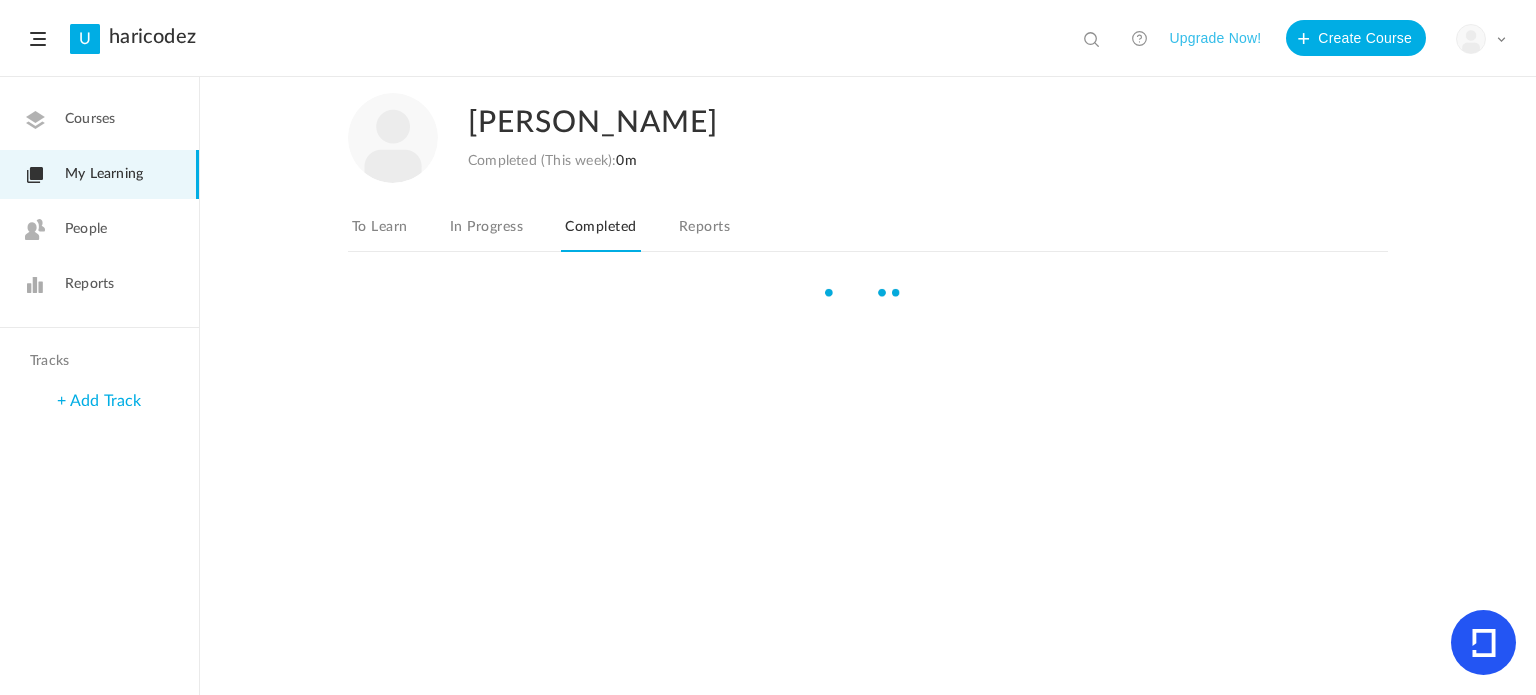 click on "Reports" 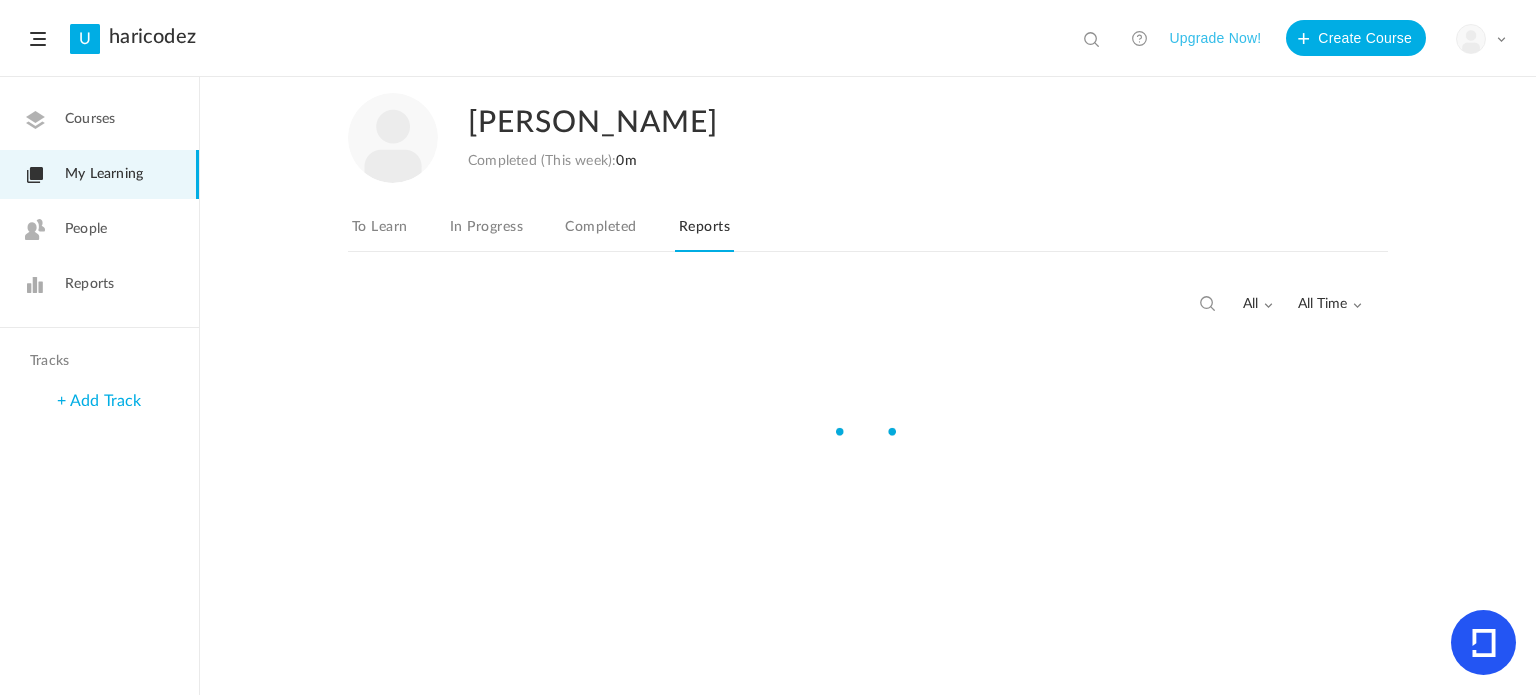 click on "To Learn" 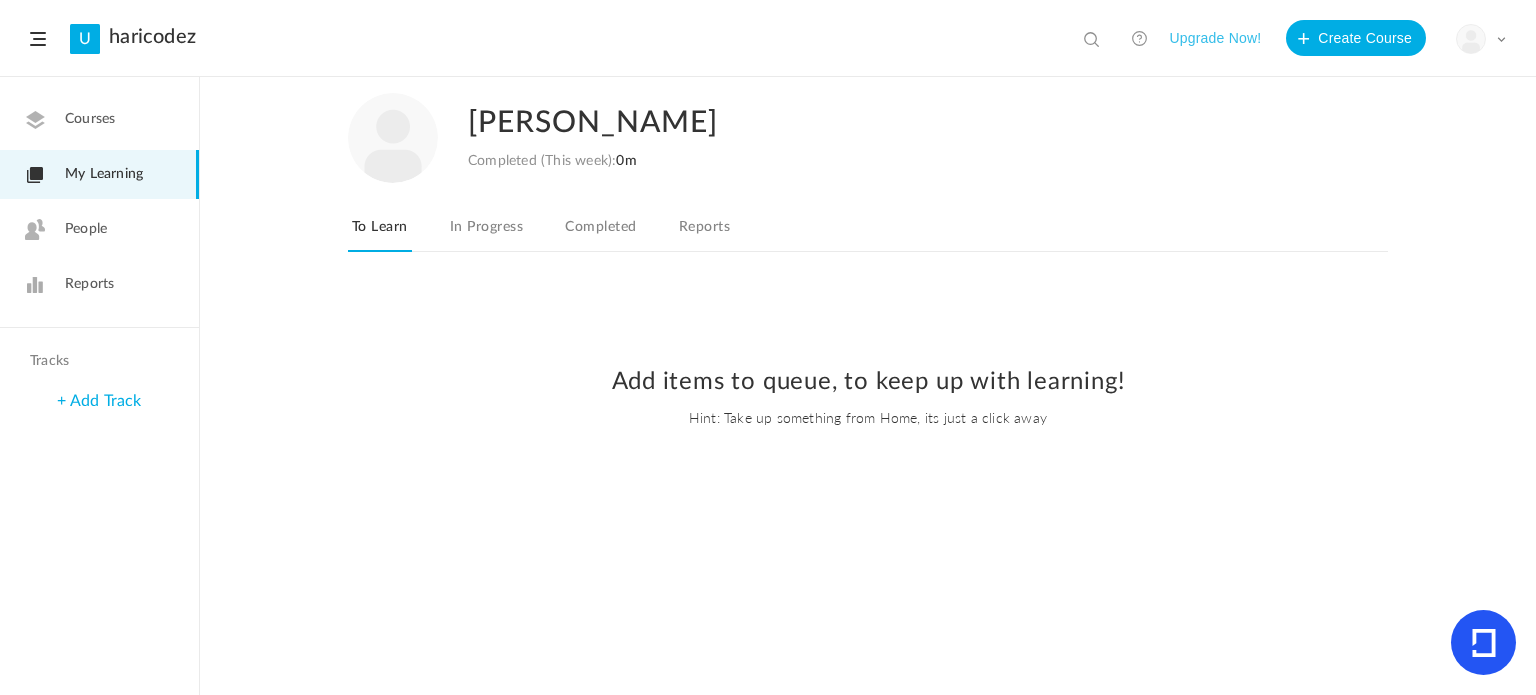 click on "Courses" 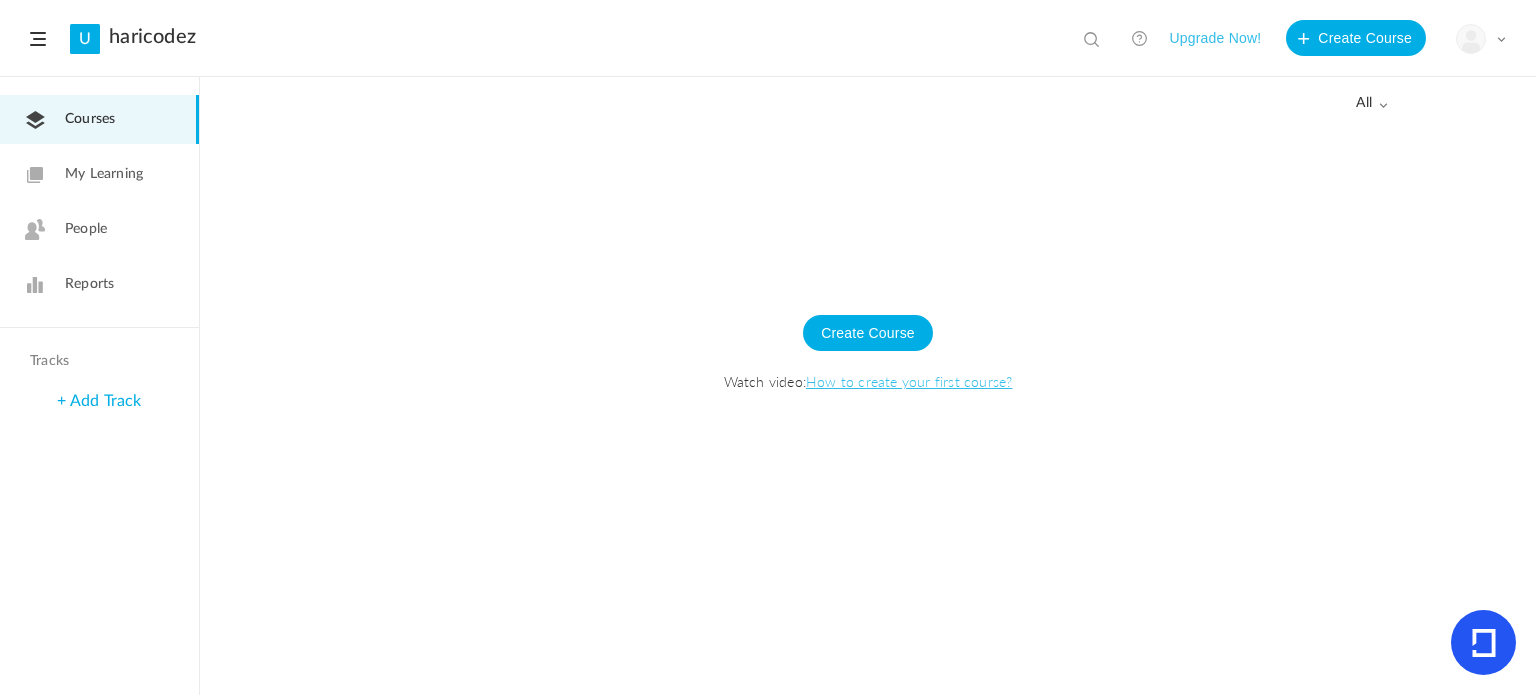 click on "U
haricodez
View all
No results
Upgrade Now!
Create Course
My Profile
University Settings
Current Plan
Logout" 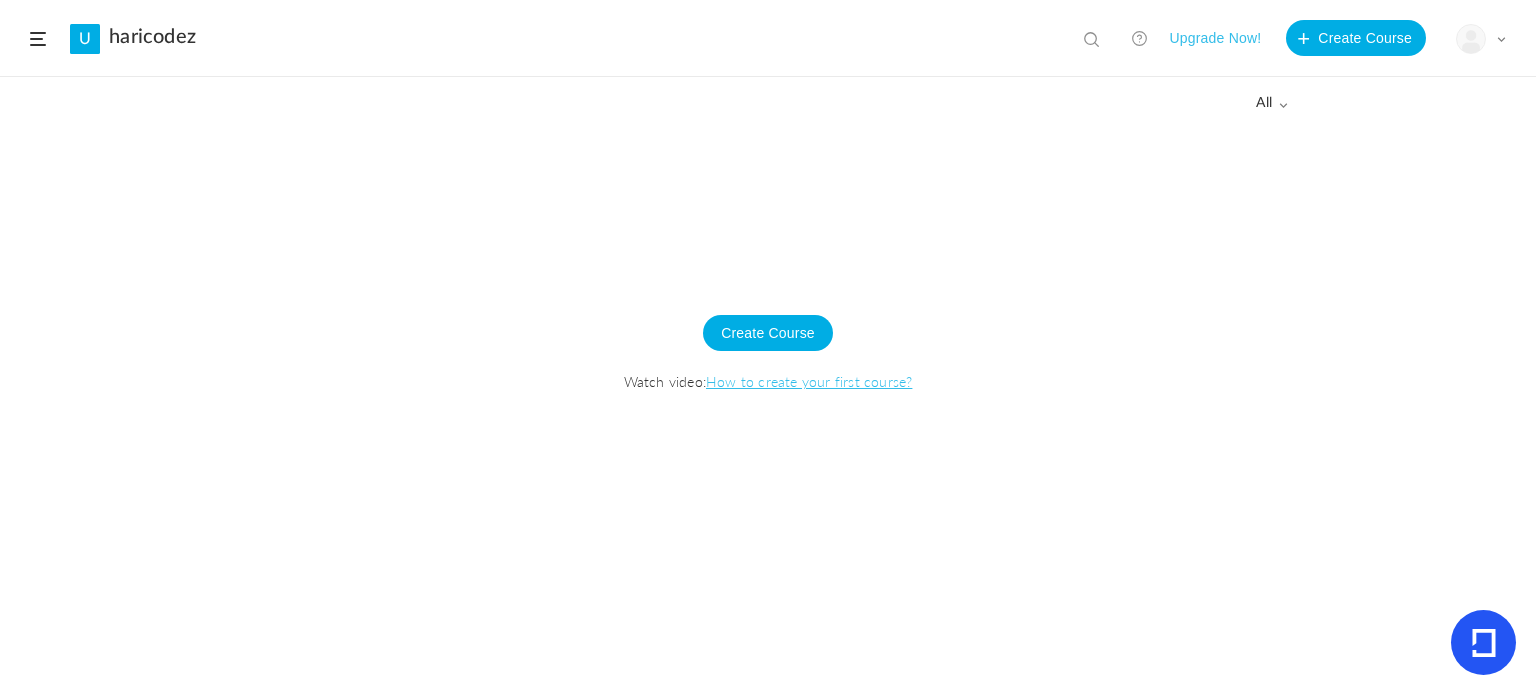 click on "U
haricodez
View all
No results
Upgrade Now!
Create Course
My Profile
University Settings
Current Plan
Logout" 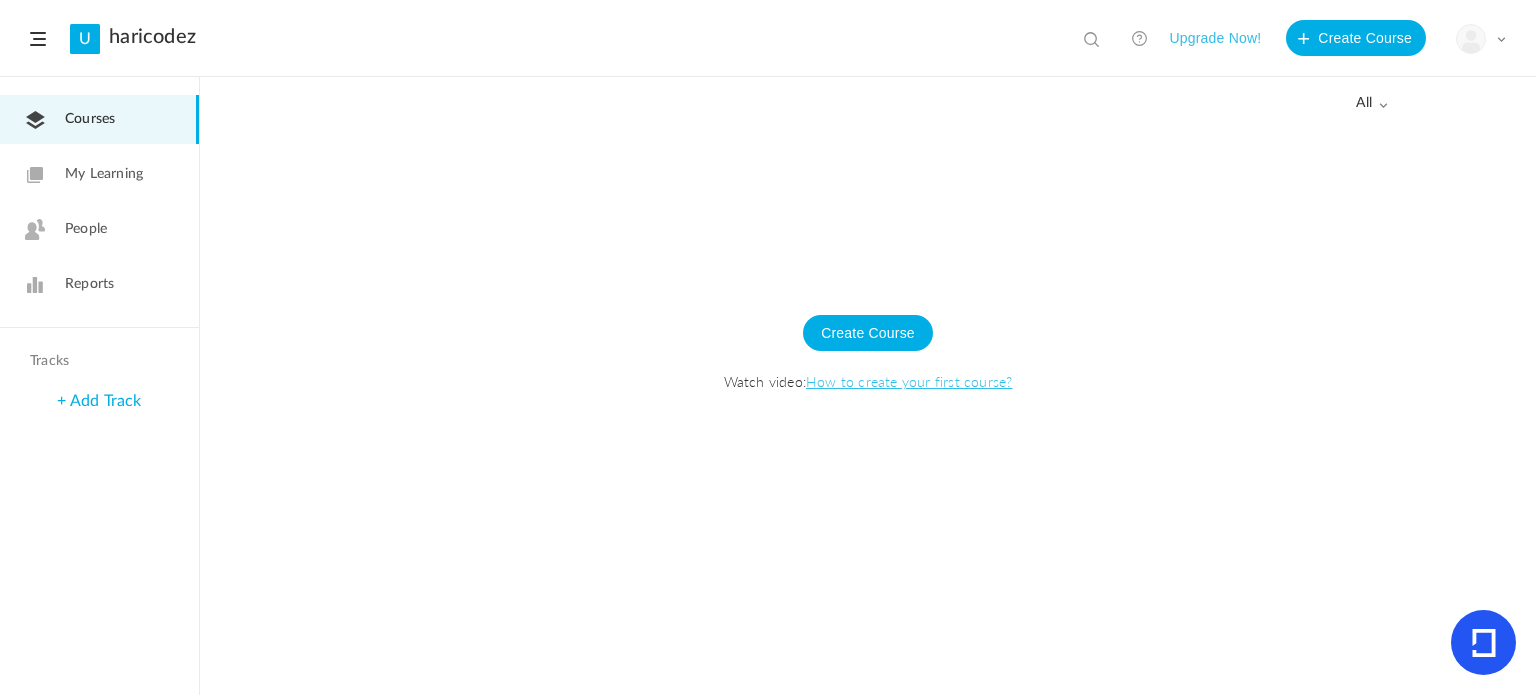 click on "My Learning" 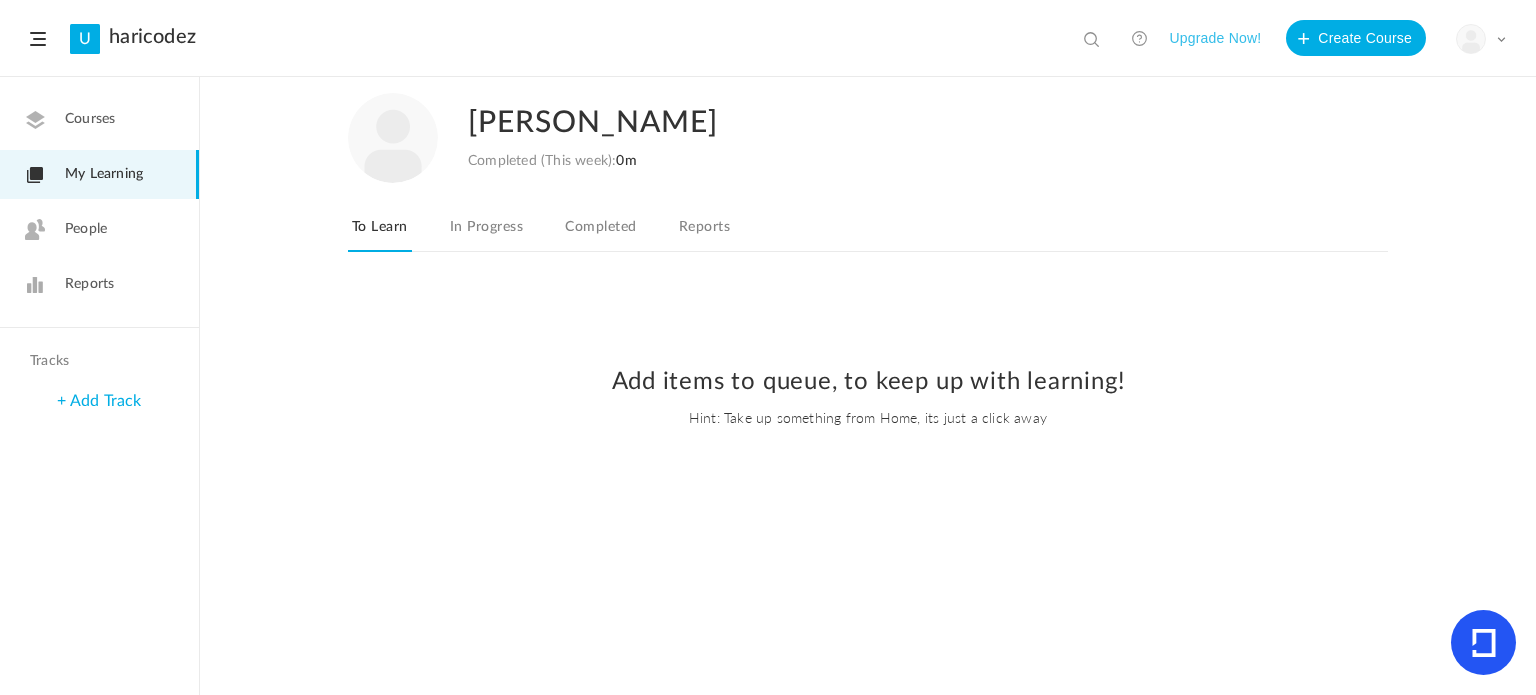 click on "My Profile
University Settings
Current Plan
Logout" 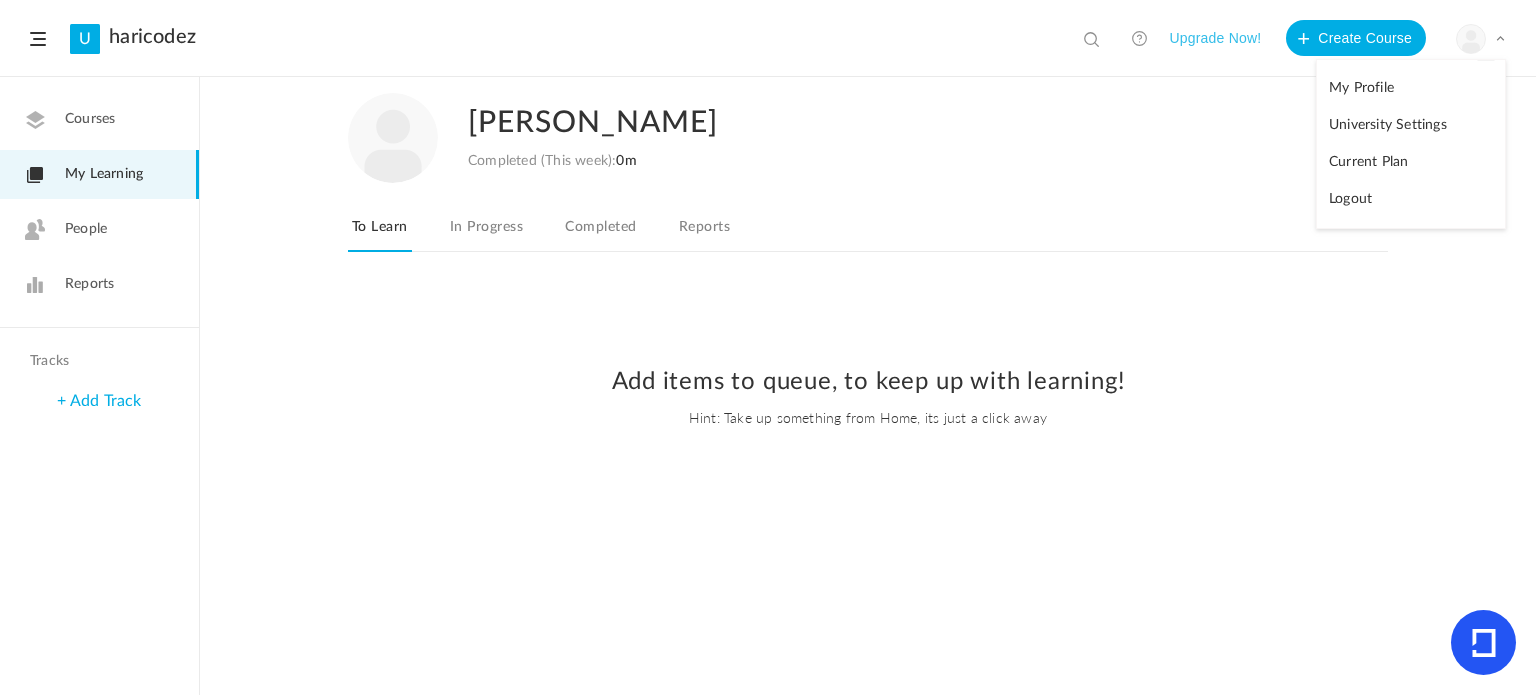 click on "University Settings" 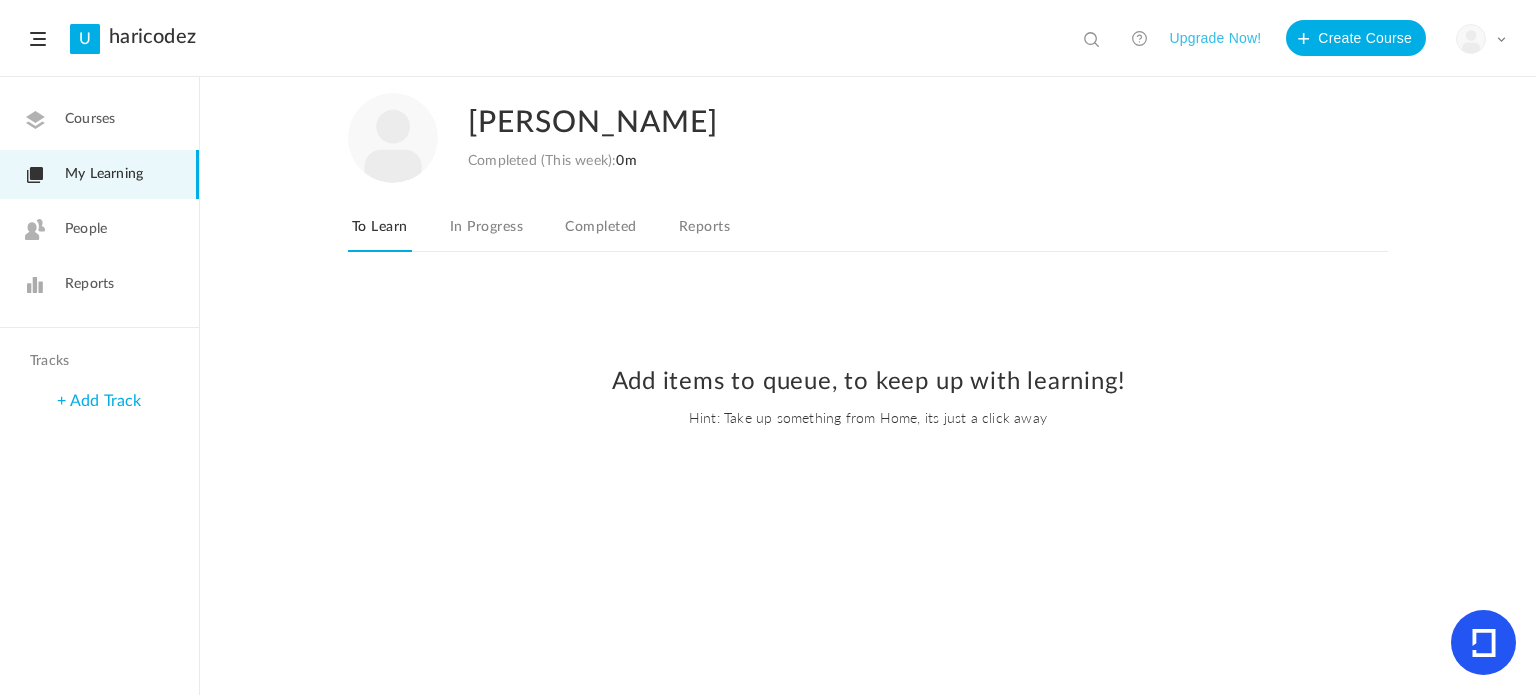 click on "Courses" 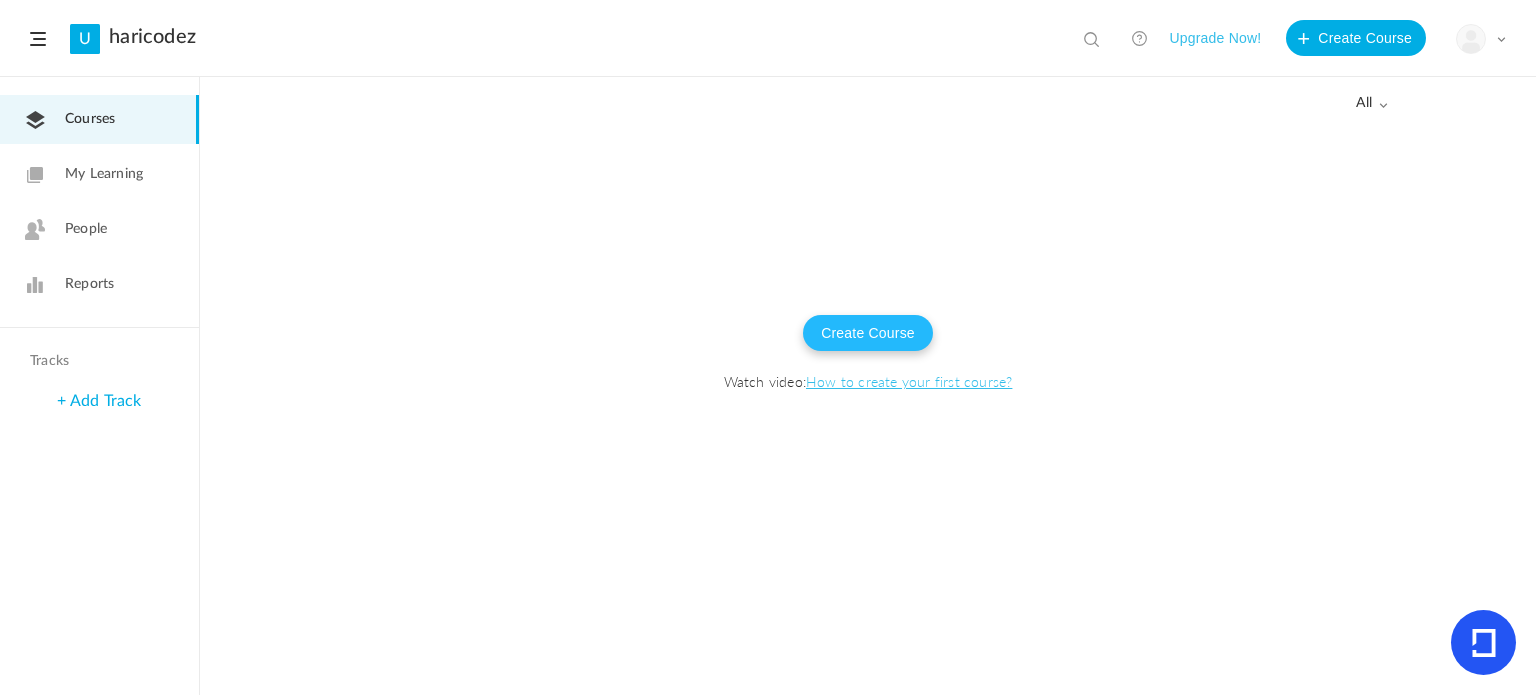 click on "Create Course" 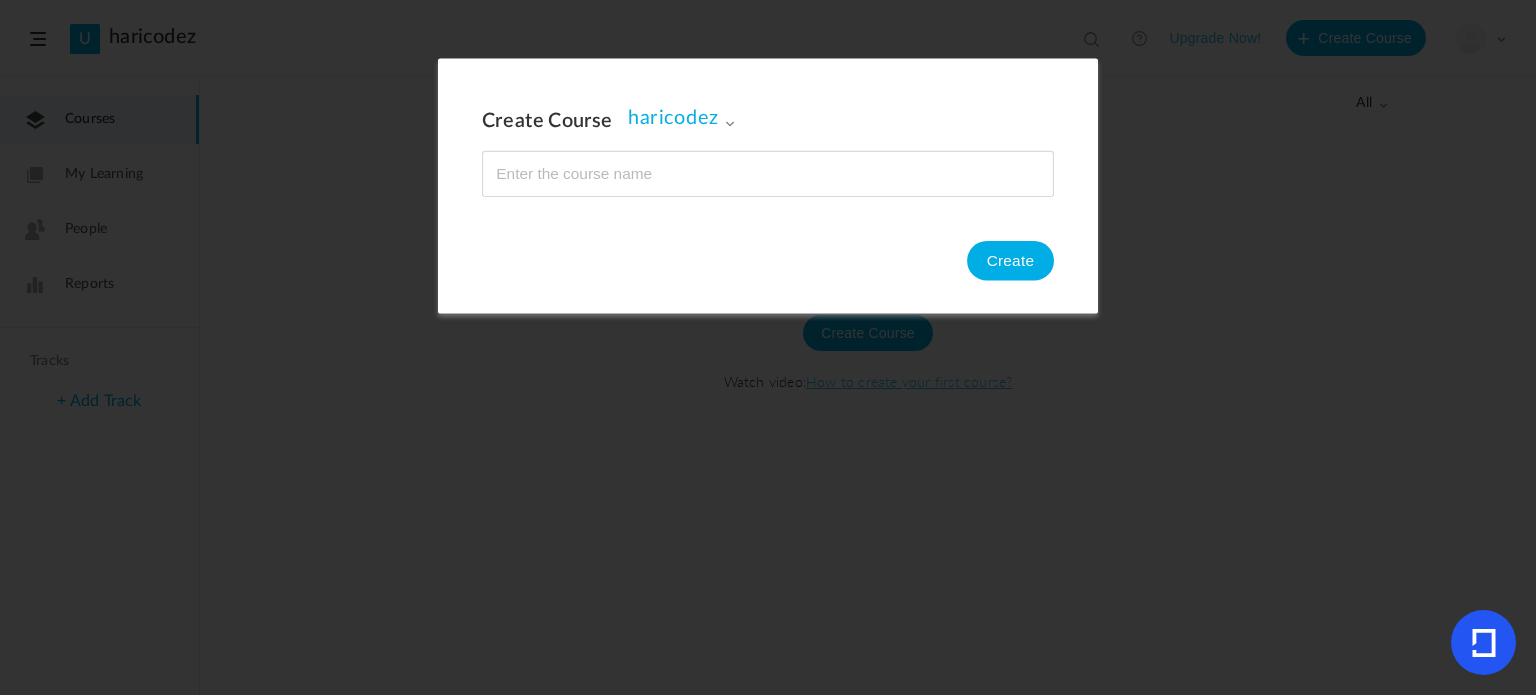 click at bounding box center (768, 173) 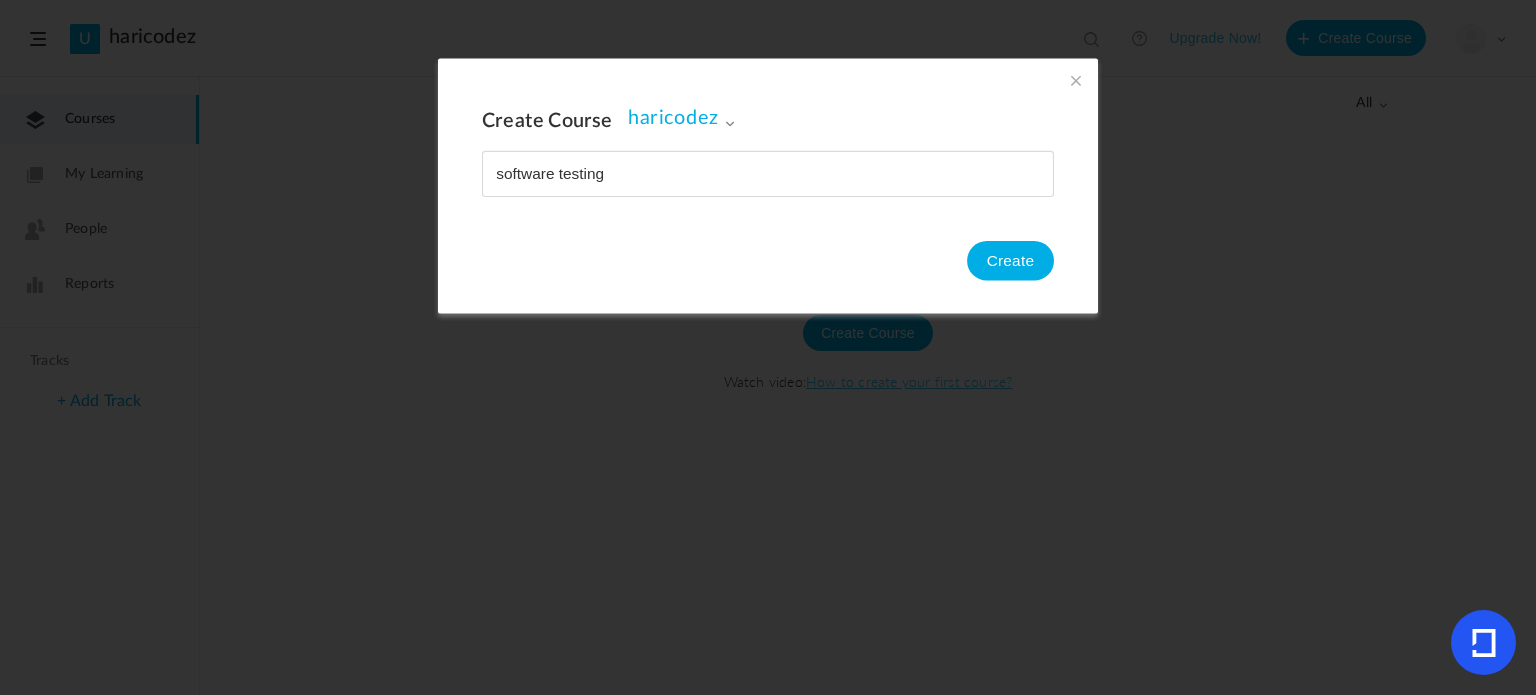 type on "software testing" 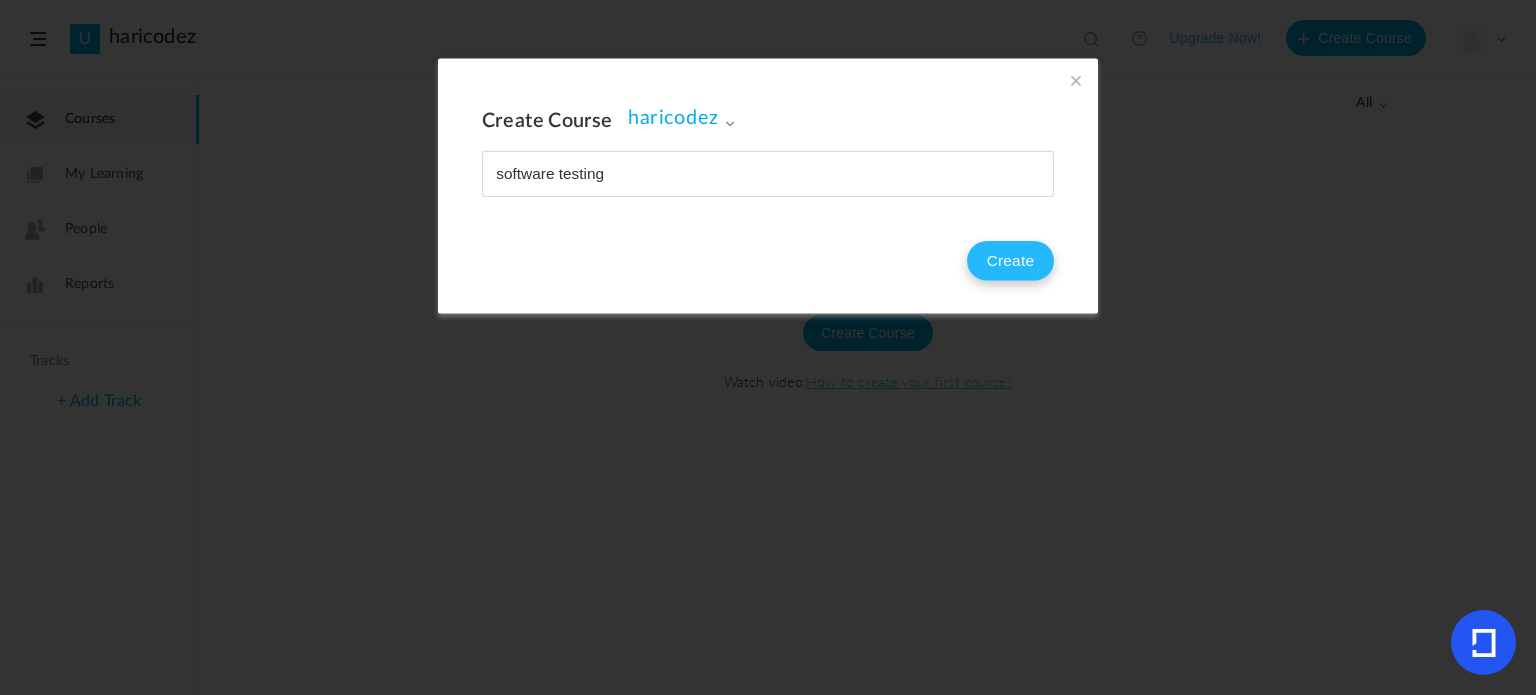 click on "Create" at bounding box center (1010, 261) 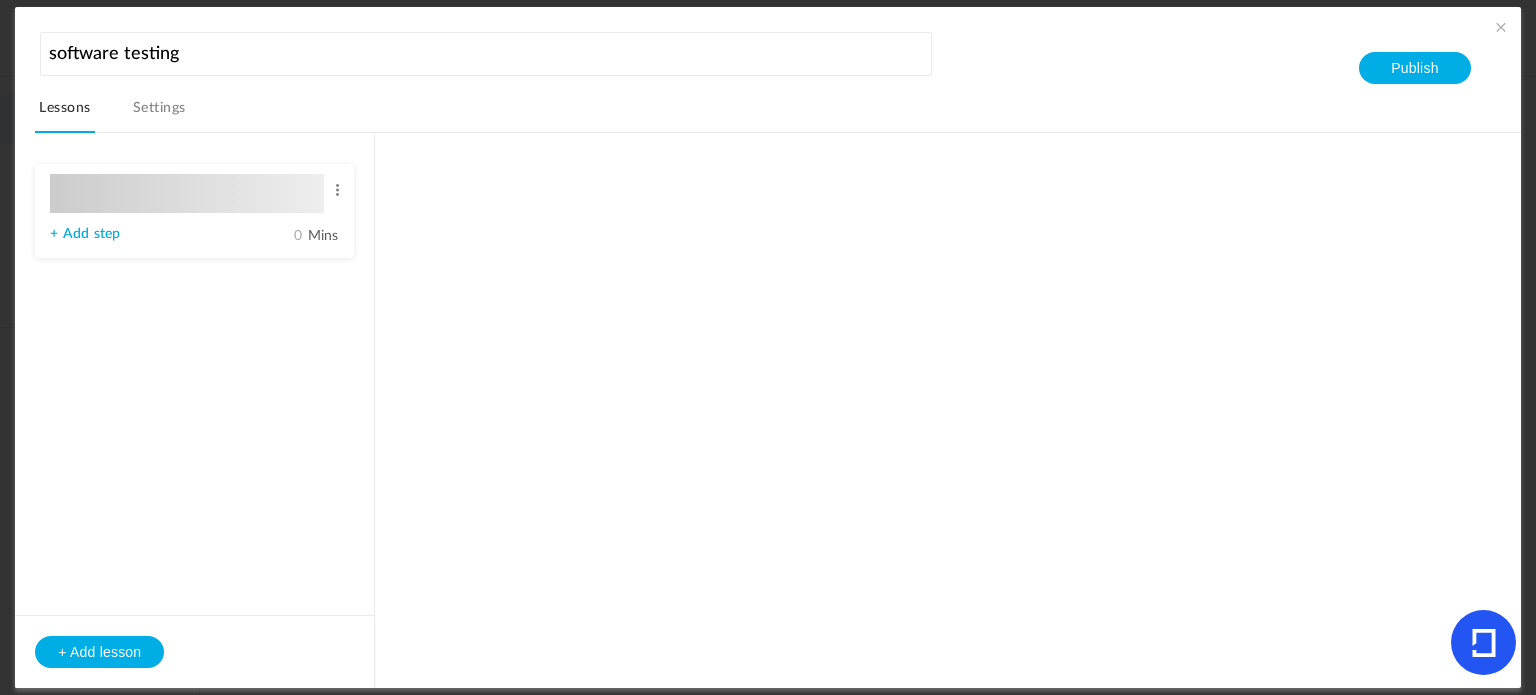 type on "Lesson 1" 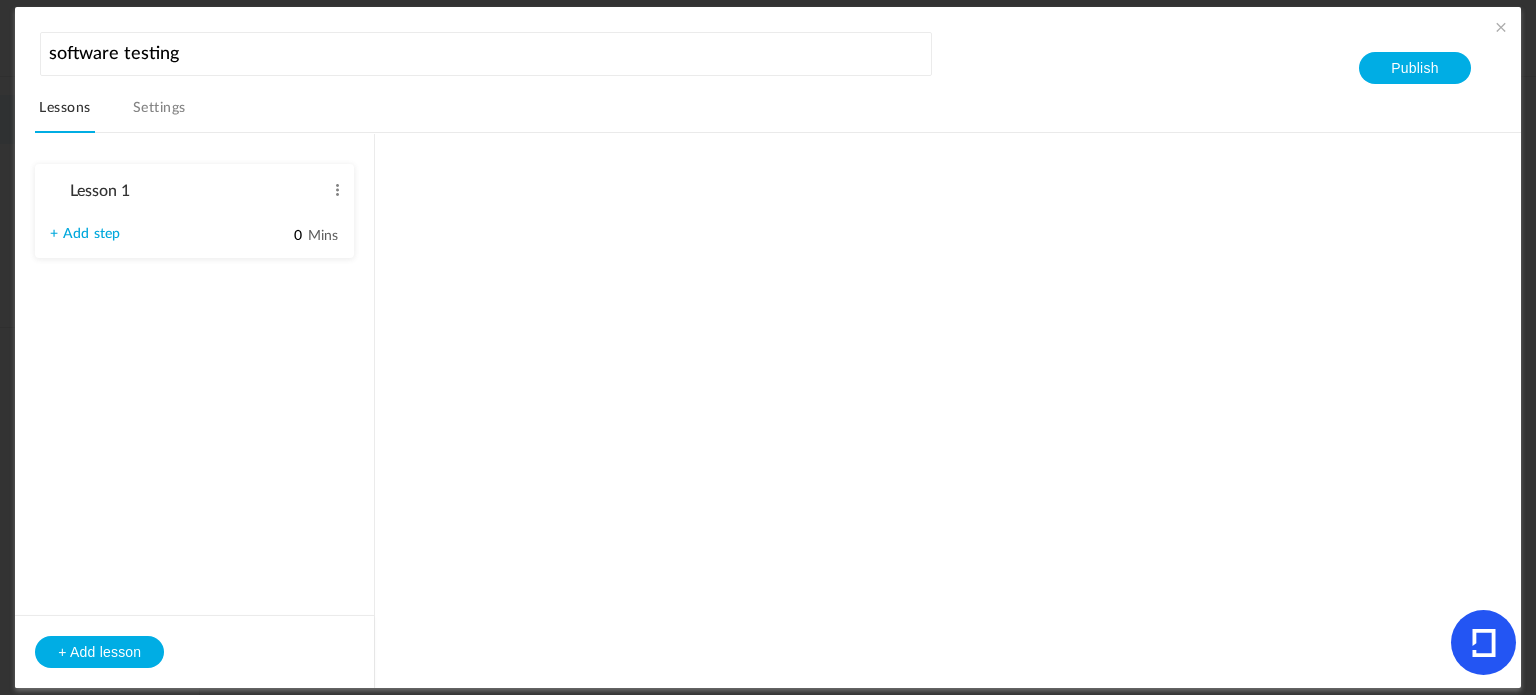 type on "Step 1" 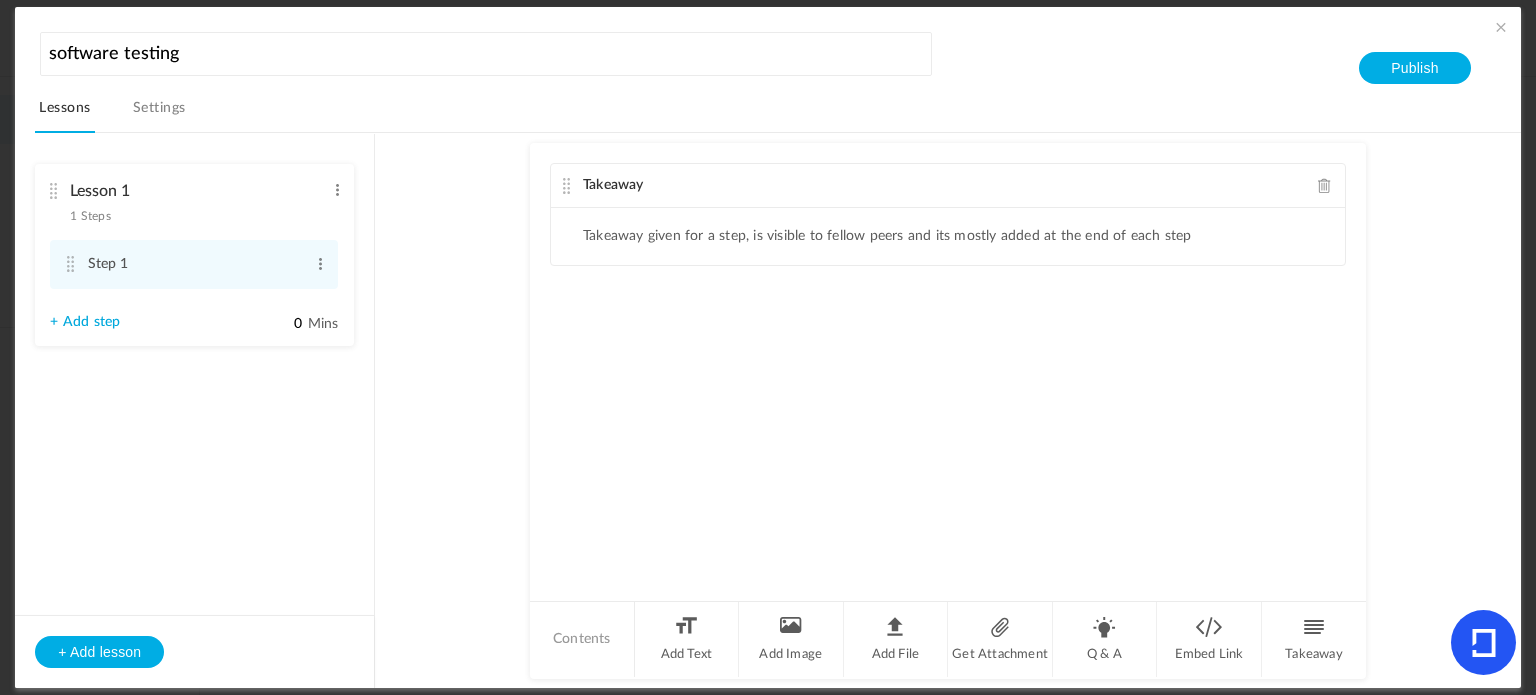 click on "software testing
Lessons
Settings
Publish" at bounding box center [777, 80] 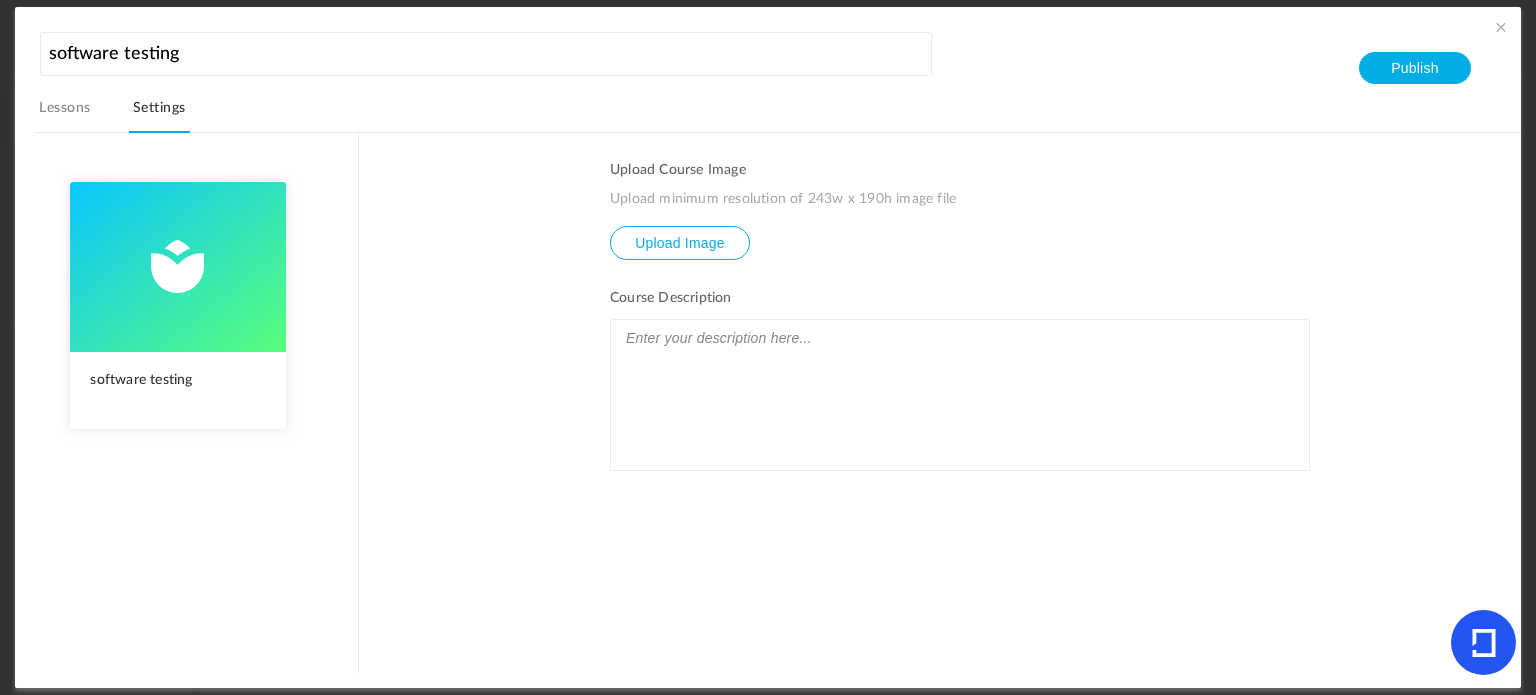 click at bounding box center [680, 257] 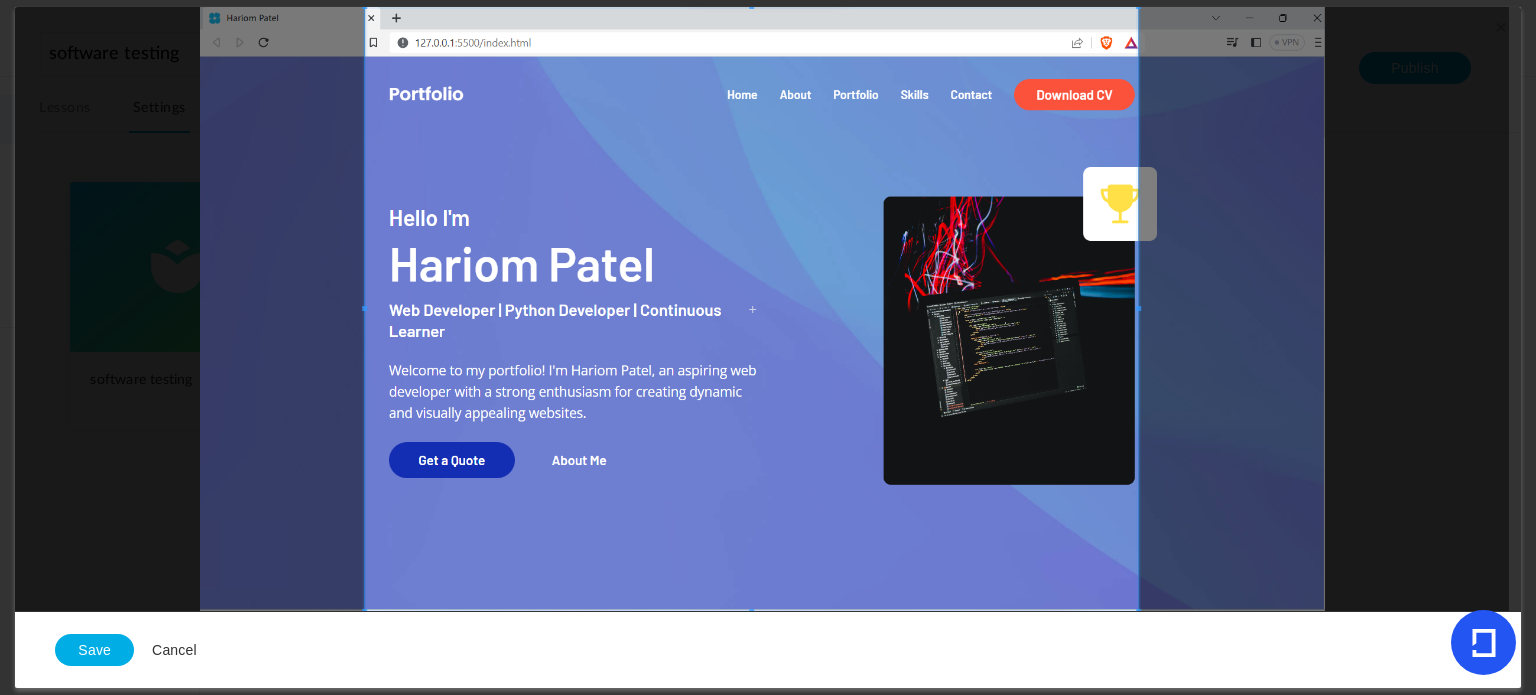 click at bounding box center (752, 309) 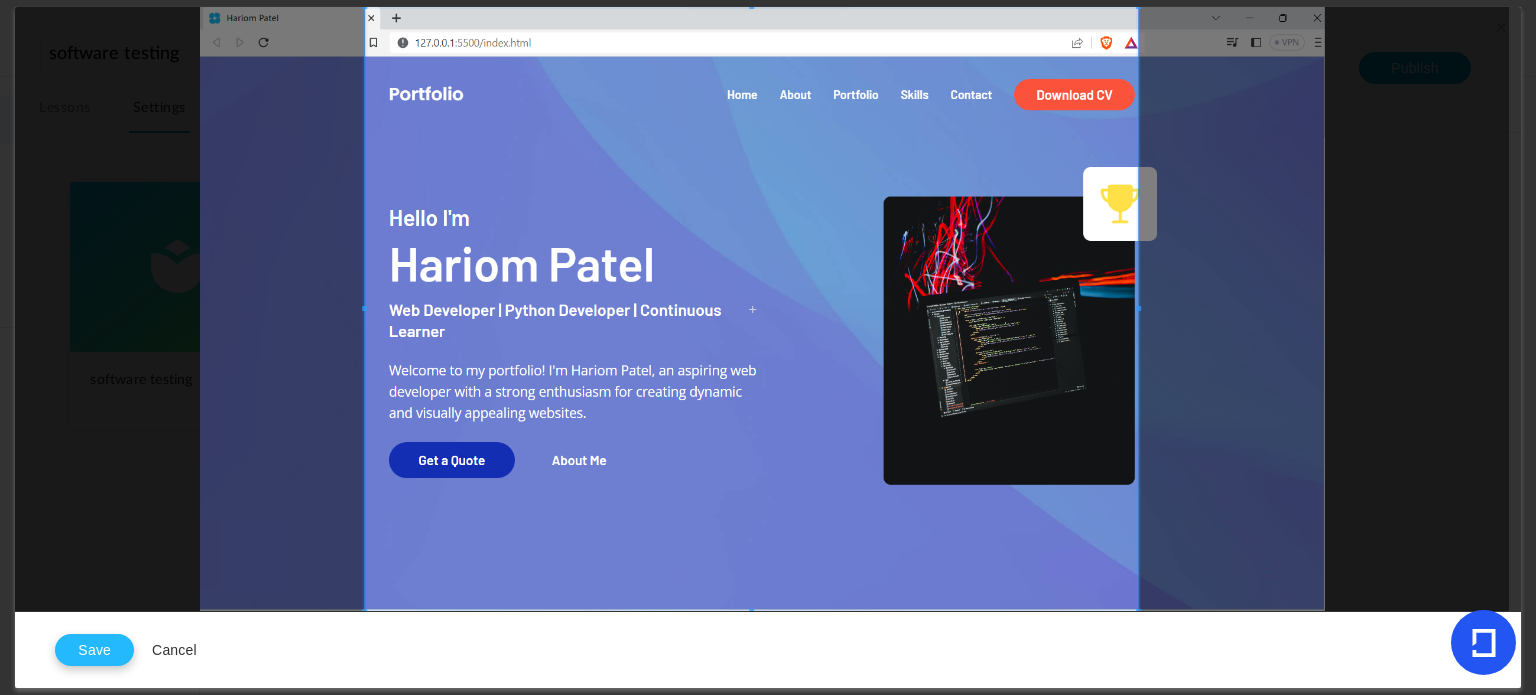 click on "Save" at bounding box center [94, 650] 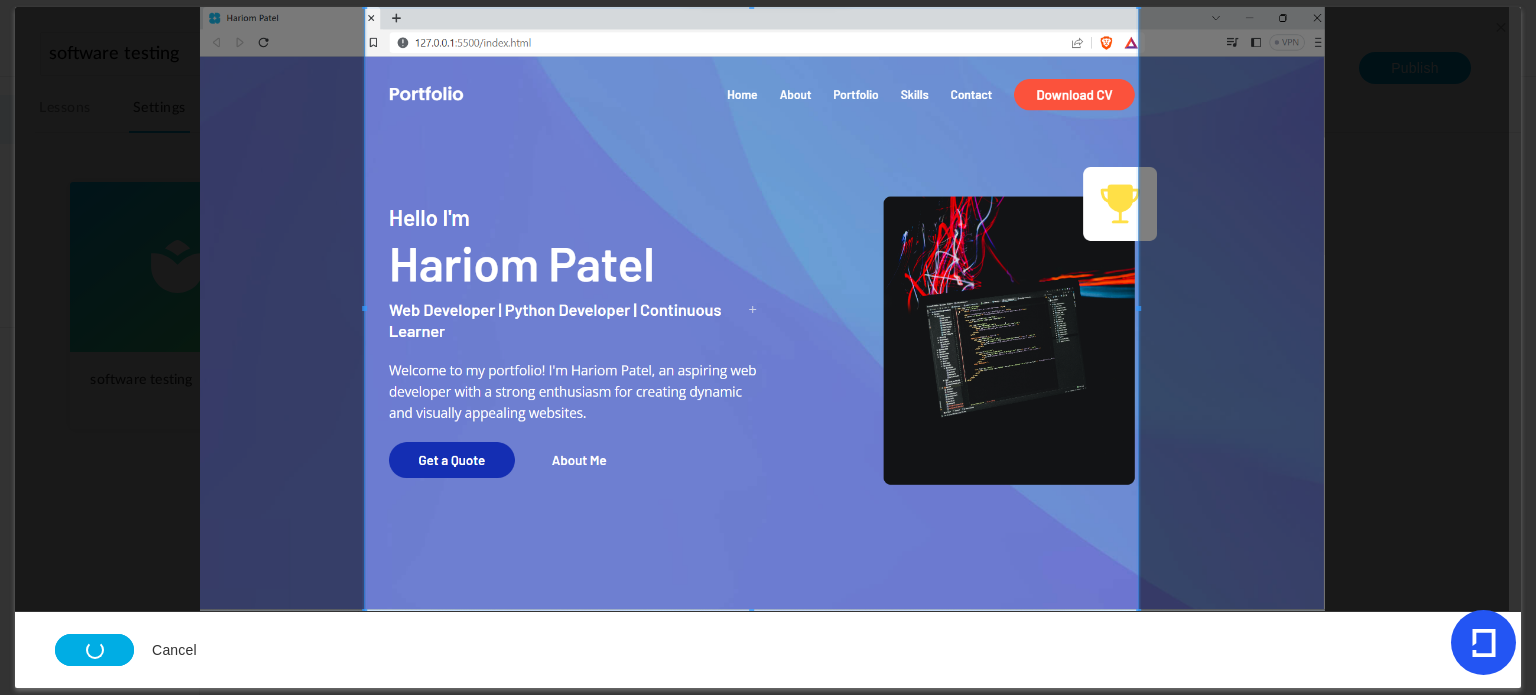 type 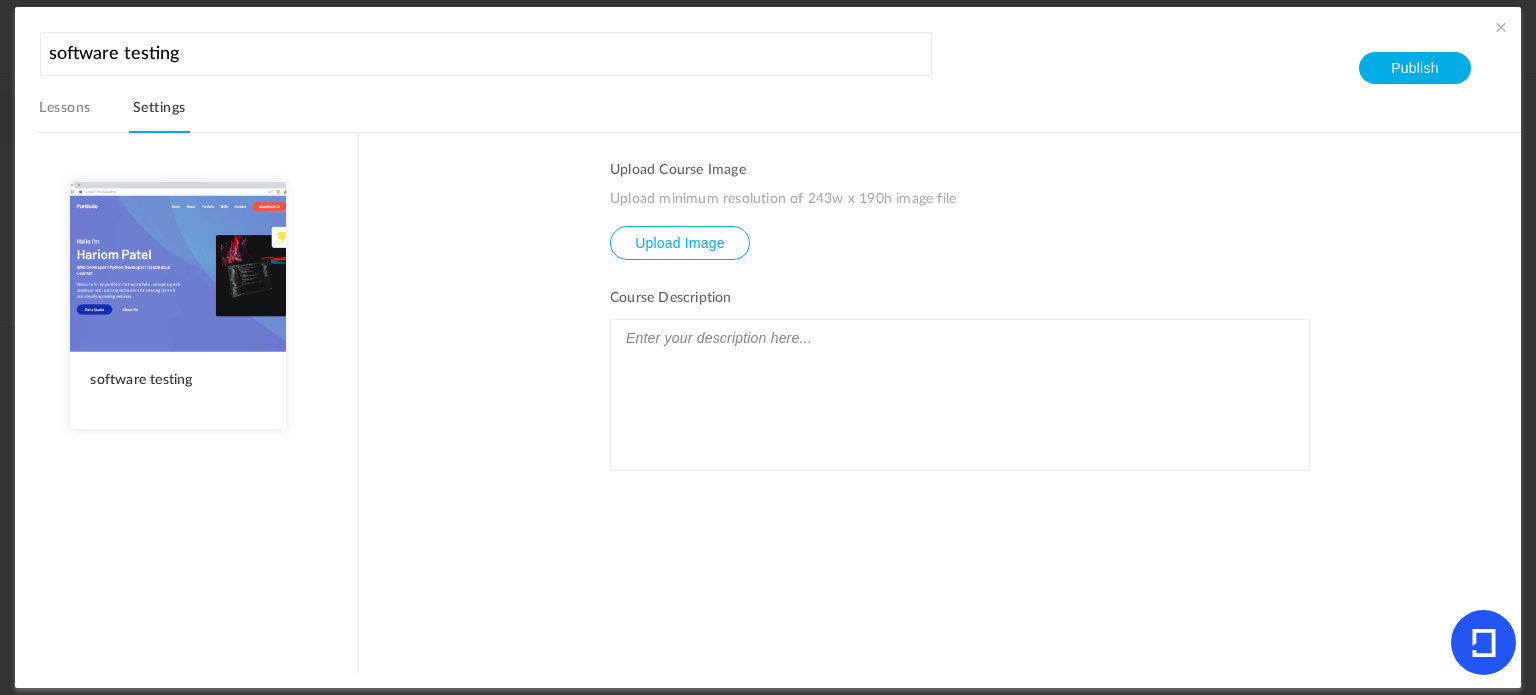 click on "Lessons" at bounding box center [64, 114] 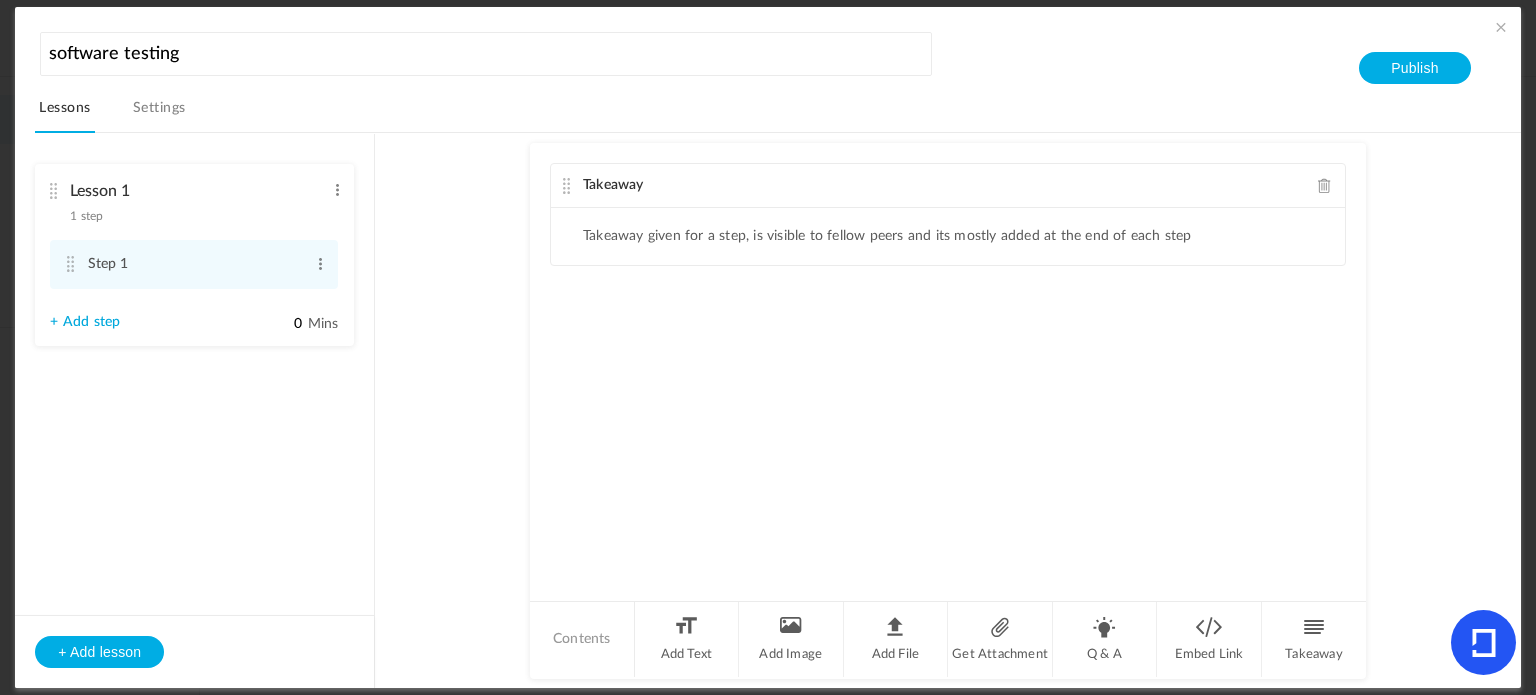 click on "+ Add step" at bounding box center [85, 322] 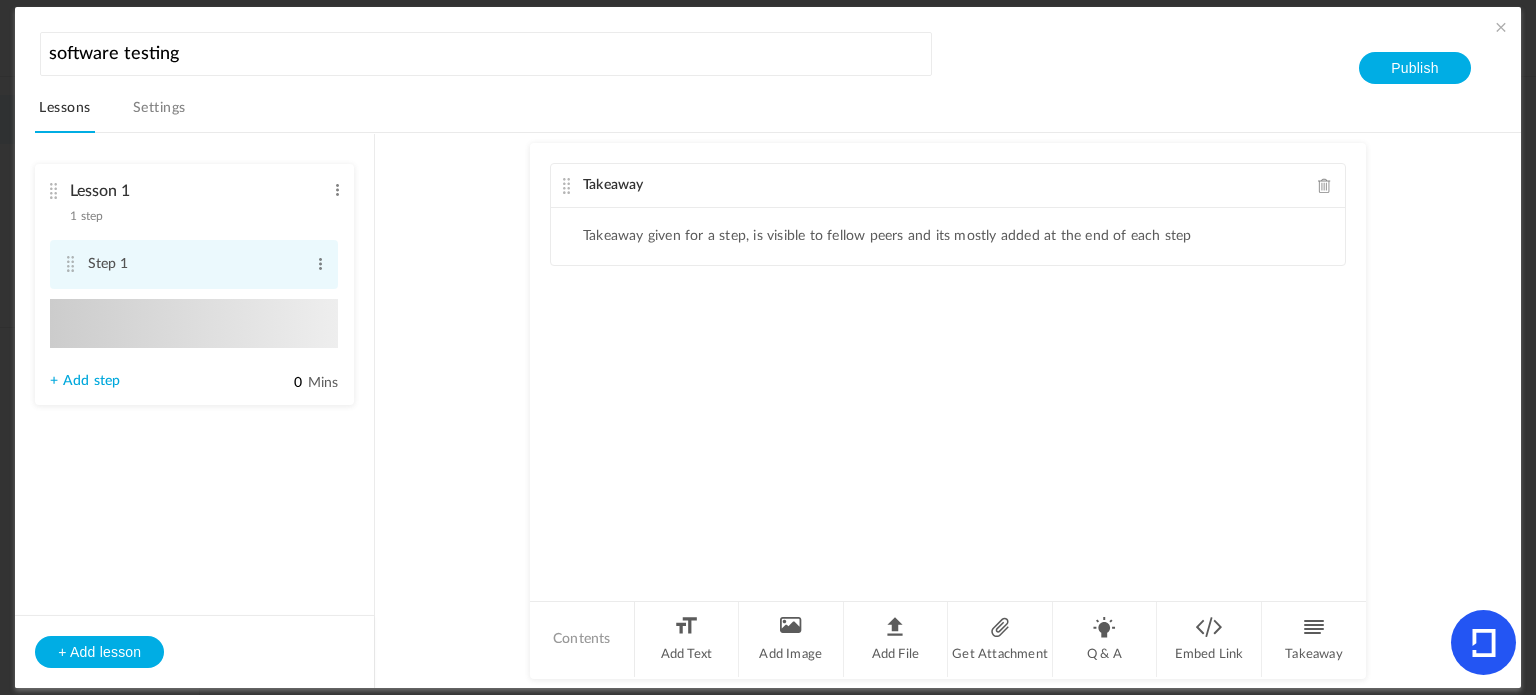 type on "Step 2" 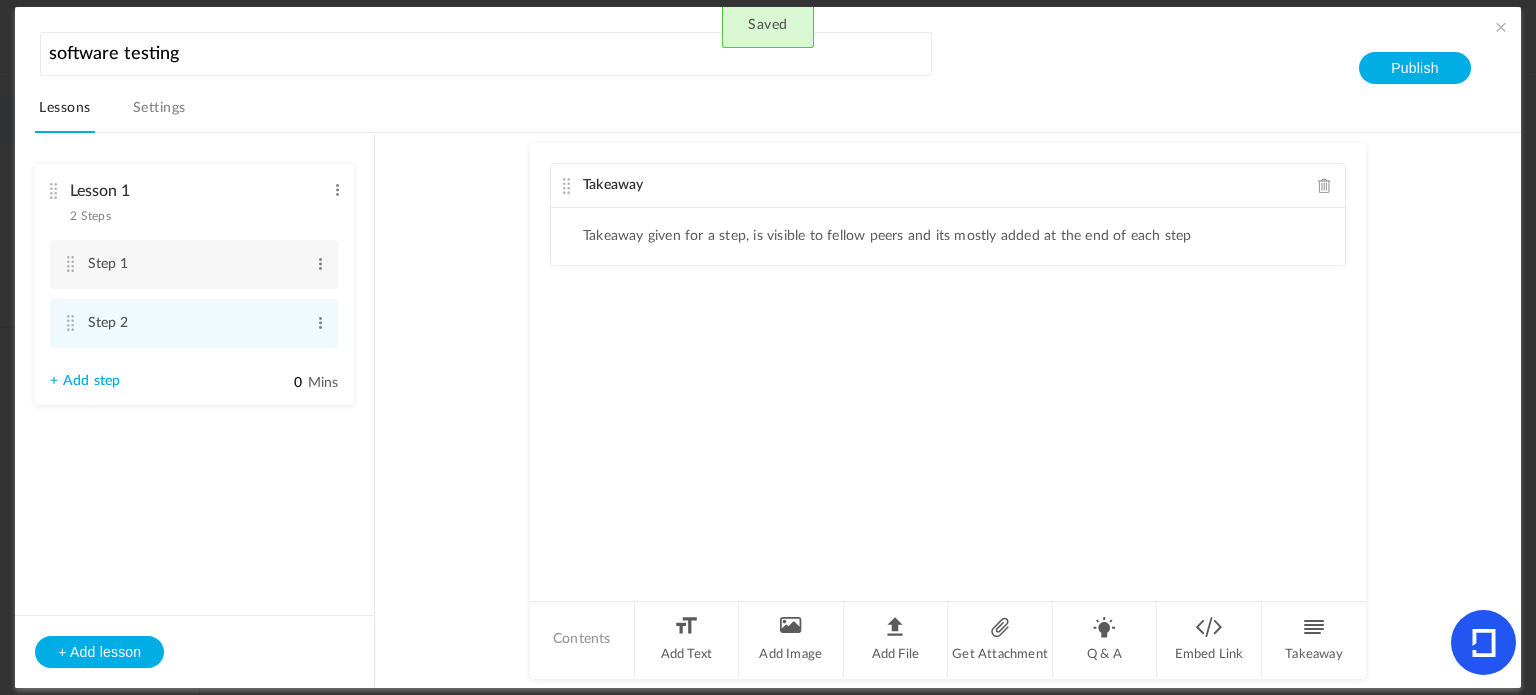click on "Takeaway given for a step, is visible to fellow peers and its mostly added at the end of each step" 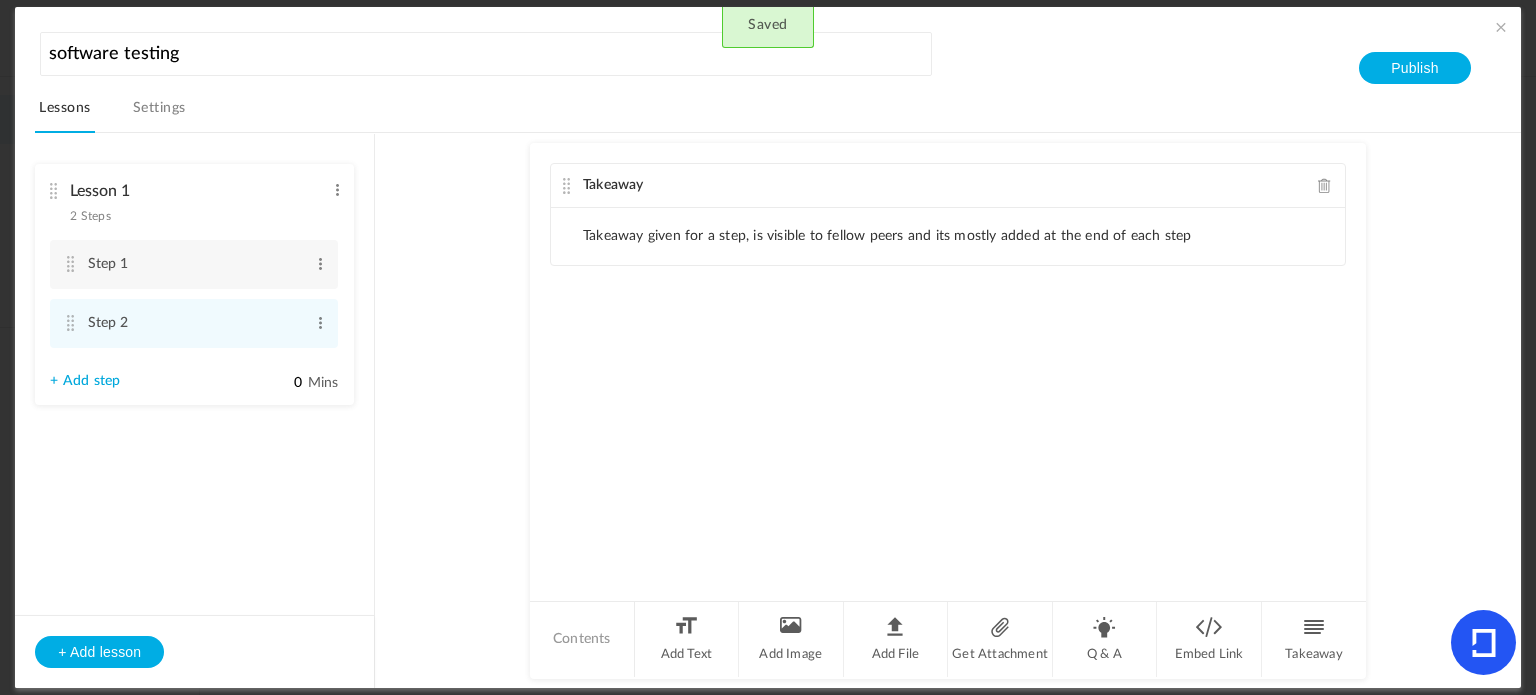 click on "Takeaway given for a step, is visible to fellow peers and its mostly added at the end of each step" 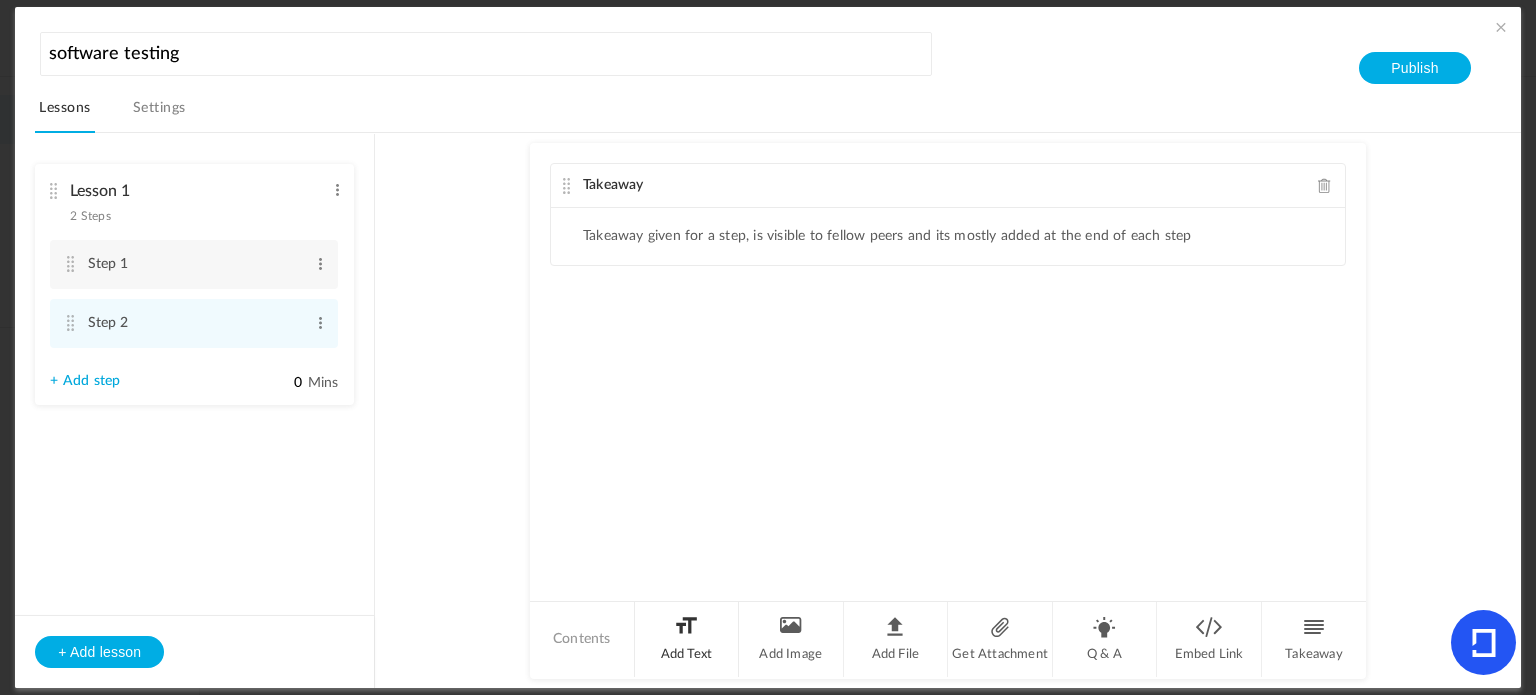 click on "Add Text" 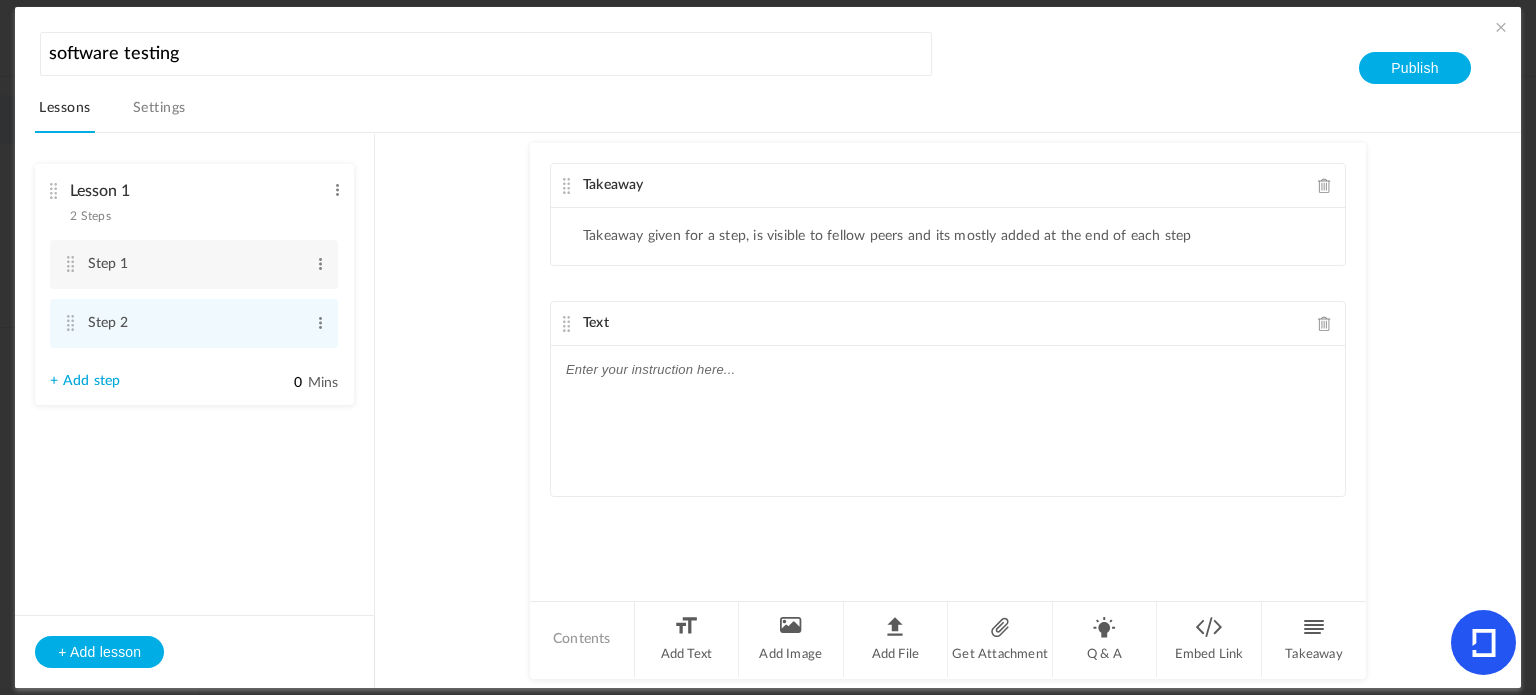 click 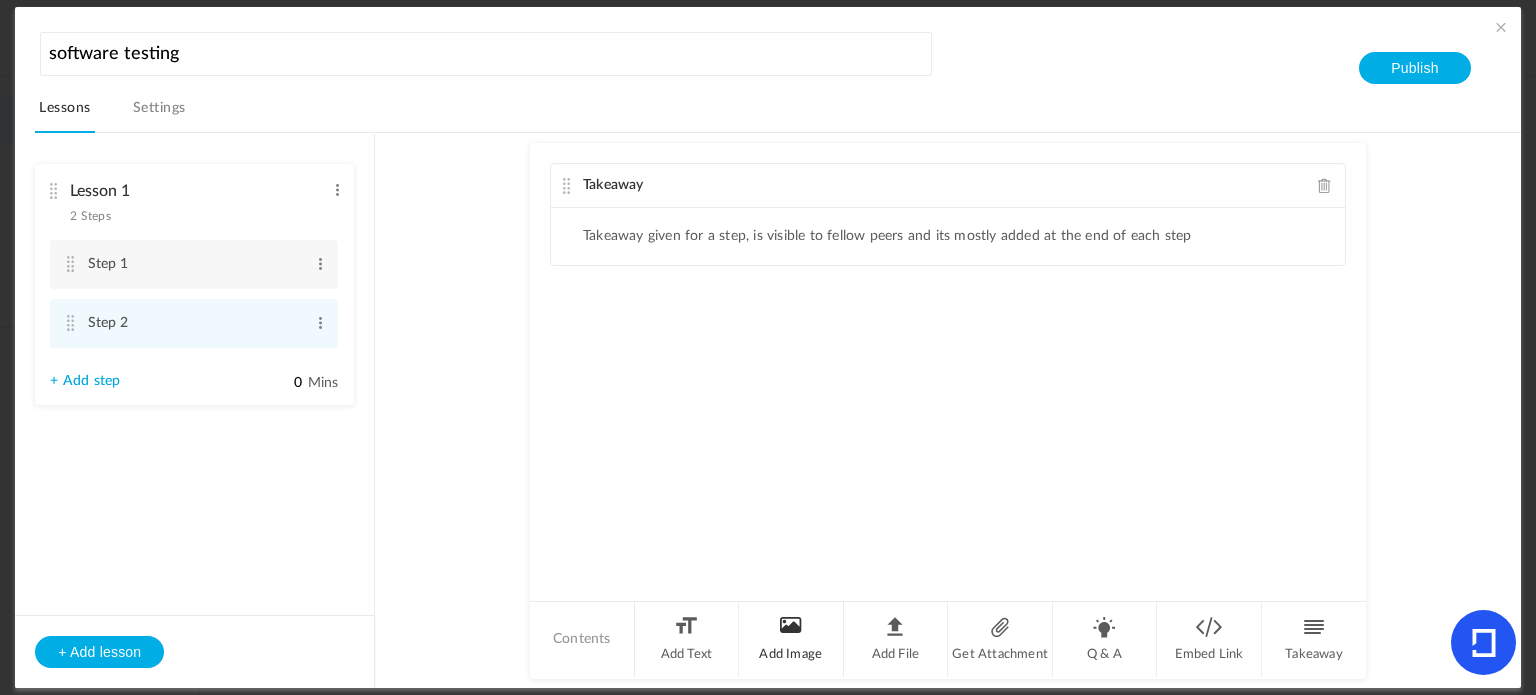 click on "Add Image" 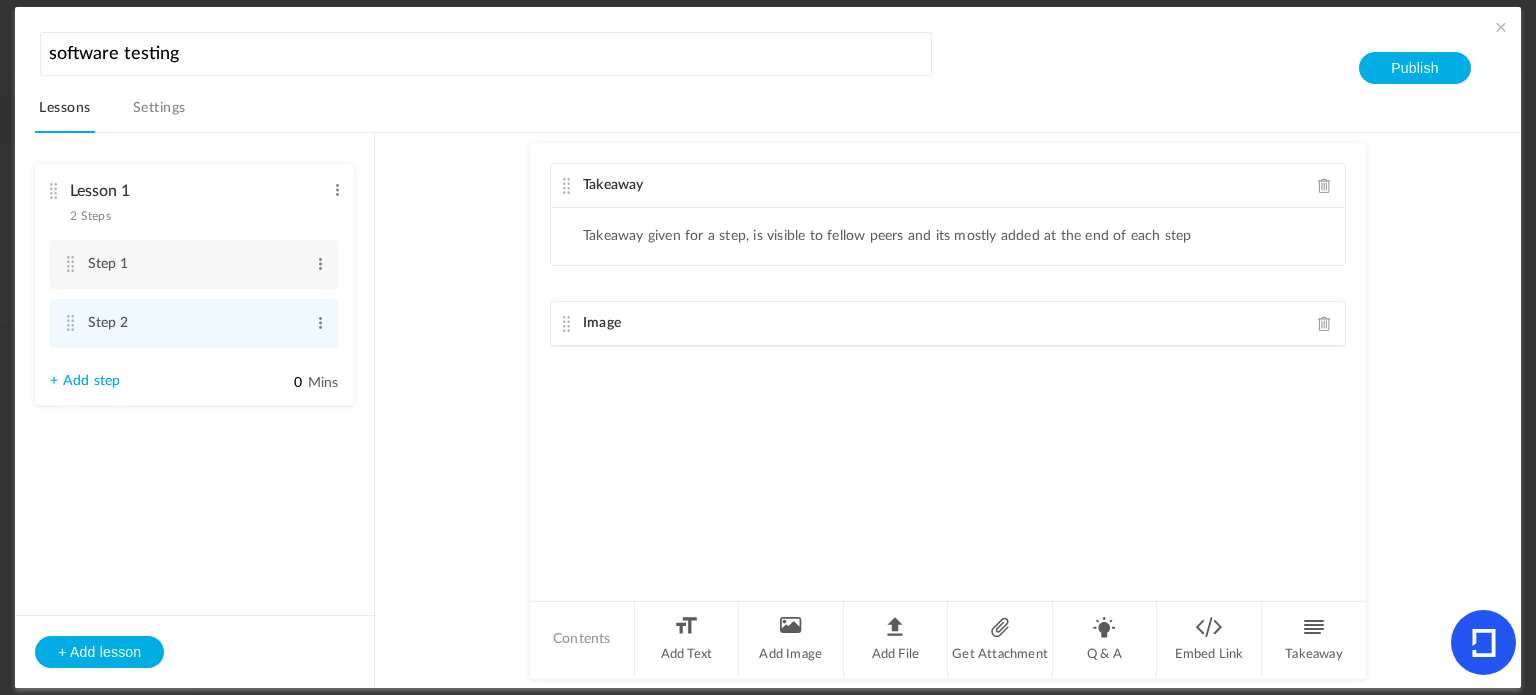 click on "+ Add step" at bounding box center (85, 381) 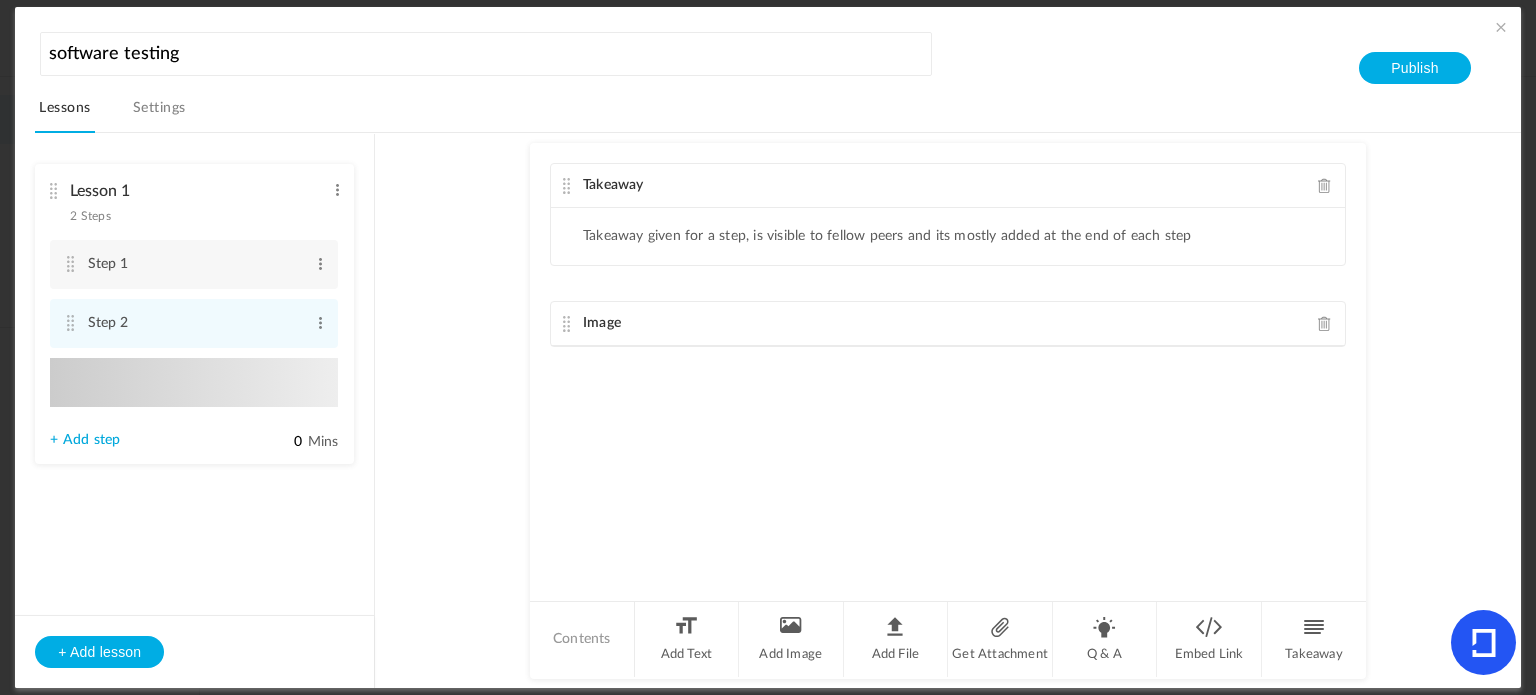 type on "Step 3" 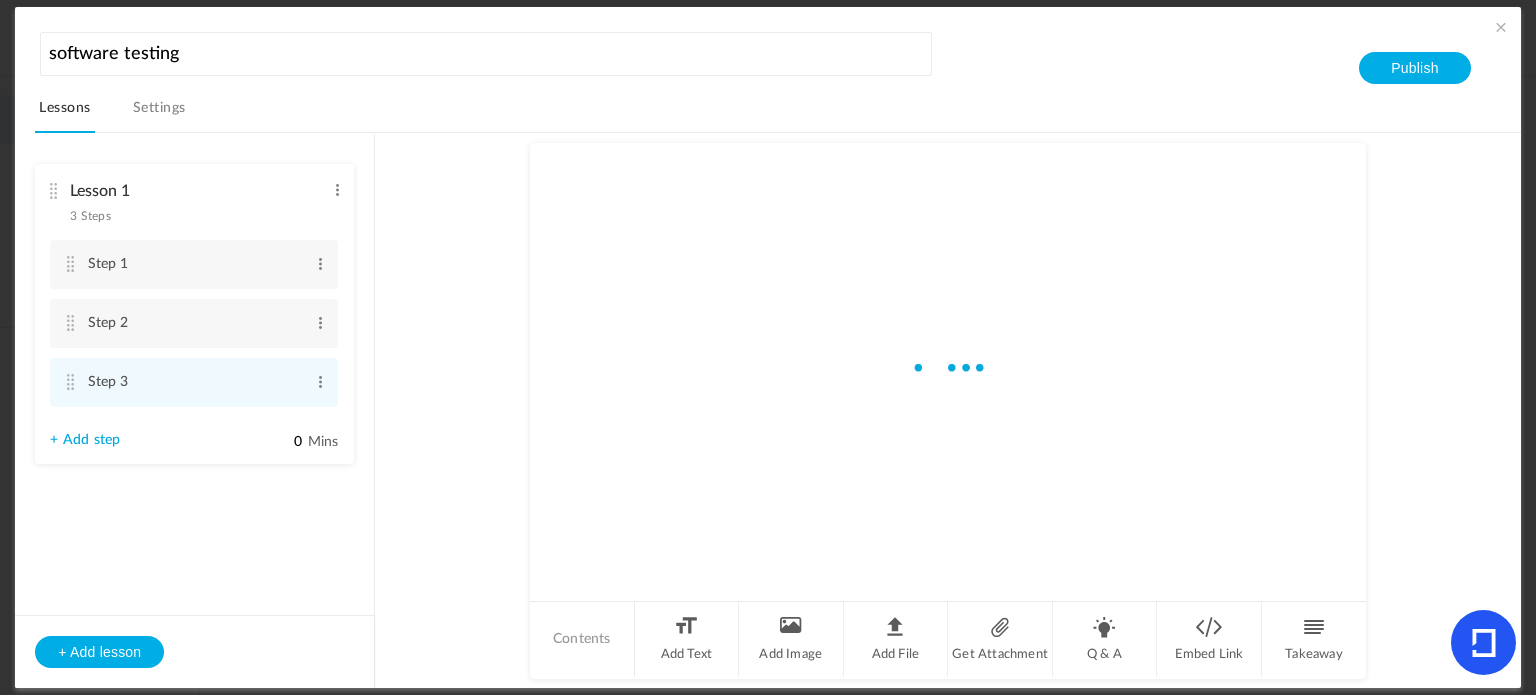 click on "Settings" at bounding box center (159, 114) 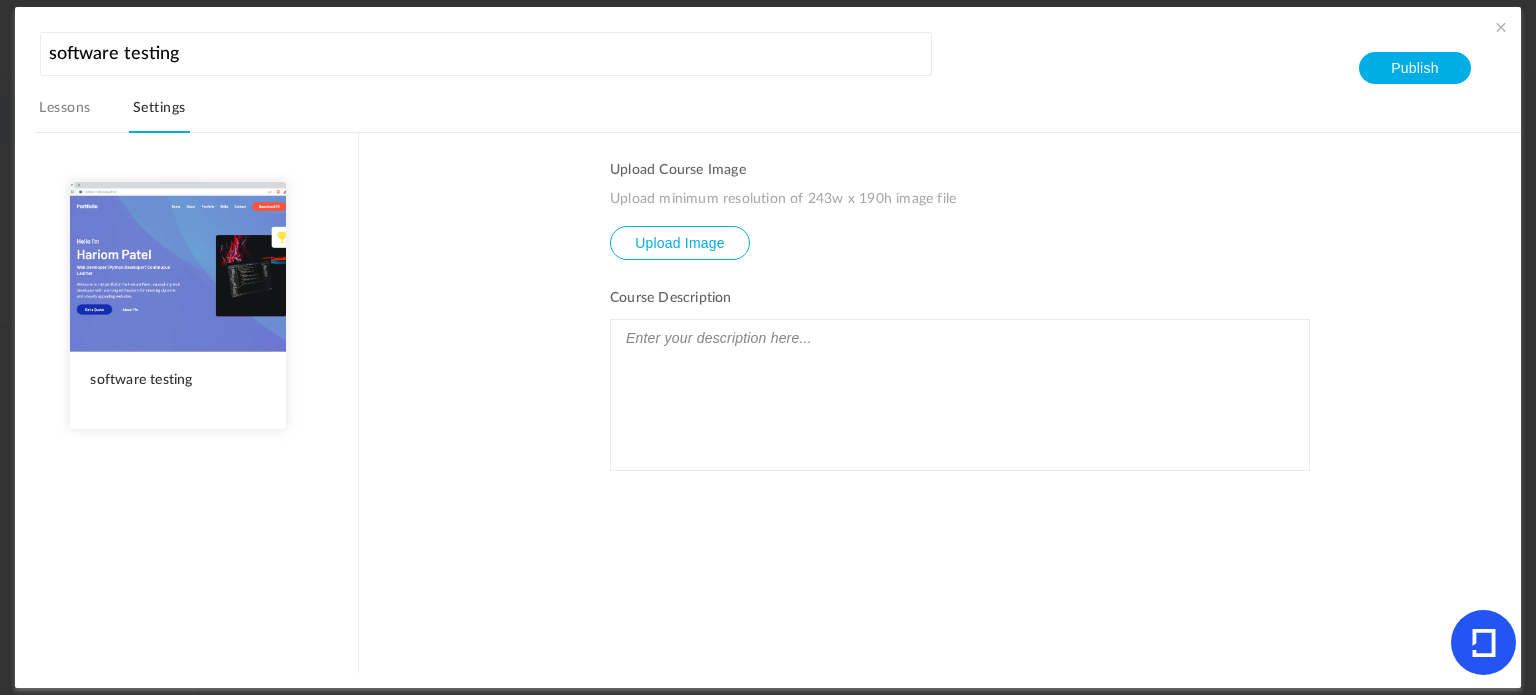 click on "Lessons" at bounding box center [64, 114] 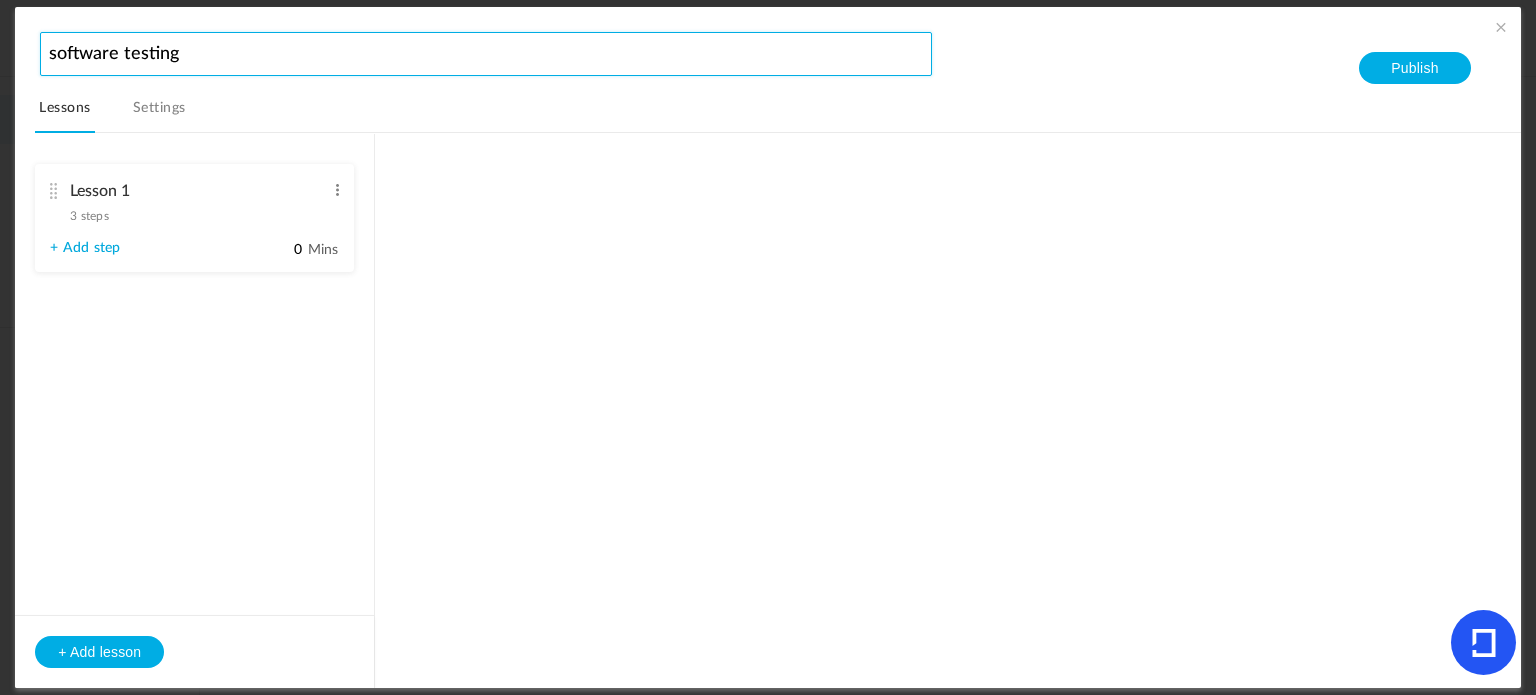 click on "software testing" at bounding box center (485, 54) 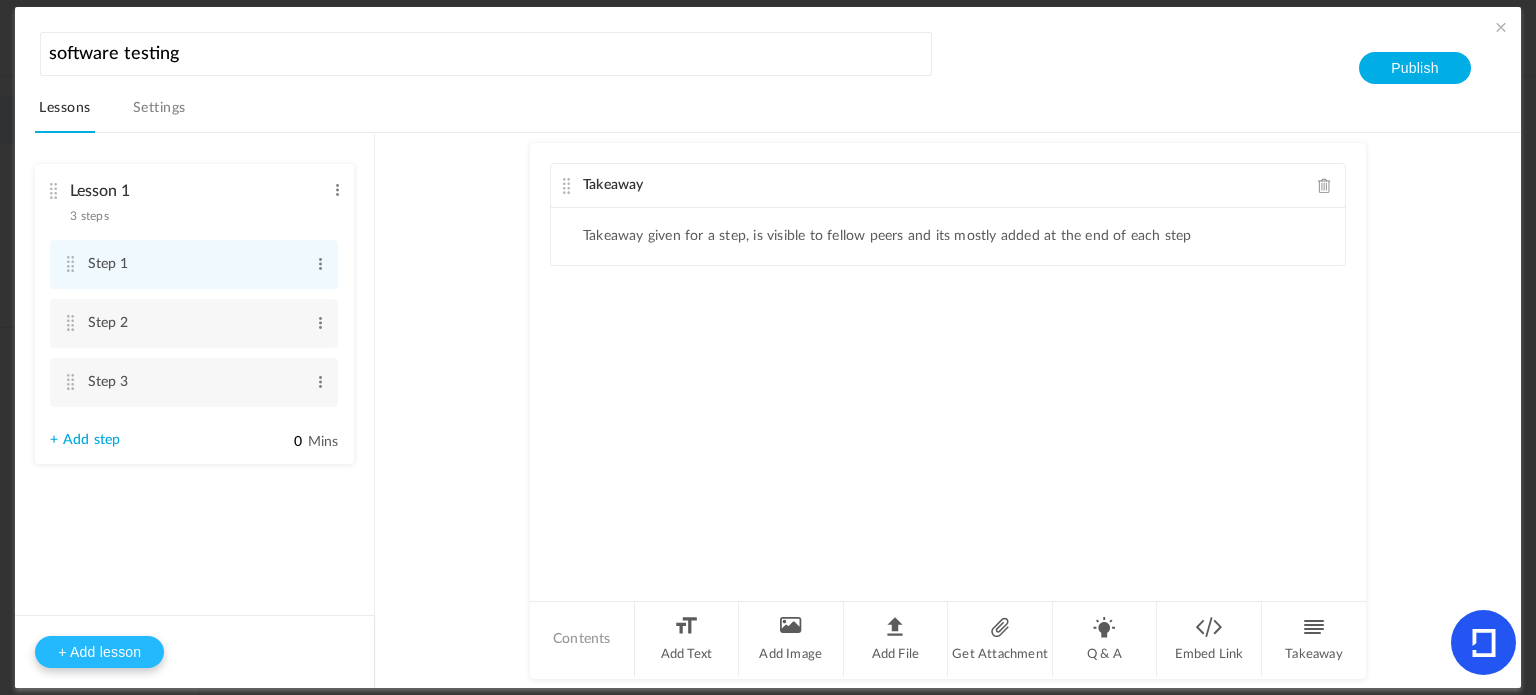 click on "+ Add lesson" at bounding box center (99, 652) 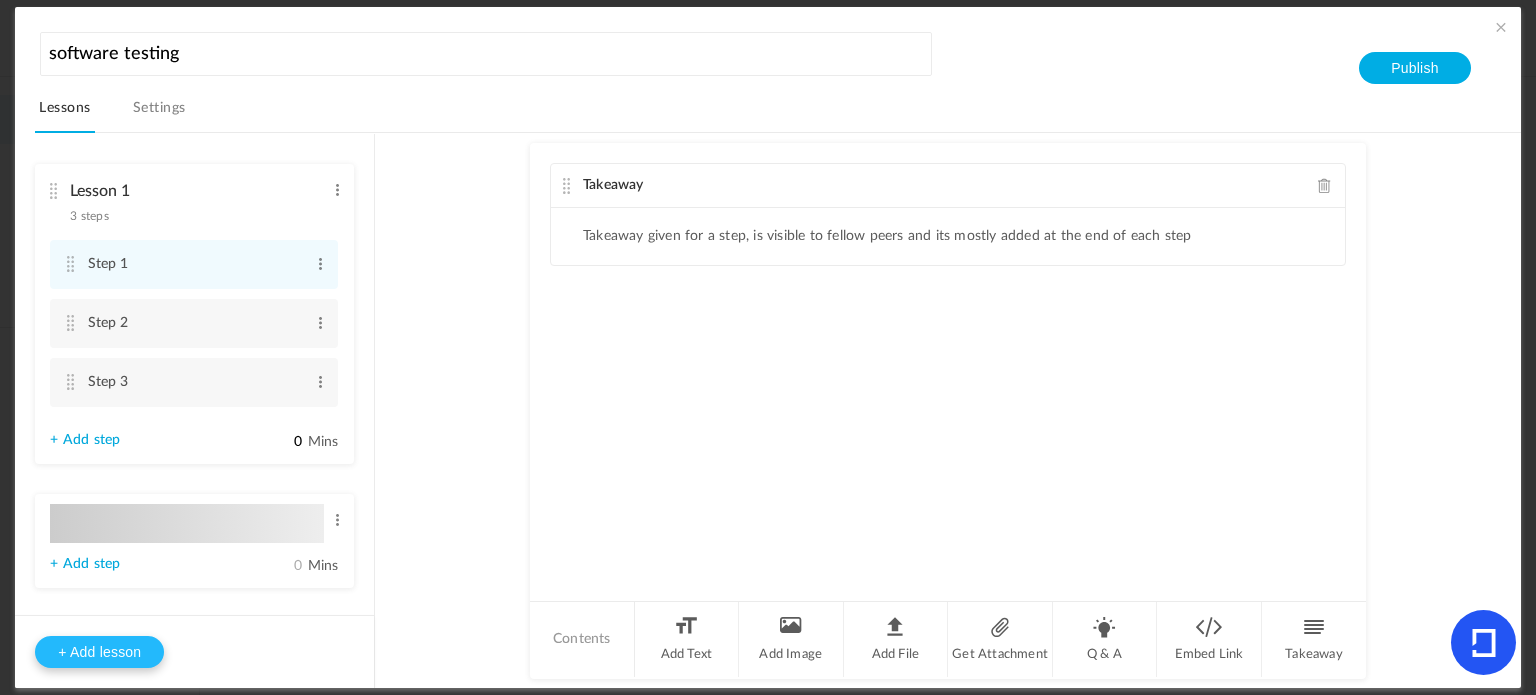 type on "Lesson 2" 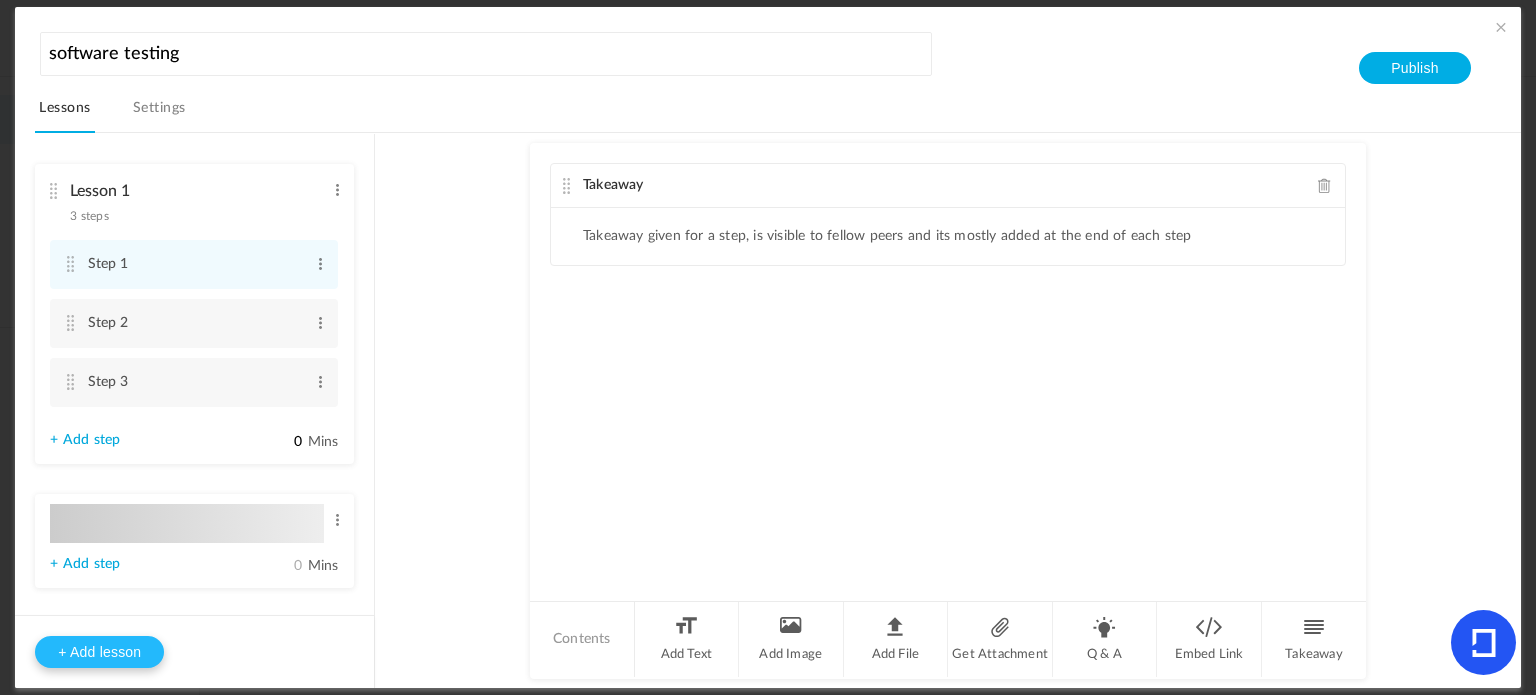 type on "0" 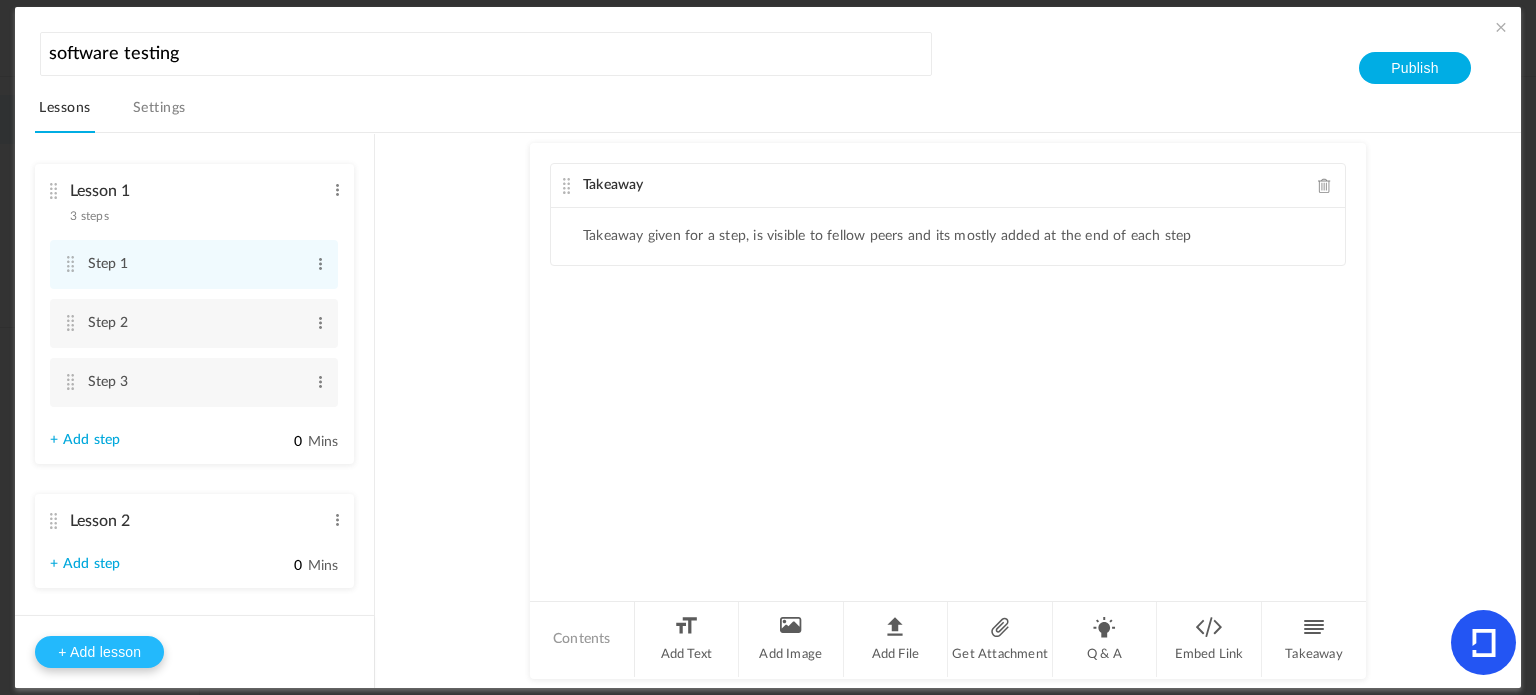 scroll, scrollTop: 32, scrollLeft: 0, axis: vertical 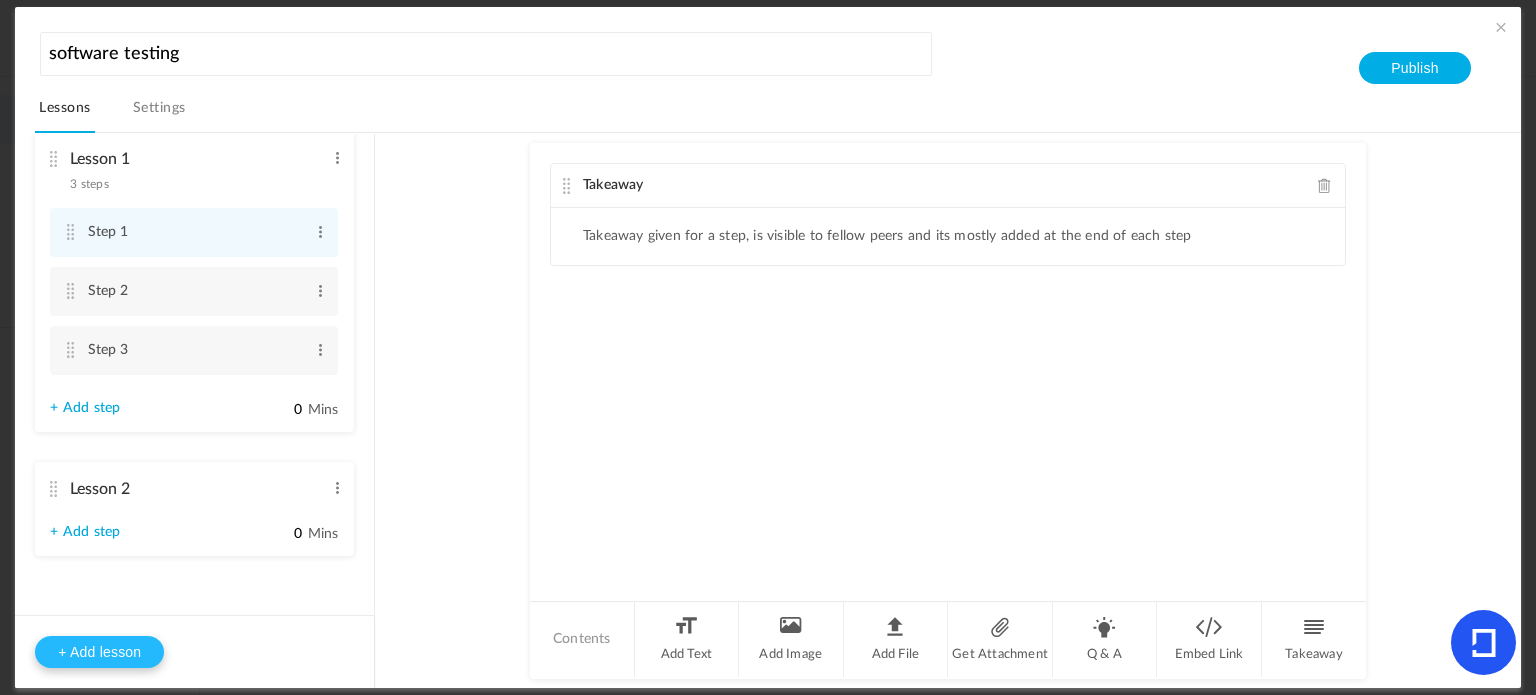 type on "Step 1" 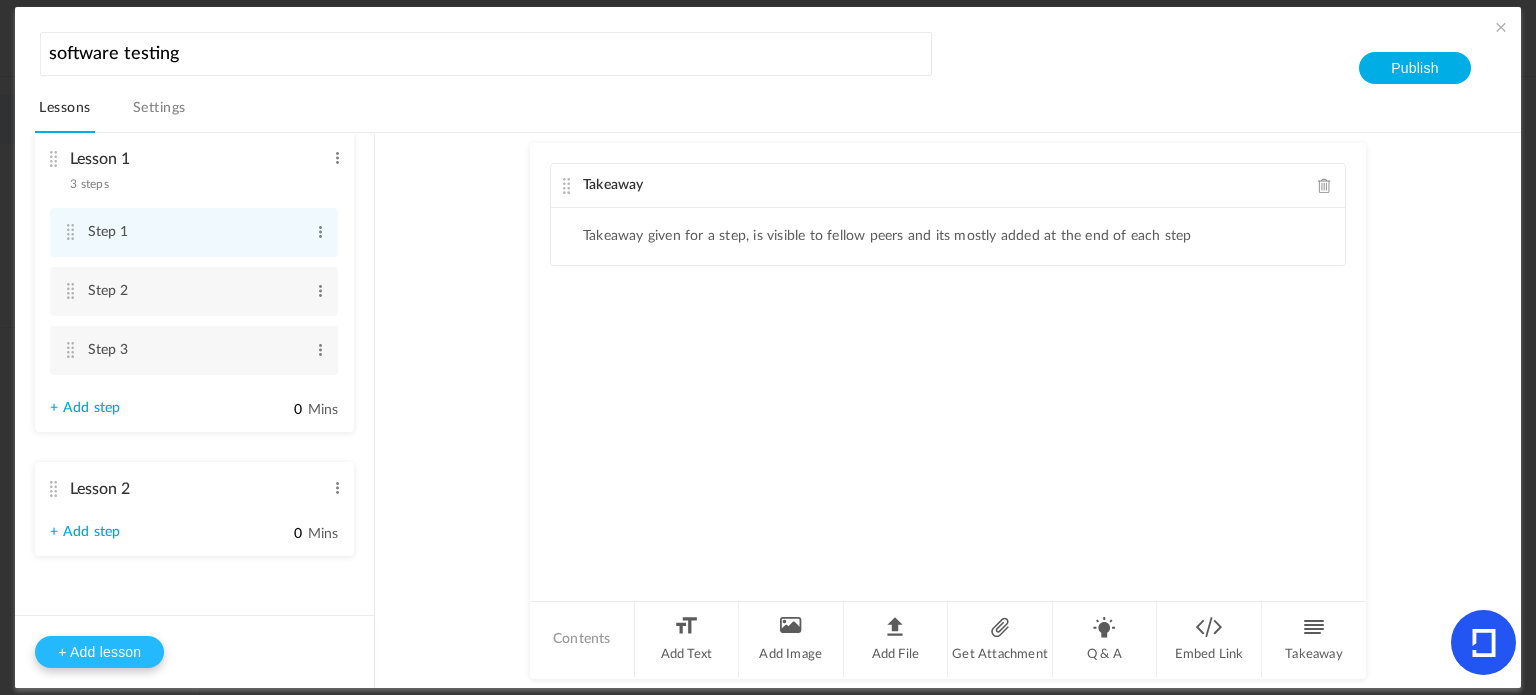 click on "+ Add lesson" at bounding box center [99, 652] 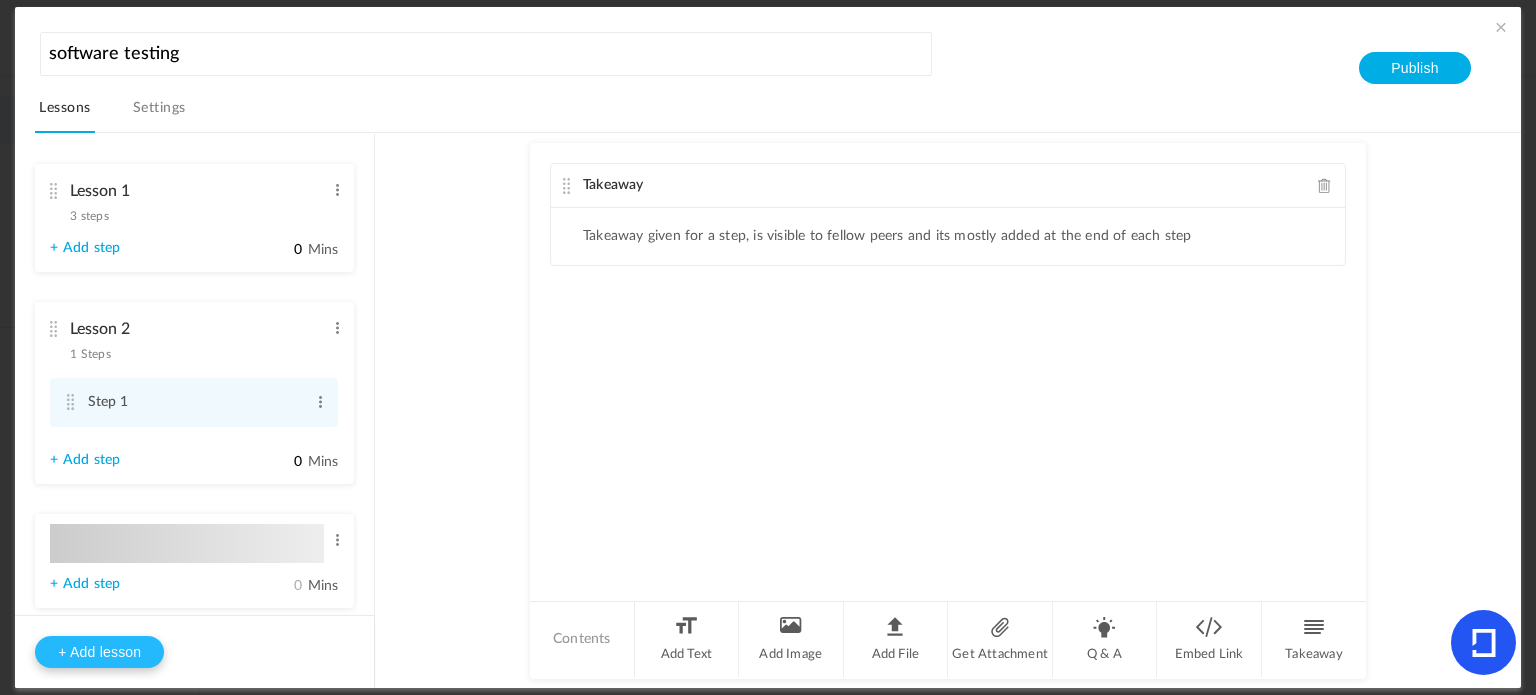 scroll, scrollTop: 52, scrollLeft: 0, axis: vertical 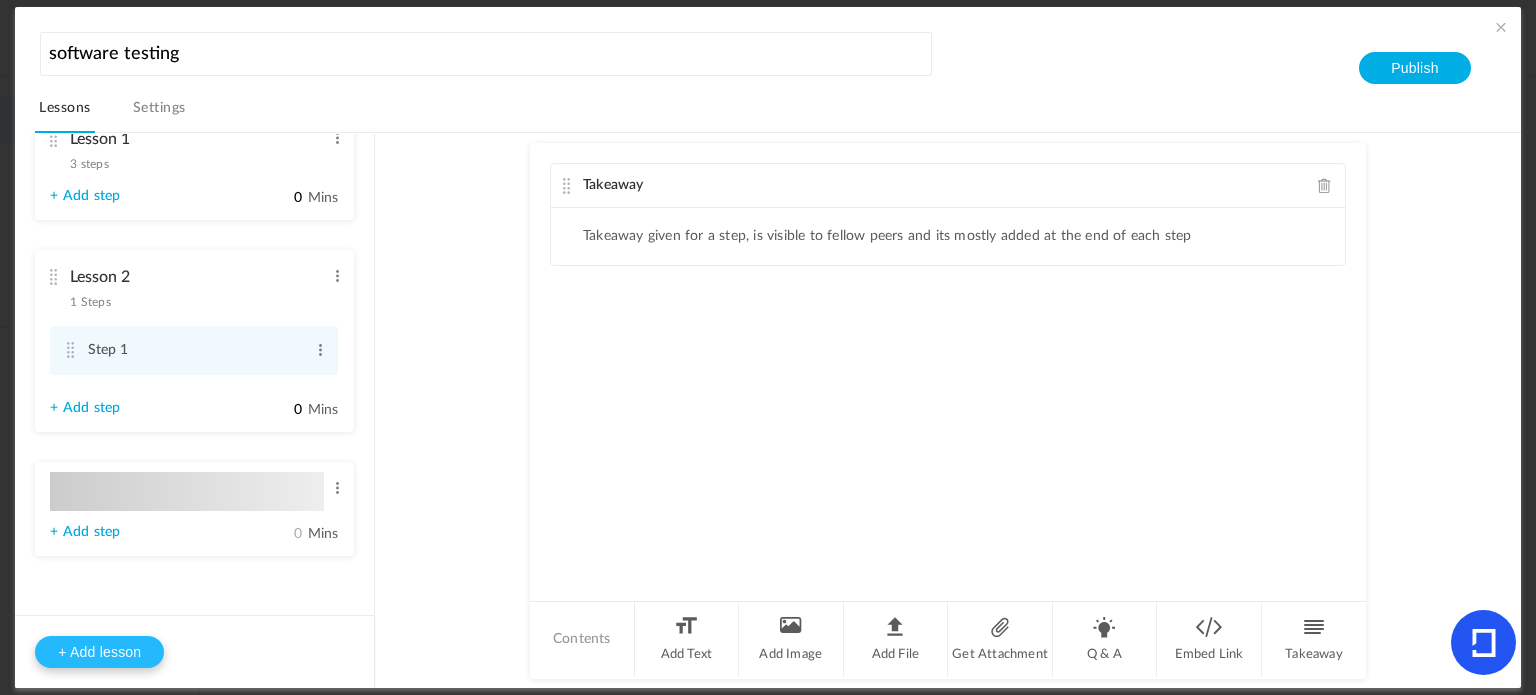 type on "Lesson 3" 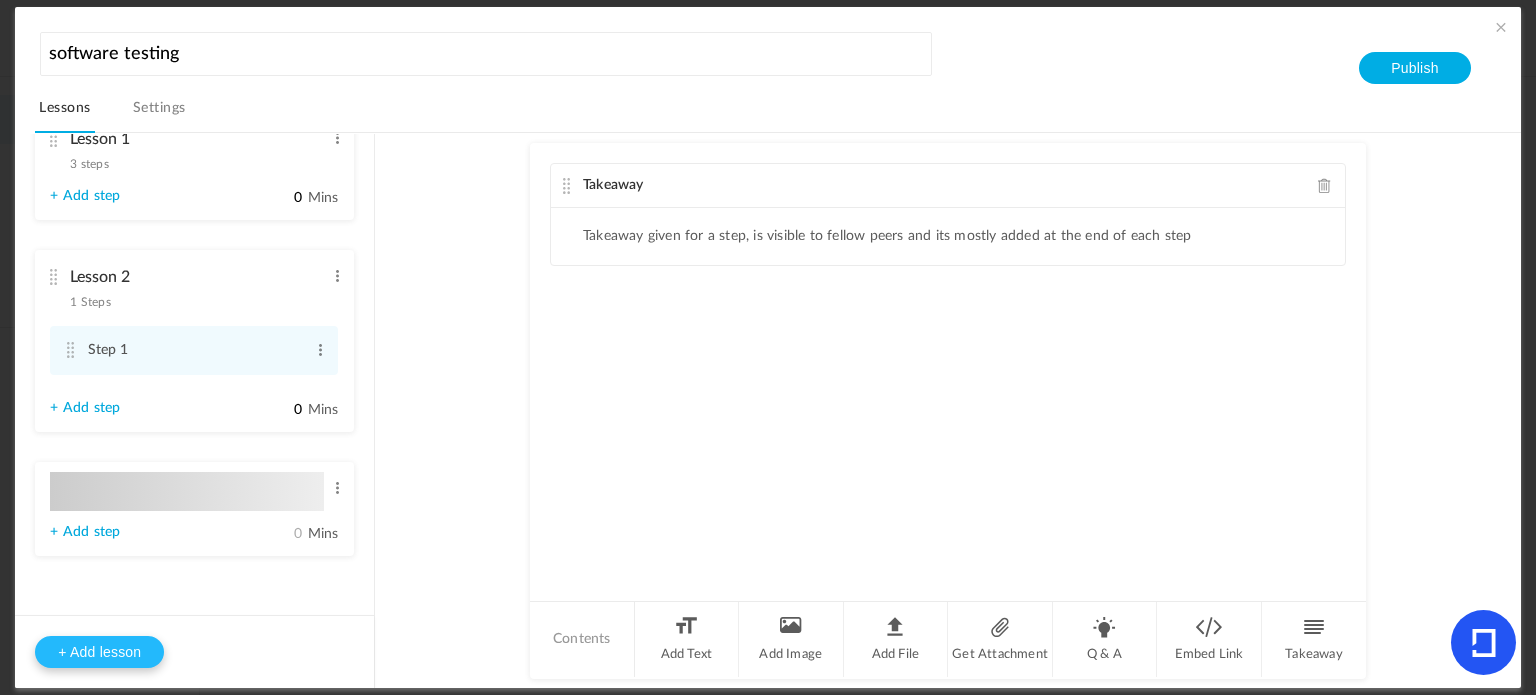 type on "0" 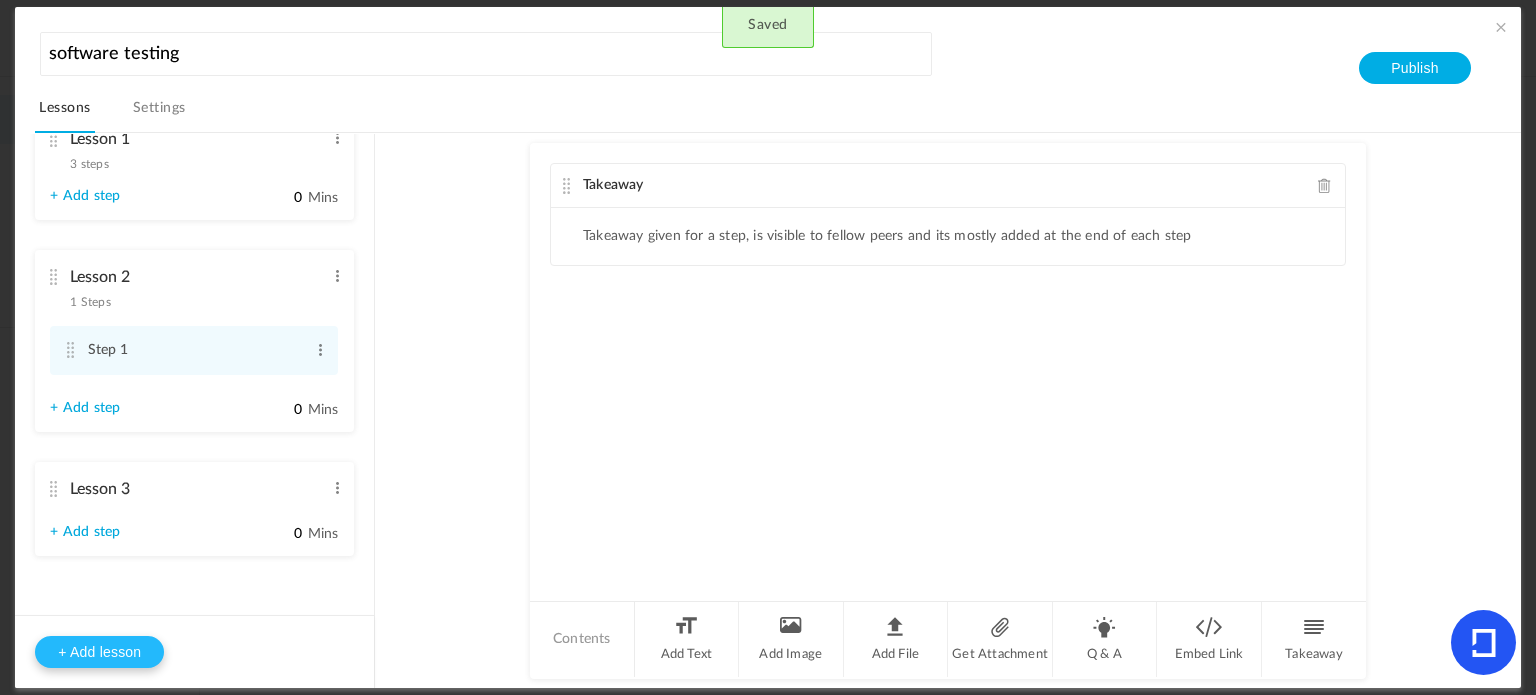 type on "Step 1" 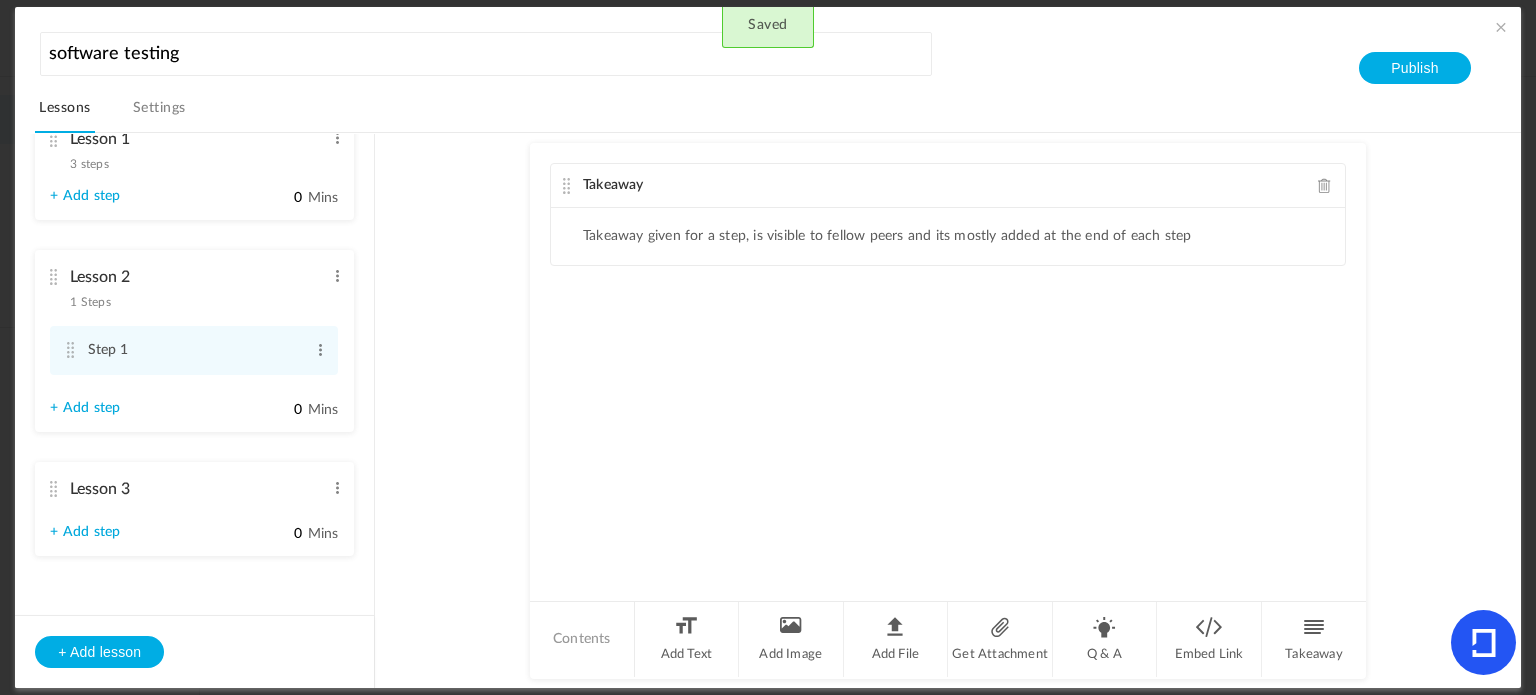 click on "+ Add lesson" at bounding box center [194, 651] 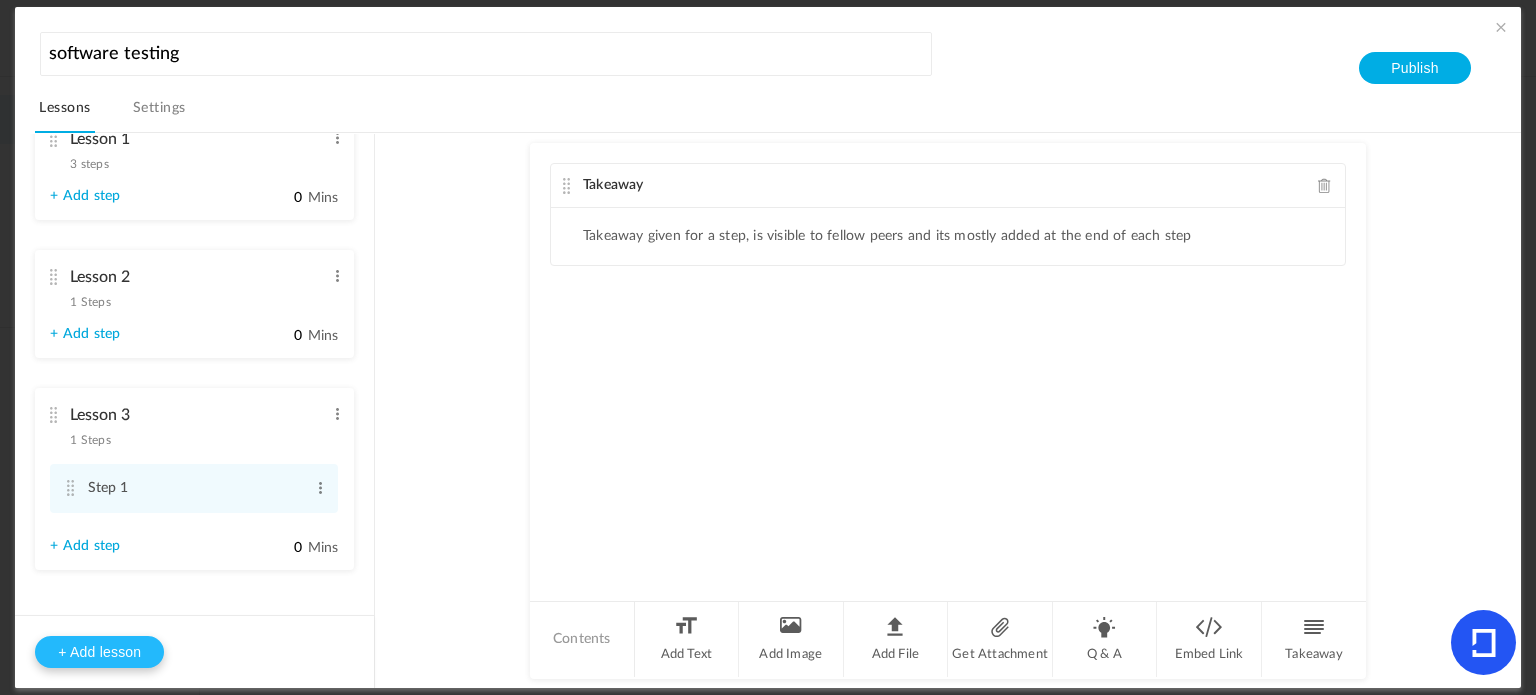 click on "+ Add lesson" at bounding box center [99, 652] 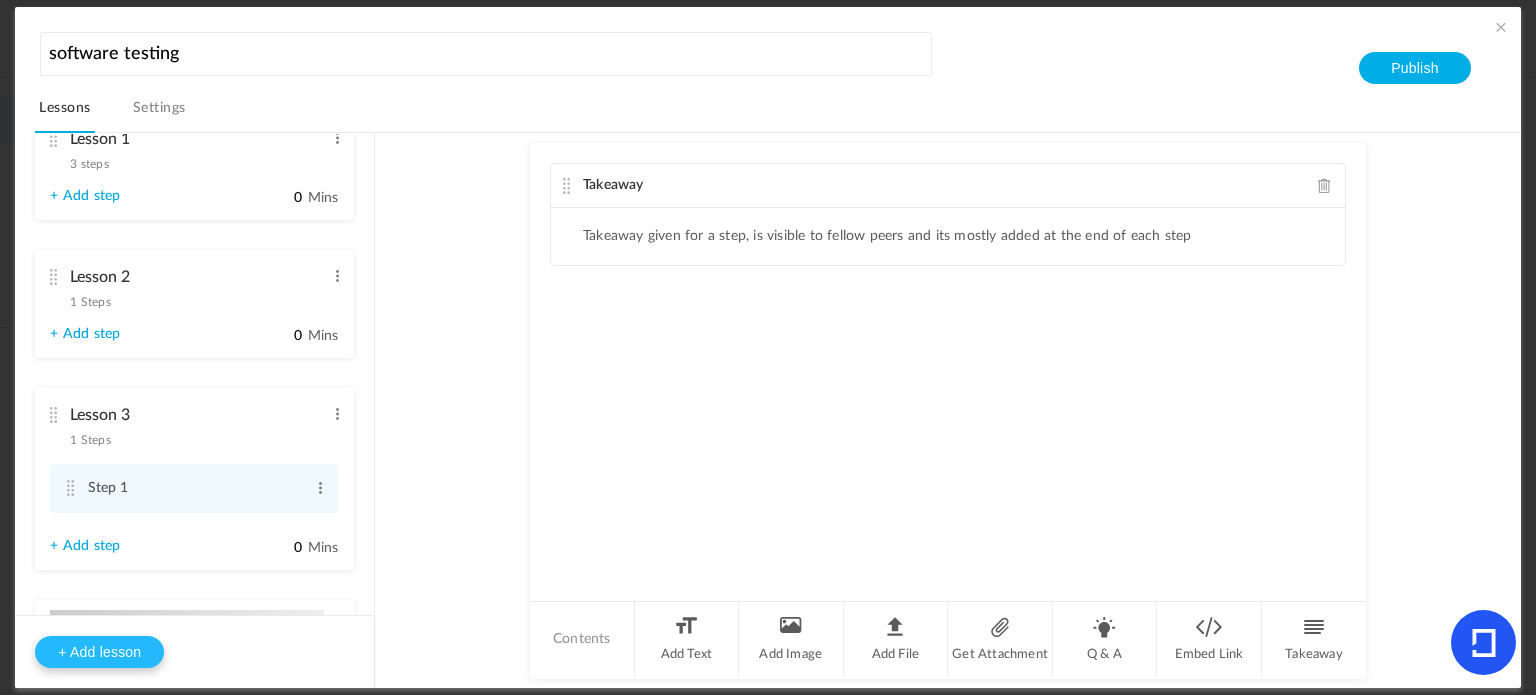 click on "+ Add lesson" at bounding box center (99, 652) 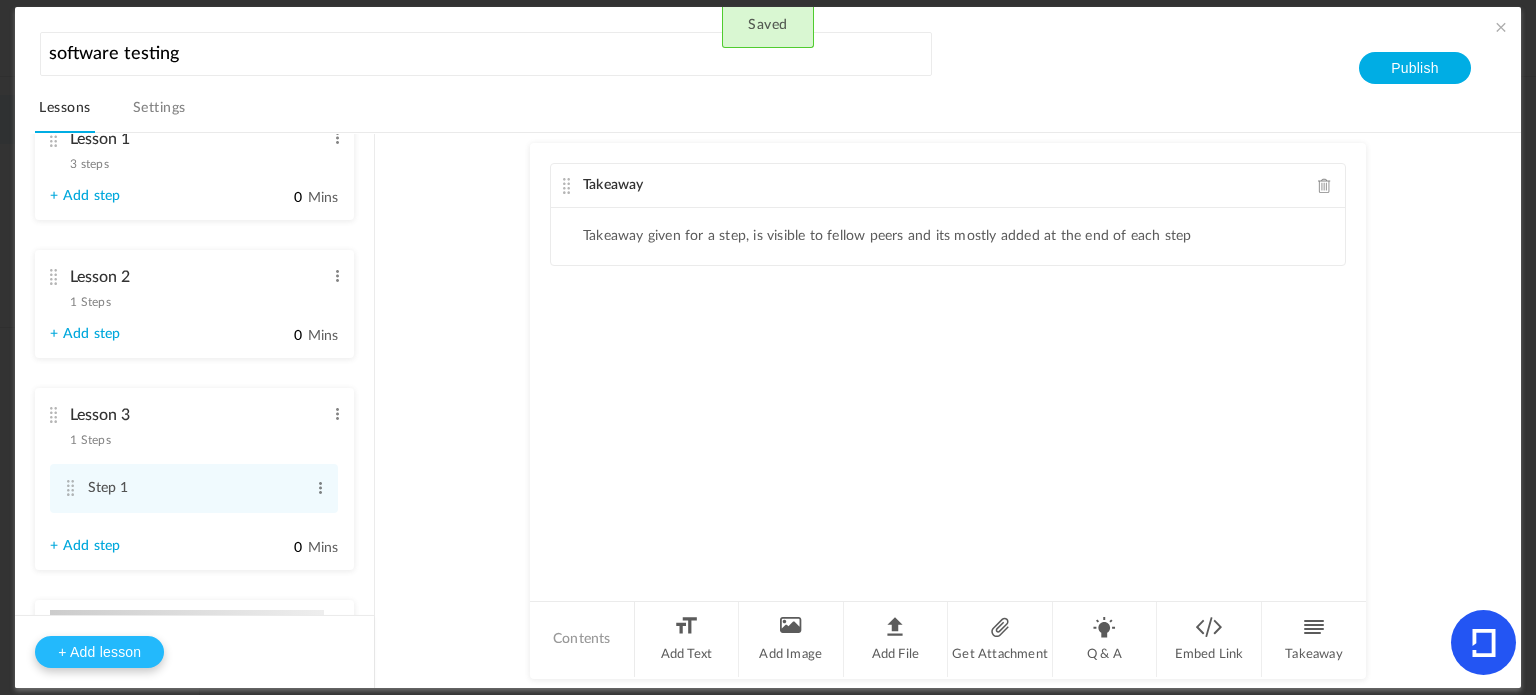 type on "Lesson 4" 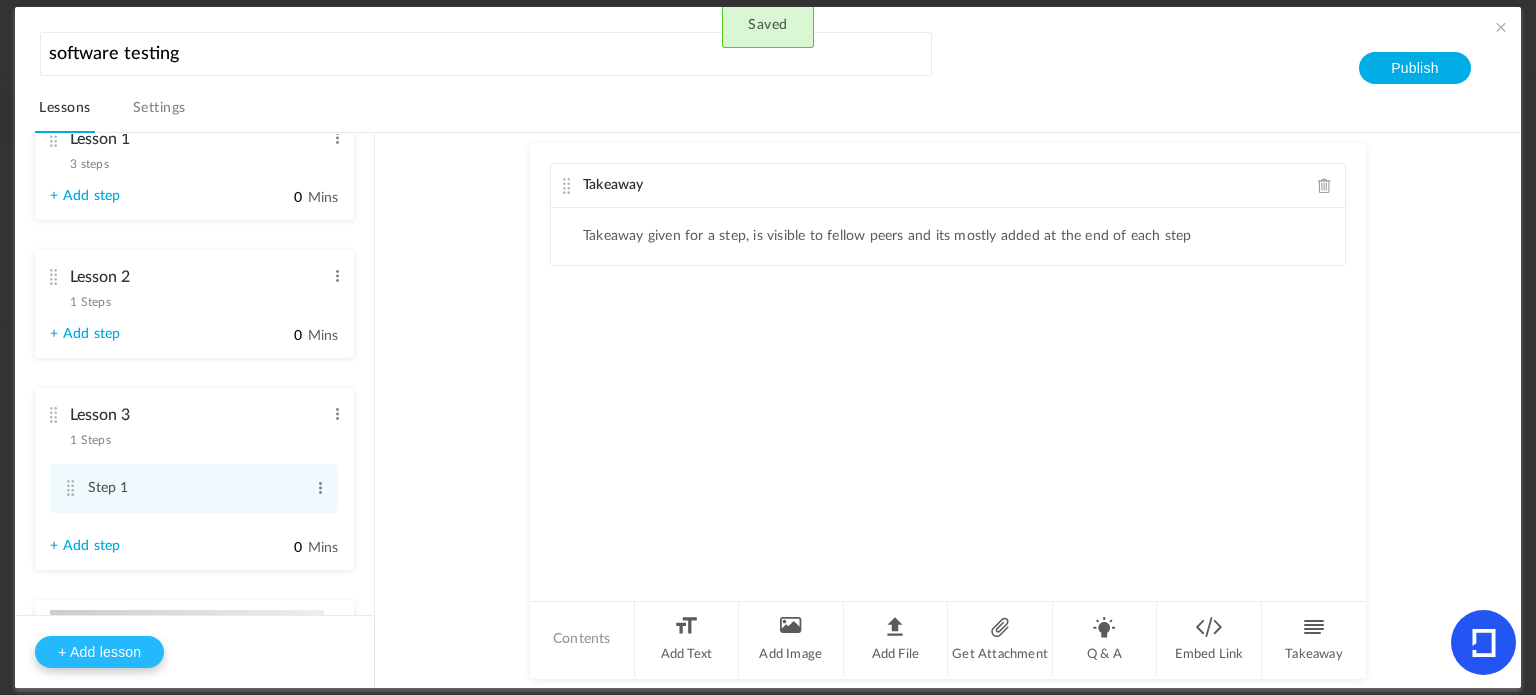 type on "0" 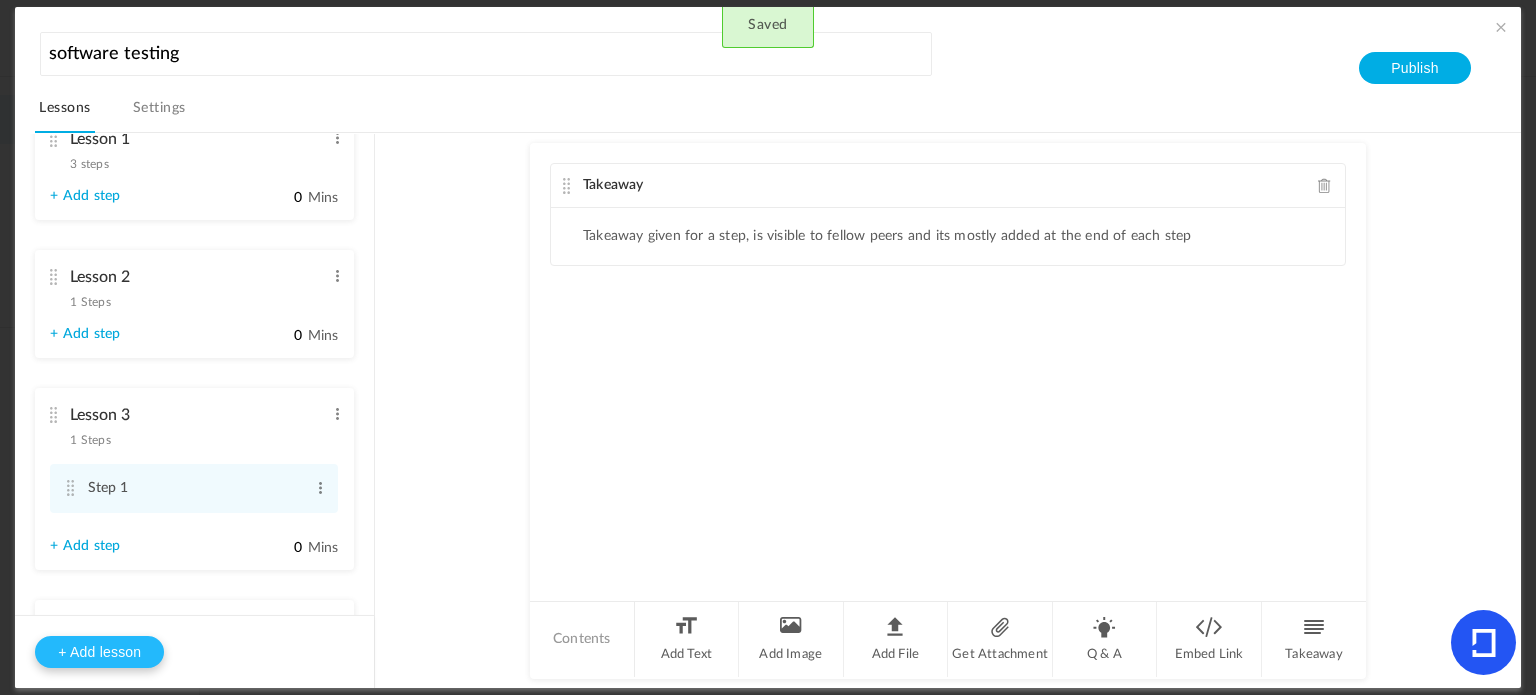 type on "Lesson 5" 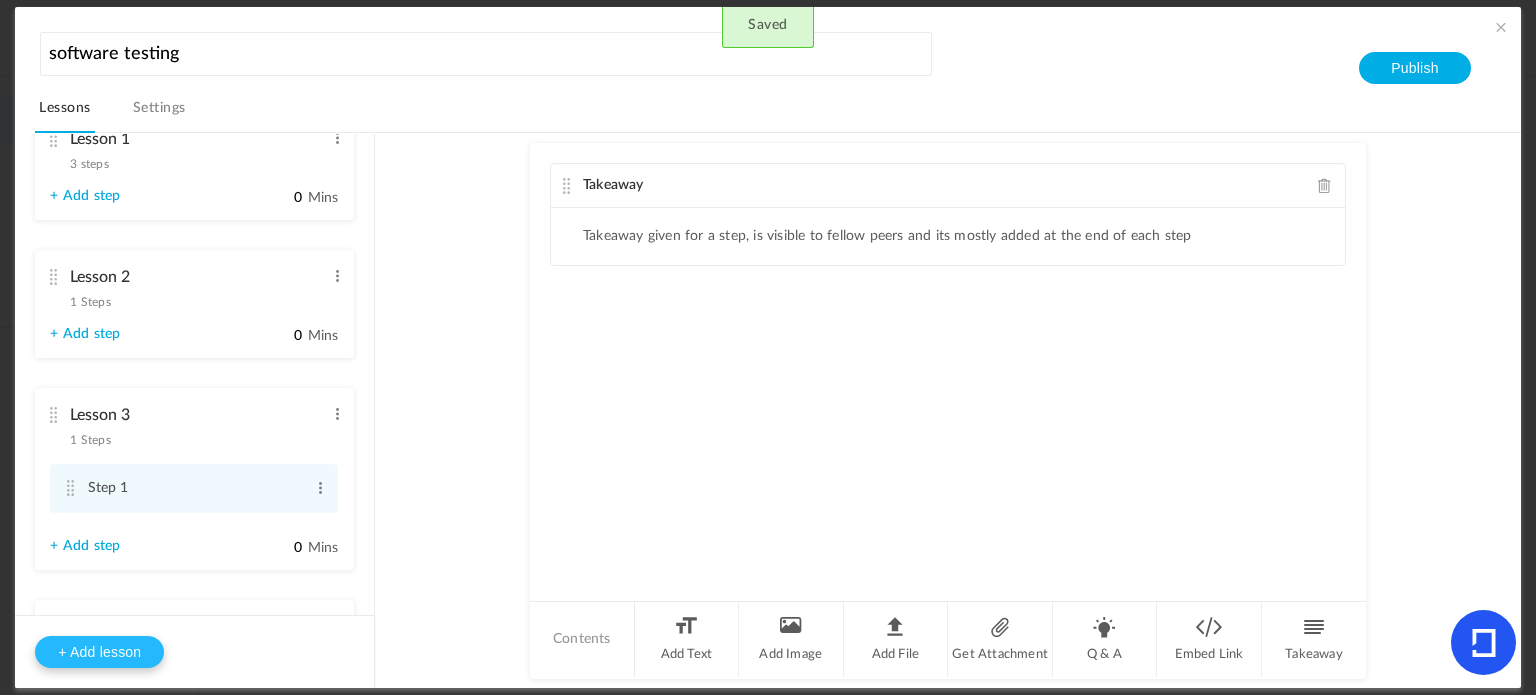 type on "0" 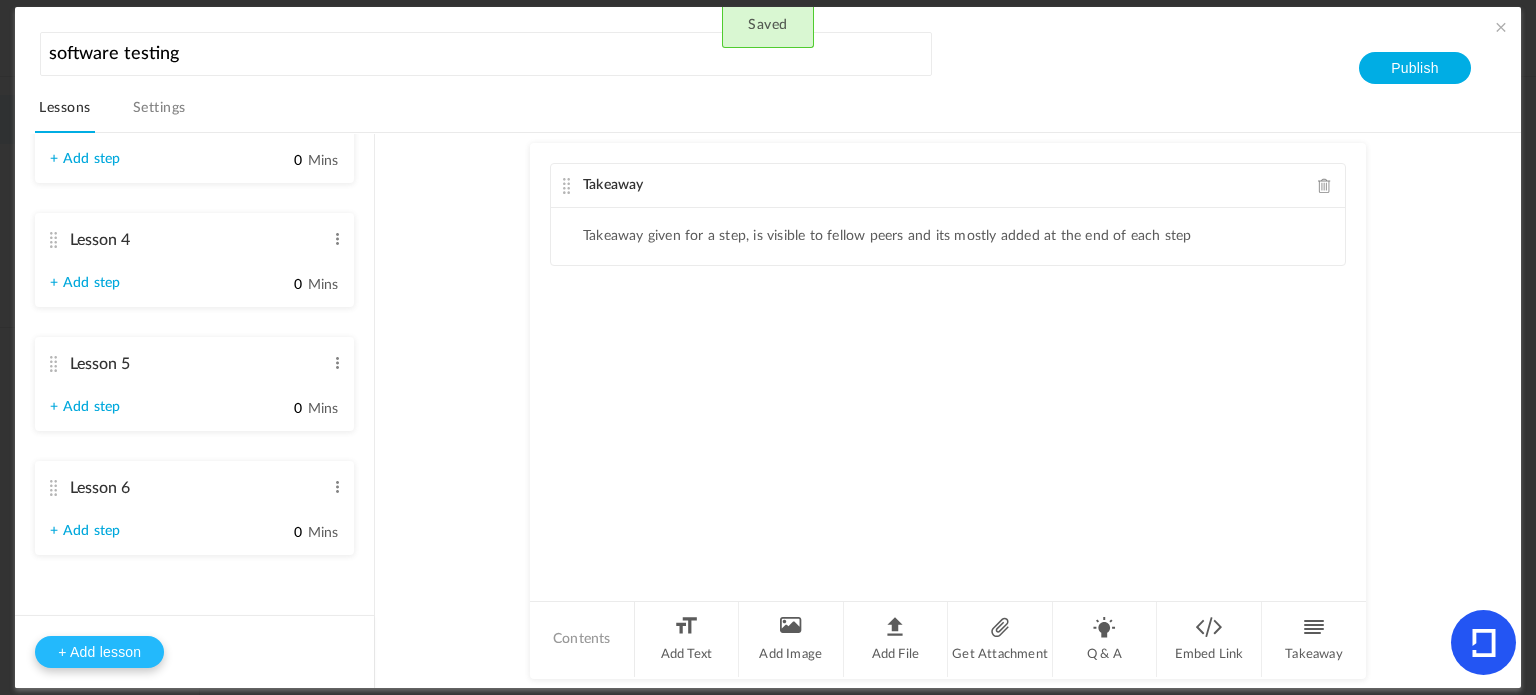 type on "Step 1" 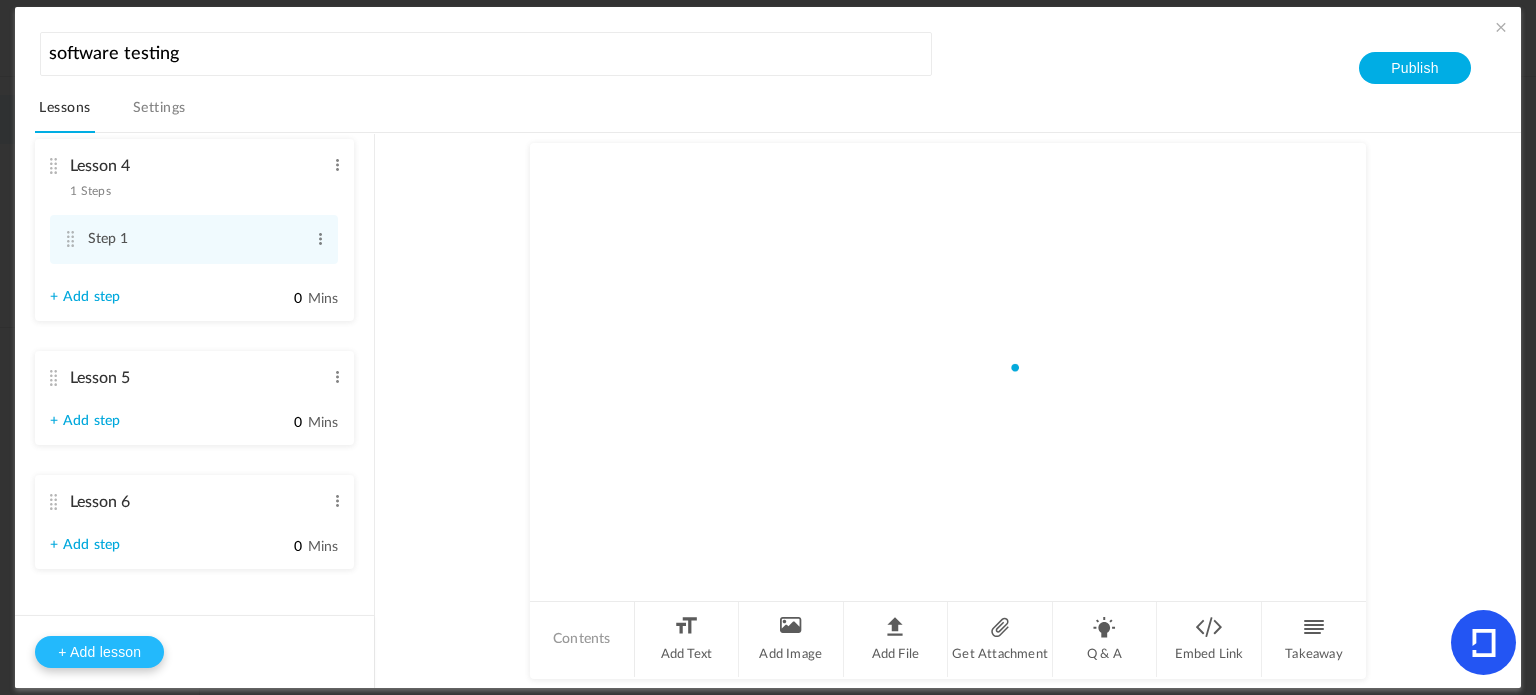 type on "Step 1" 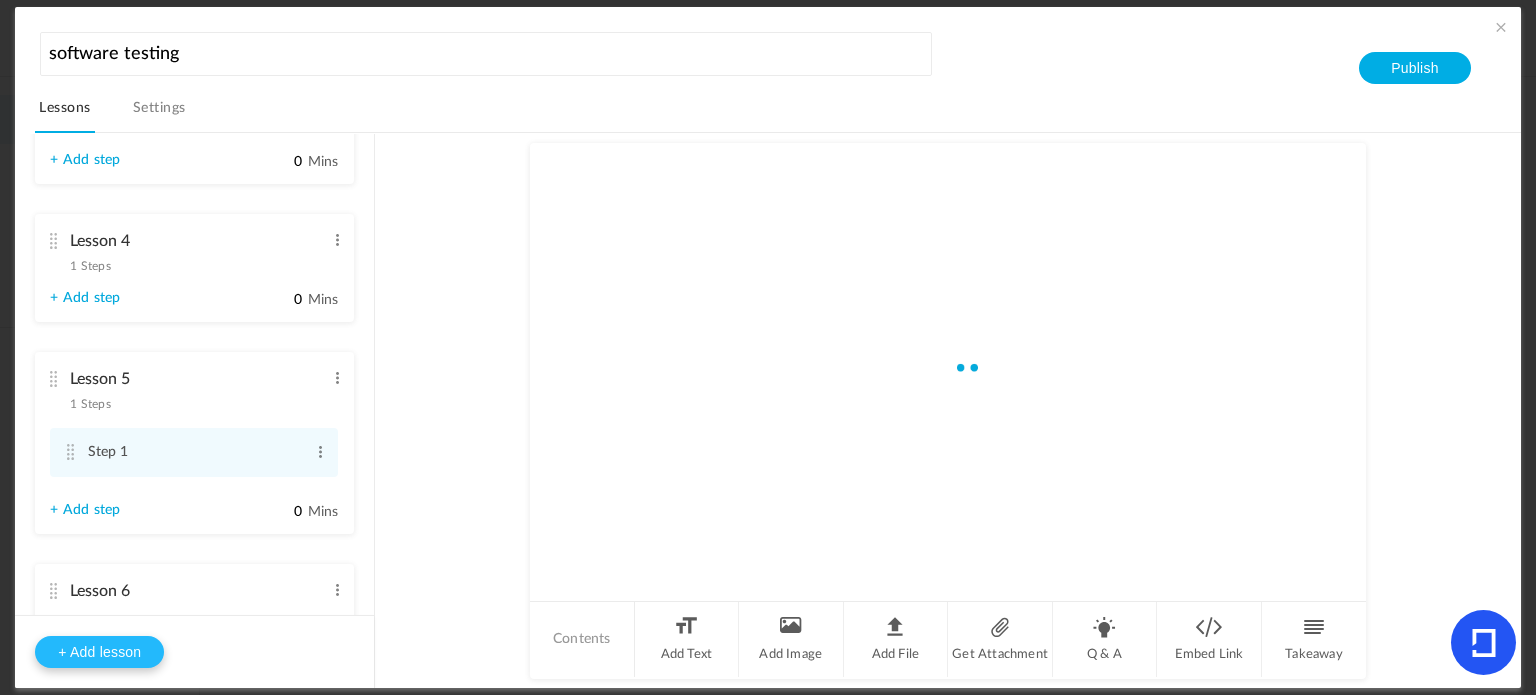 type on "Step 1" 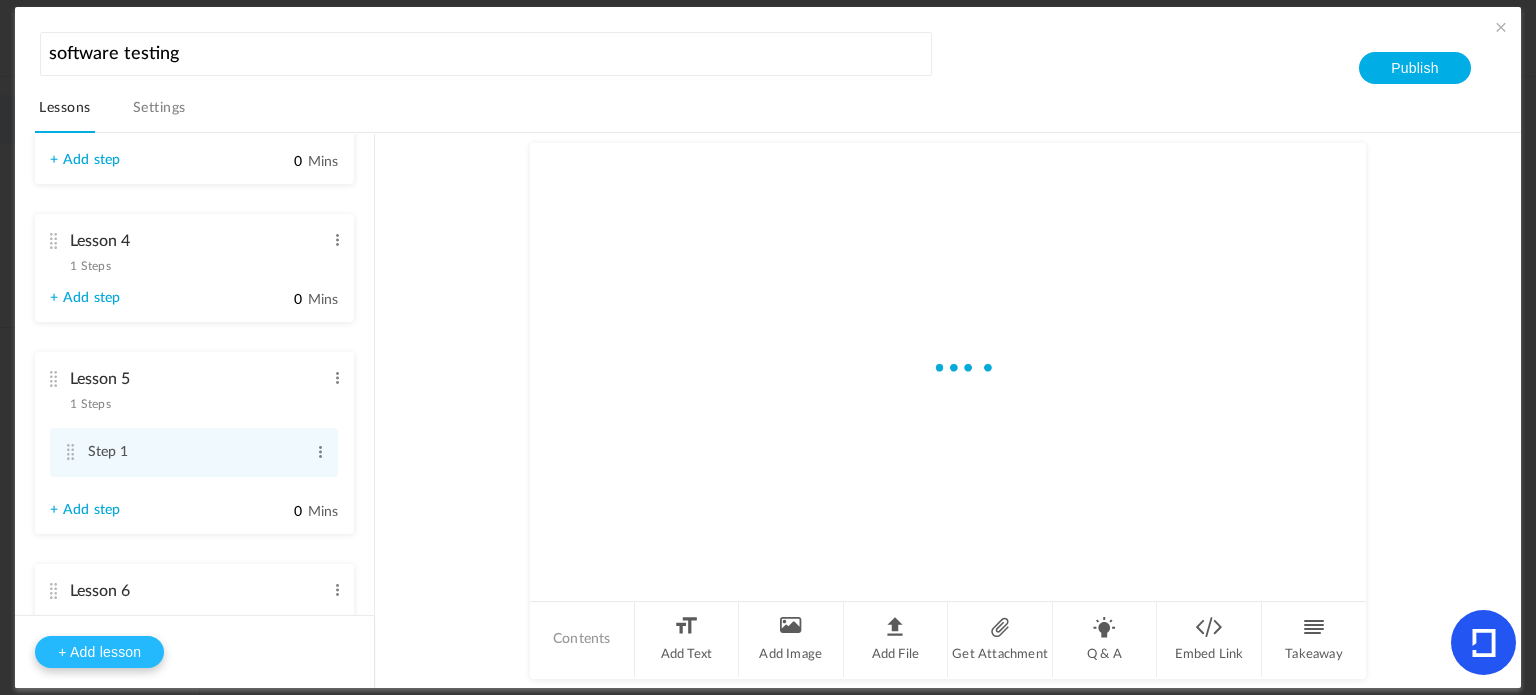 scroll, scrollTop: 364, scrollLeft: 0, axis: vertical 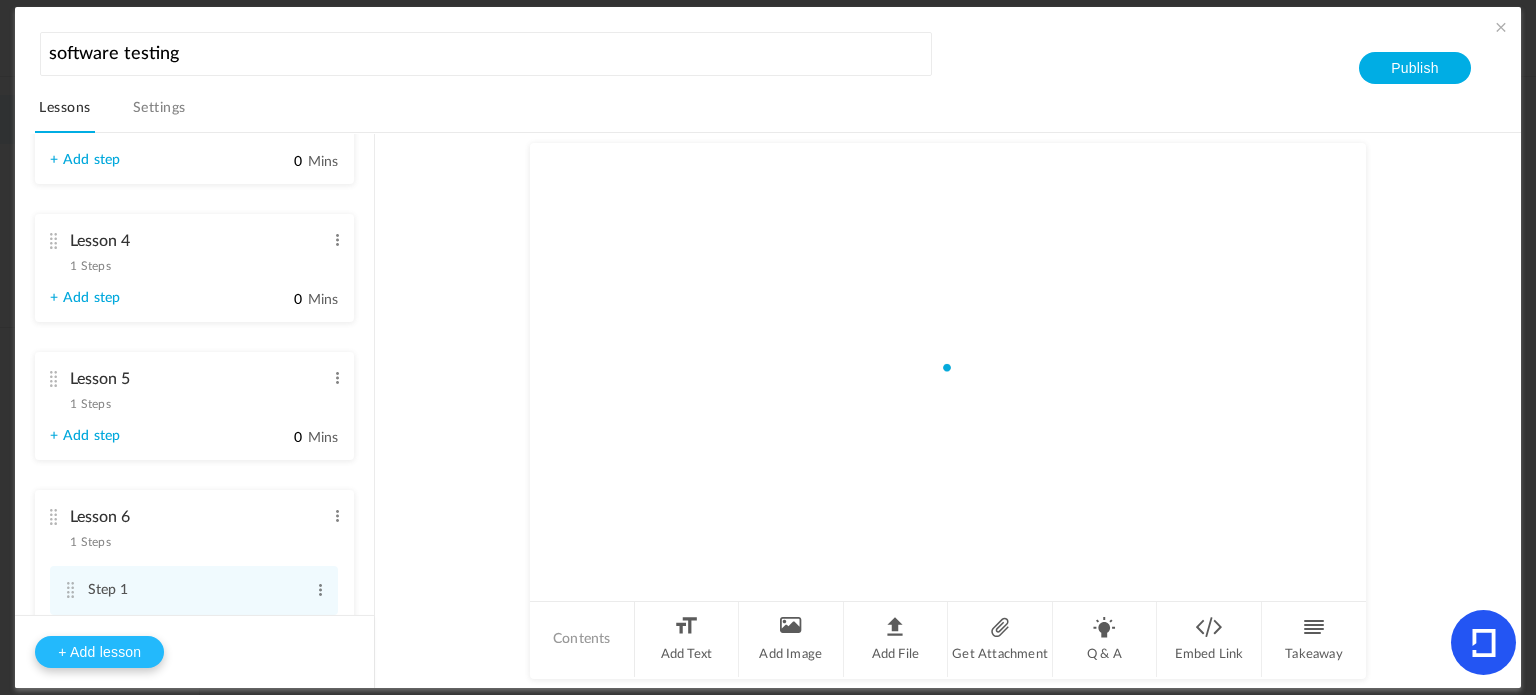 click on "+ Add lesson" at bounding box center [99, 652] 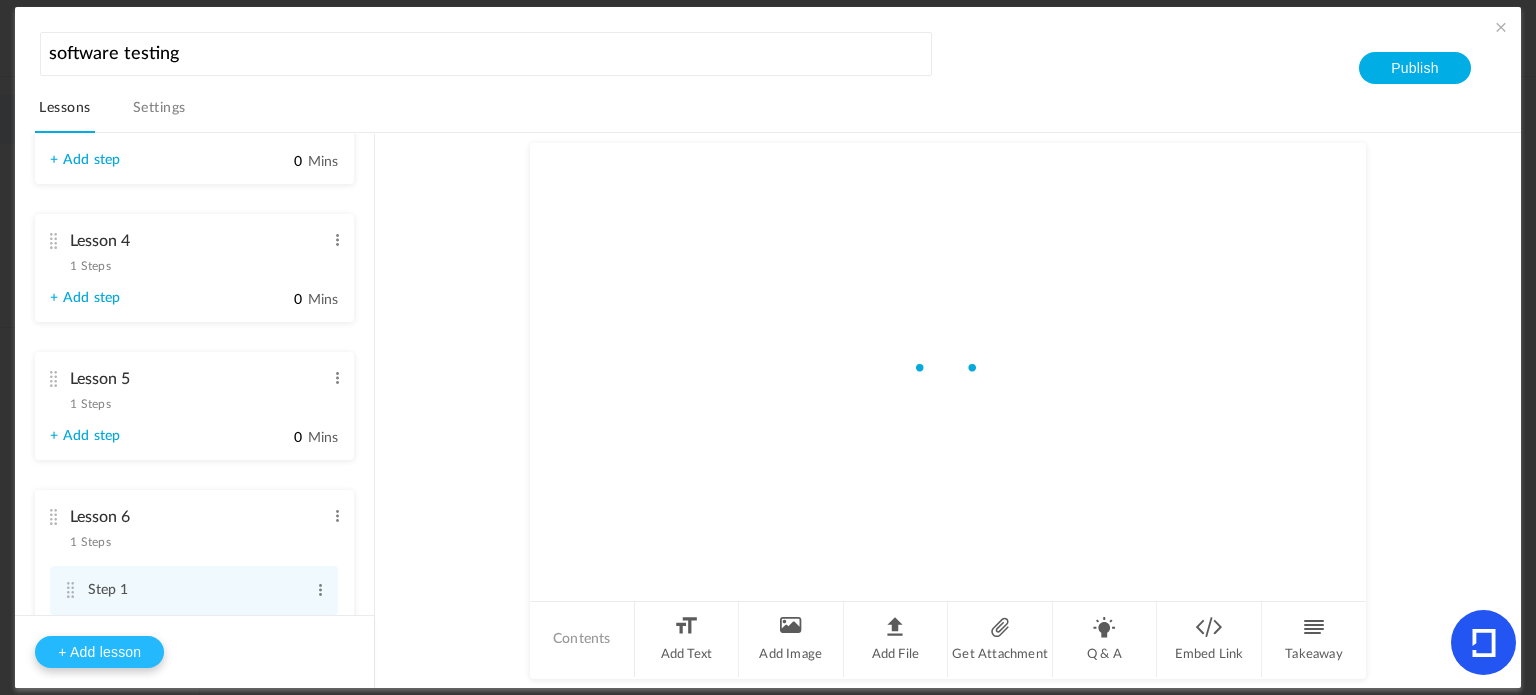 click on "+ Add lesson" at bounding box center (99, 652) 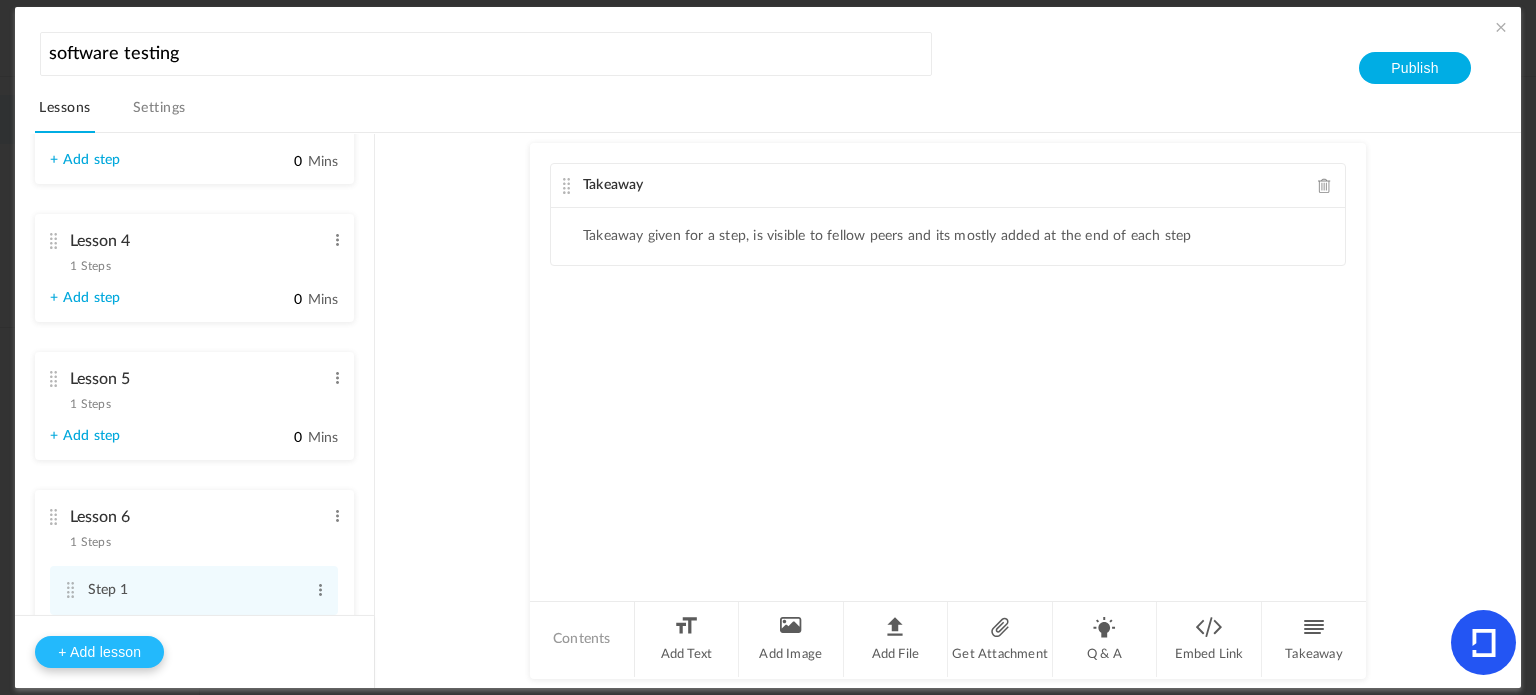 click on "+ Add lesson" at bounding box center (99, 652) 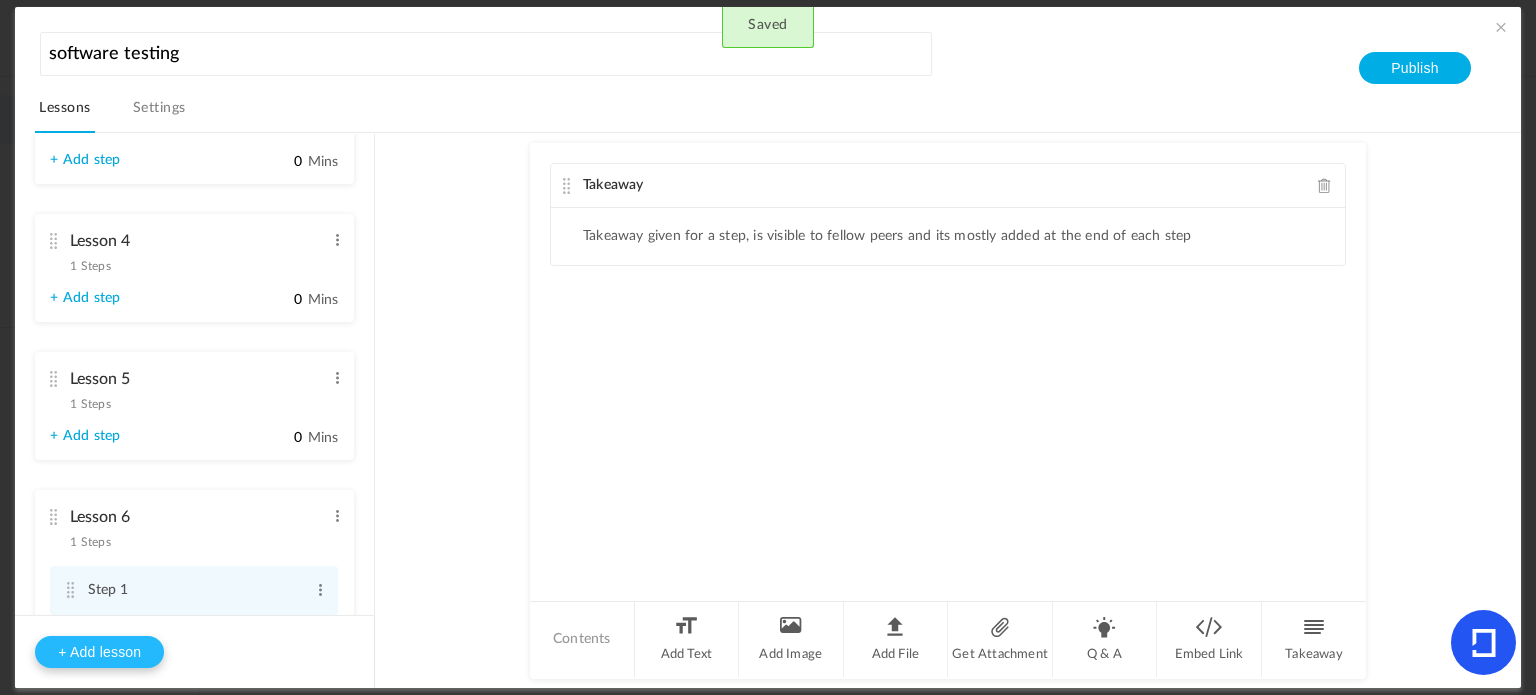 type on "Lesson 9" 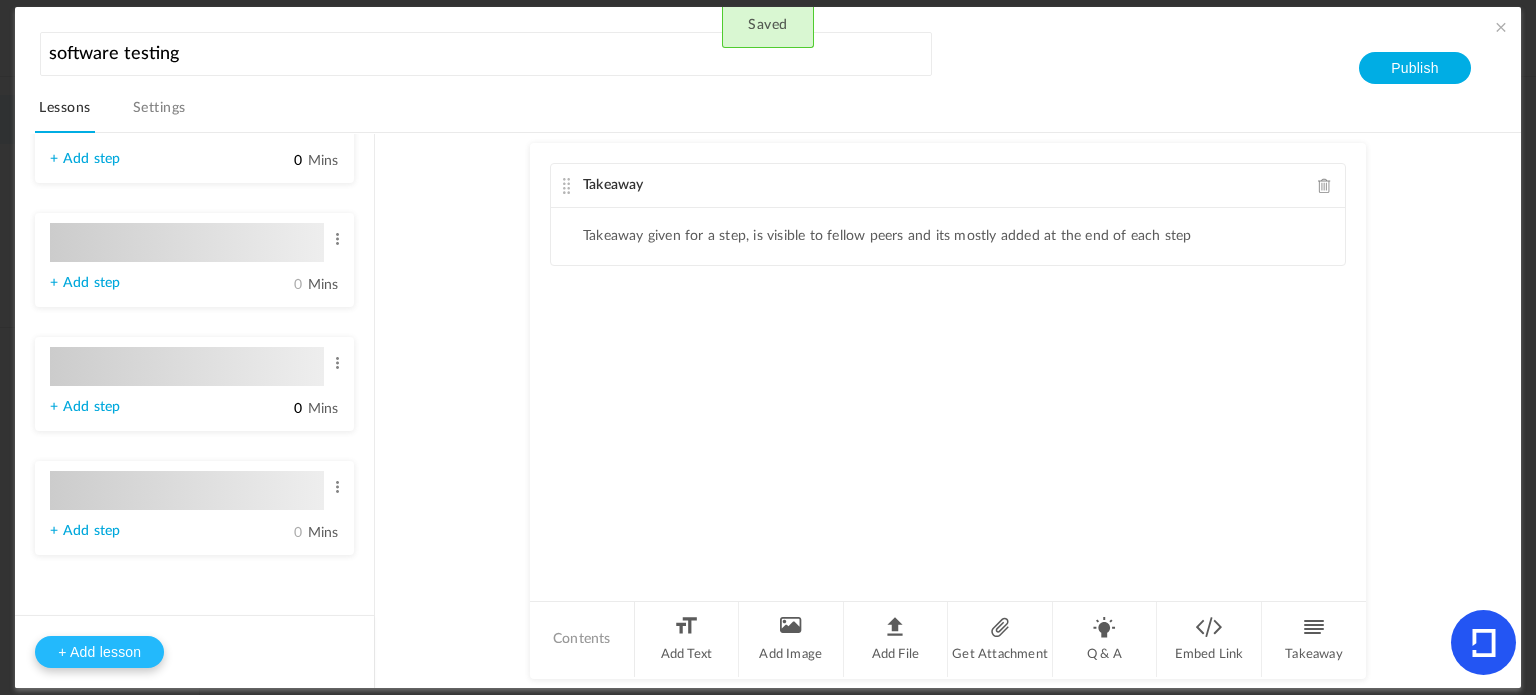 type on "Lesson 8" 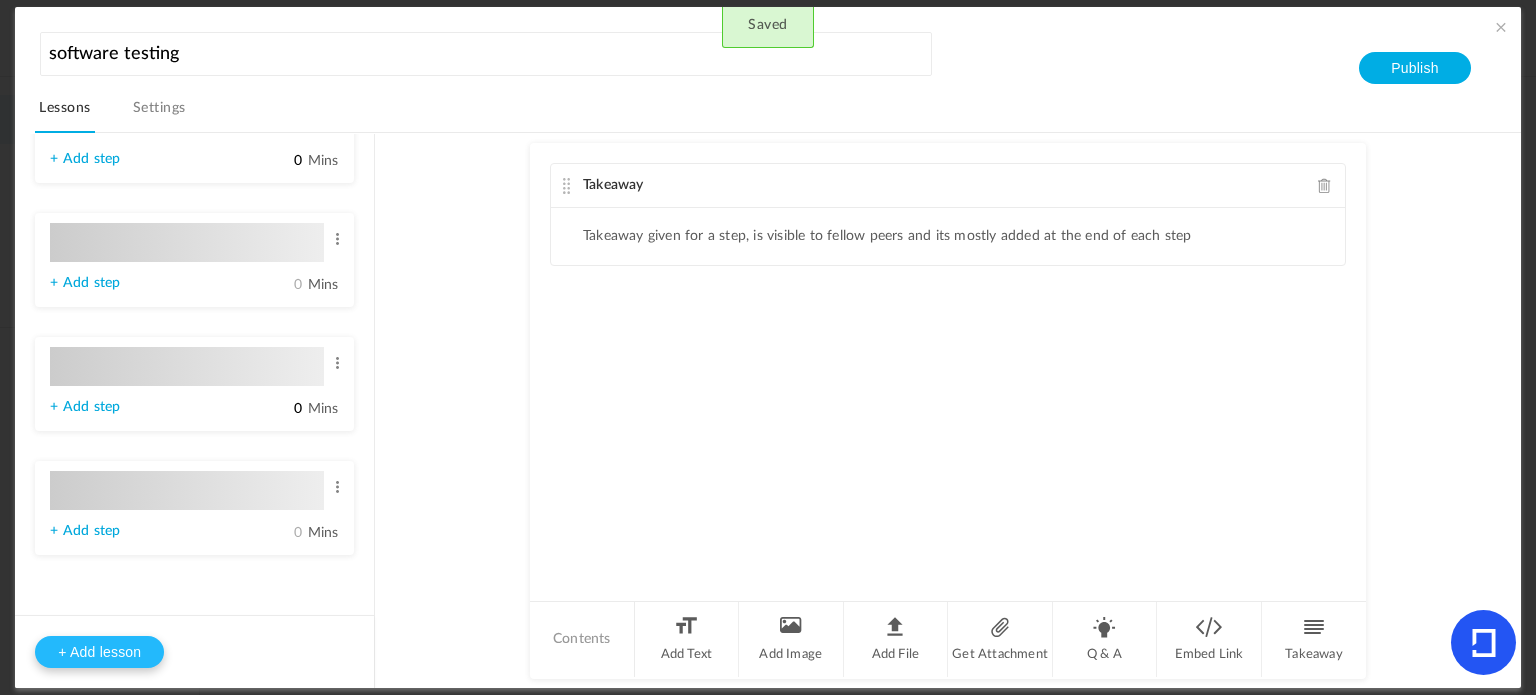 type on "0" 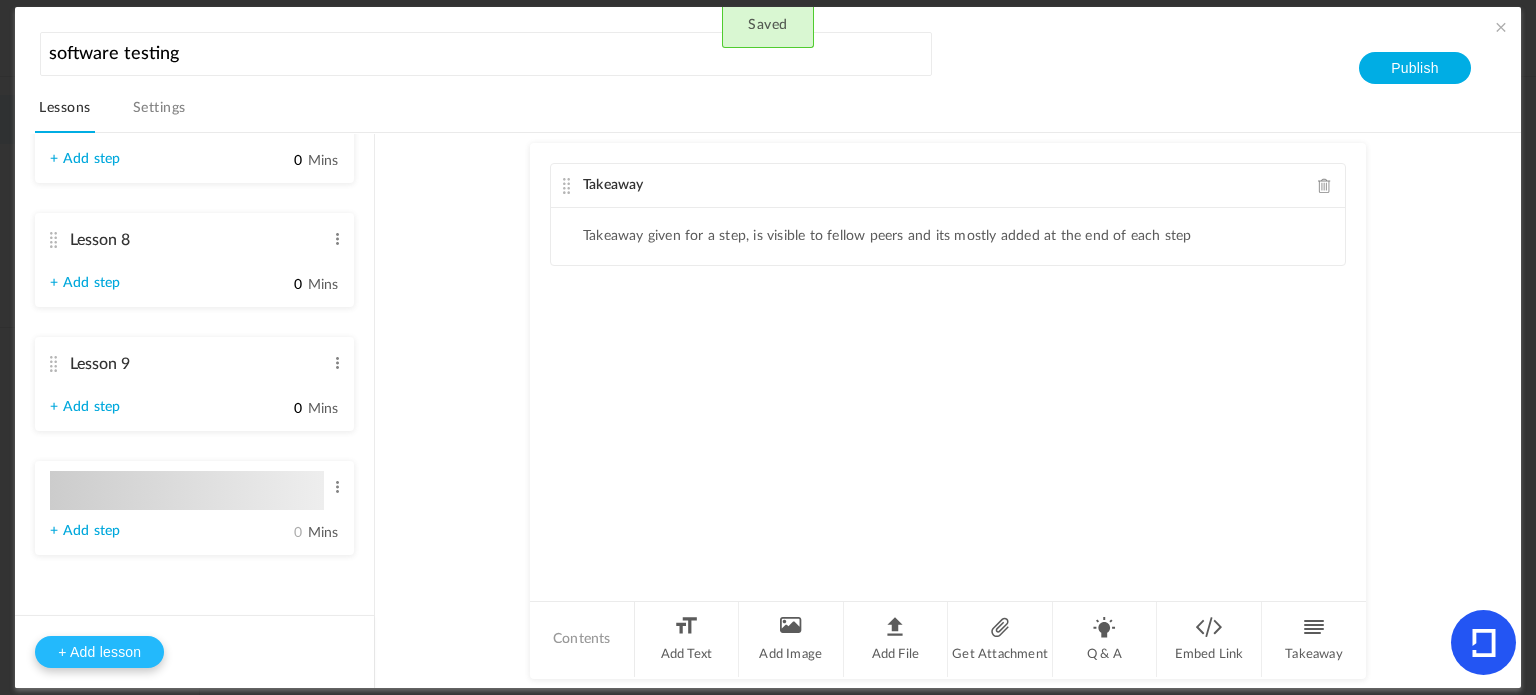 type on "Lesson 10" 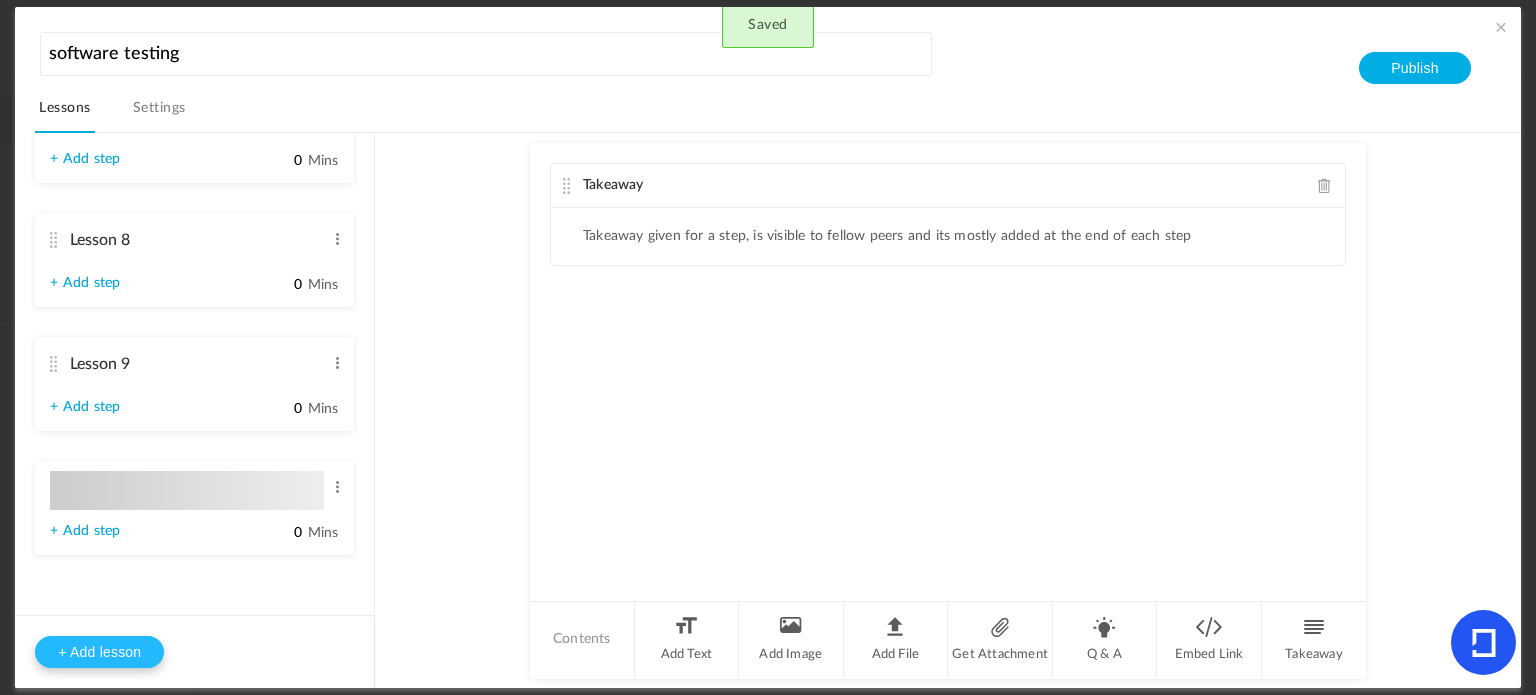 type on "Step 1" 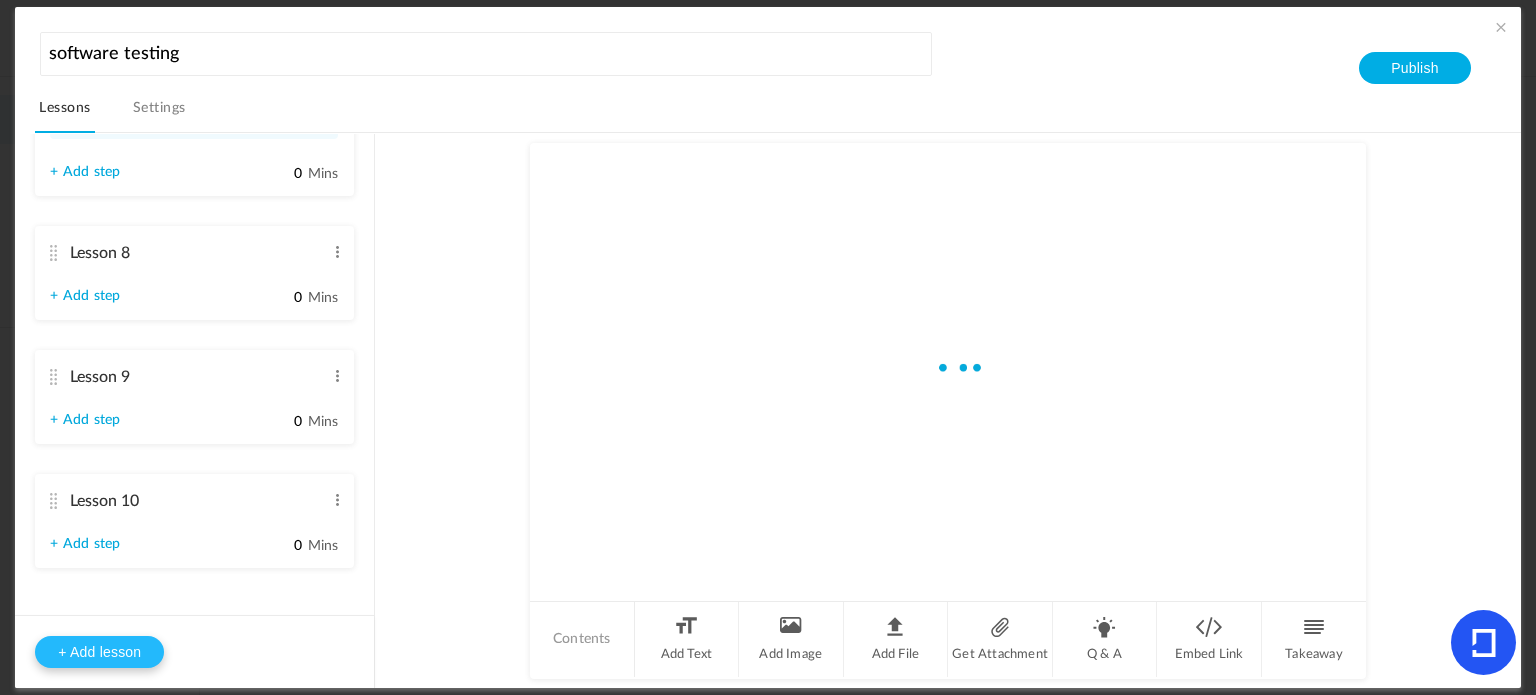 scroll, scrollTop: 904, scrollLeft: 0, axis: vertical 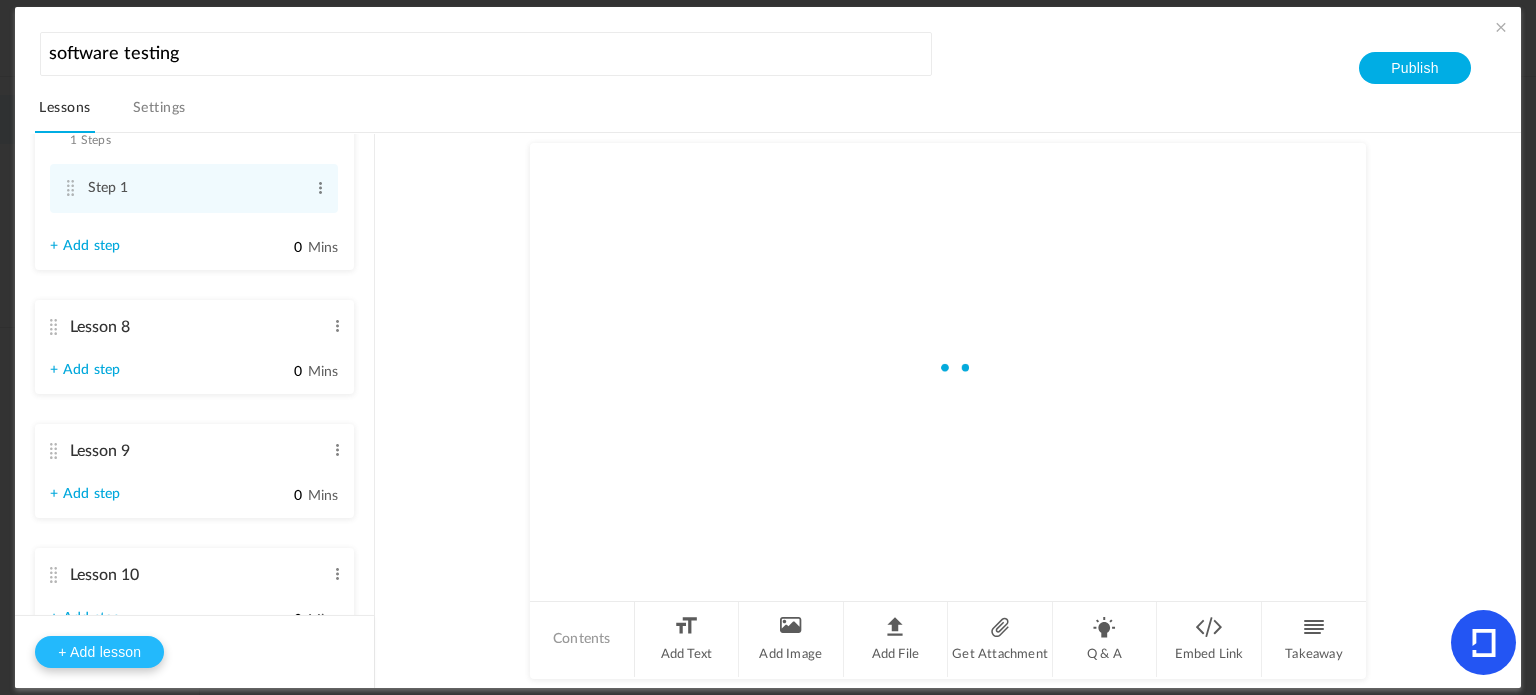 type on "Step 1" 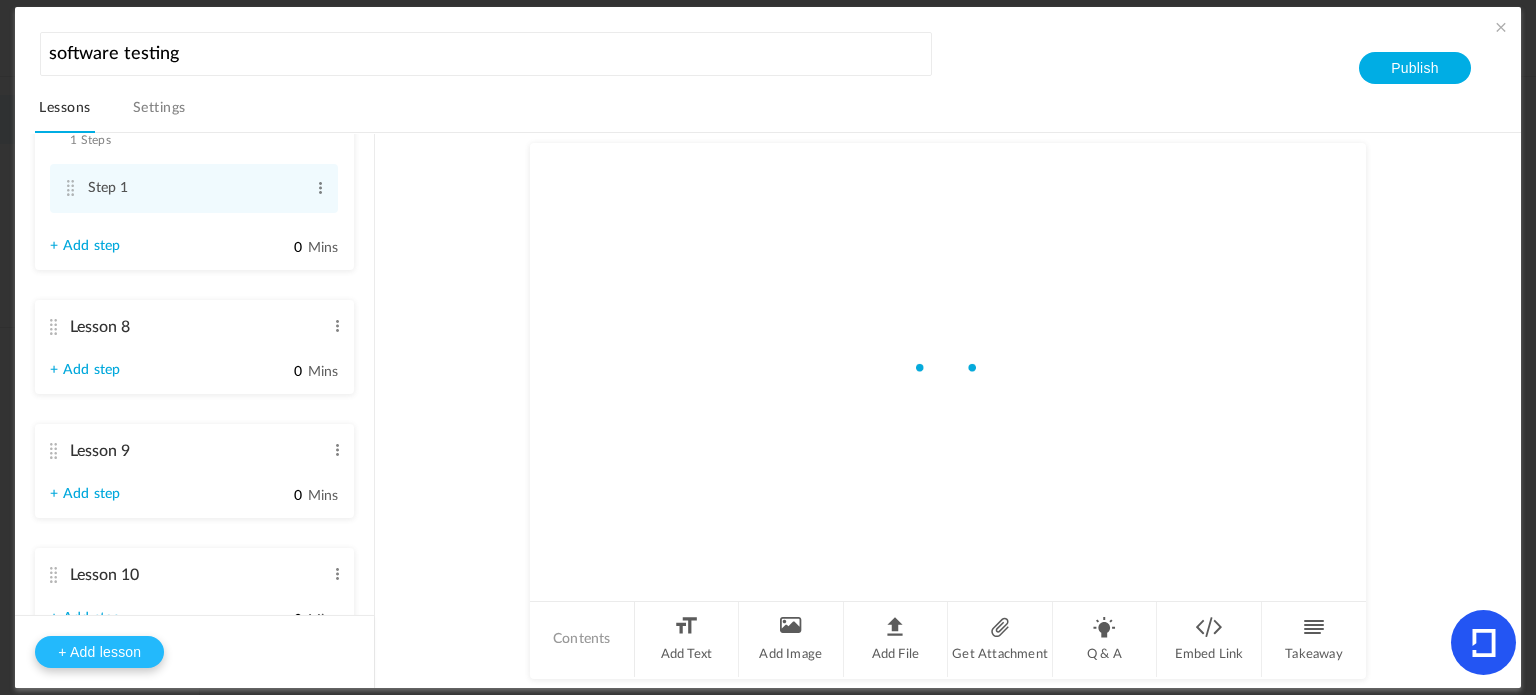 type on "Step 1" 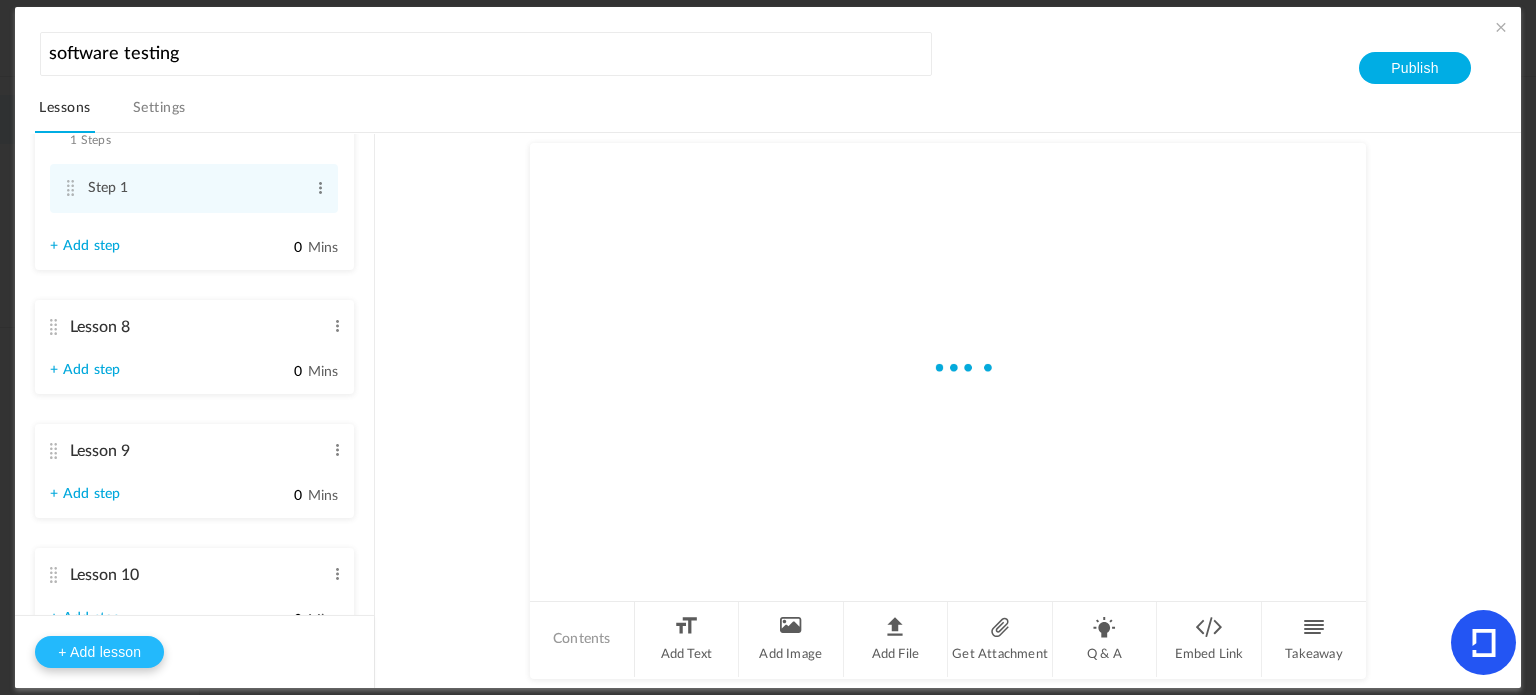 scroll, scrollTop: 0, scrollLeft: 0, axis: both 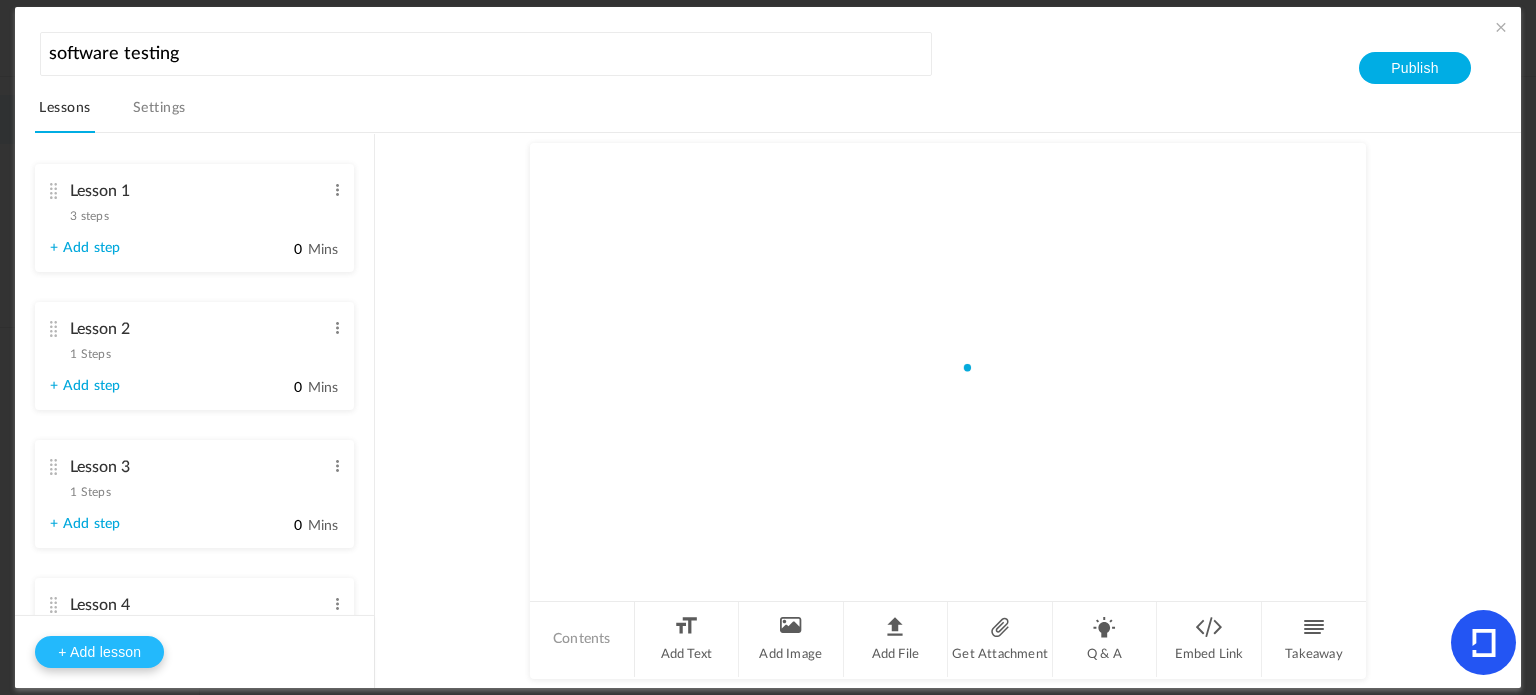 type on "Step 1" 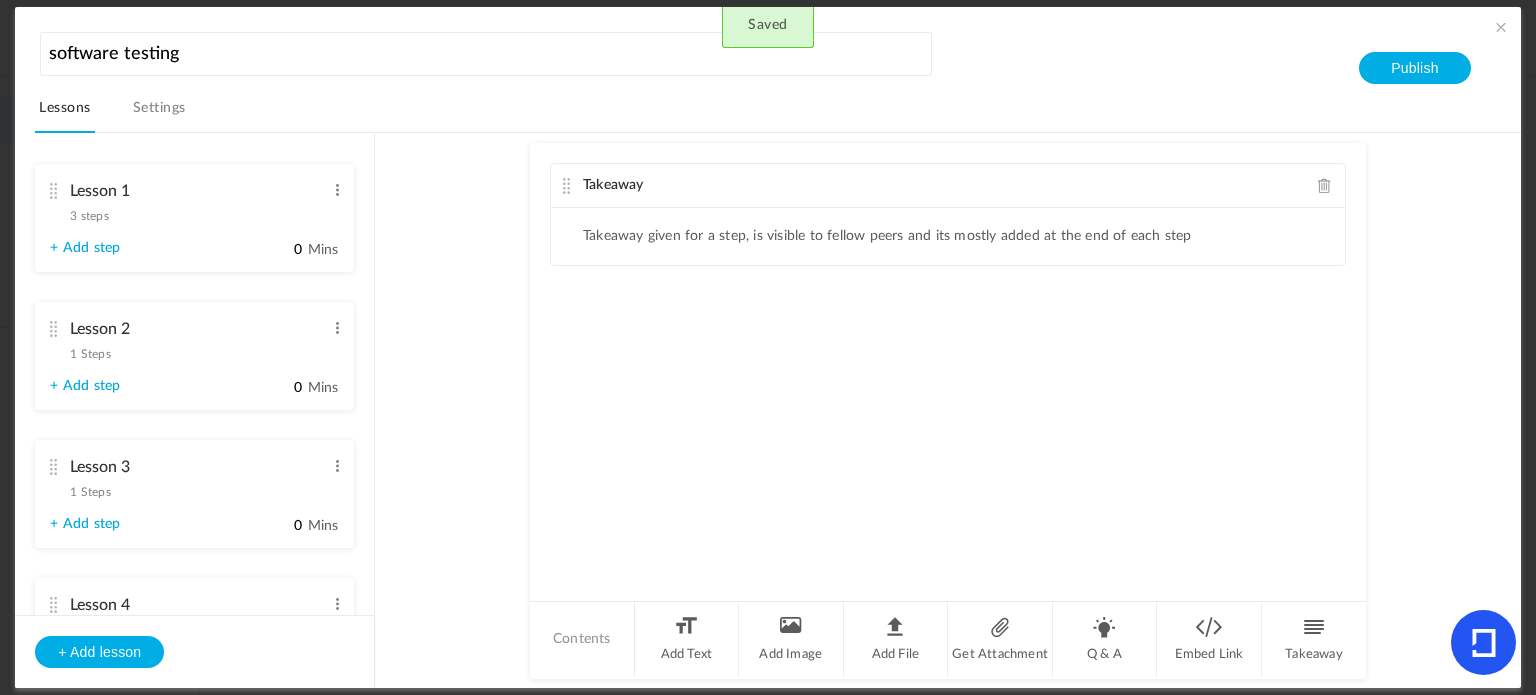 click on "+ Add step" at bounding box center [85, 248] 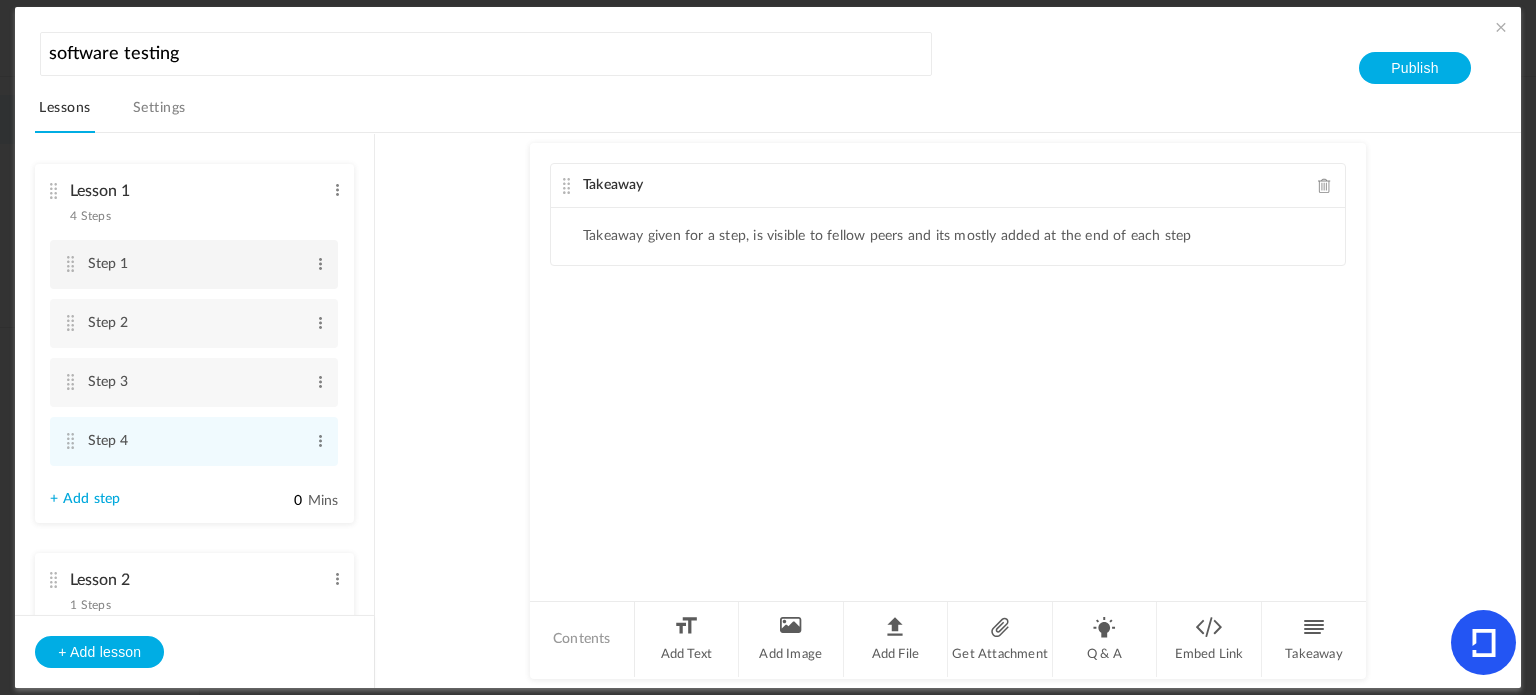 click on "Step 1
Edit
Delete" at bounding box center (194, 264) 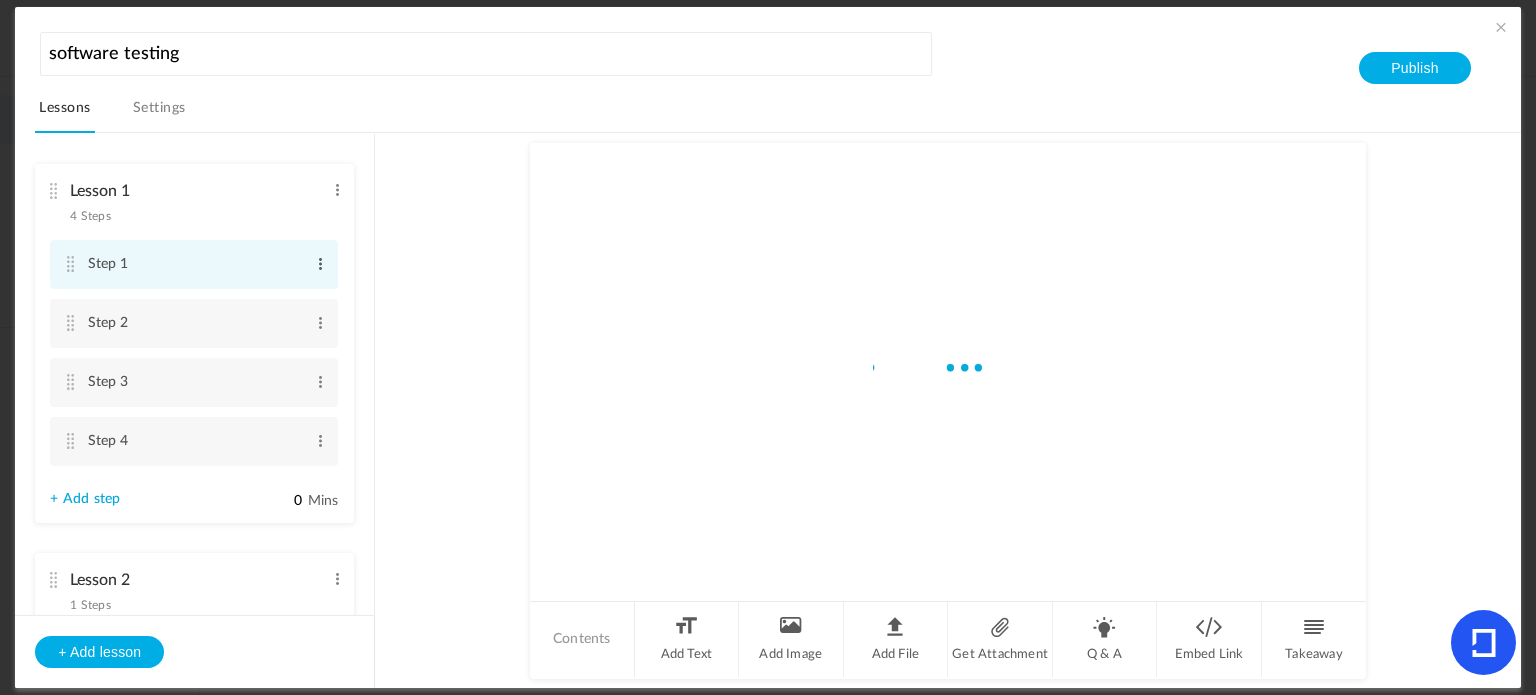 click at bounding box center [320, 264] 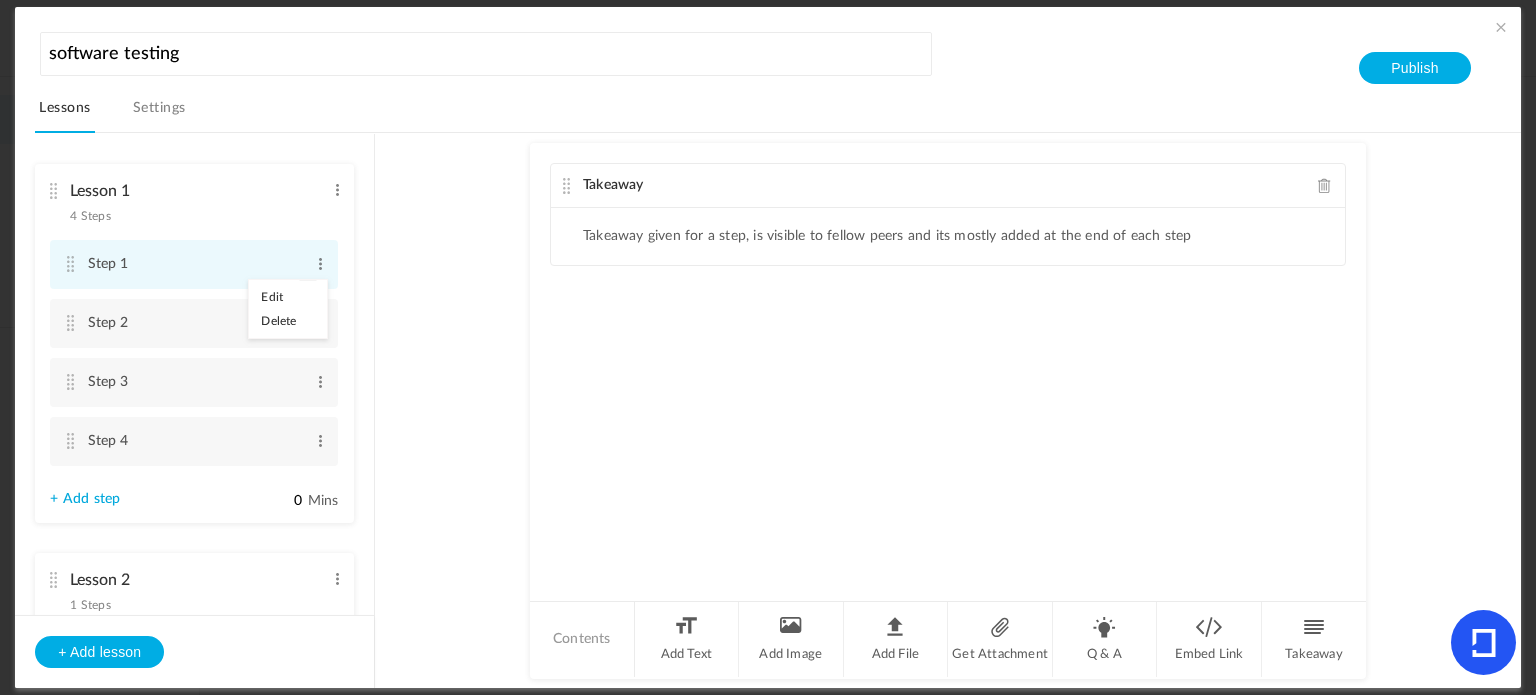 click on "Edit" at bounding box center [288, 297] 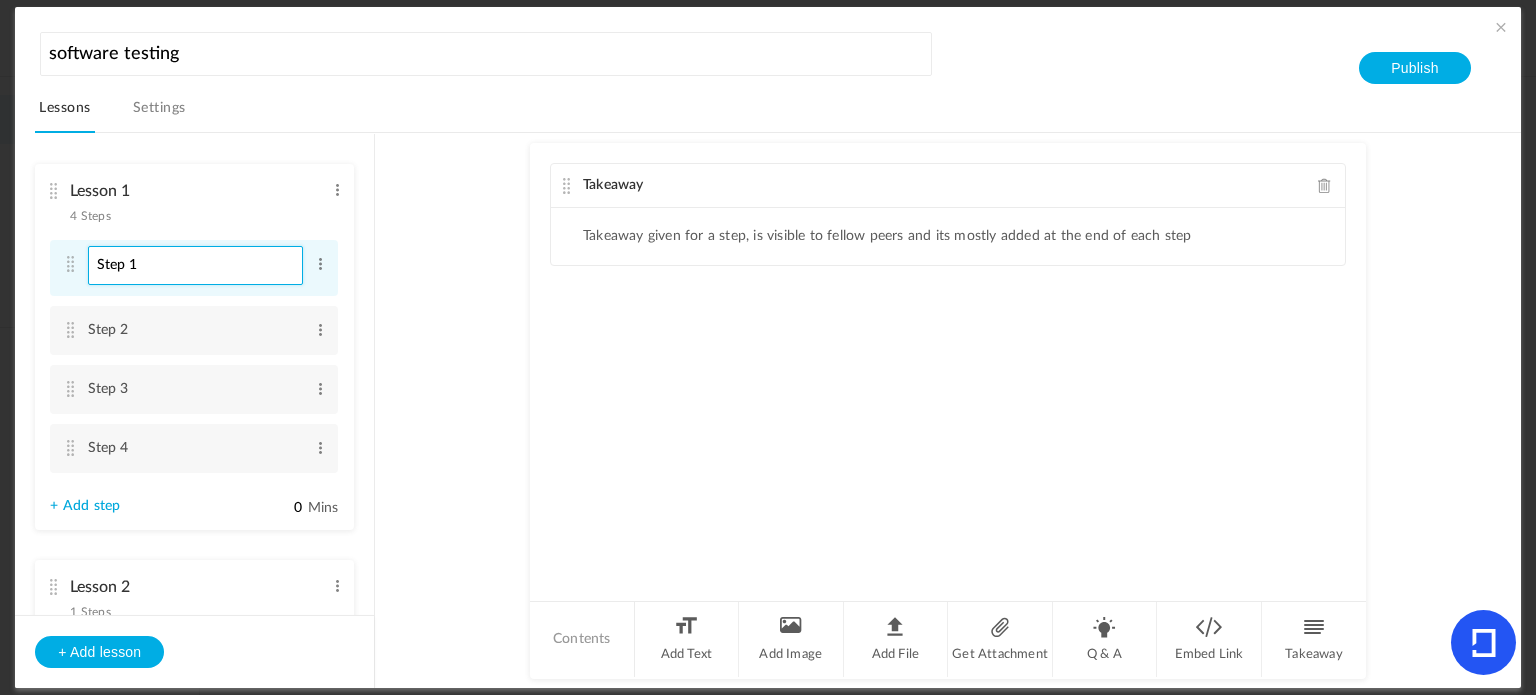 click on "Step 1" at bounding box center (195, 265) 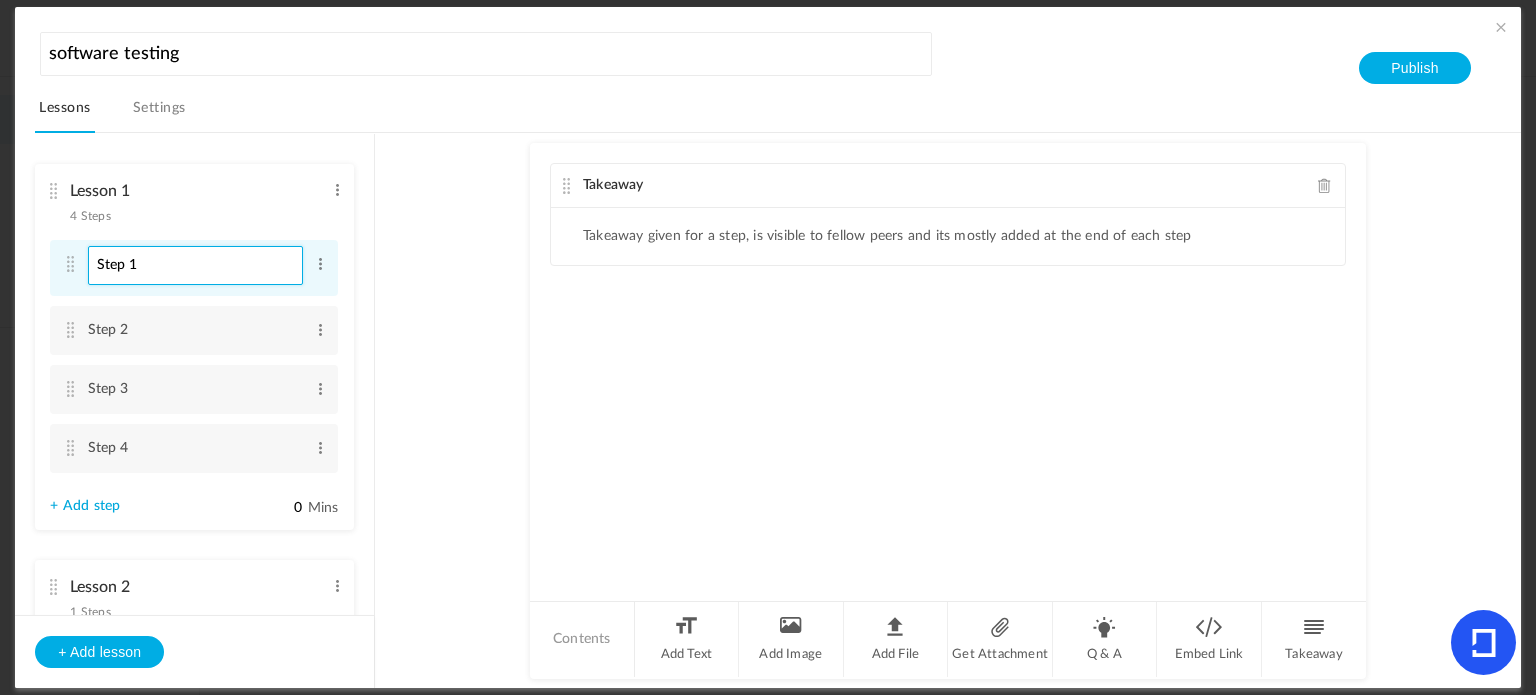 click on "Step 1" at bounding box center (195, 265) 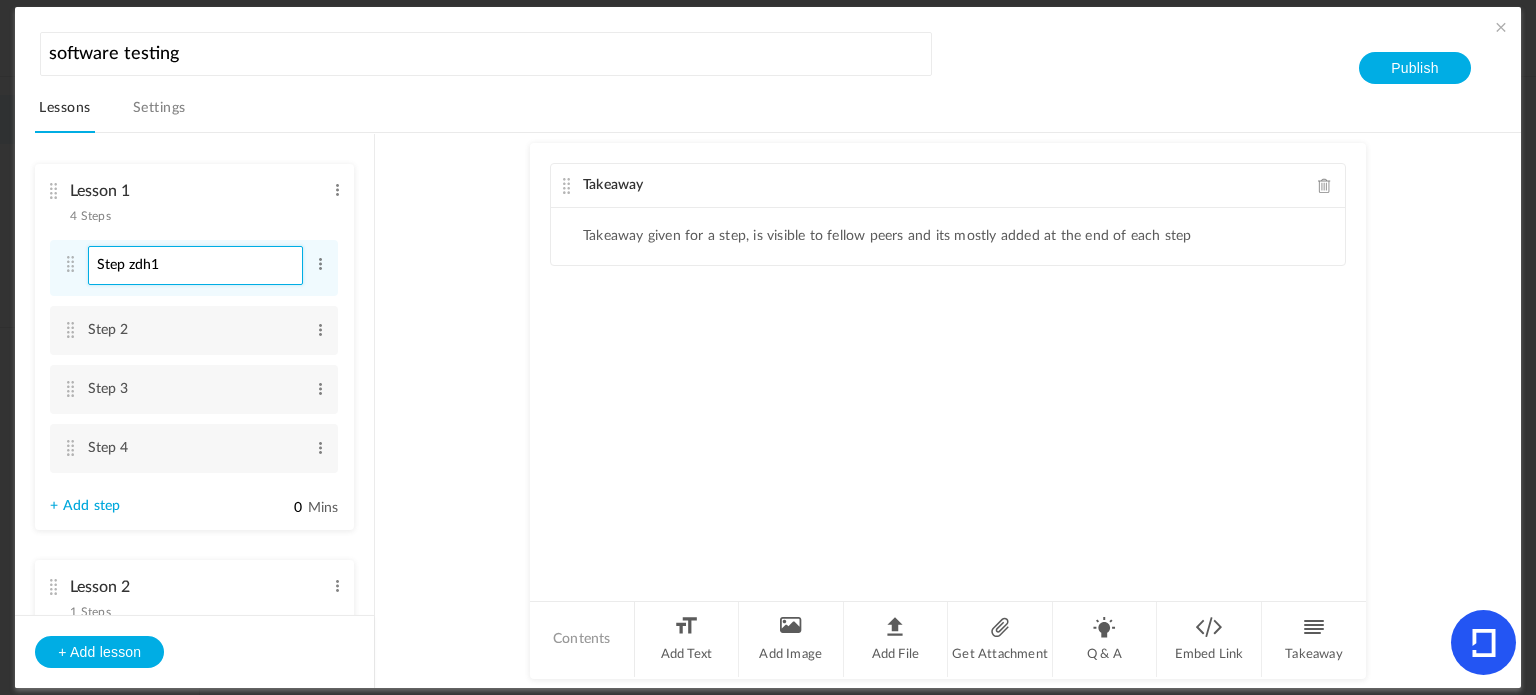 type on "Step zdh1" 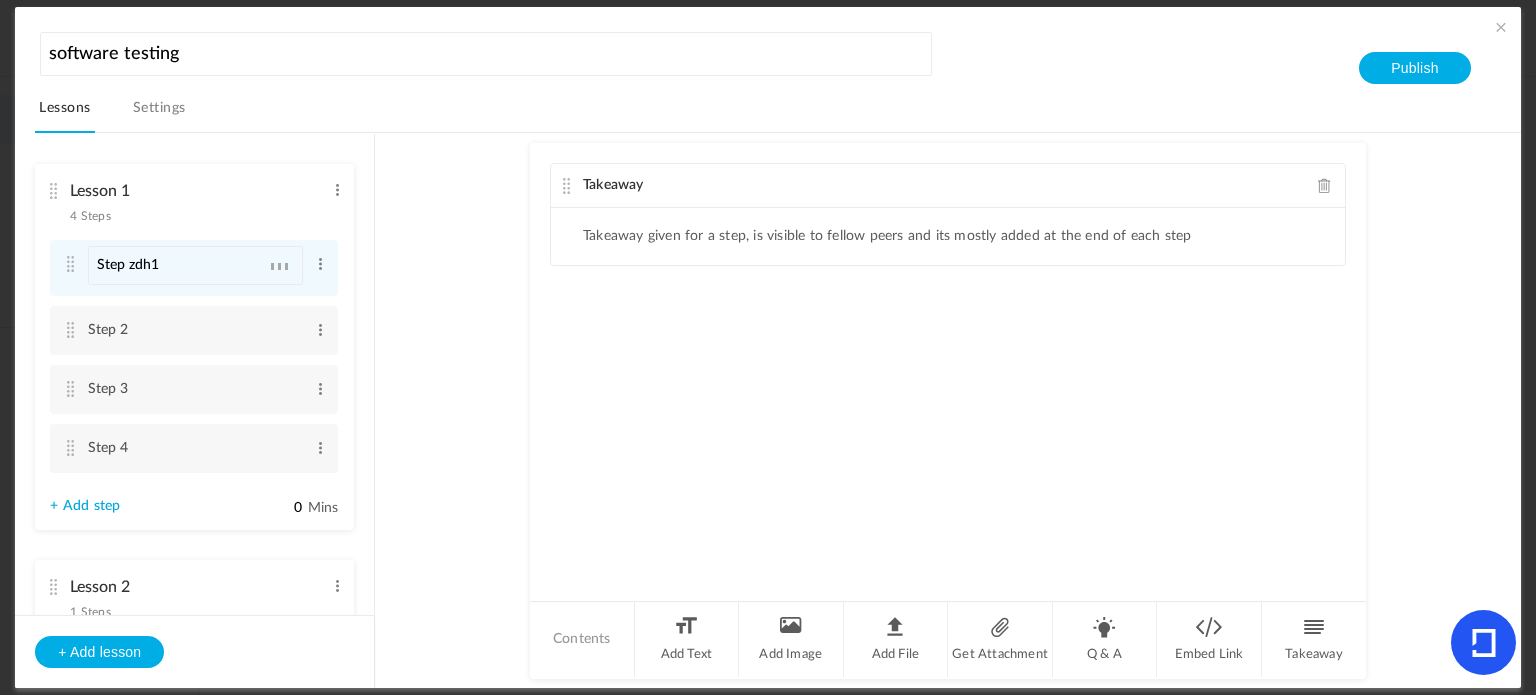 click on "Takeaway
Takeaway given for a step, is visible to fellow peers and its mostly added at the end of each step" 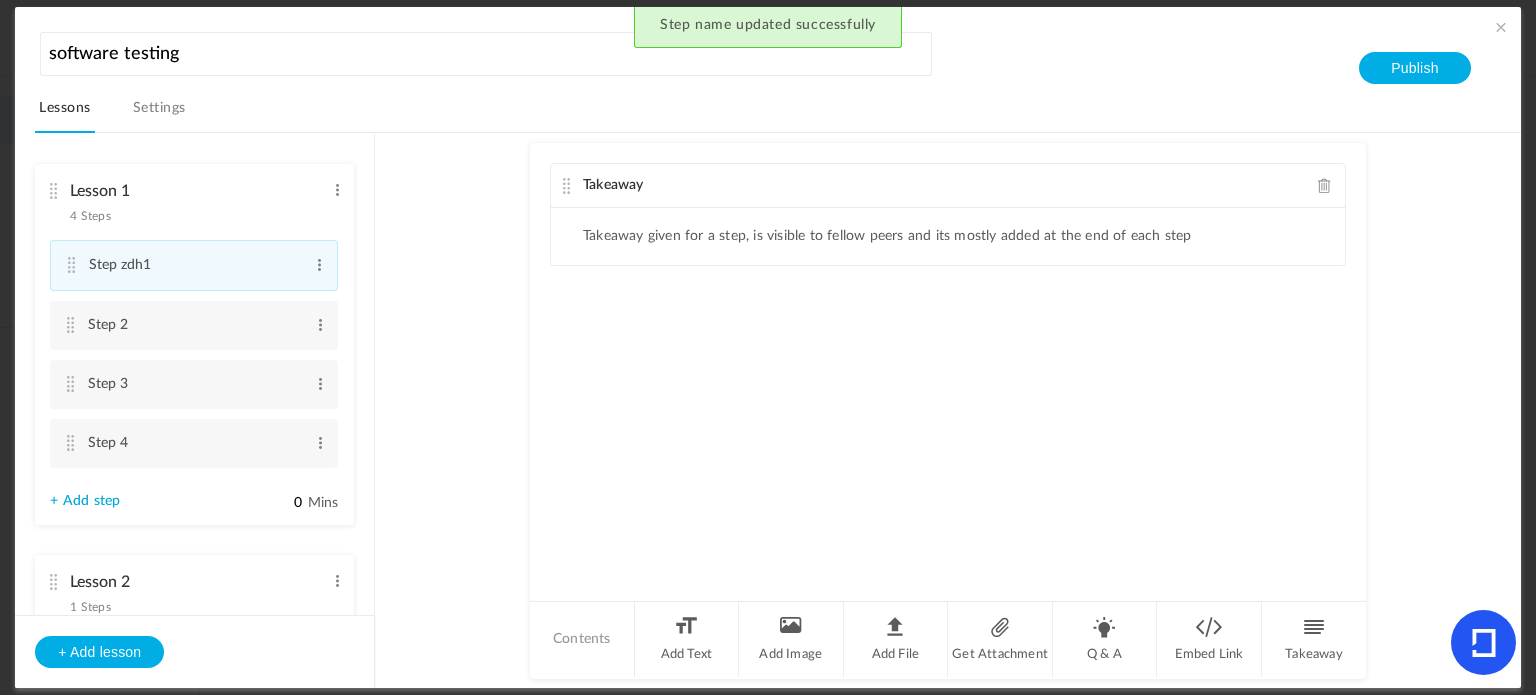 click on "Takeaway given for a step, is visible to fellow peers and its mostly added at the end of each step" 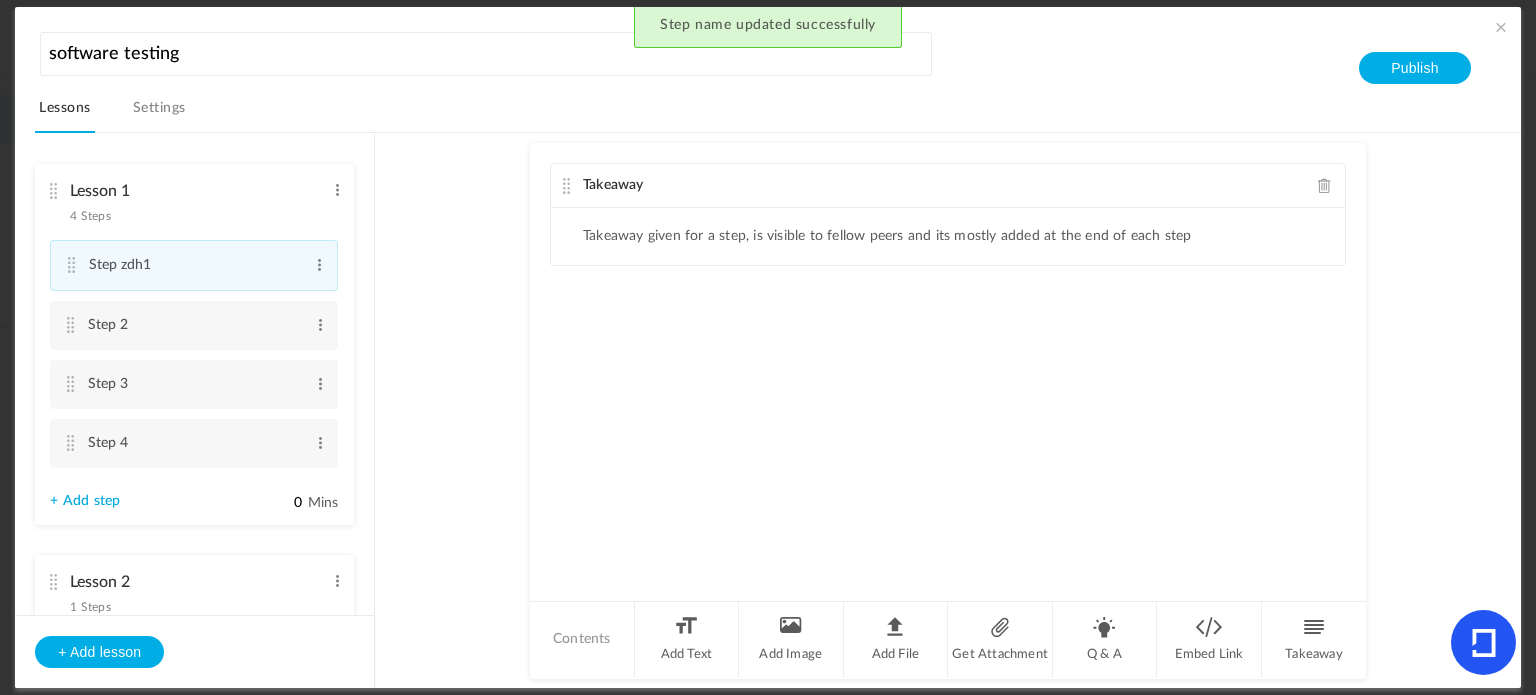 click on "Takeaway" 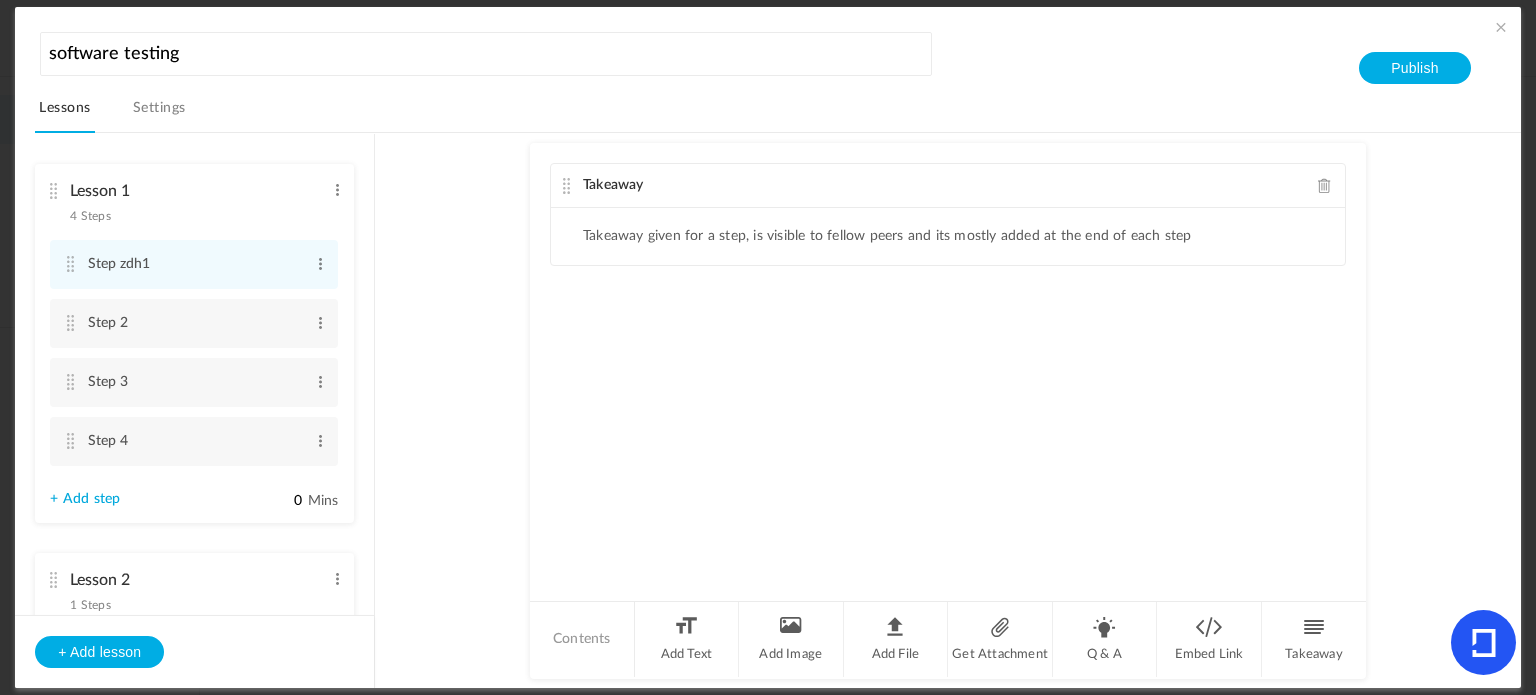 click 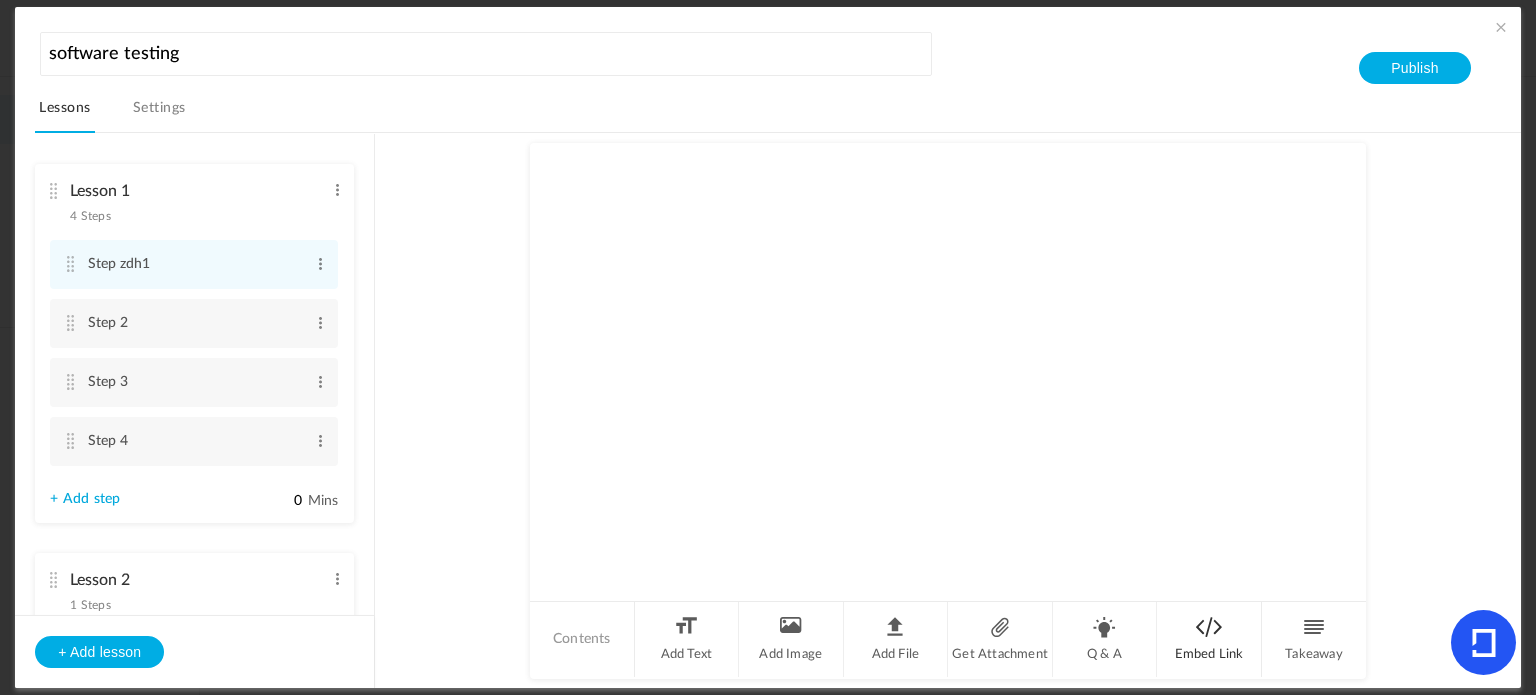 click on "Embed Link" 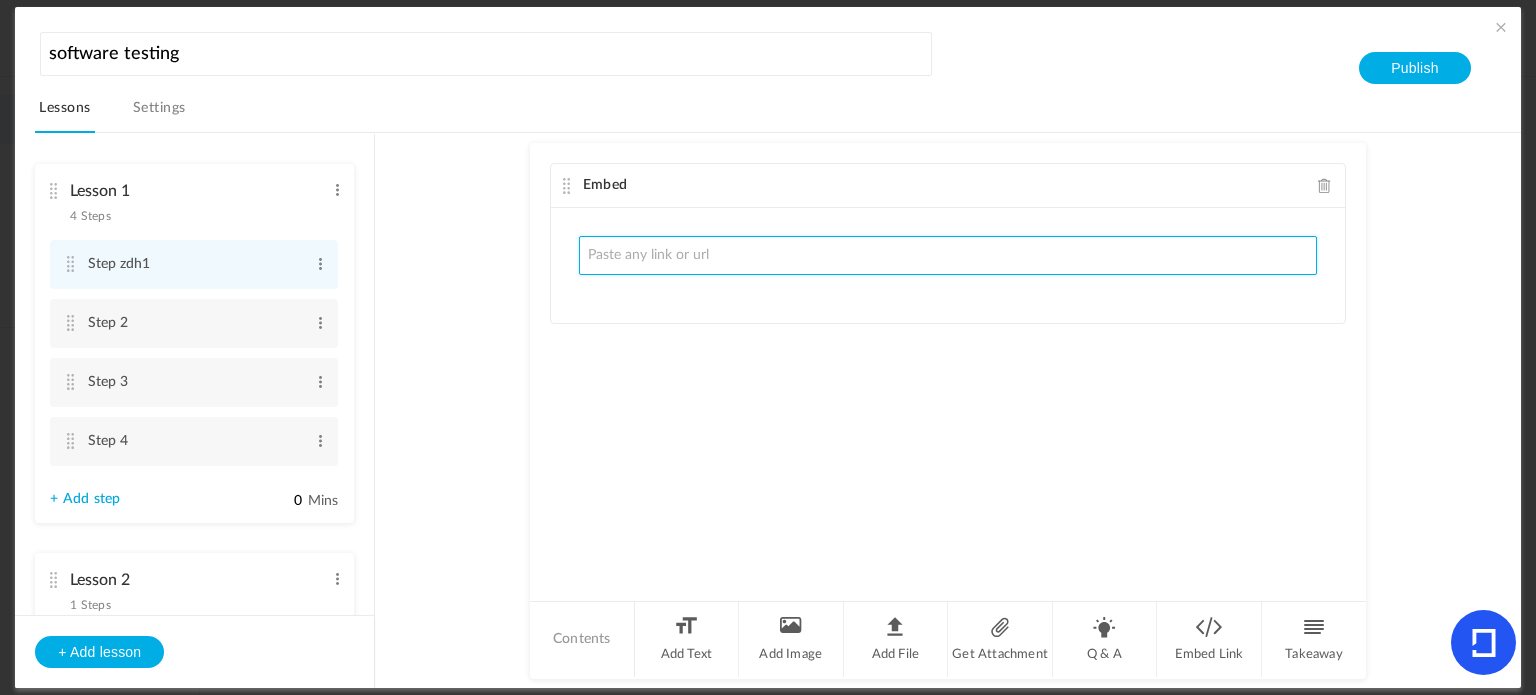 paste on "https://chatgpt.com/?model=auto" 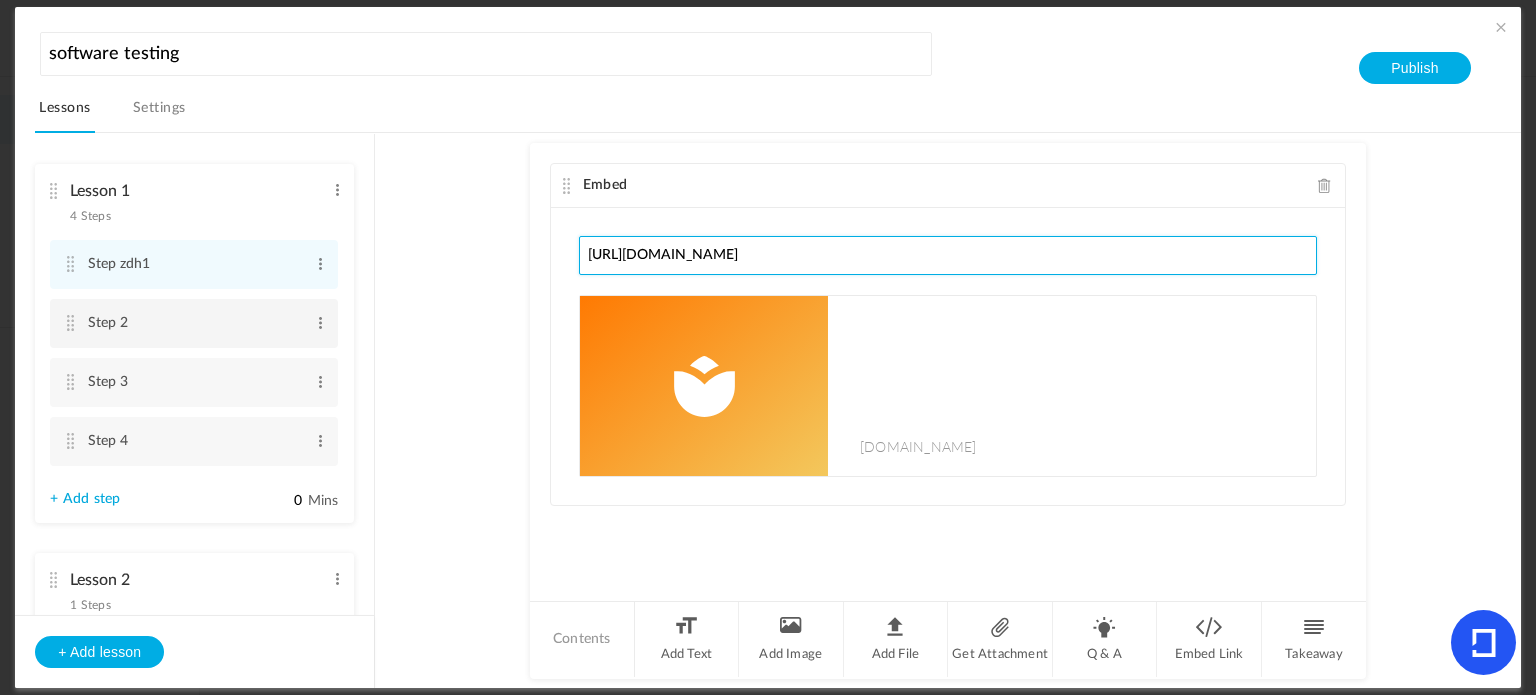 type on "https://chatgpt.com/?model=auto" 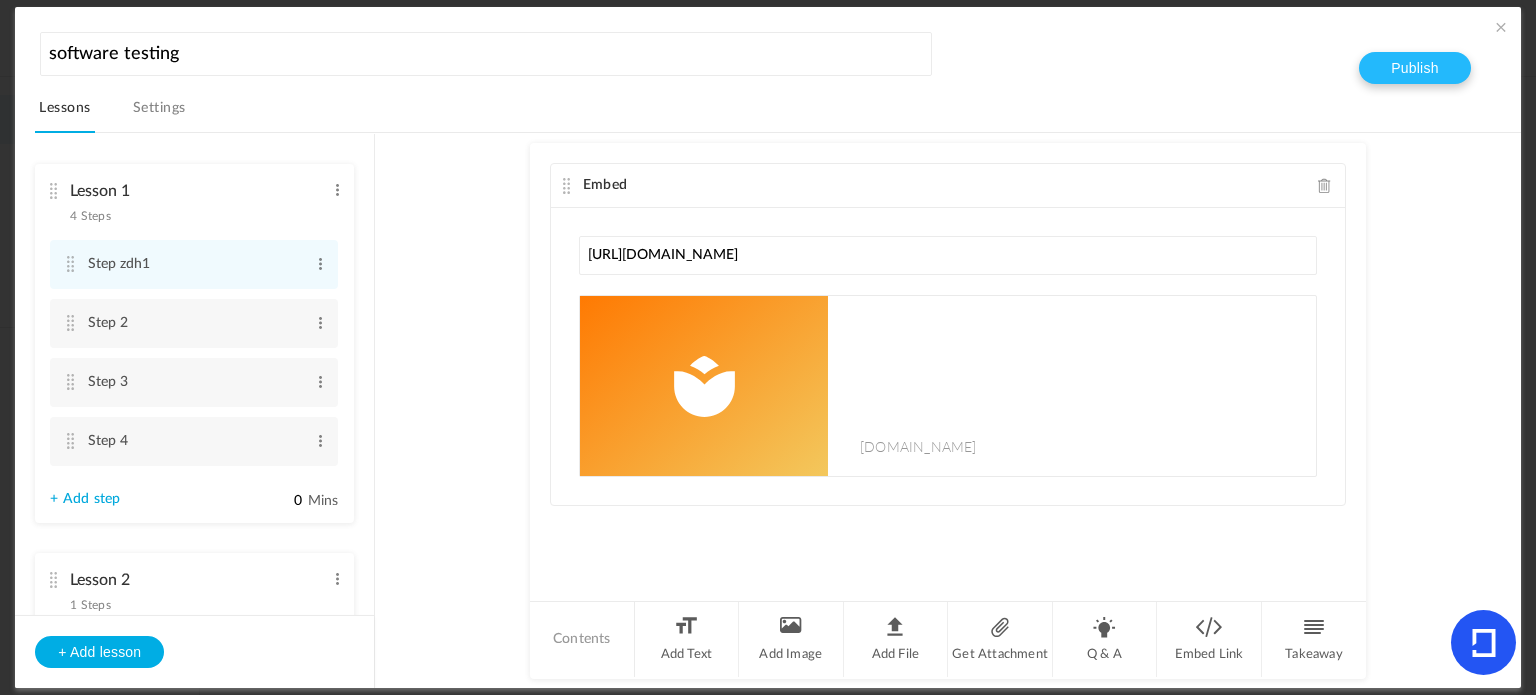 click on "Publish" at bounding box center [1414, 68] 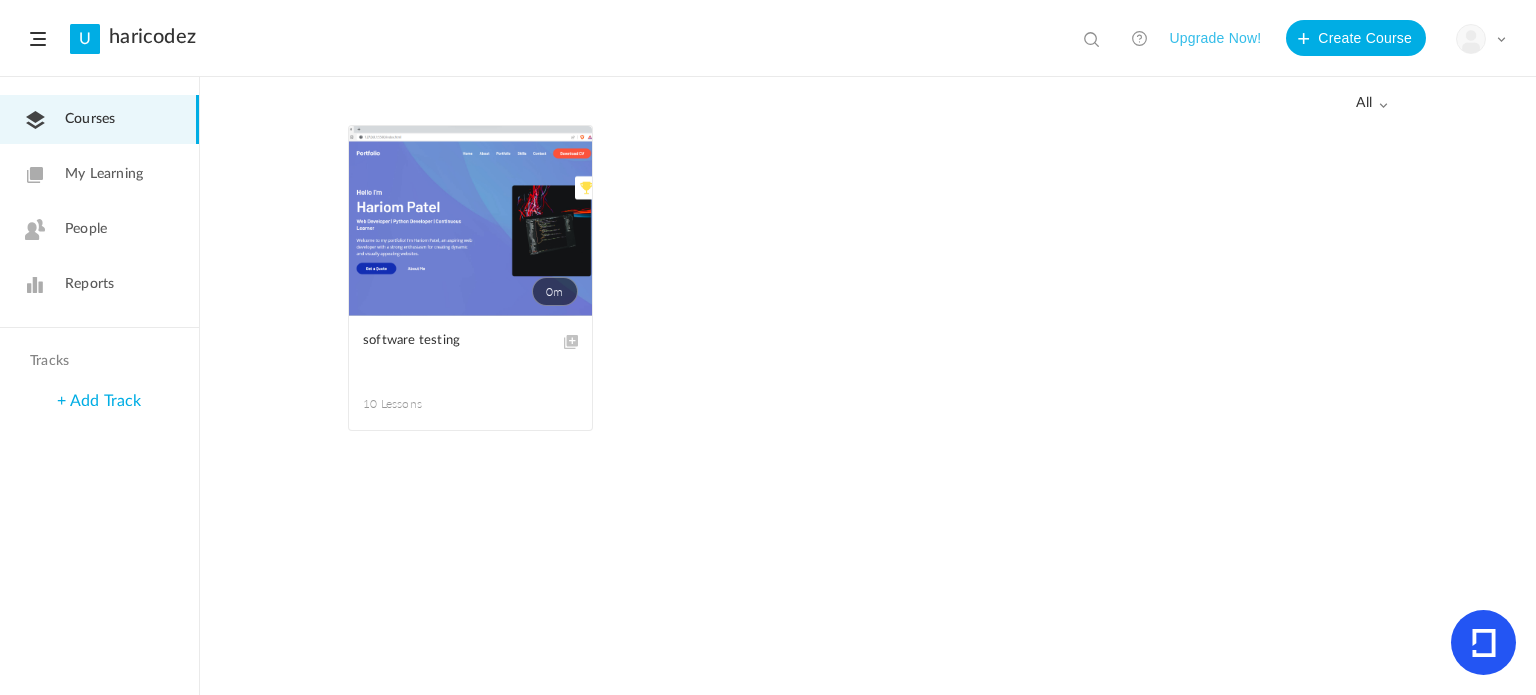 click on "My Learning" 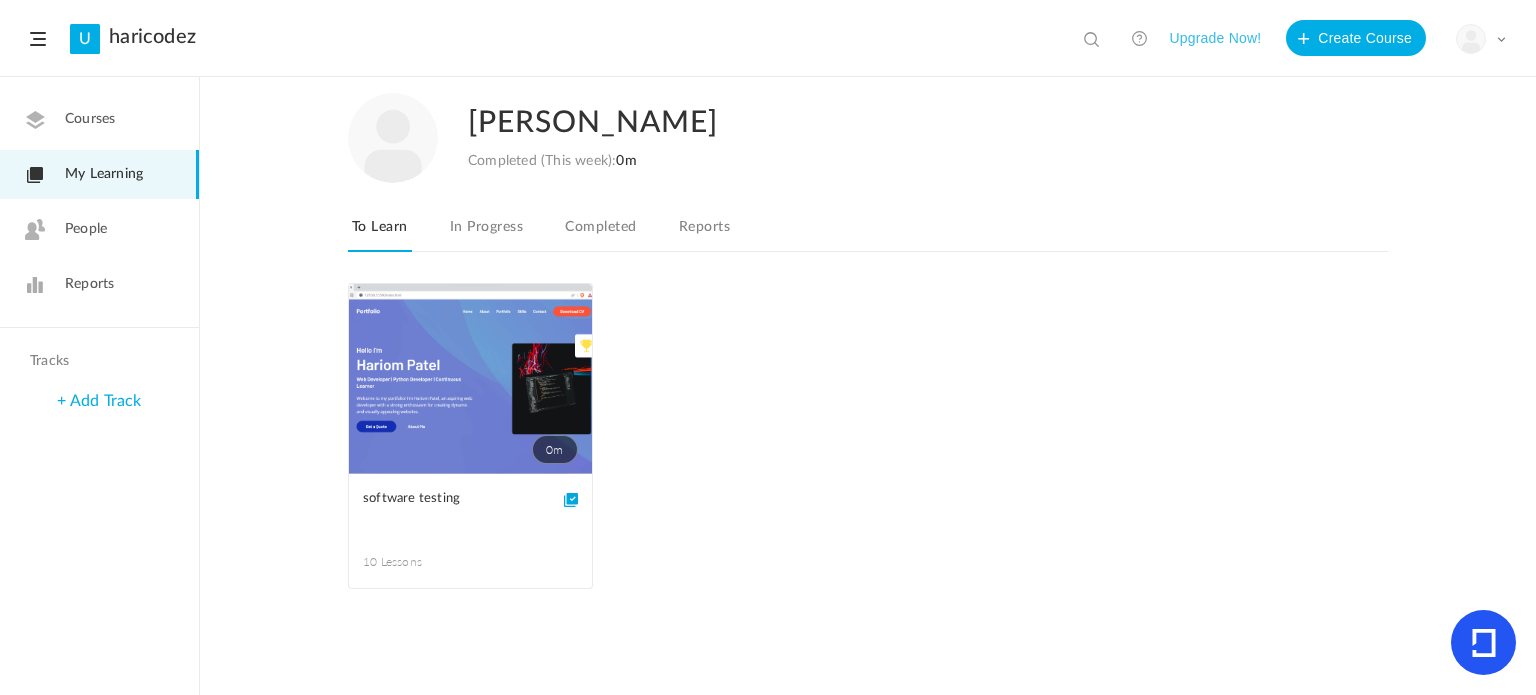 click on "Courses My Learning People Reports" 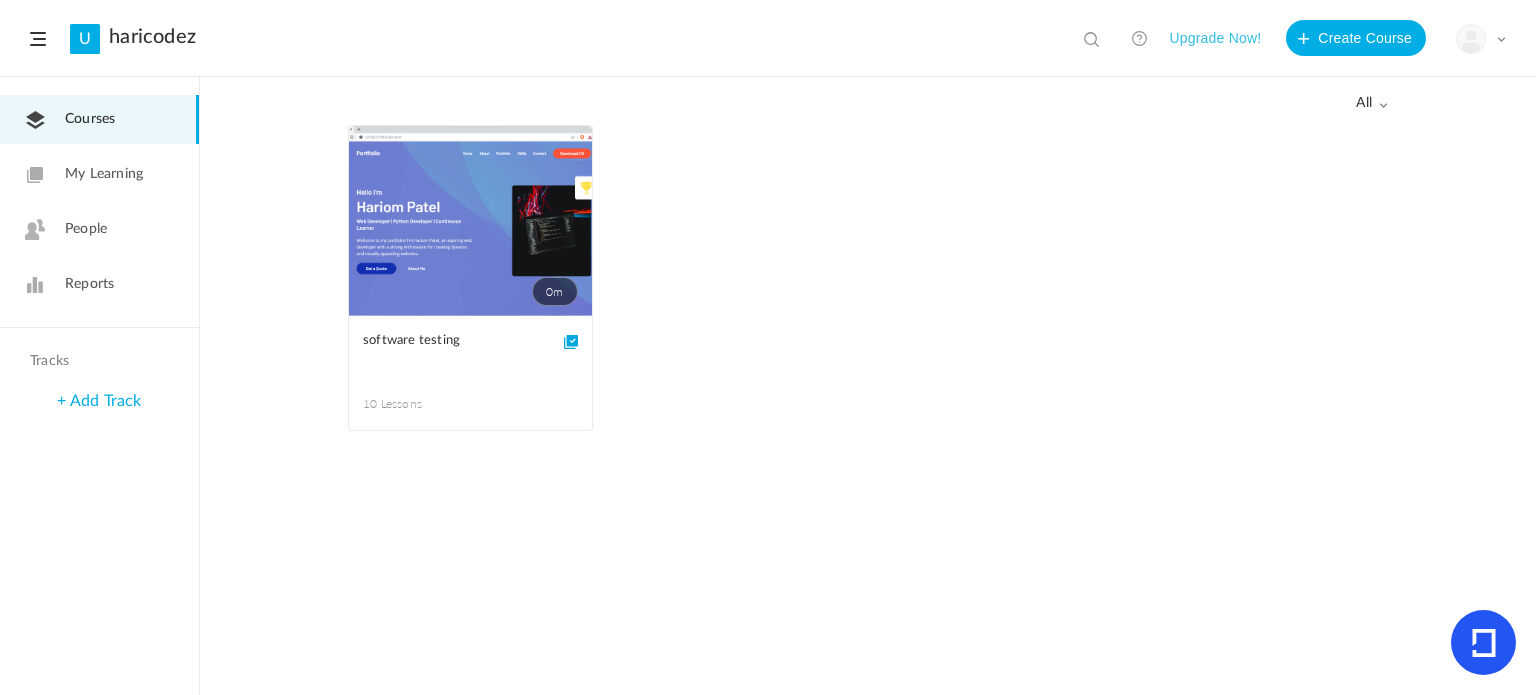 click on "0m" 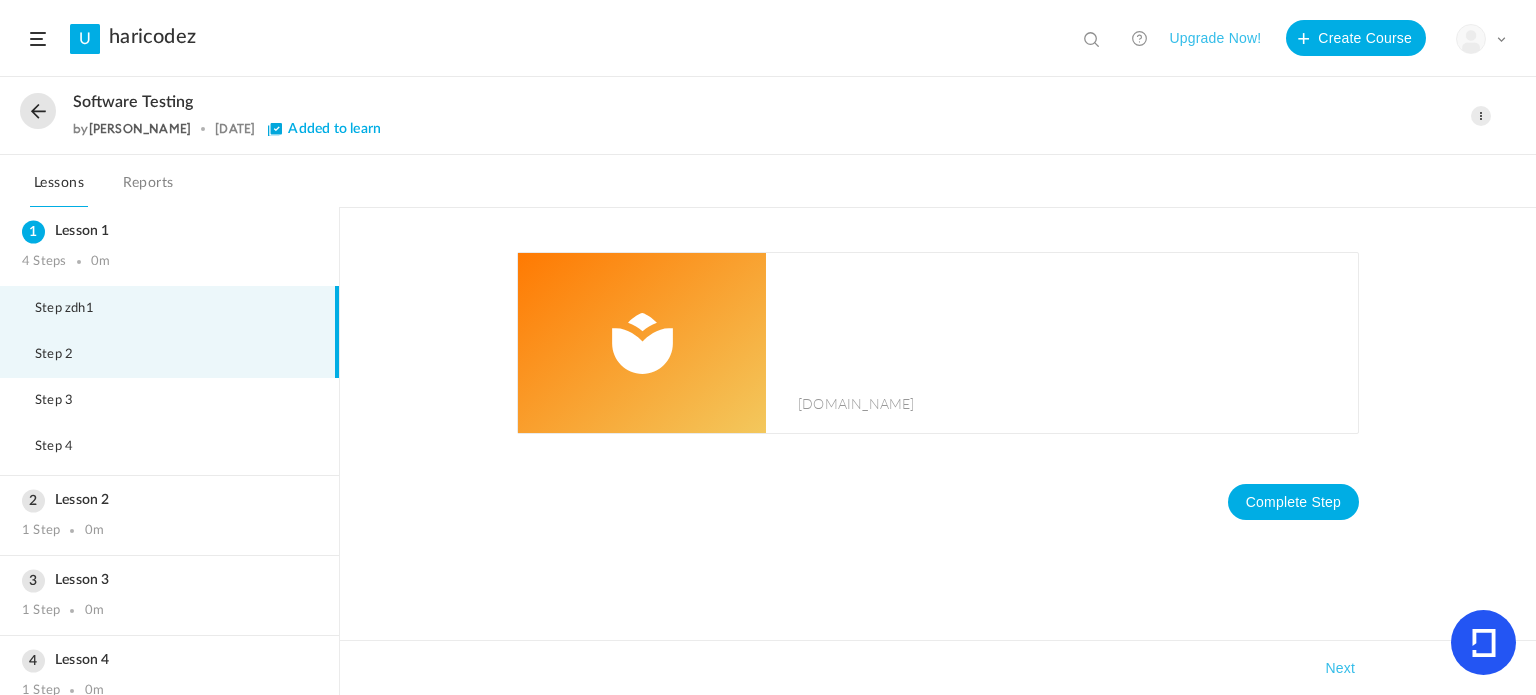 click on "Step 2" at bounding box center (169, 355) 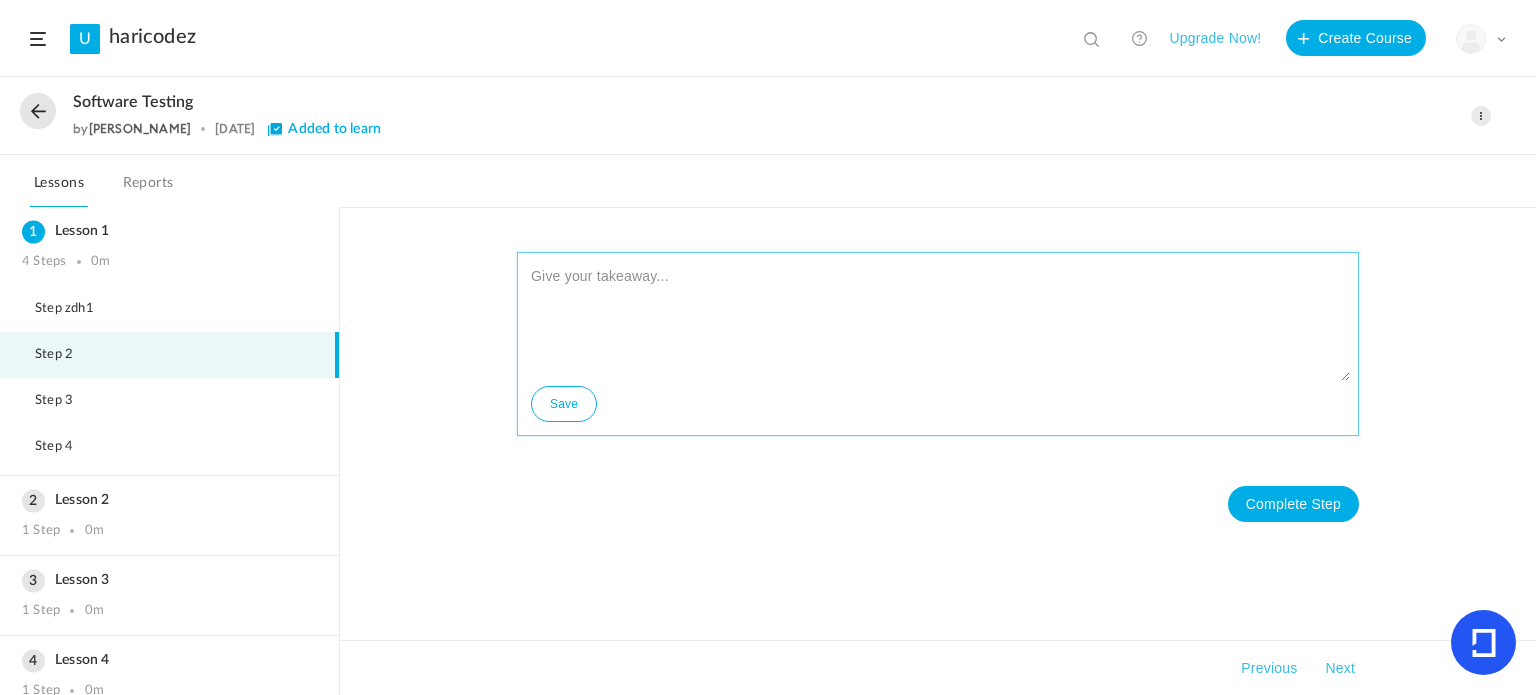 click 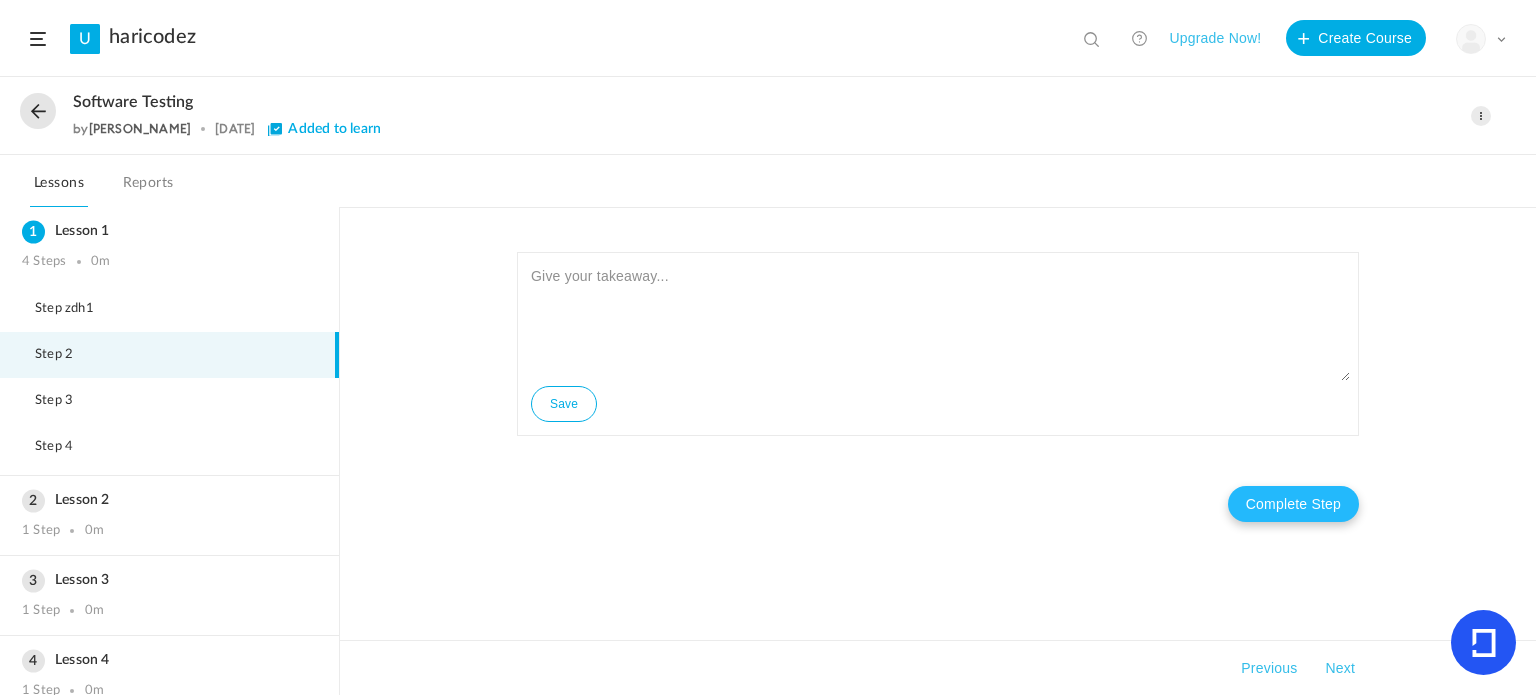 click on "Complete Step" 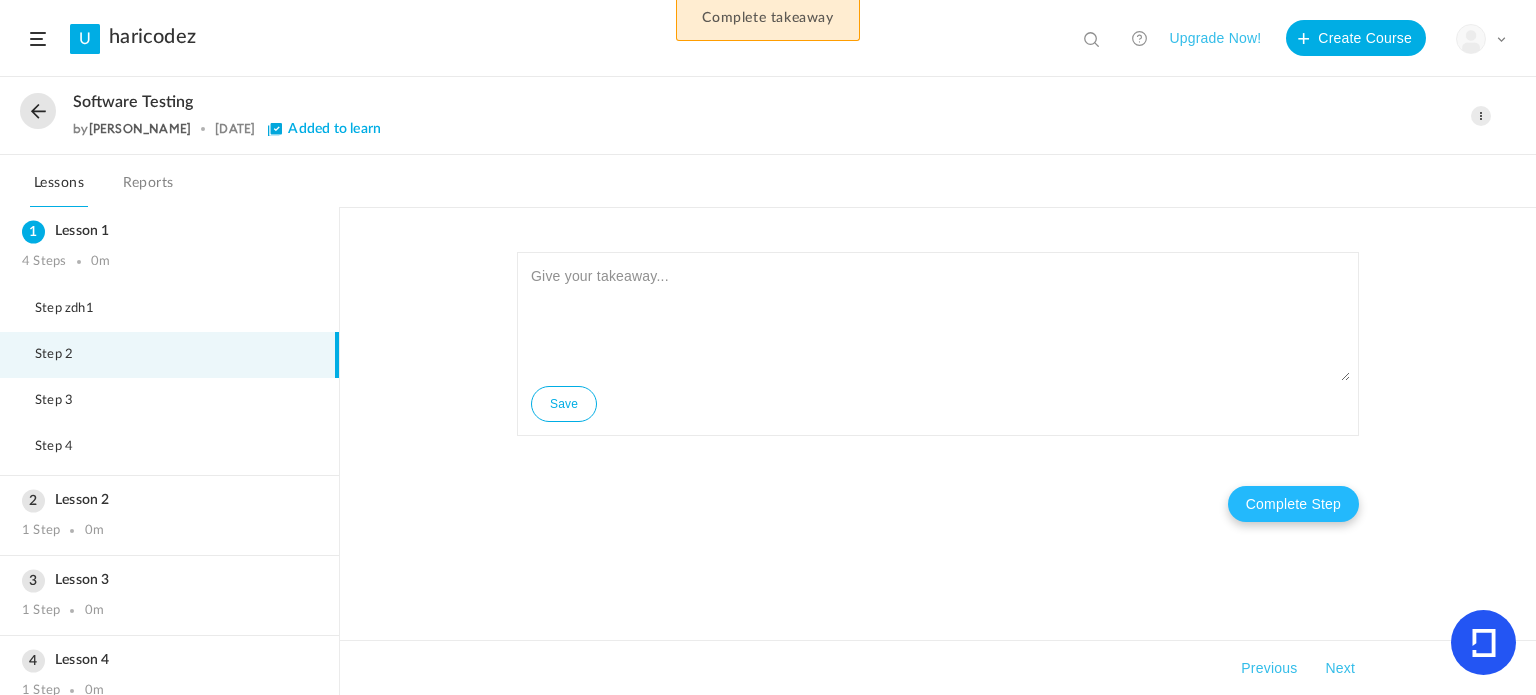 click on "Complete Step" 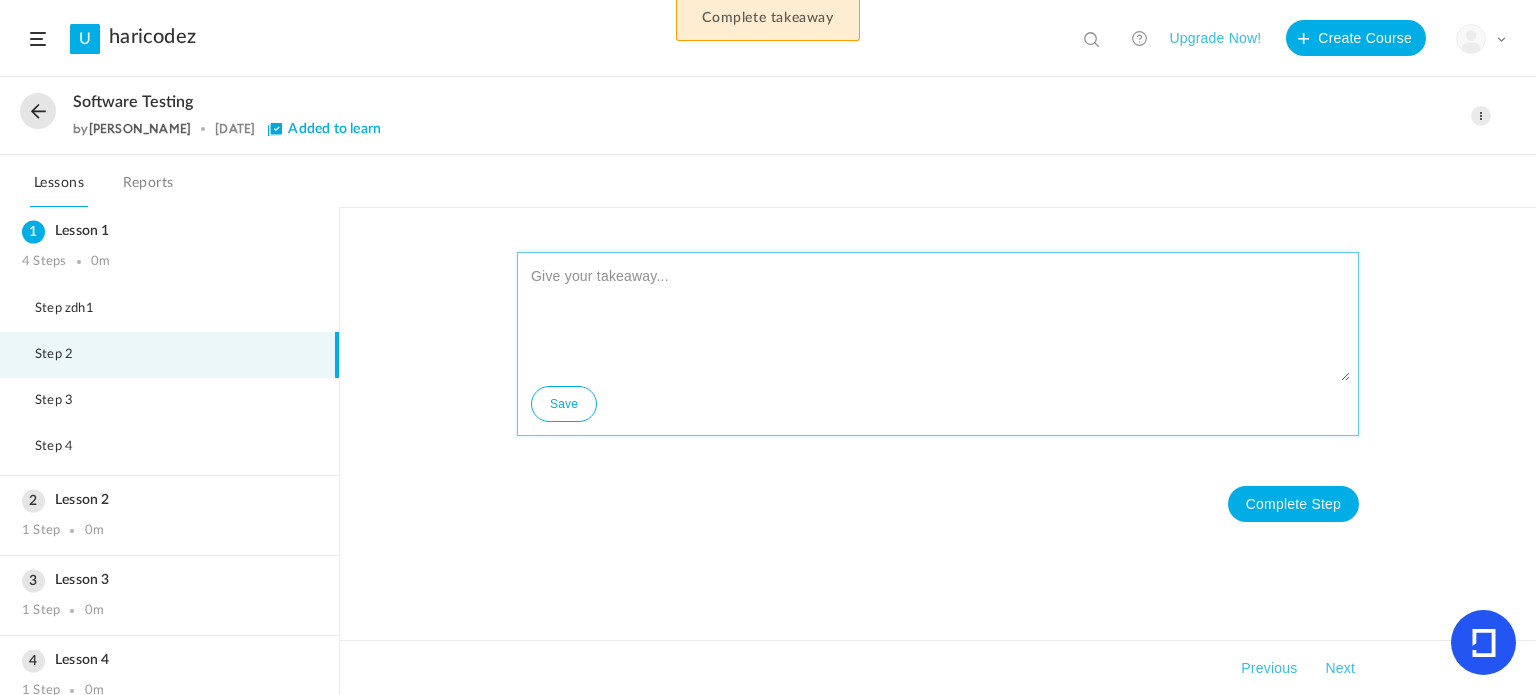 click 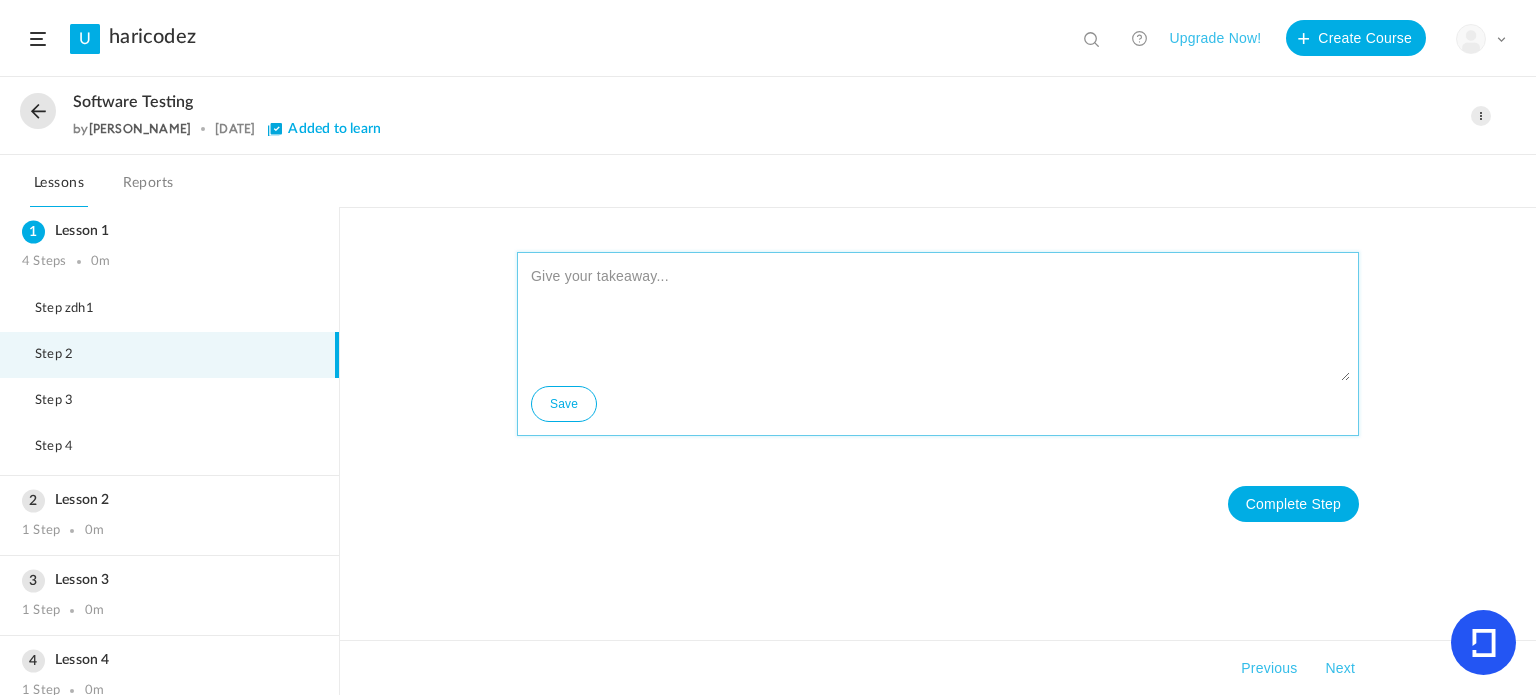 click 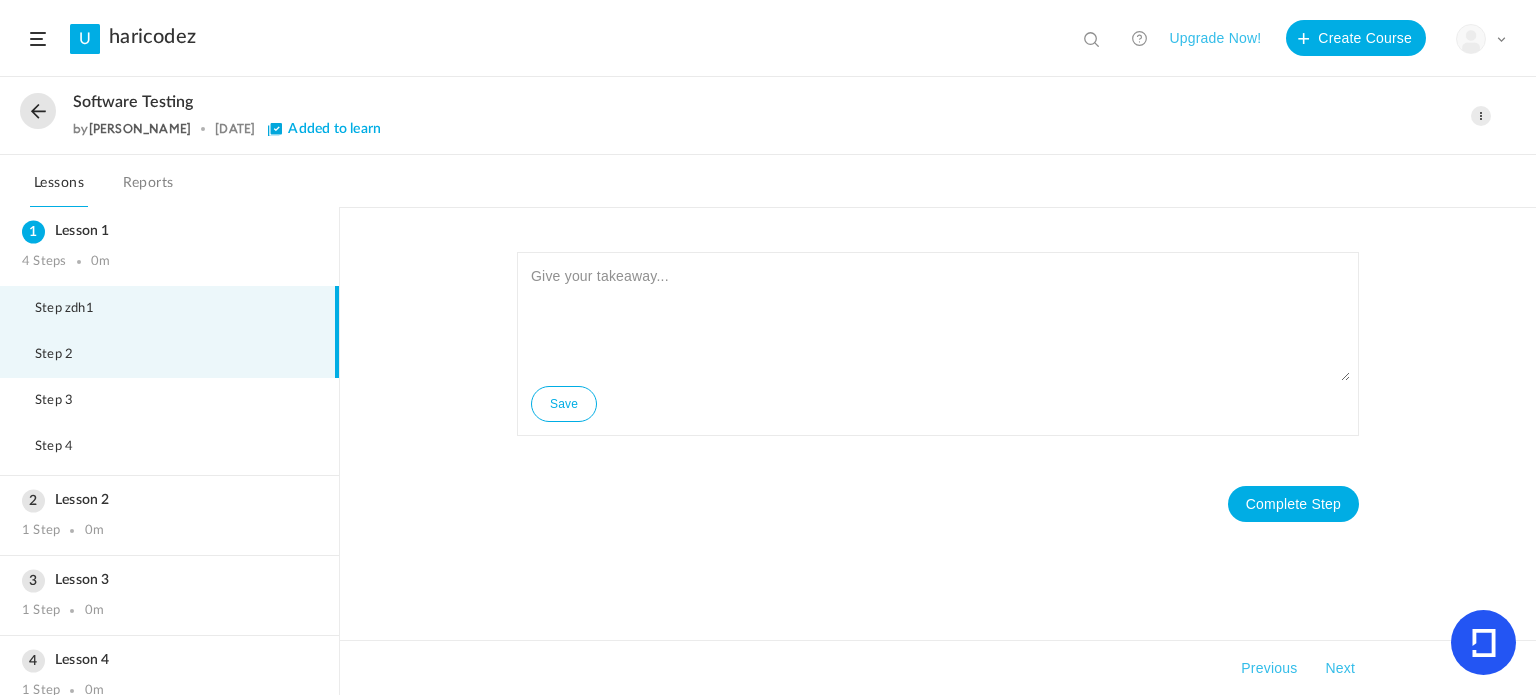 click on "Step zdh1" at bounding box center (77, 309) 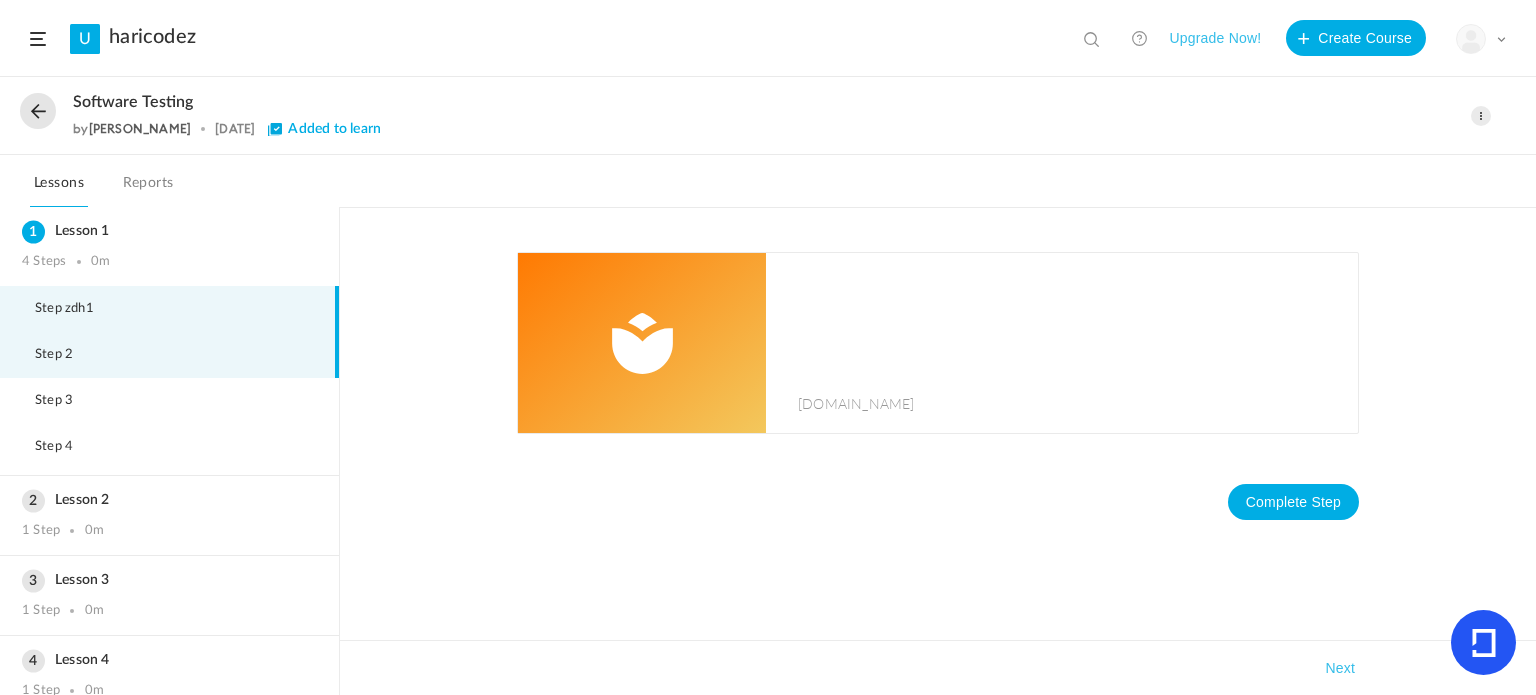 click on "Step 2" at bounding box center (169, 355) 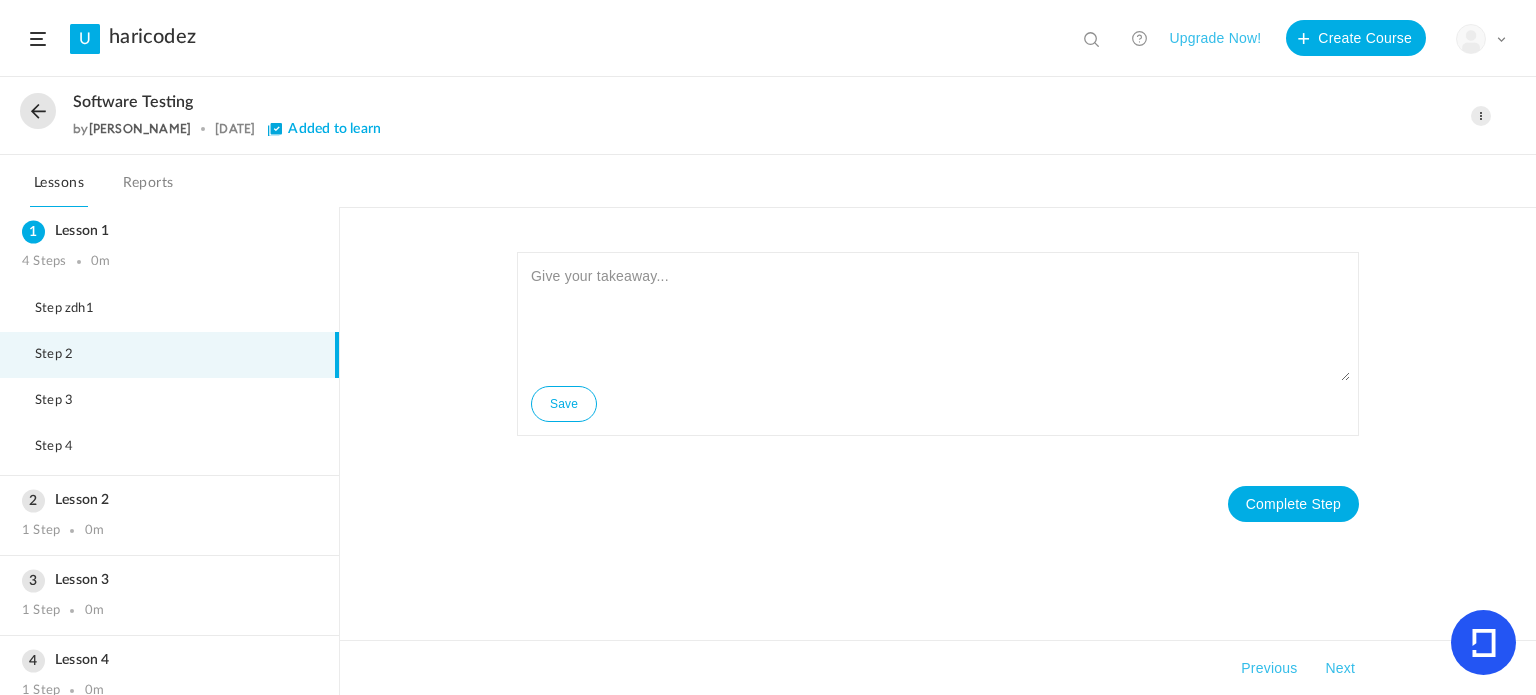 click on "Previous" 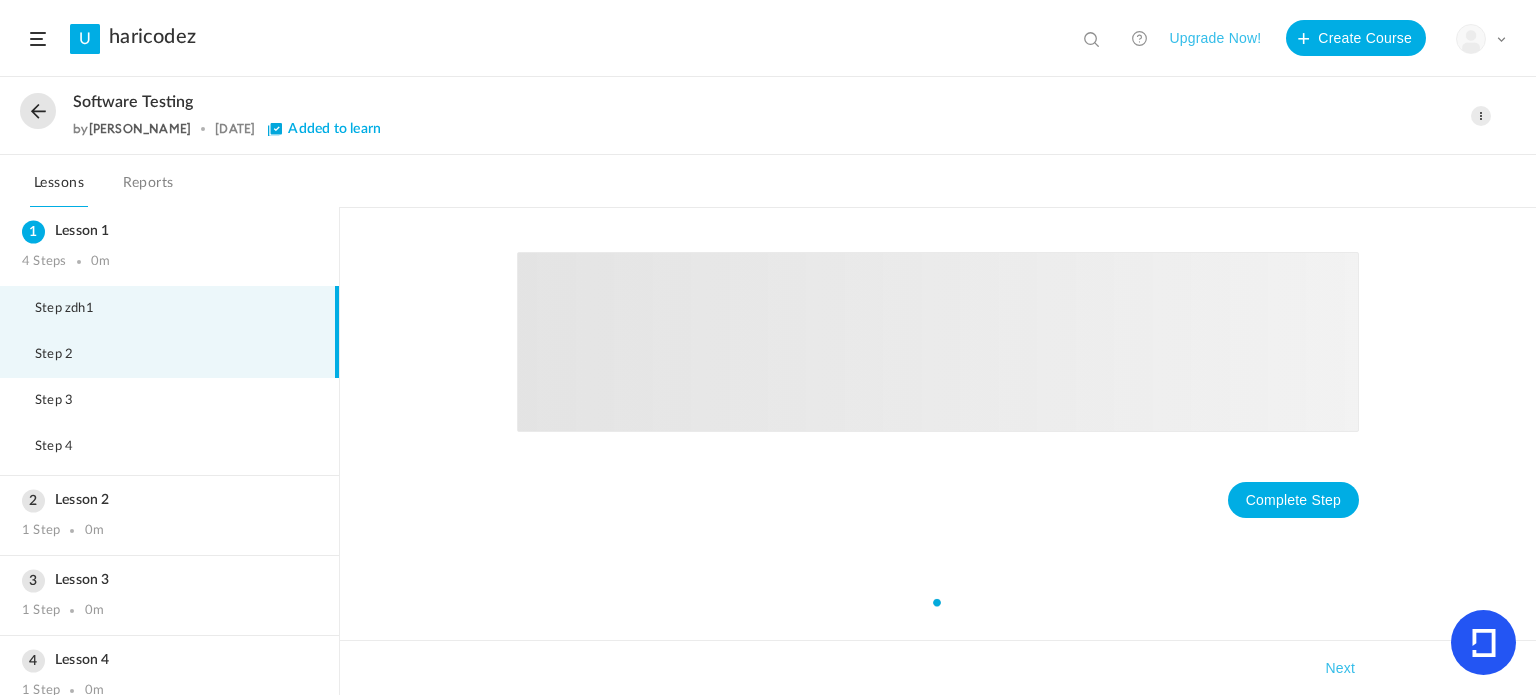 click on "Step 2" at bounding box center (66, 355) 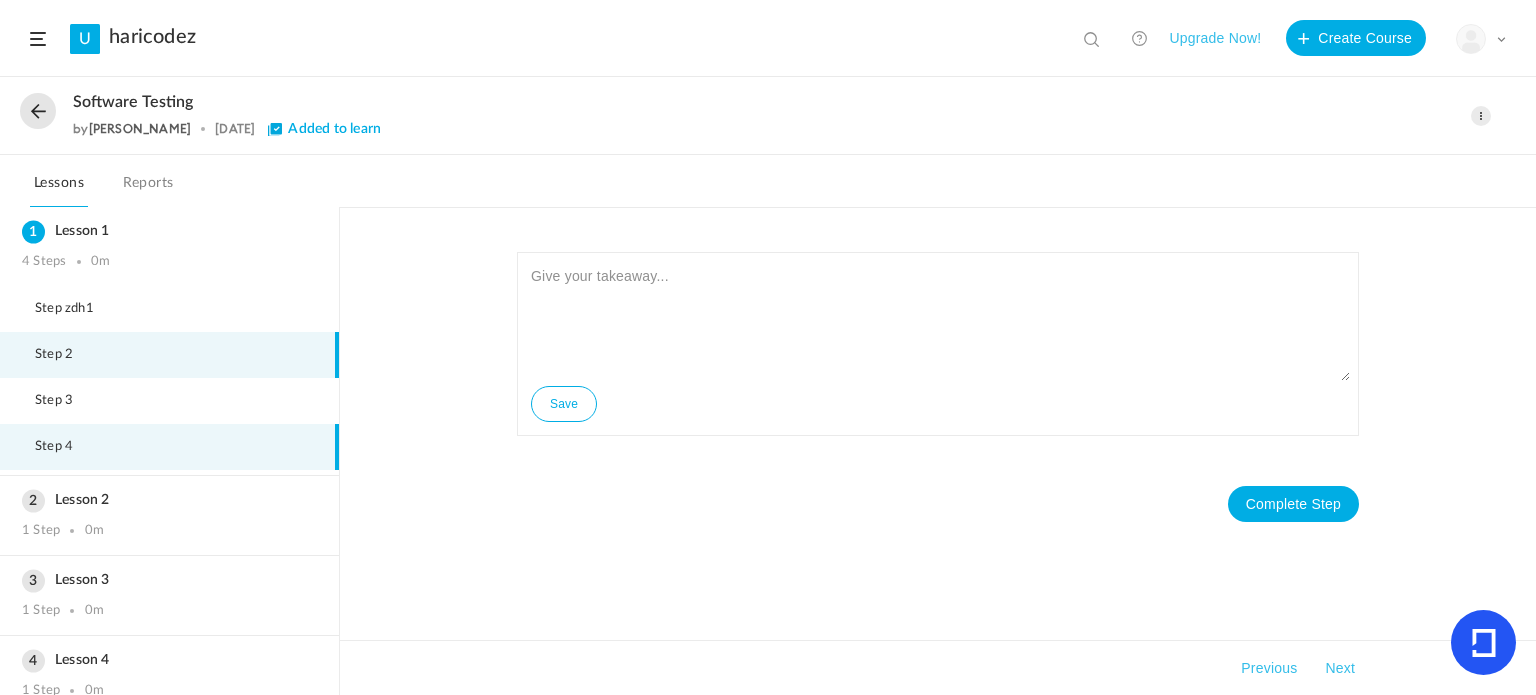 click on "Step 4" at bounding box center (169, 447) 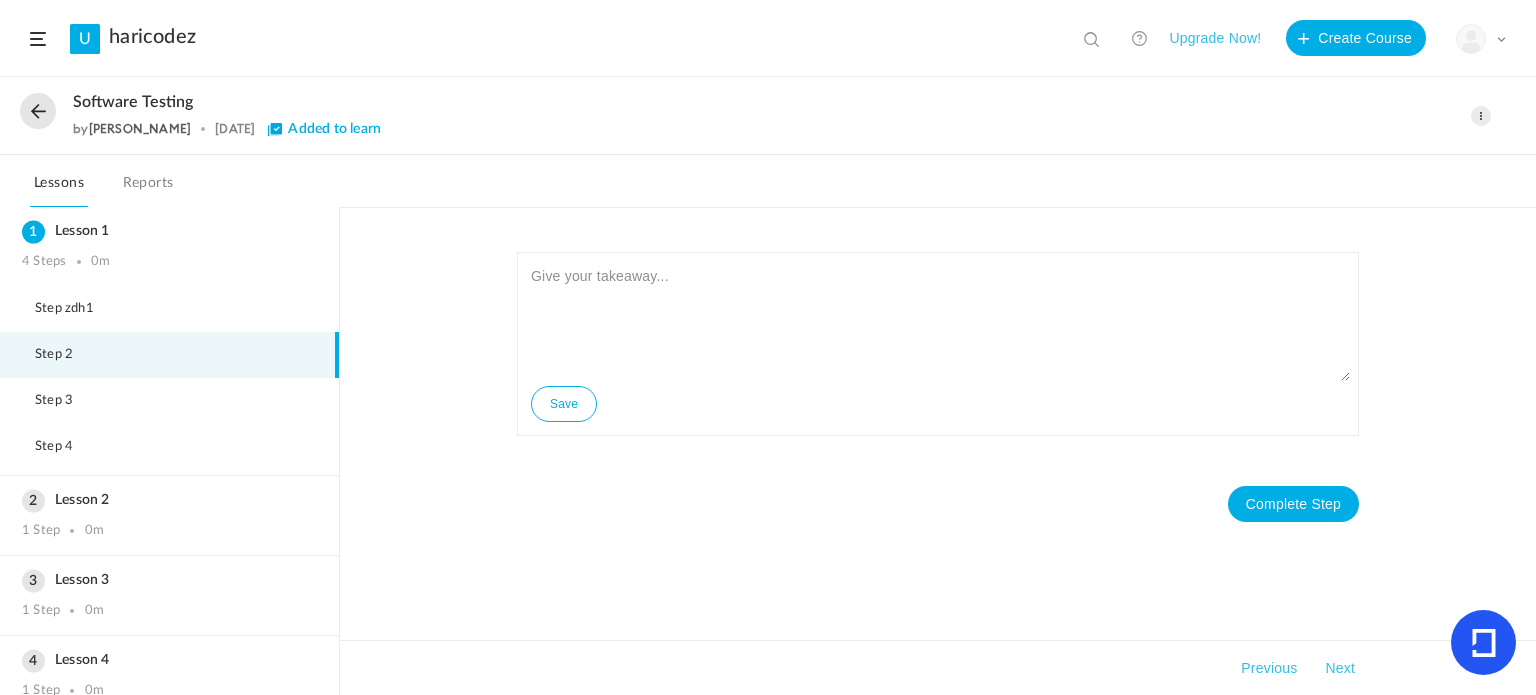 click on "Reports" 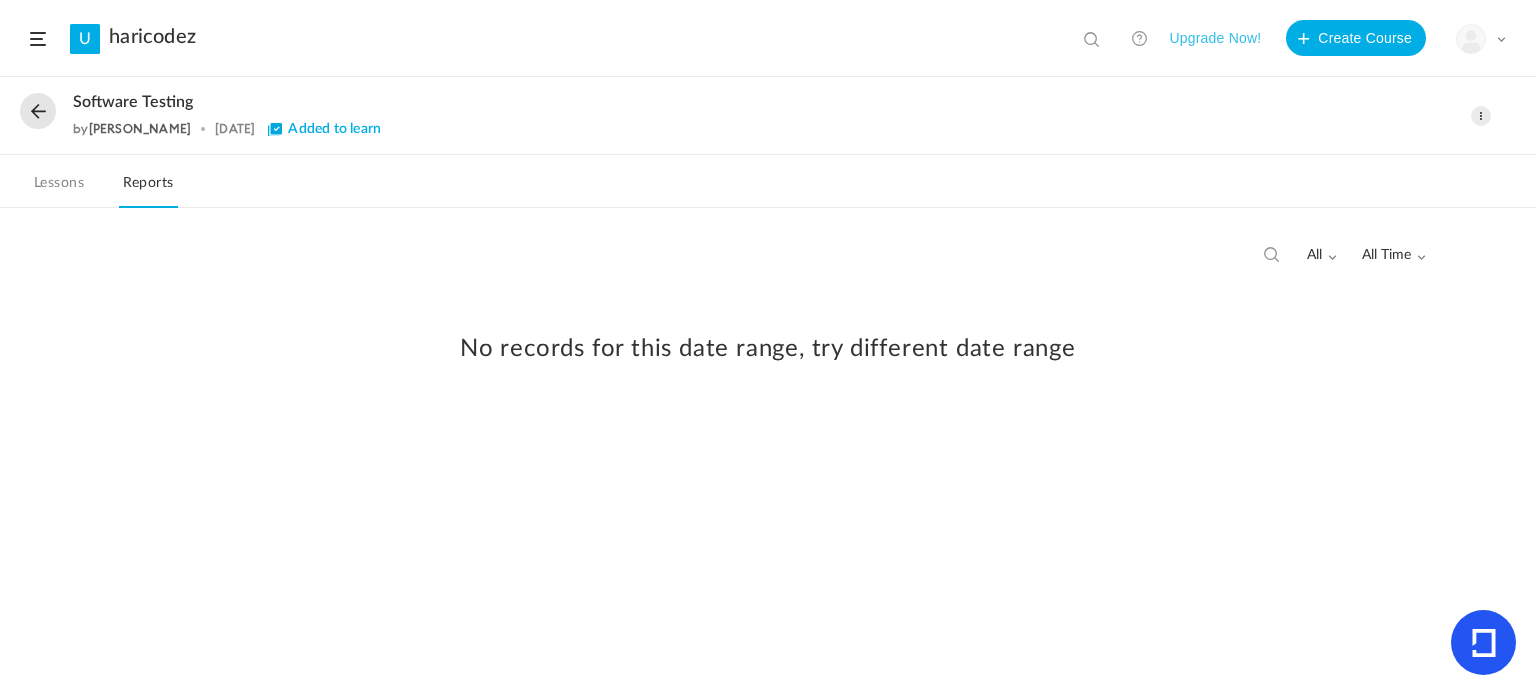 click on "Lessons" 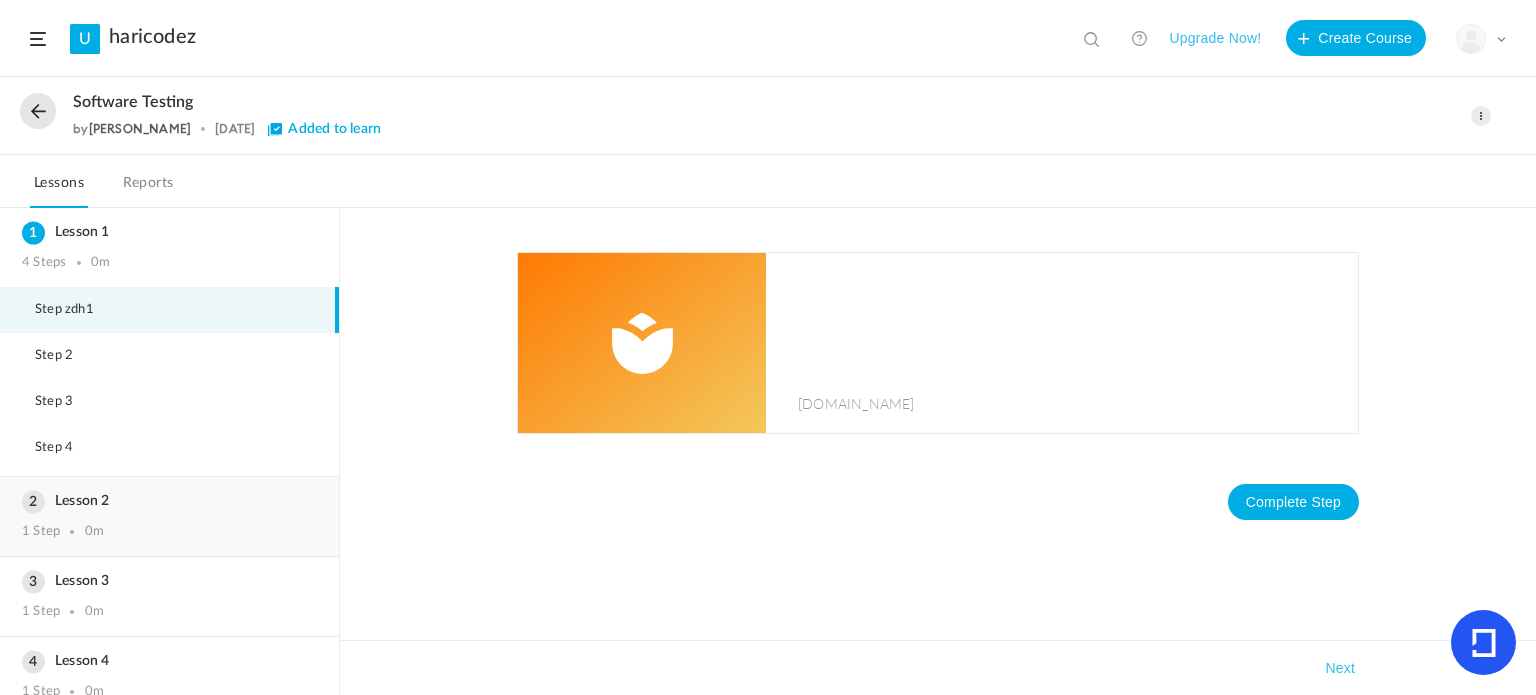 click on "Lesson 2" at bounding box center (169, 501) 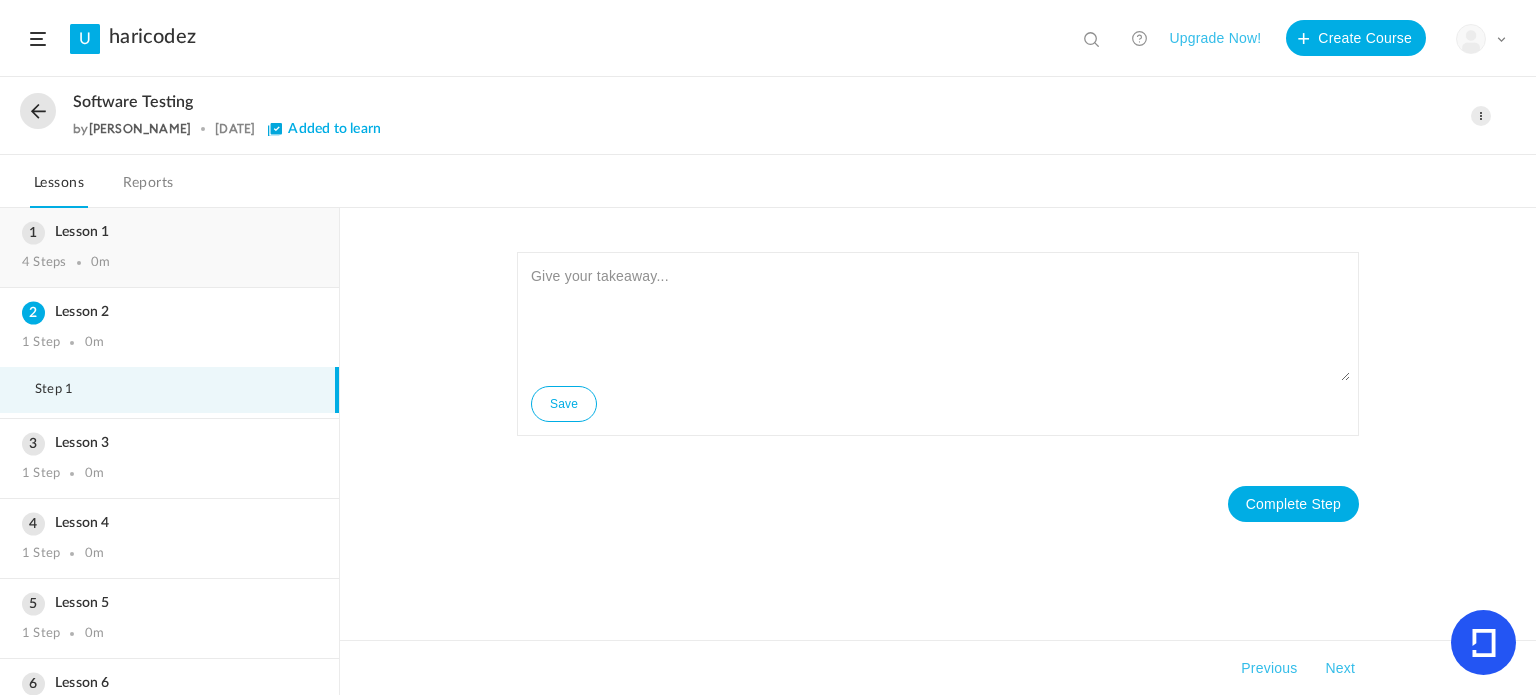 click on "Lesson 1
4 Steps
0m" at bounding box center (169, 247) 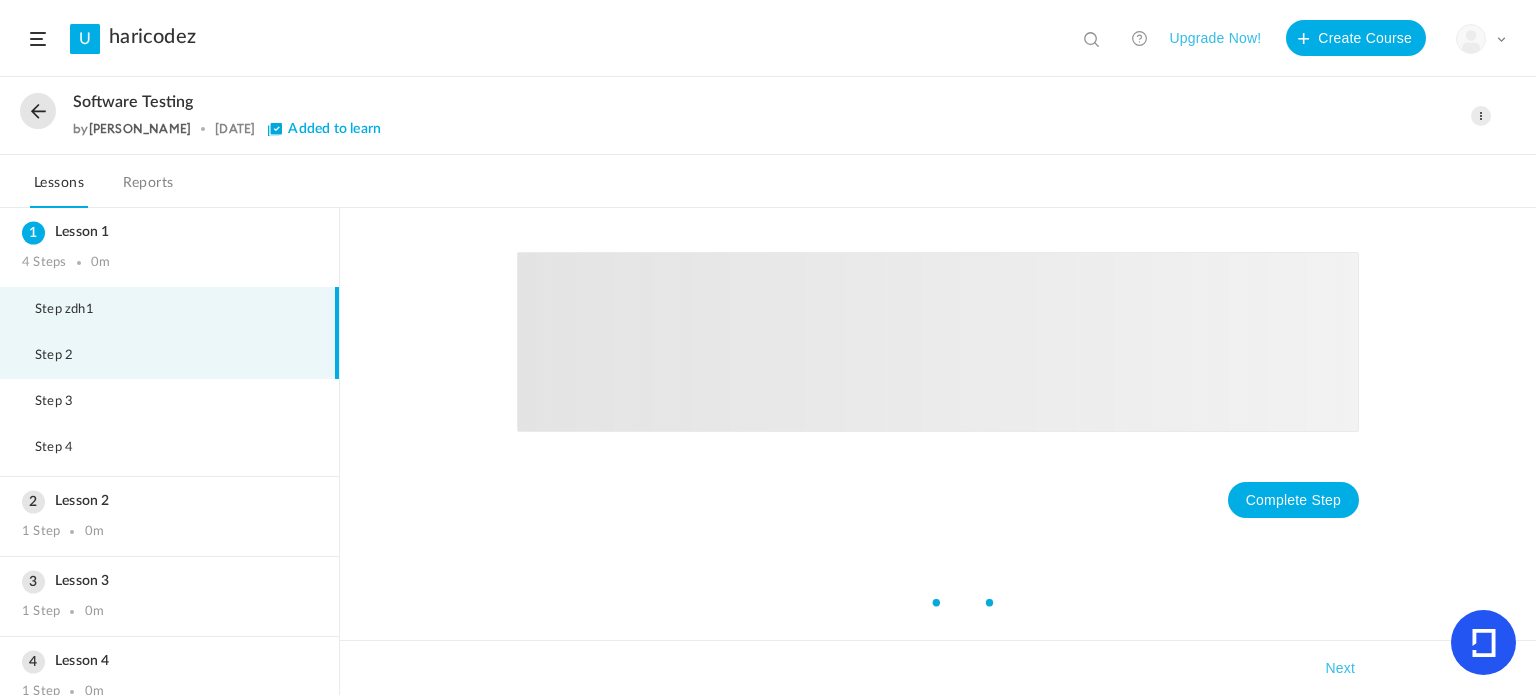 click on "Step 2" at bounding box center [169, 356] 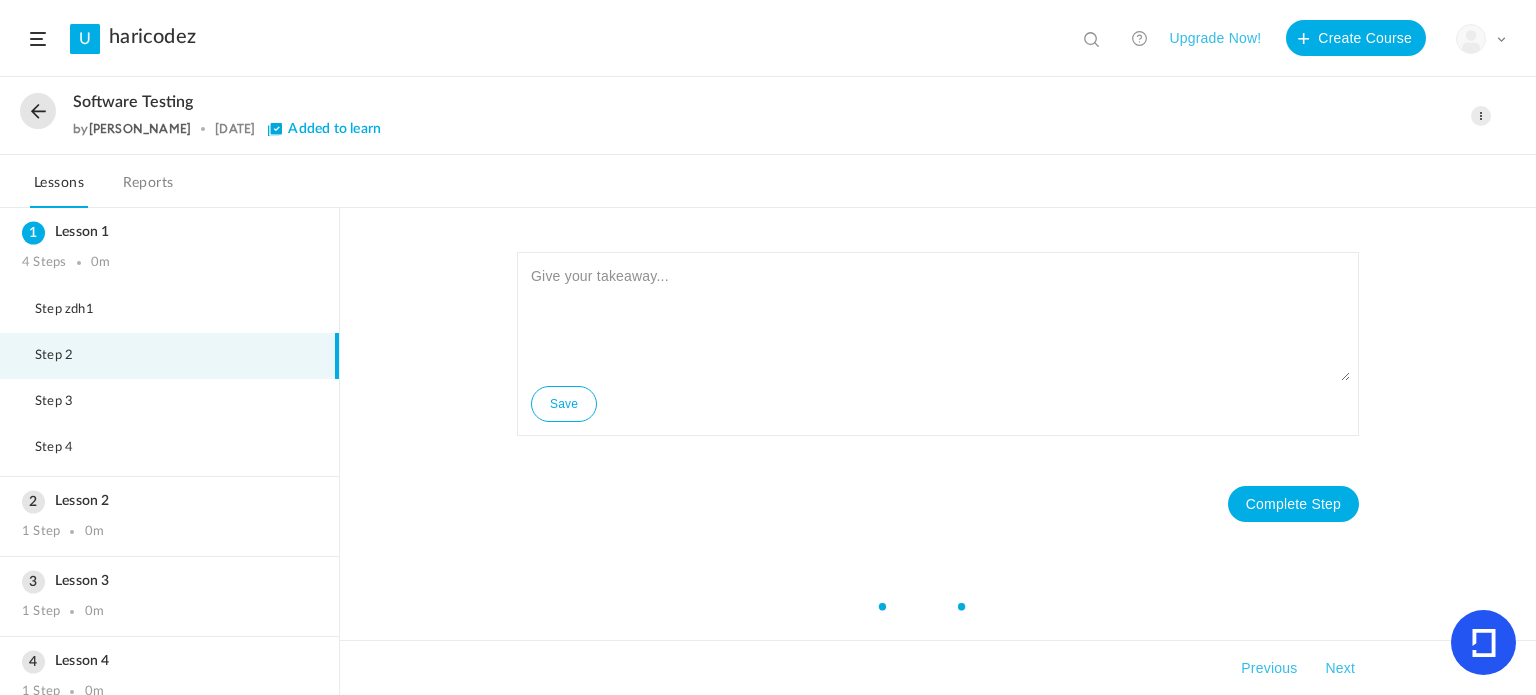 drag, startPoint x: 133, startPoint y: 353, endPoint x: 52, endPoint y: 351, distance: 81.02469 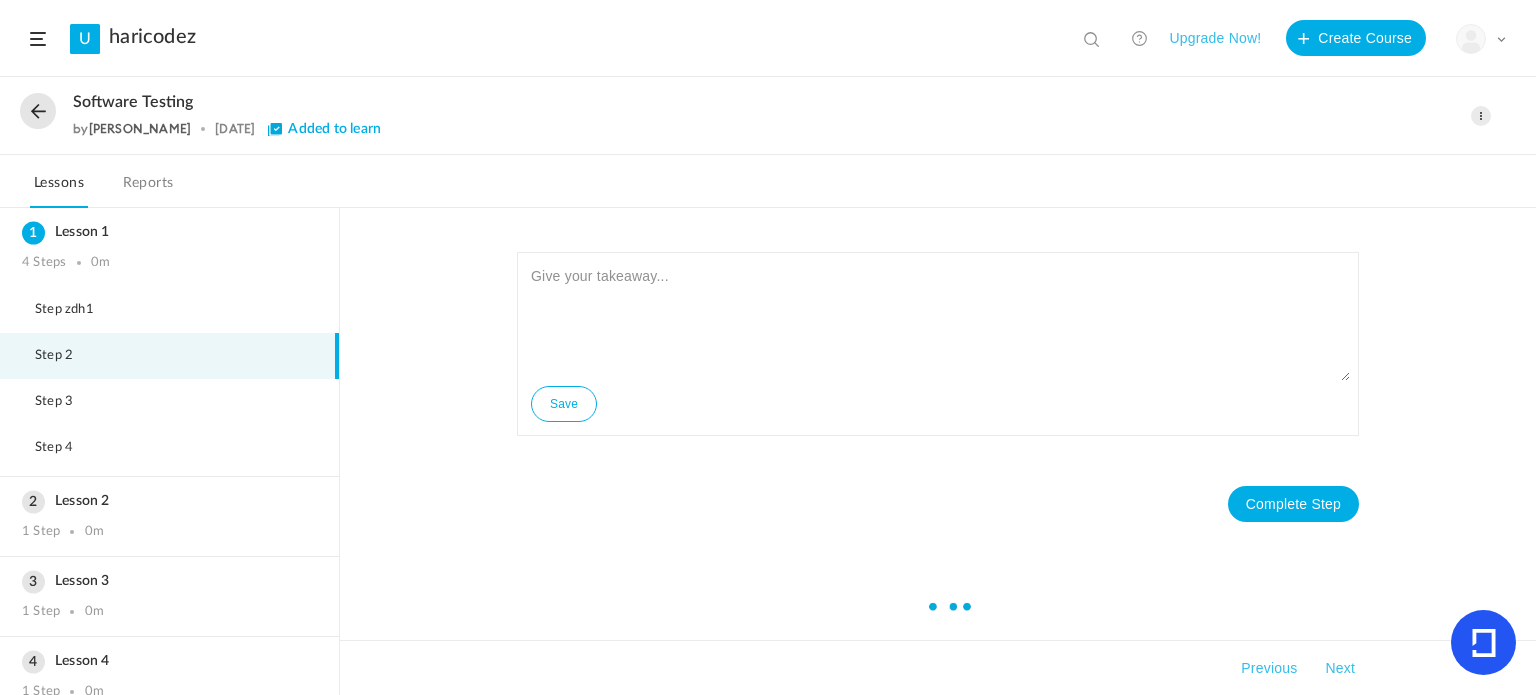 click on "Step 2" at bounding box center [66, 356] 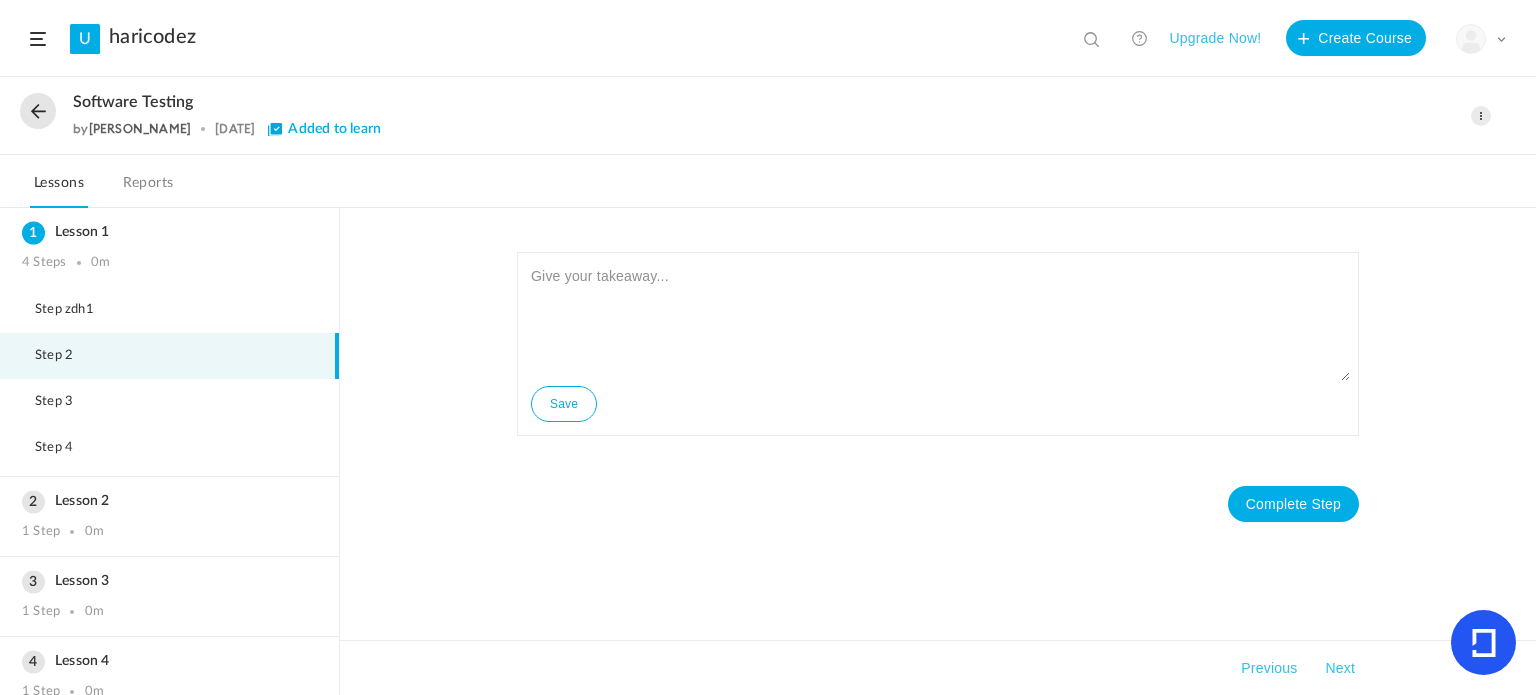 click on "My Profile
University Settings
Current Plan
Logout" 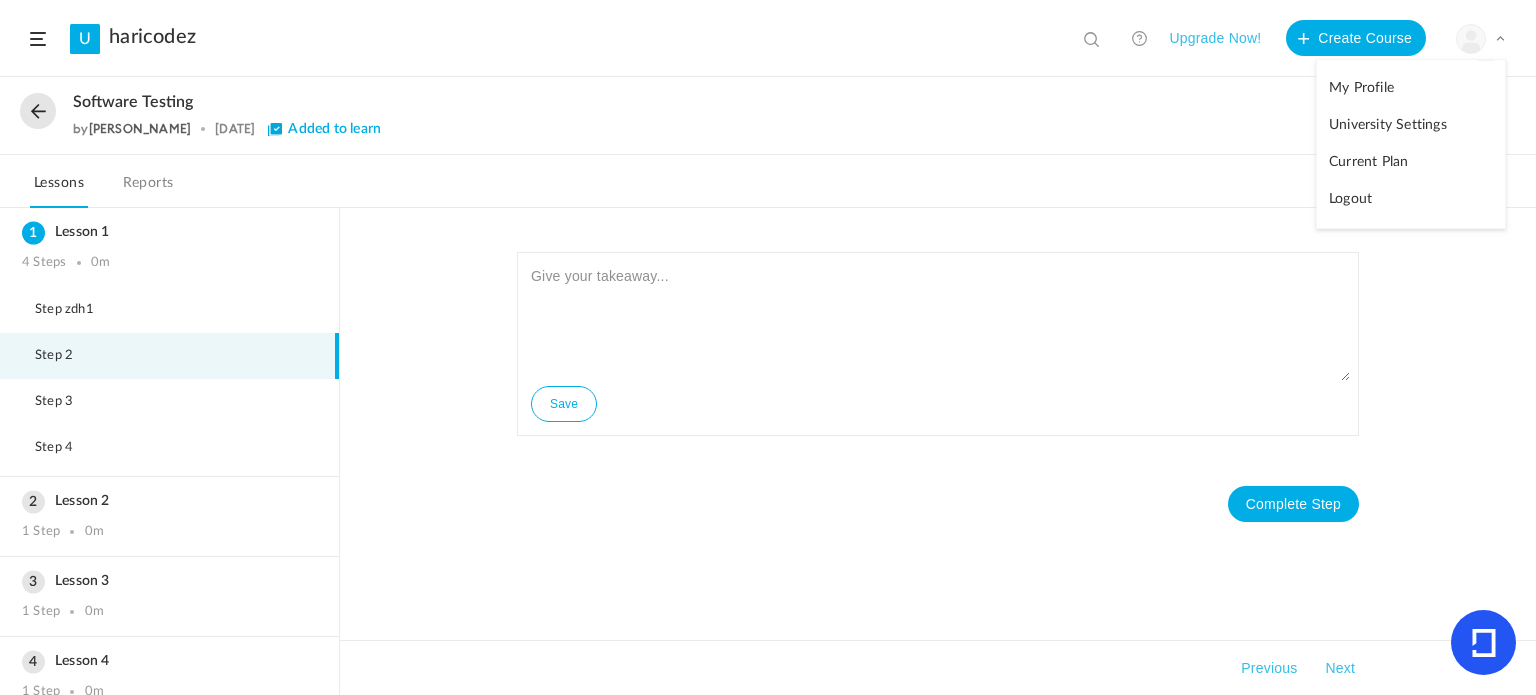 click on "My Profile" 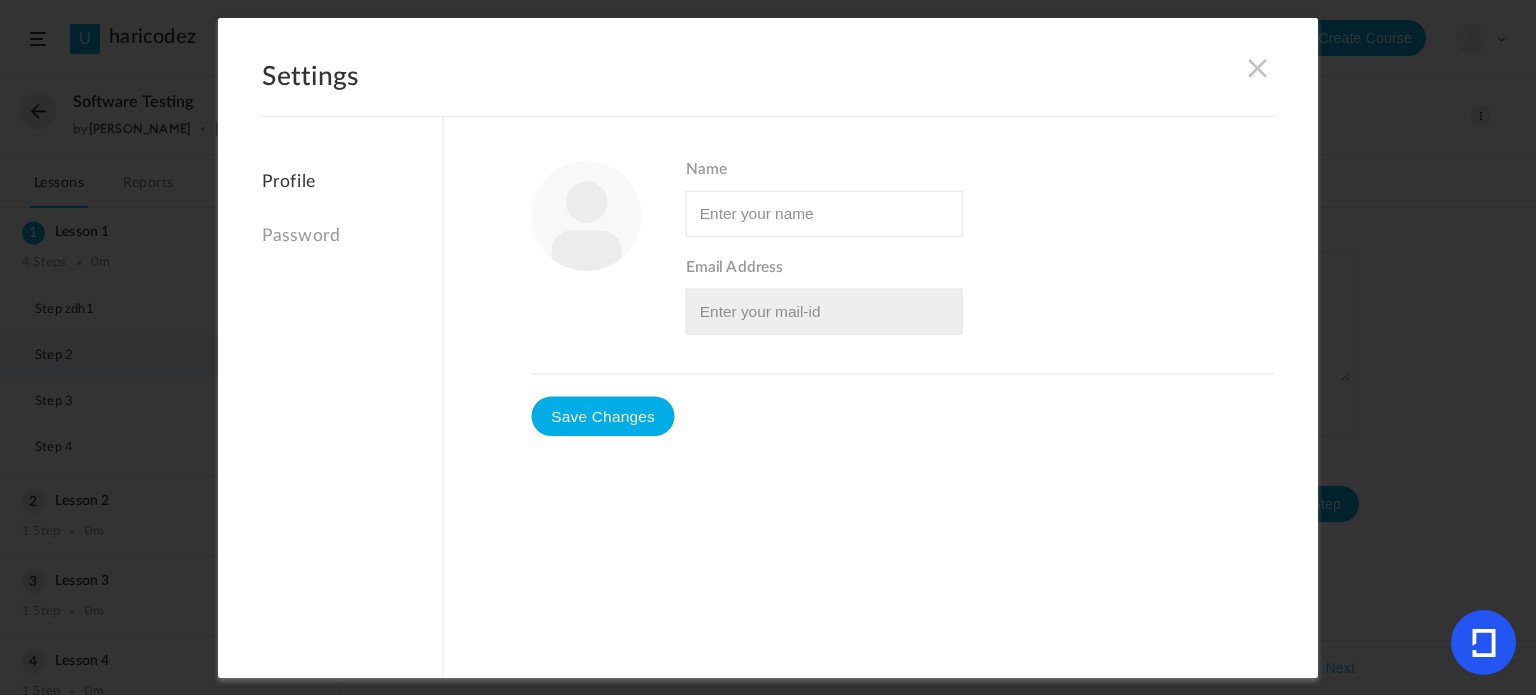 type on "[PERSON_NAME]" 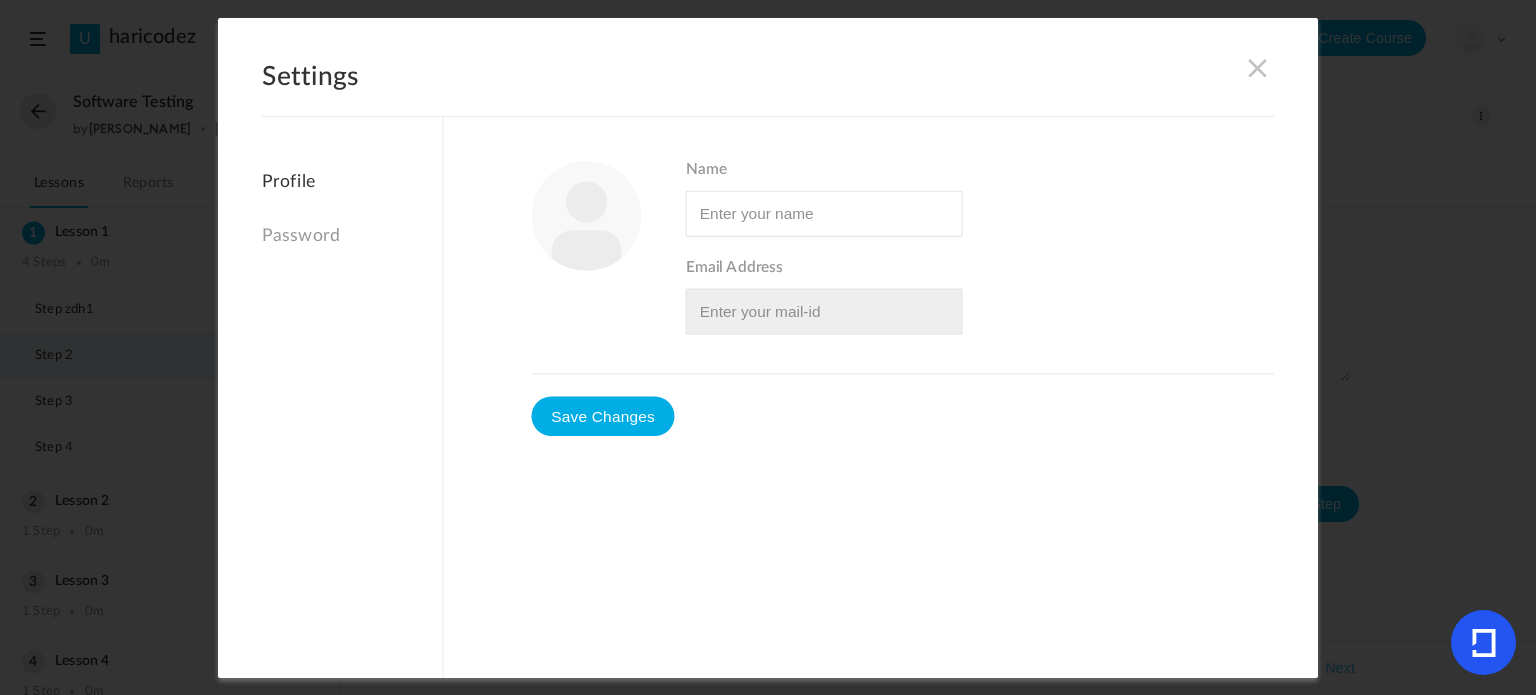 type on "hariom@vomoto.com" 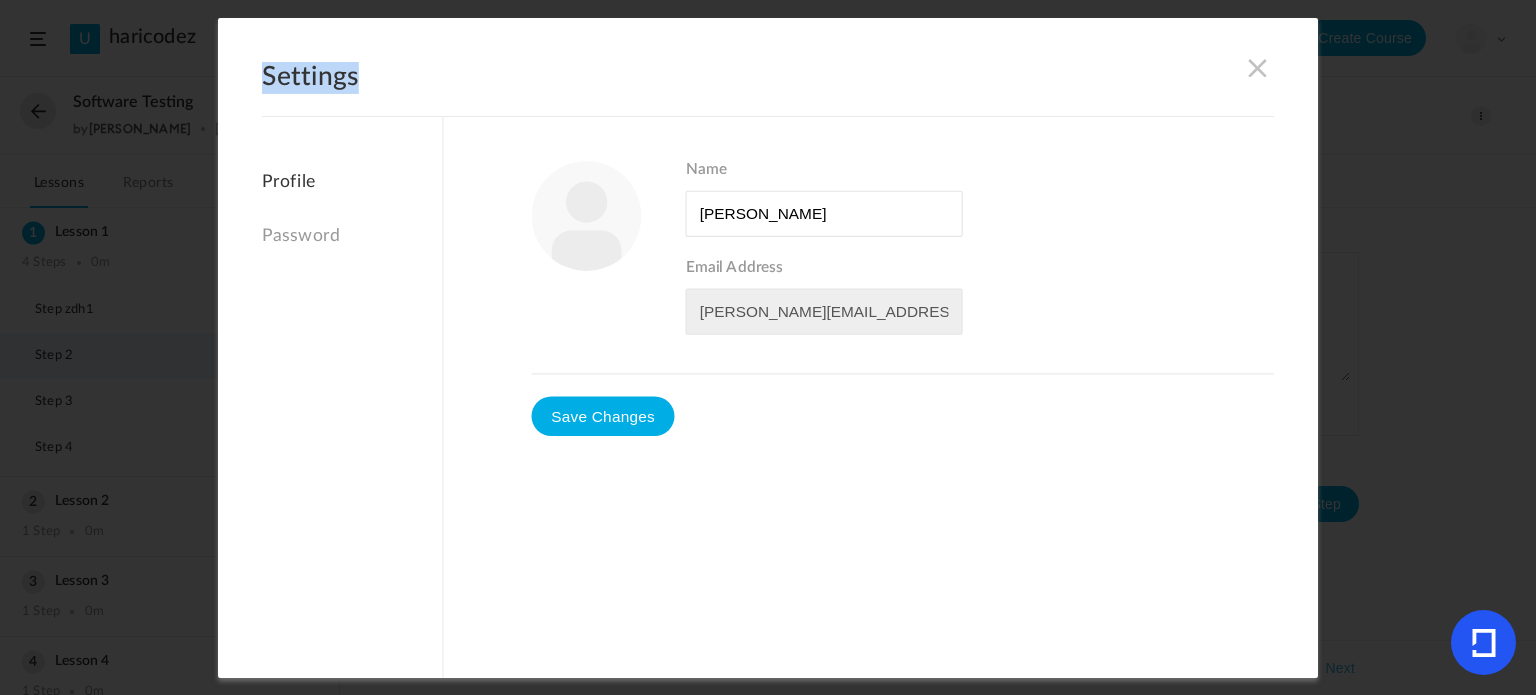 click on "Settings
Profile
Password
Name
Email Address" at bounding box center (768, 348) 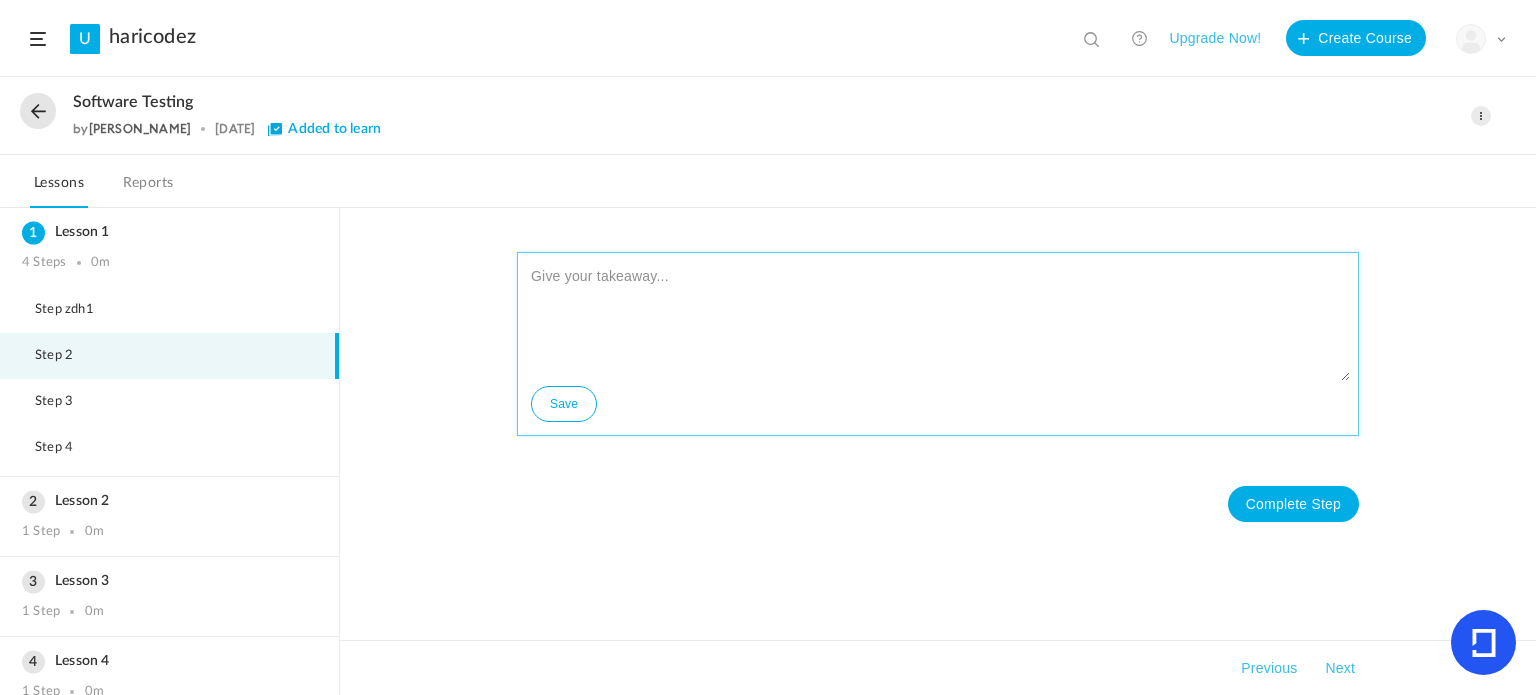 click 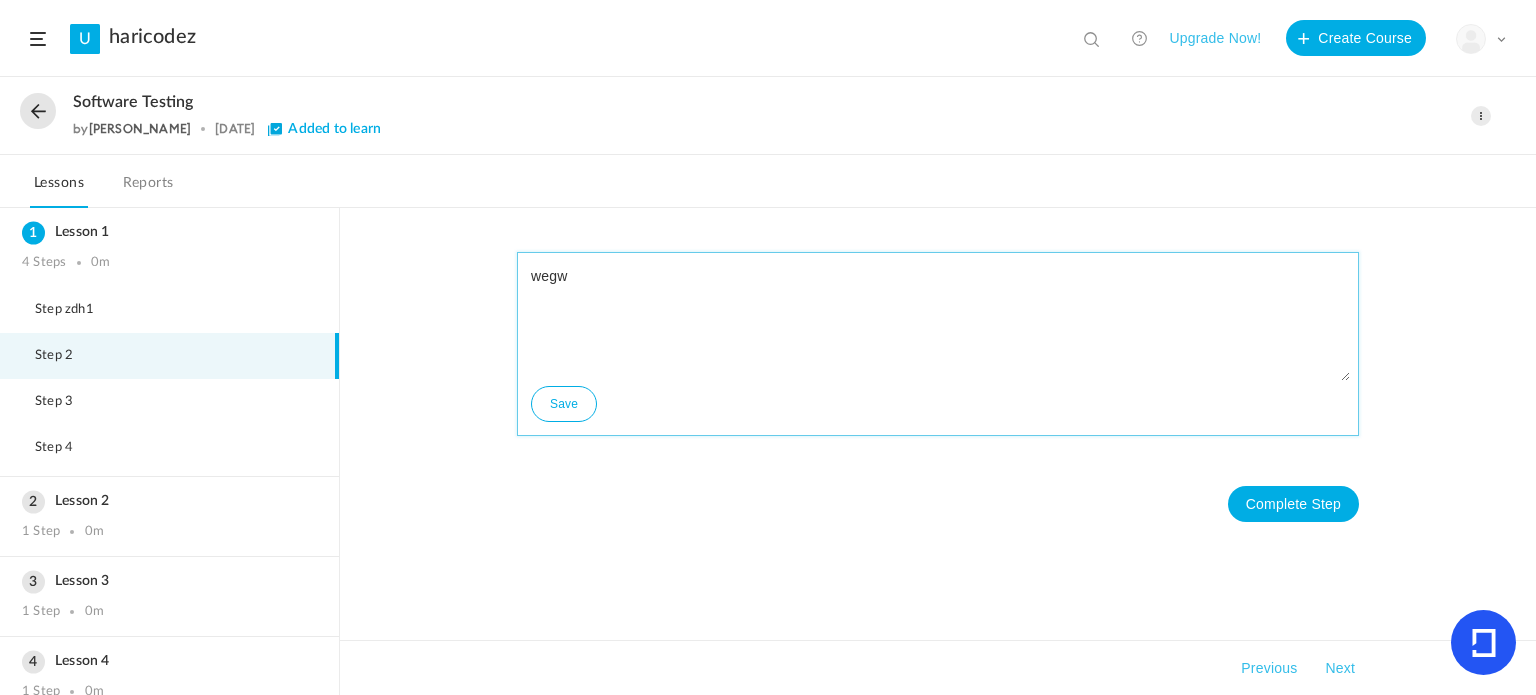 type on "wegw" 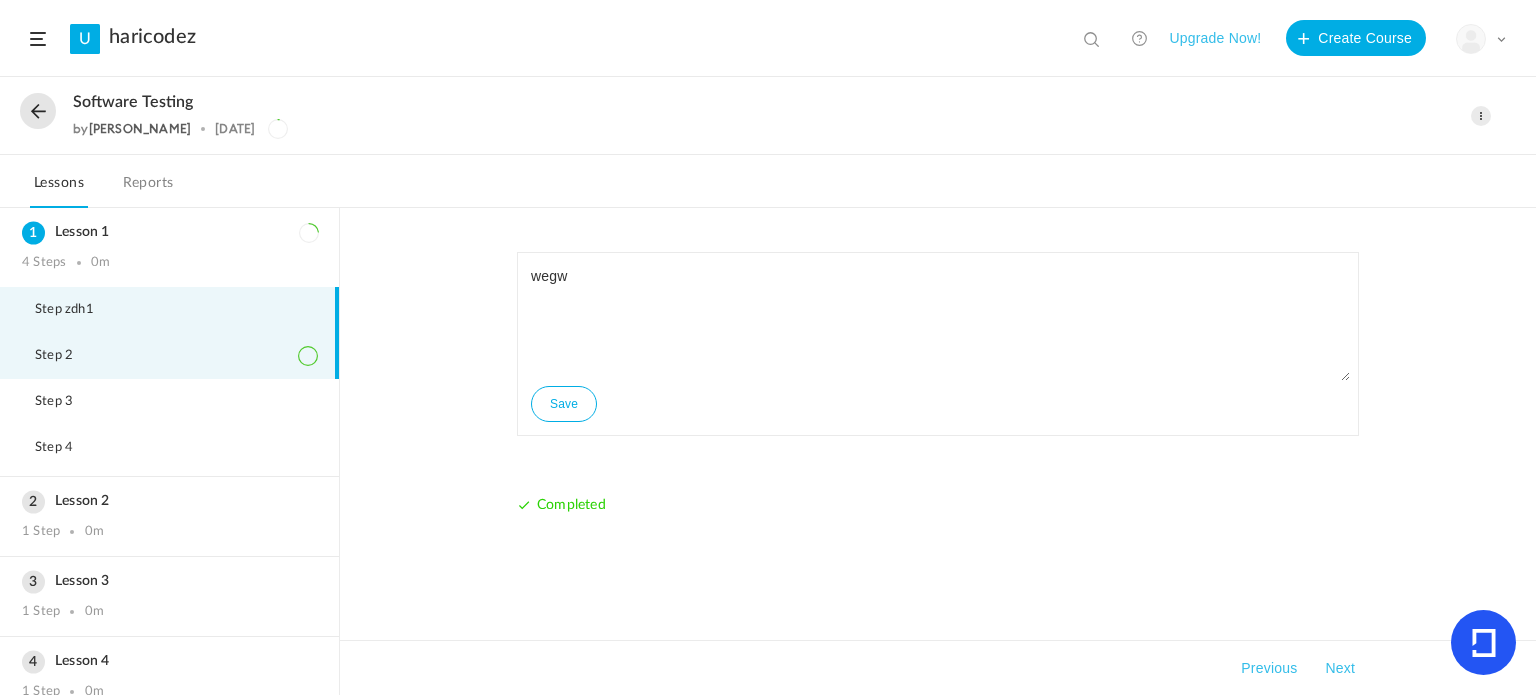 click on "Step zdh1" at bounding box center (169, 310) 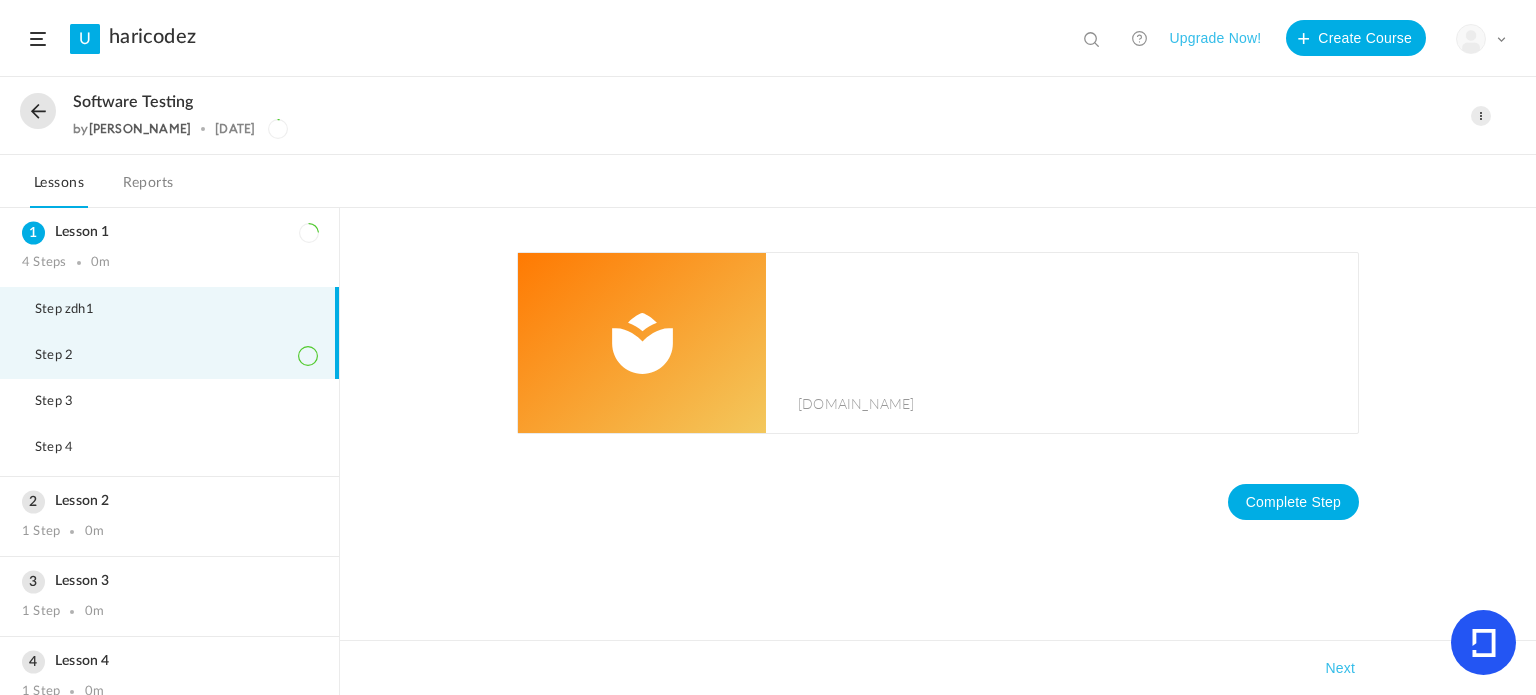 click on "Step 2" at bounding box center (169, 356) 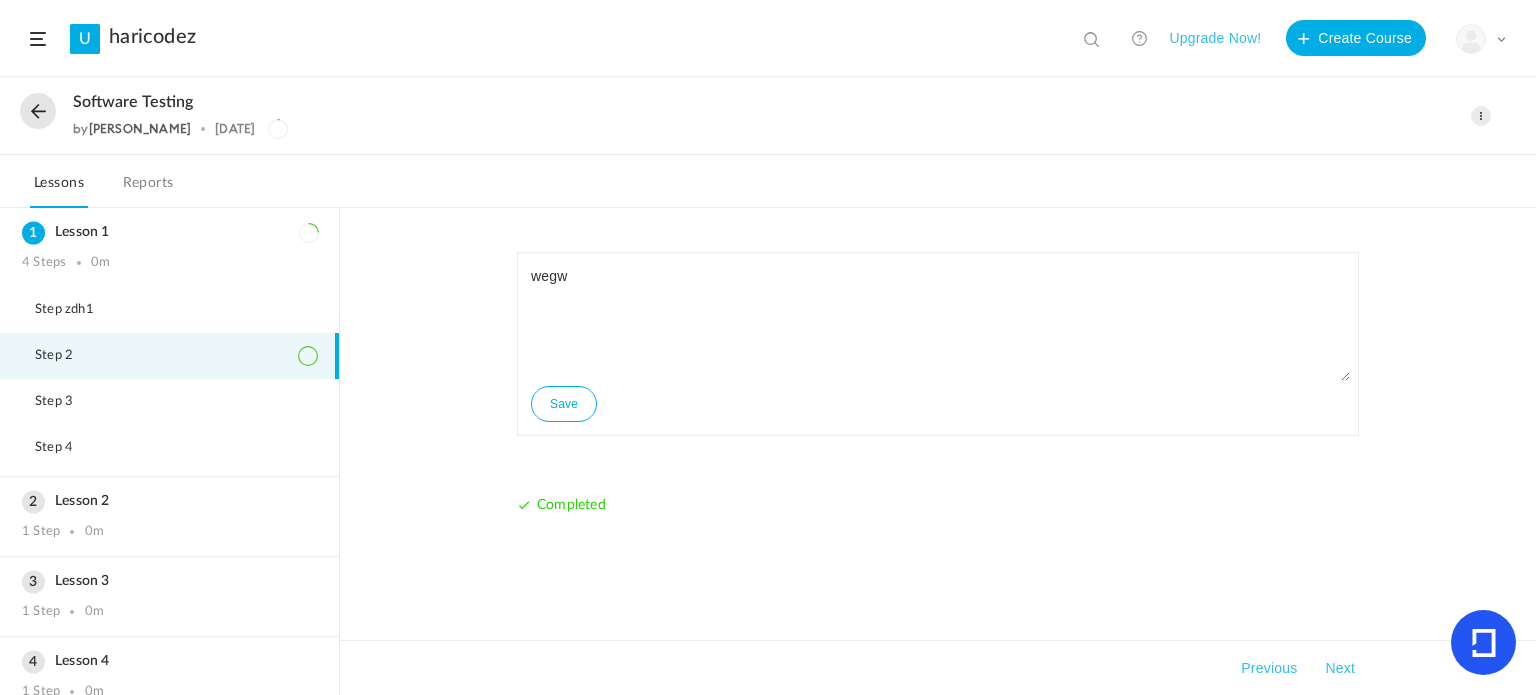 click on "Previous Next" 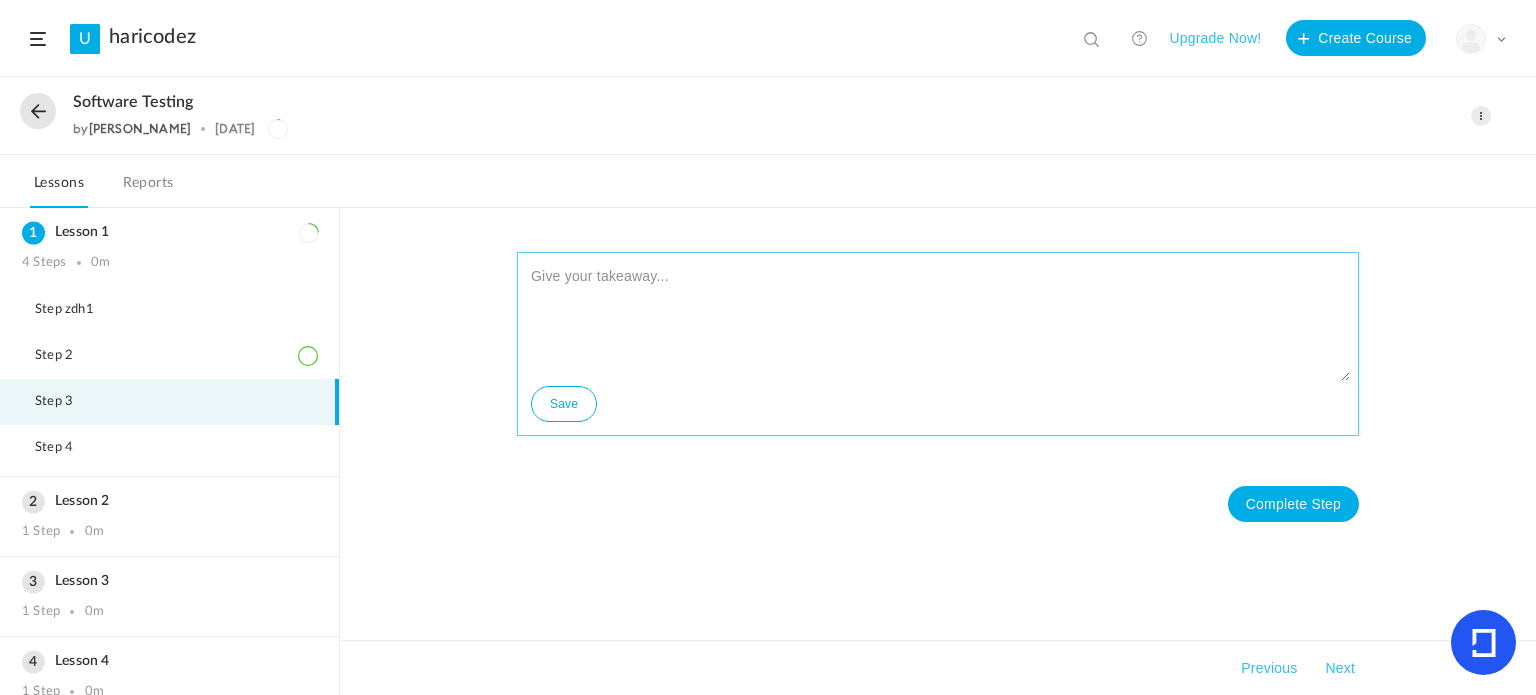 click 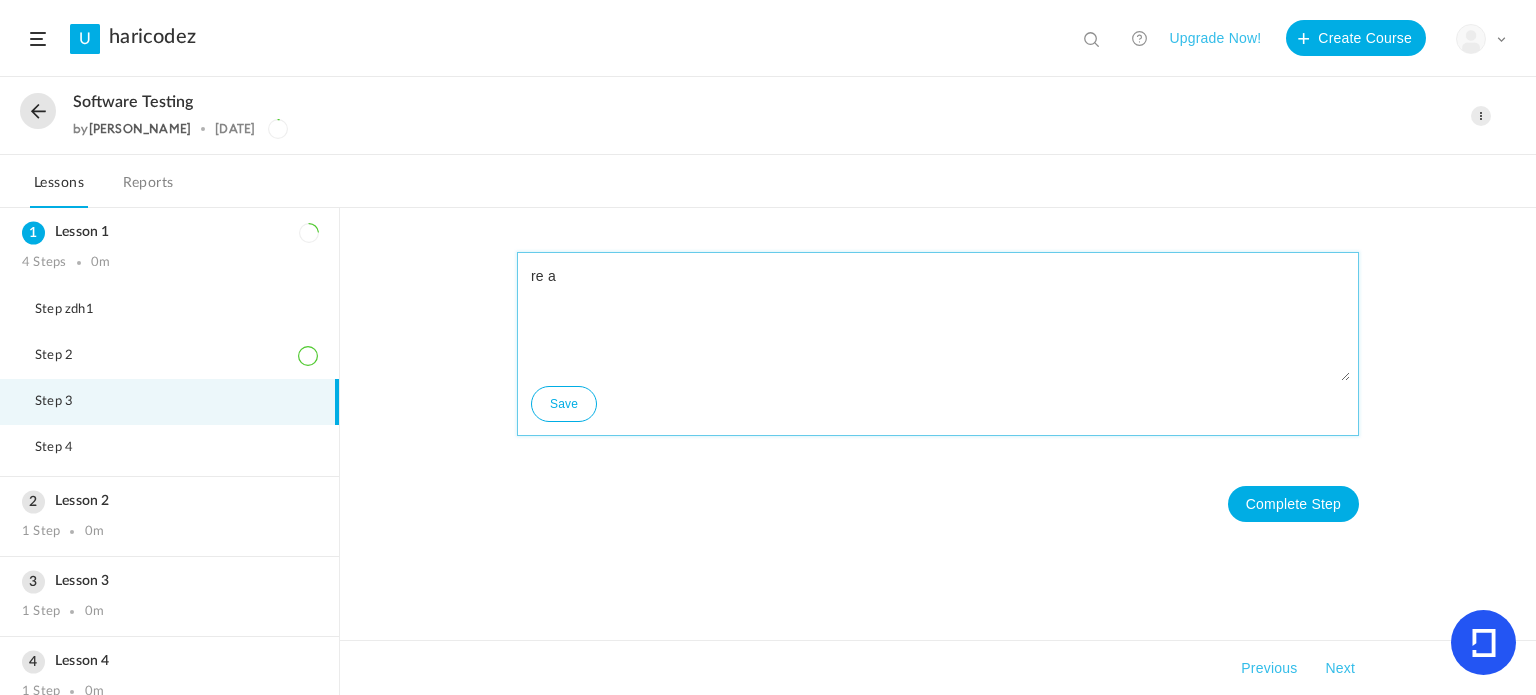 type on "re a" 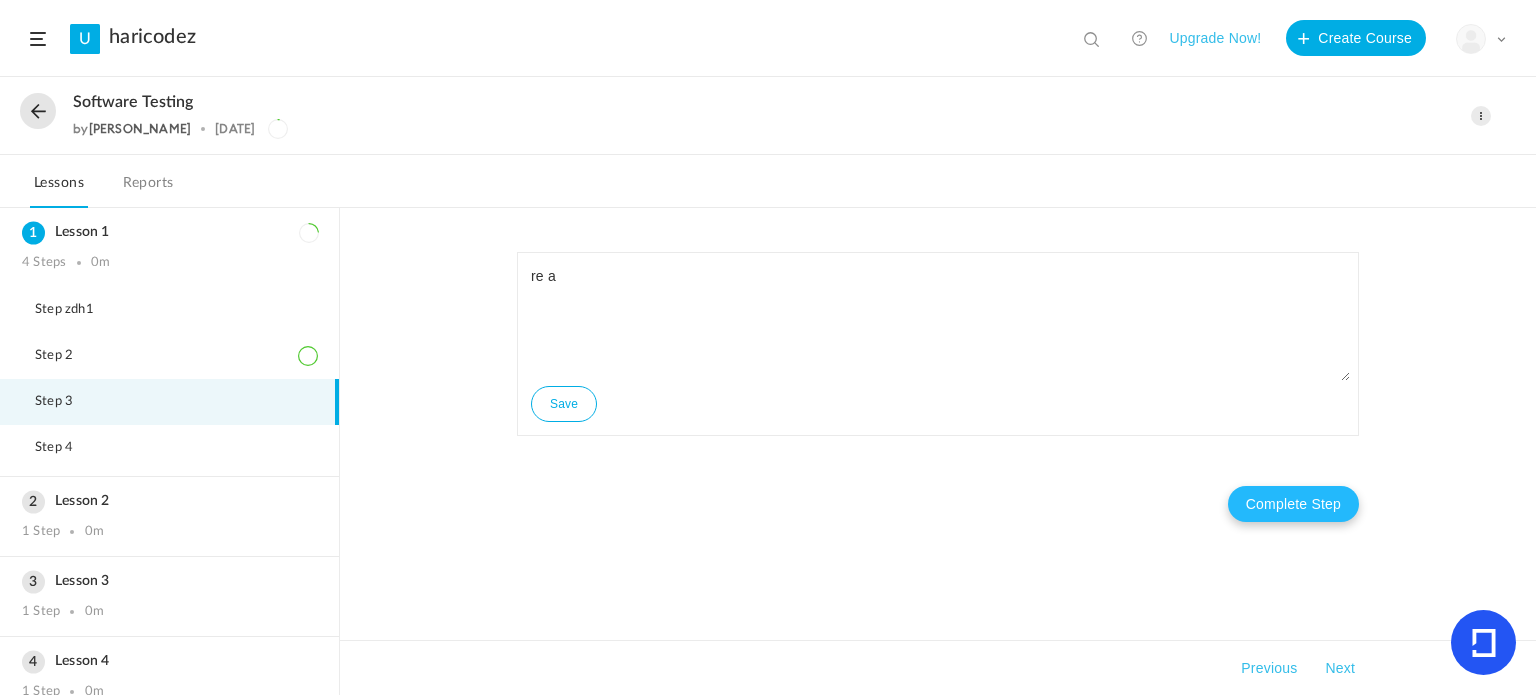 click on "Complete Step" 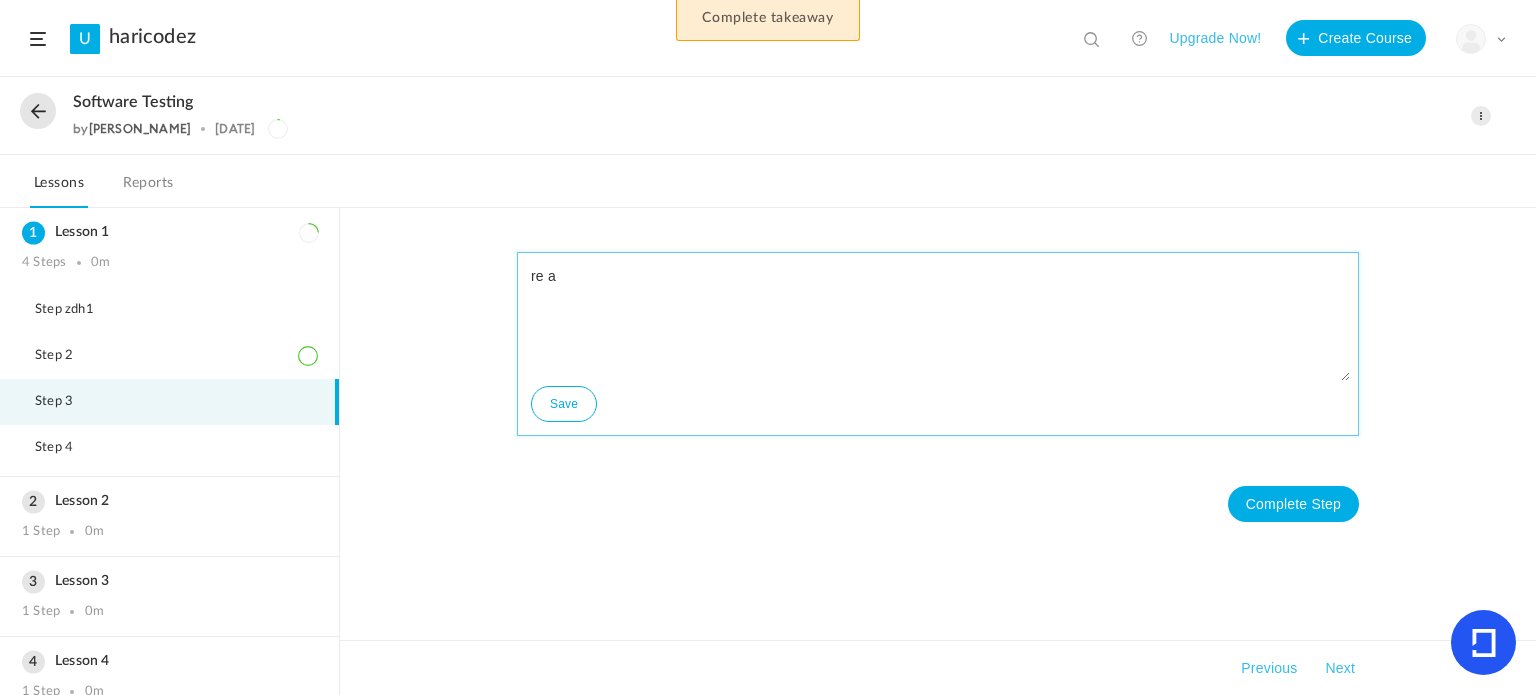 click on "Save" 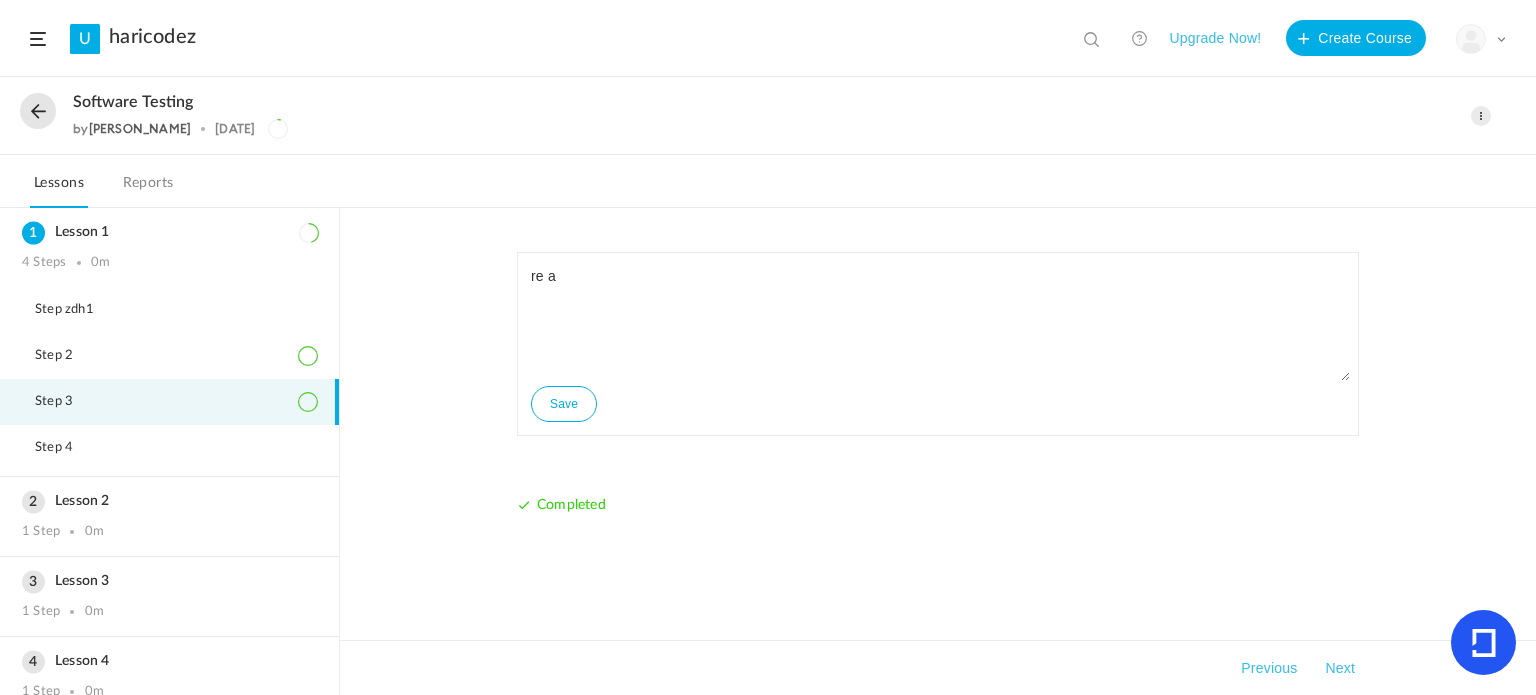 click on "Next" 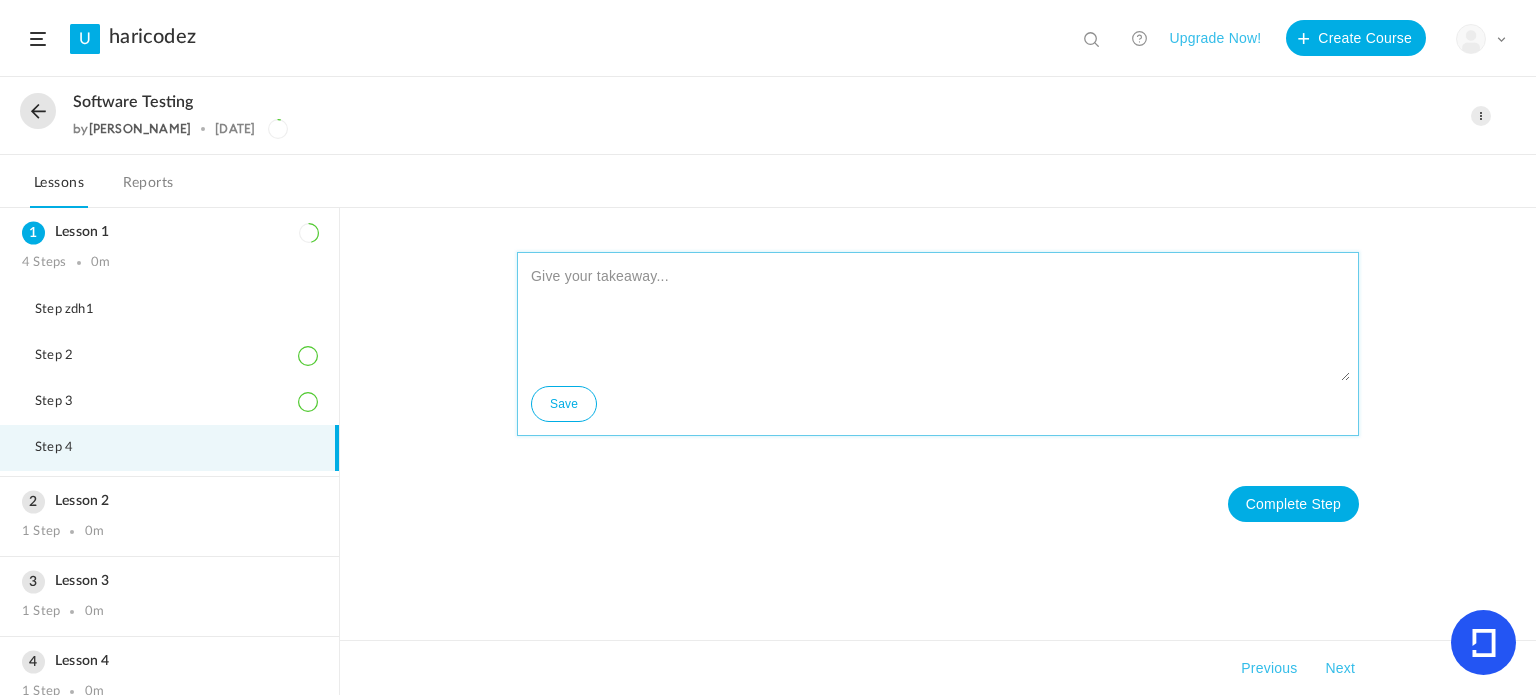 click 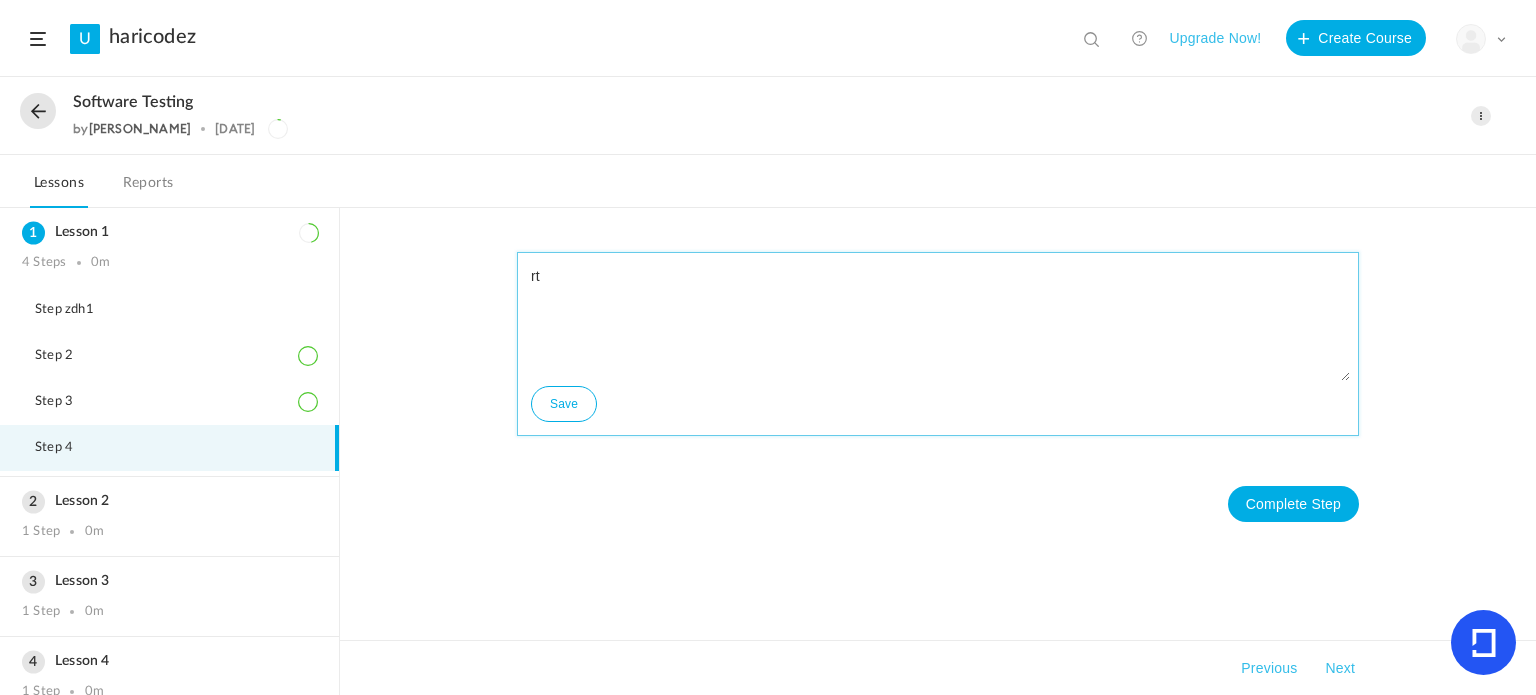 type on "rt" 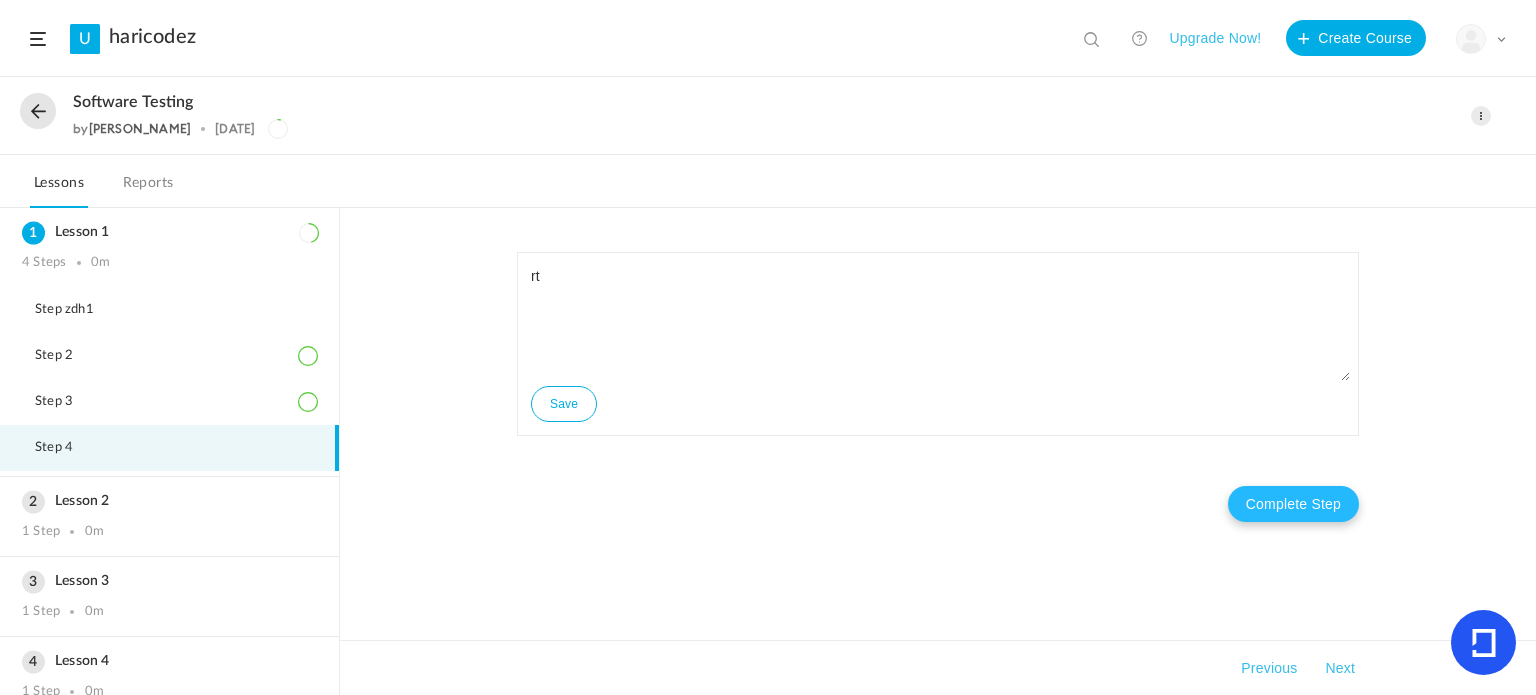 click on "Complete Step" 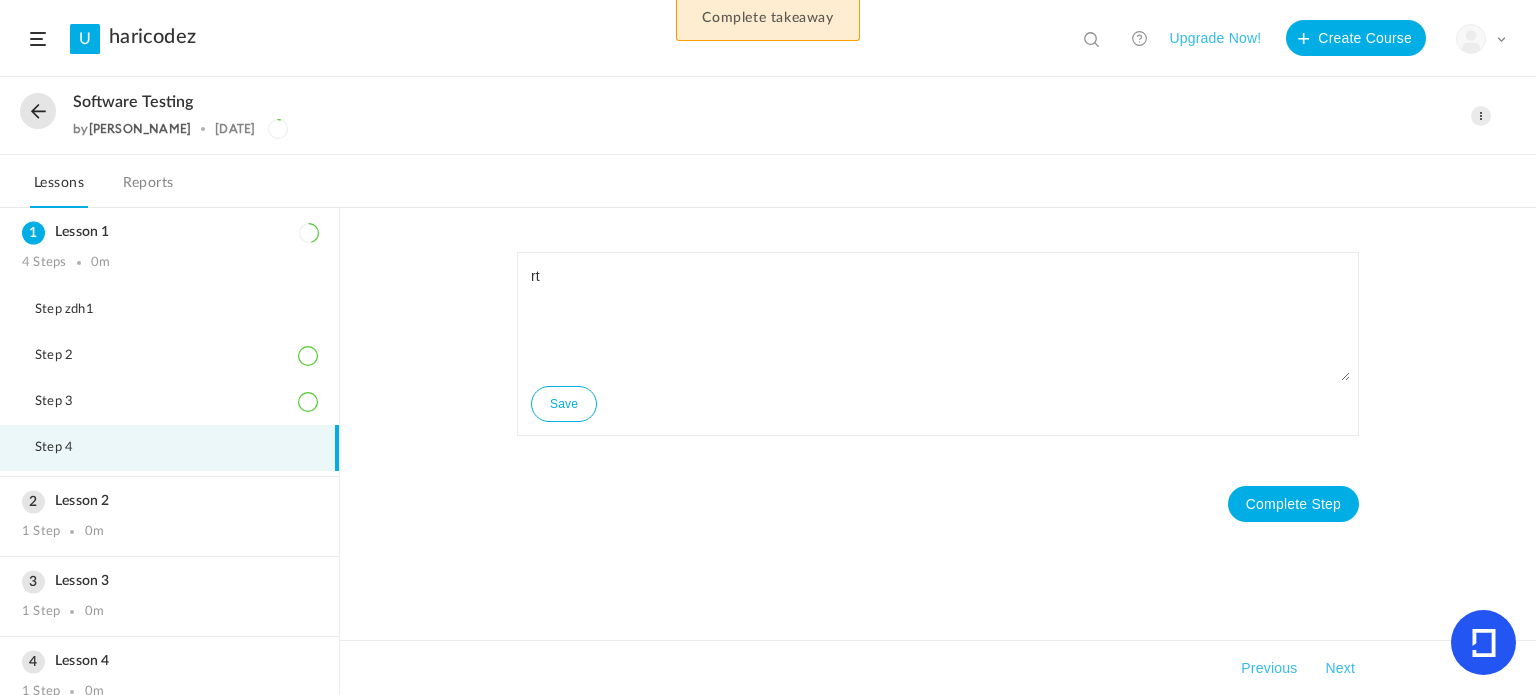 click on "Next" 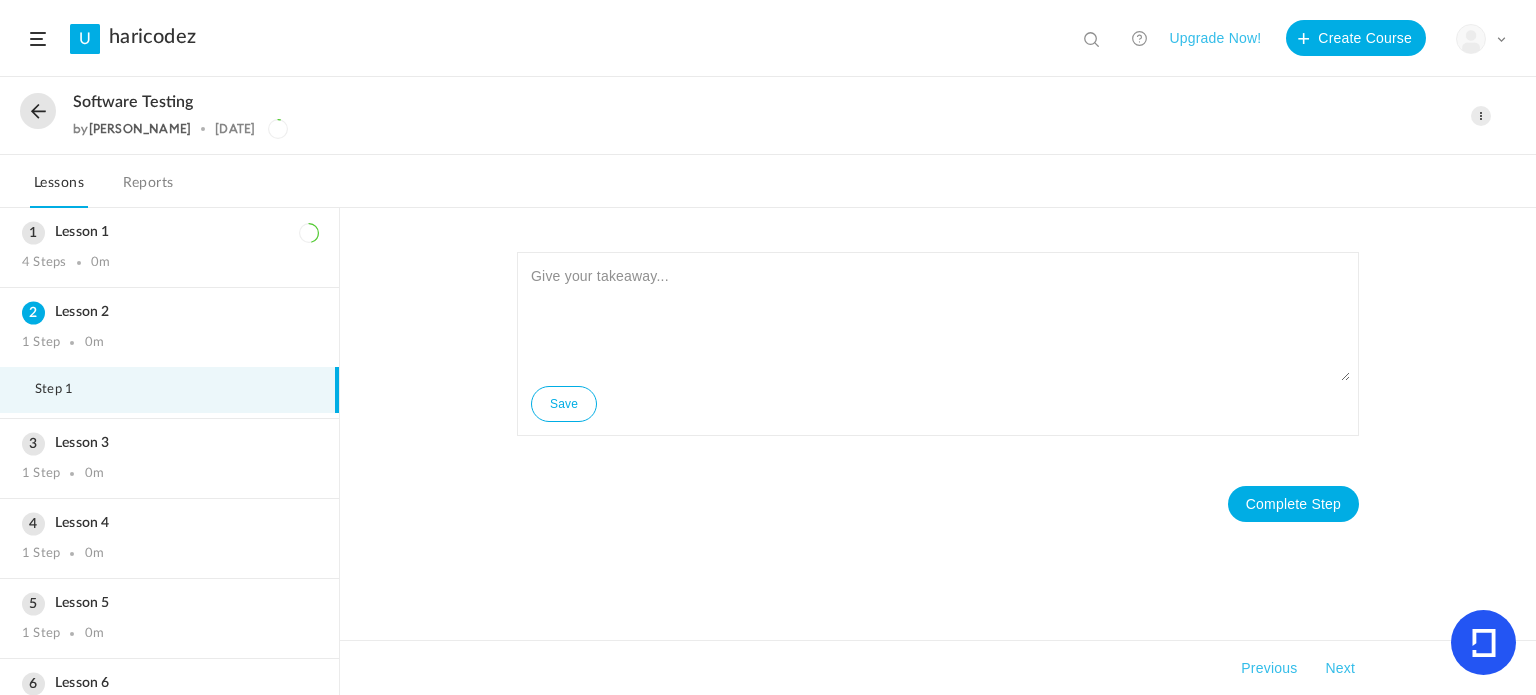 click on "U
haricodez
View all
No results
Upgrade Now!
Create Course
My Profile
University Settings
Current Plan
Logout" 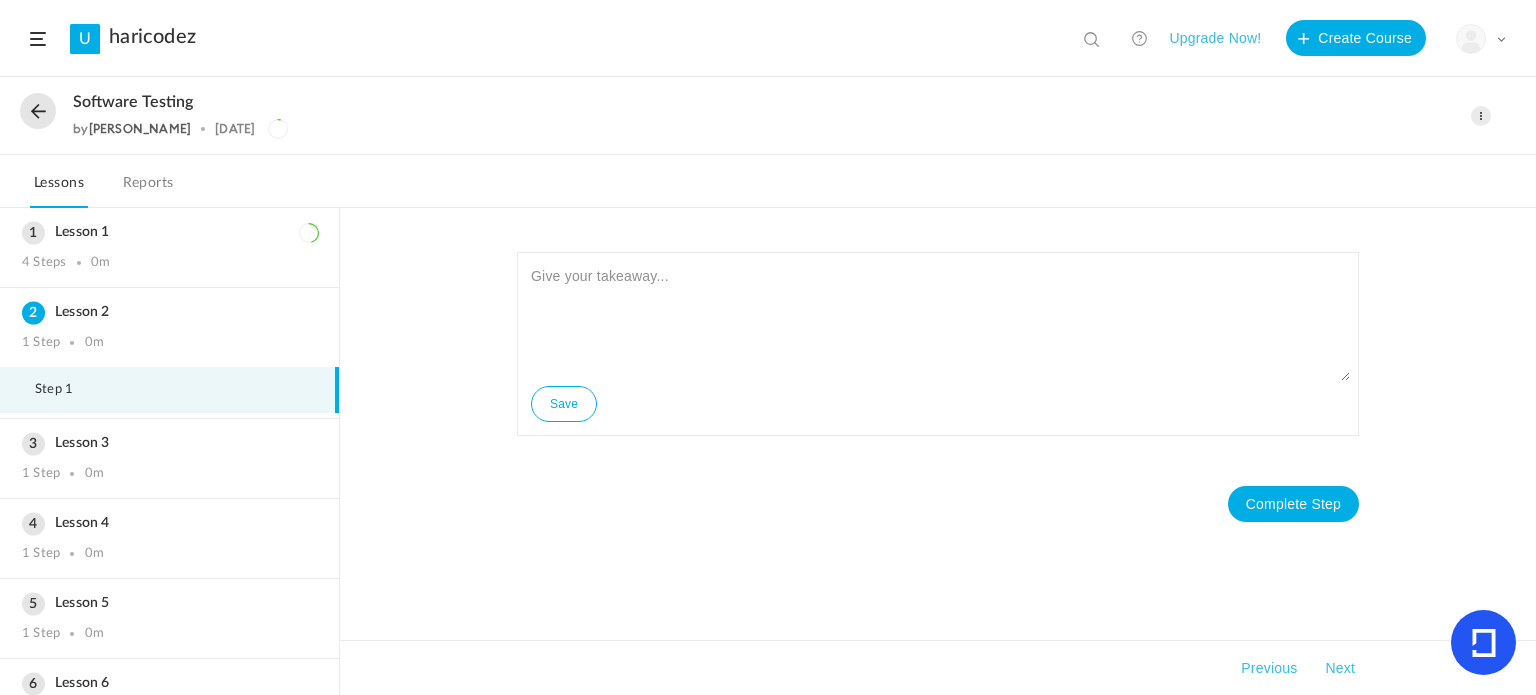 click 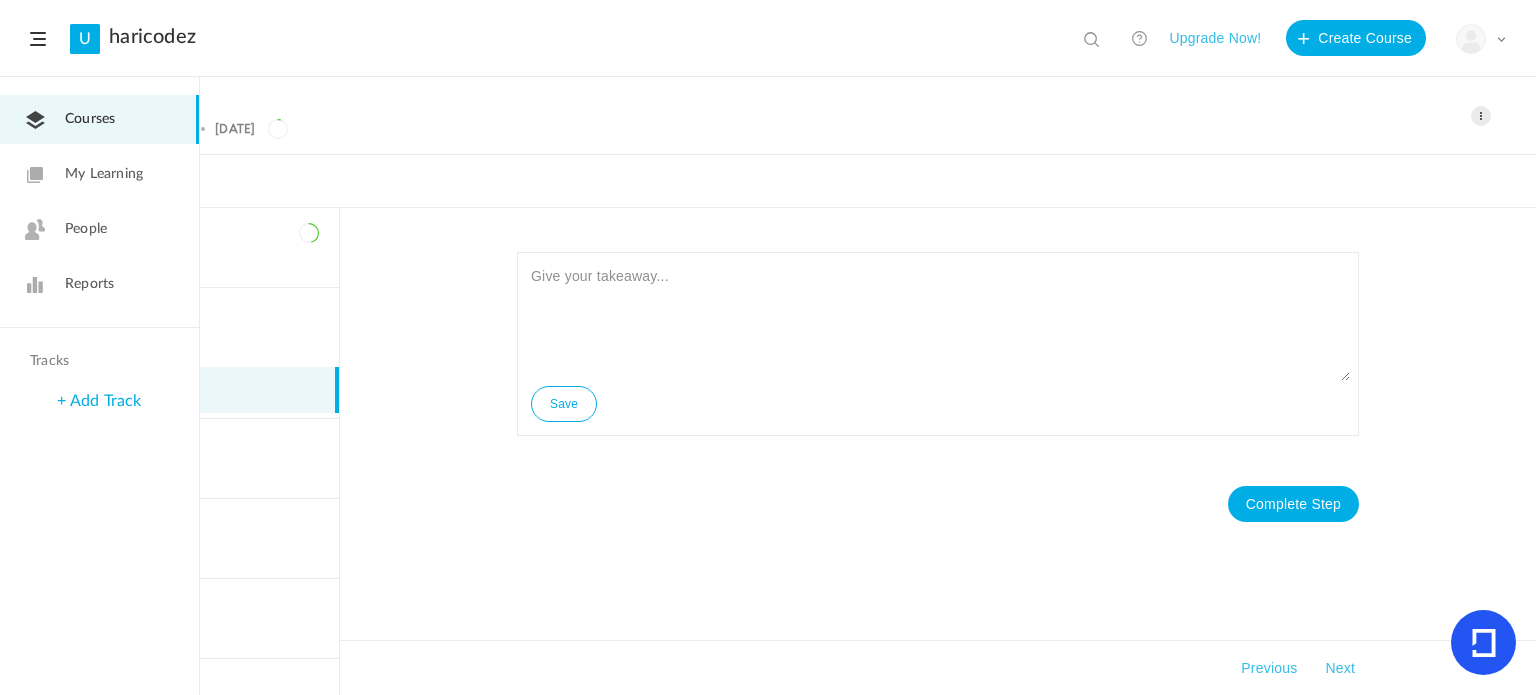 click on "Courses" 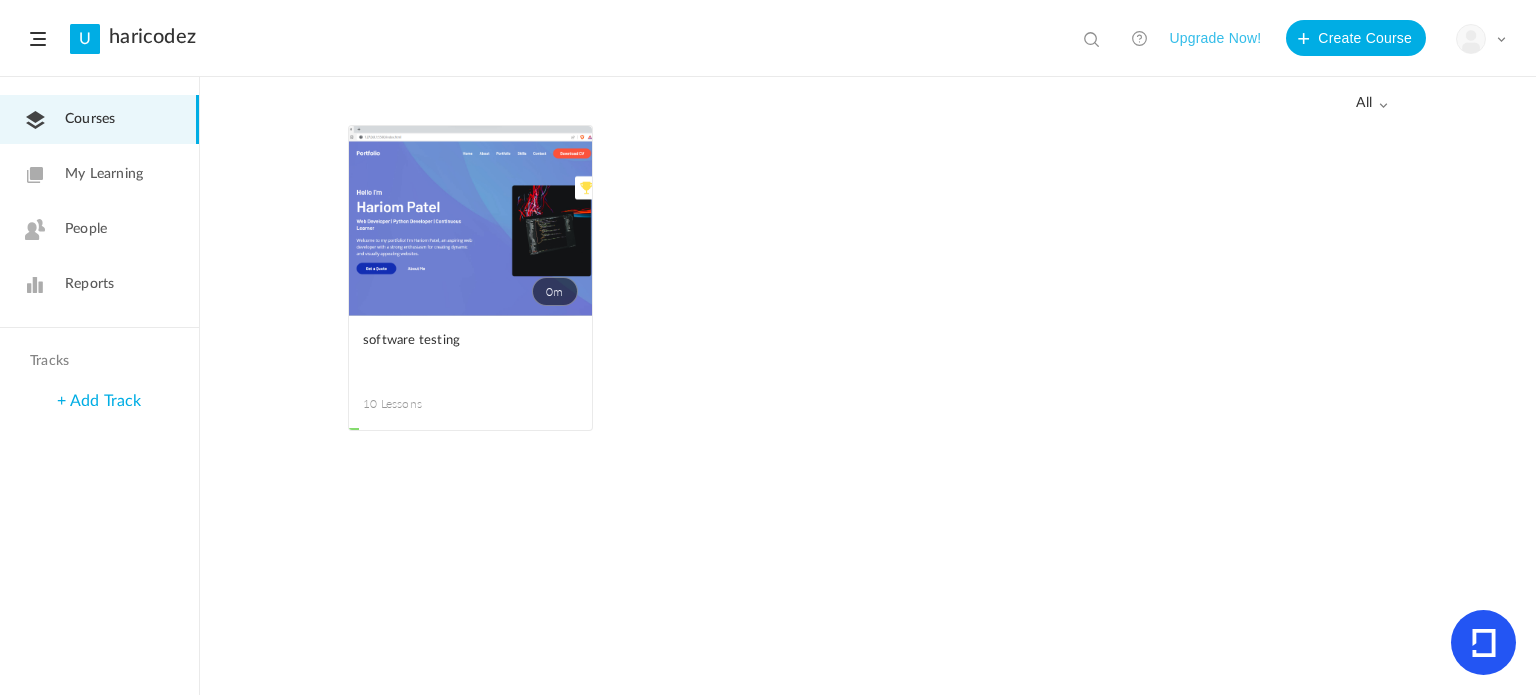 click 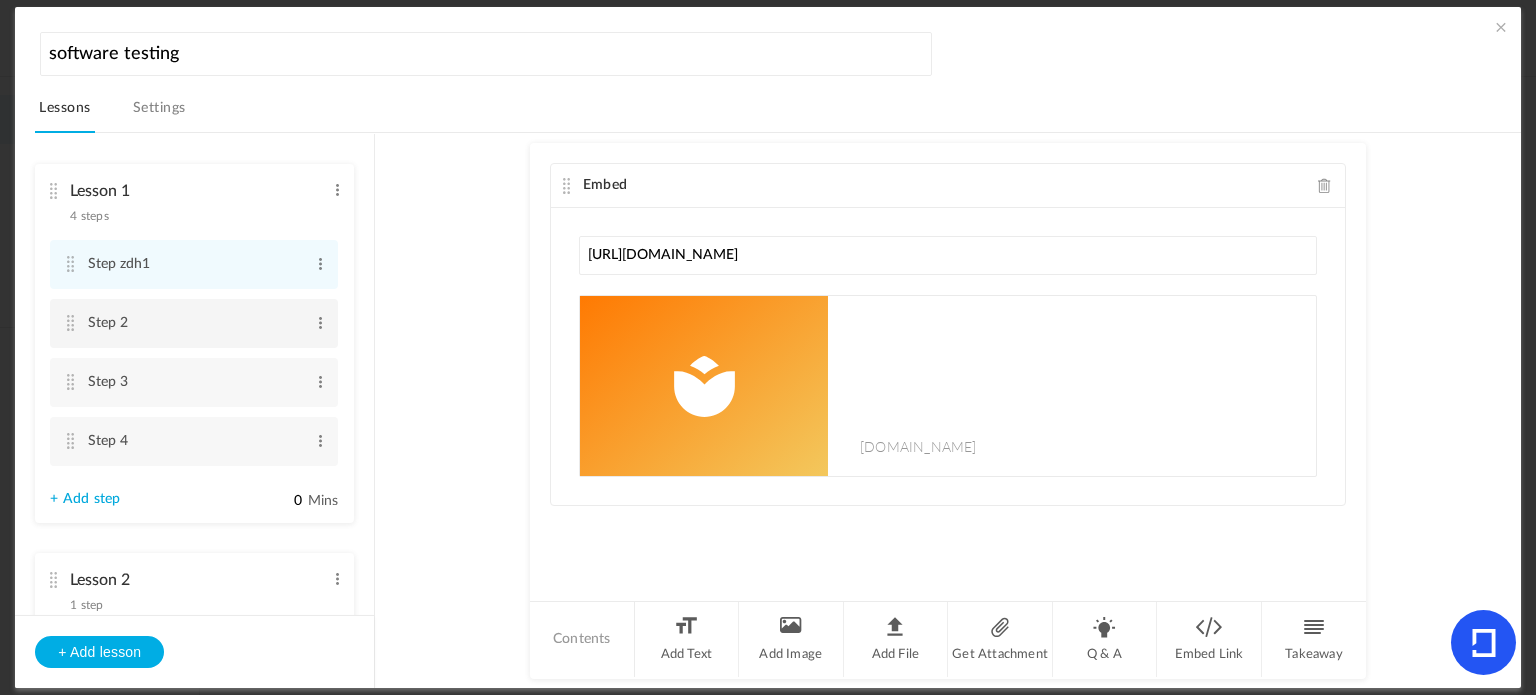 click on "Step 2
Edit
Delete" at bounding box center [194, 323] 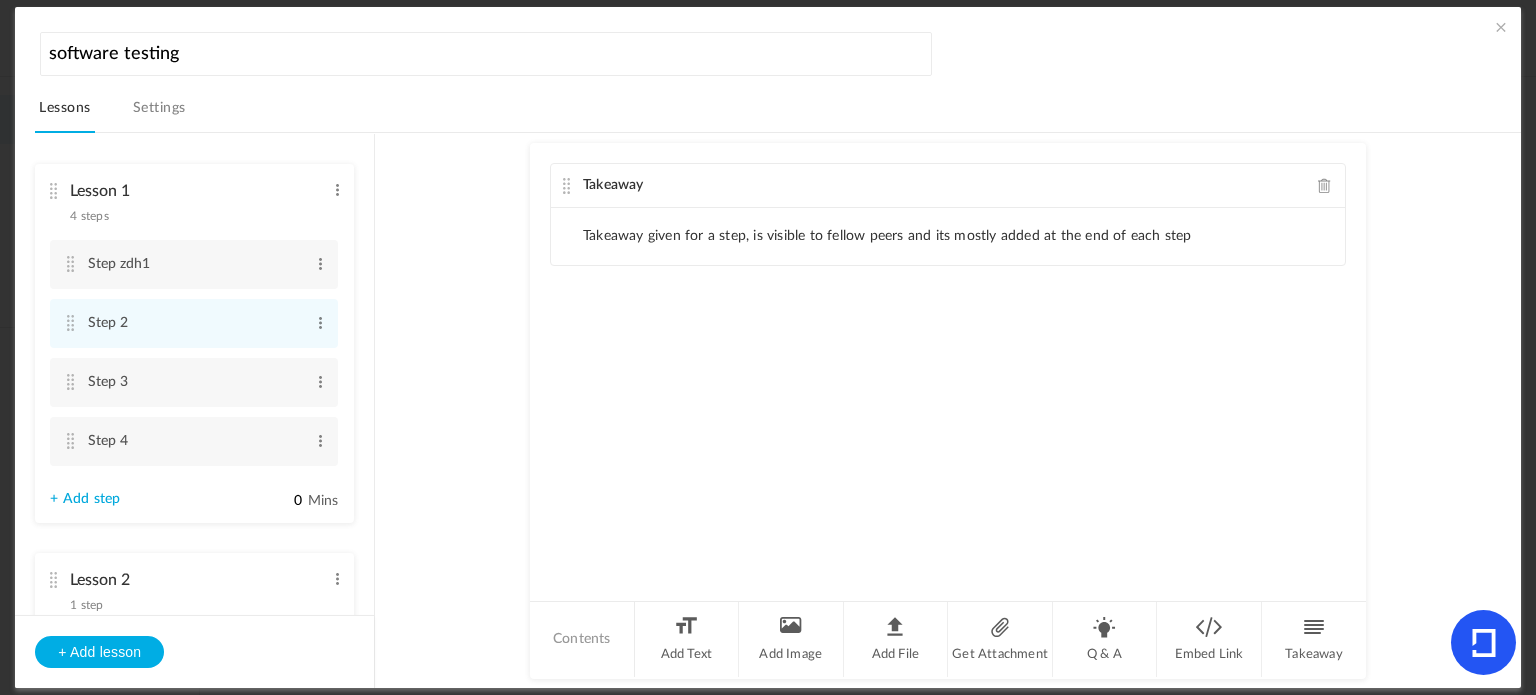 click on "Takeaway given for a step, is visible to fellow peers and its mostly added at the end of each step" 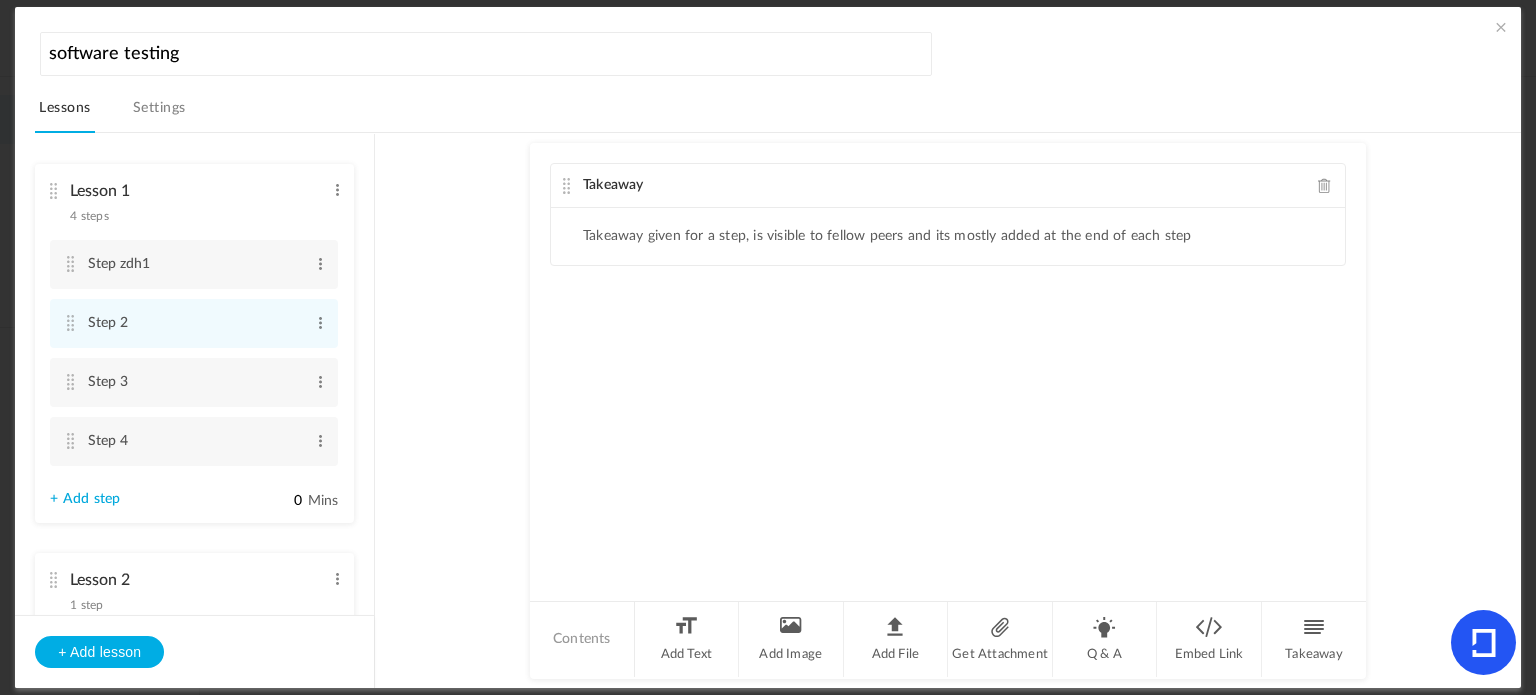 click on "Takeaway
Takeaway given for a step, is visible to fellow peers and its mostly added at the end of each step" 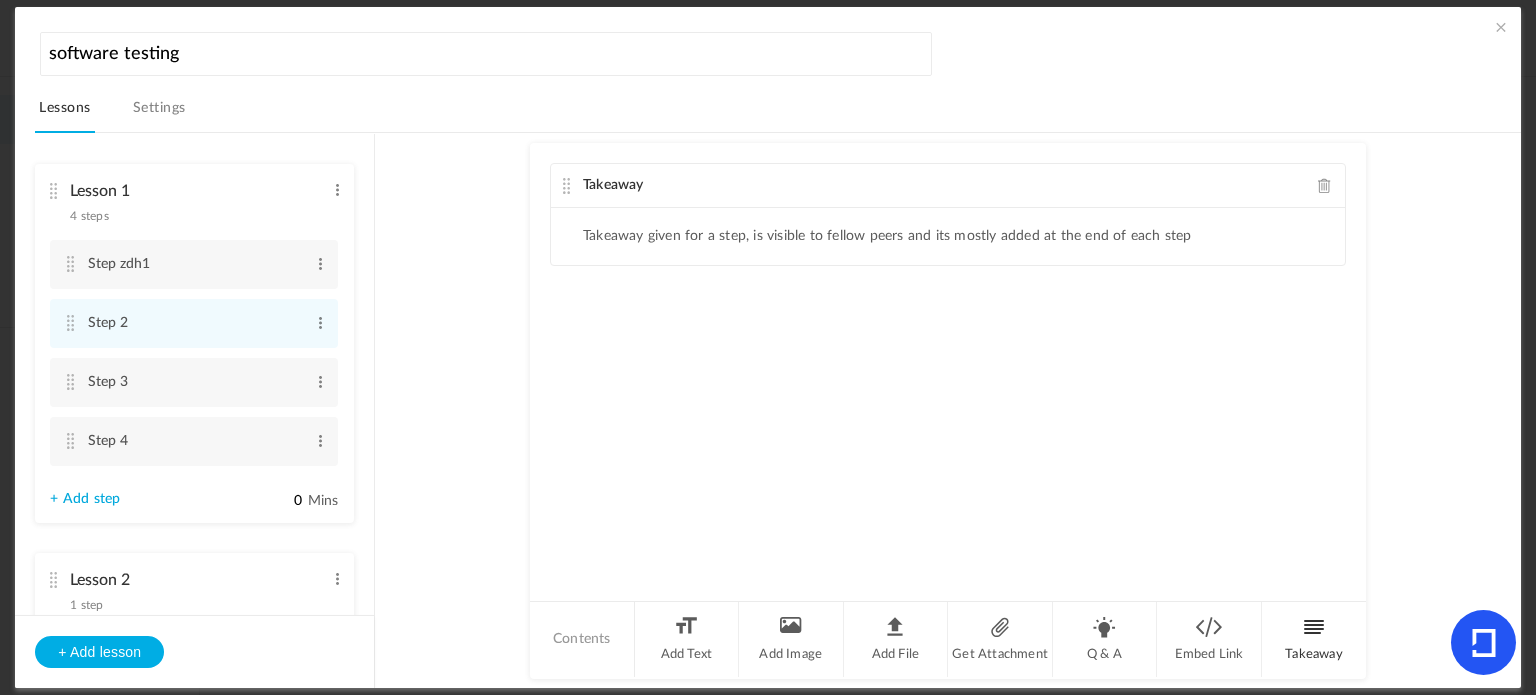 click on "Takeaway" 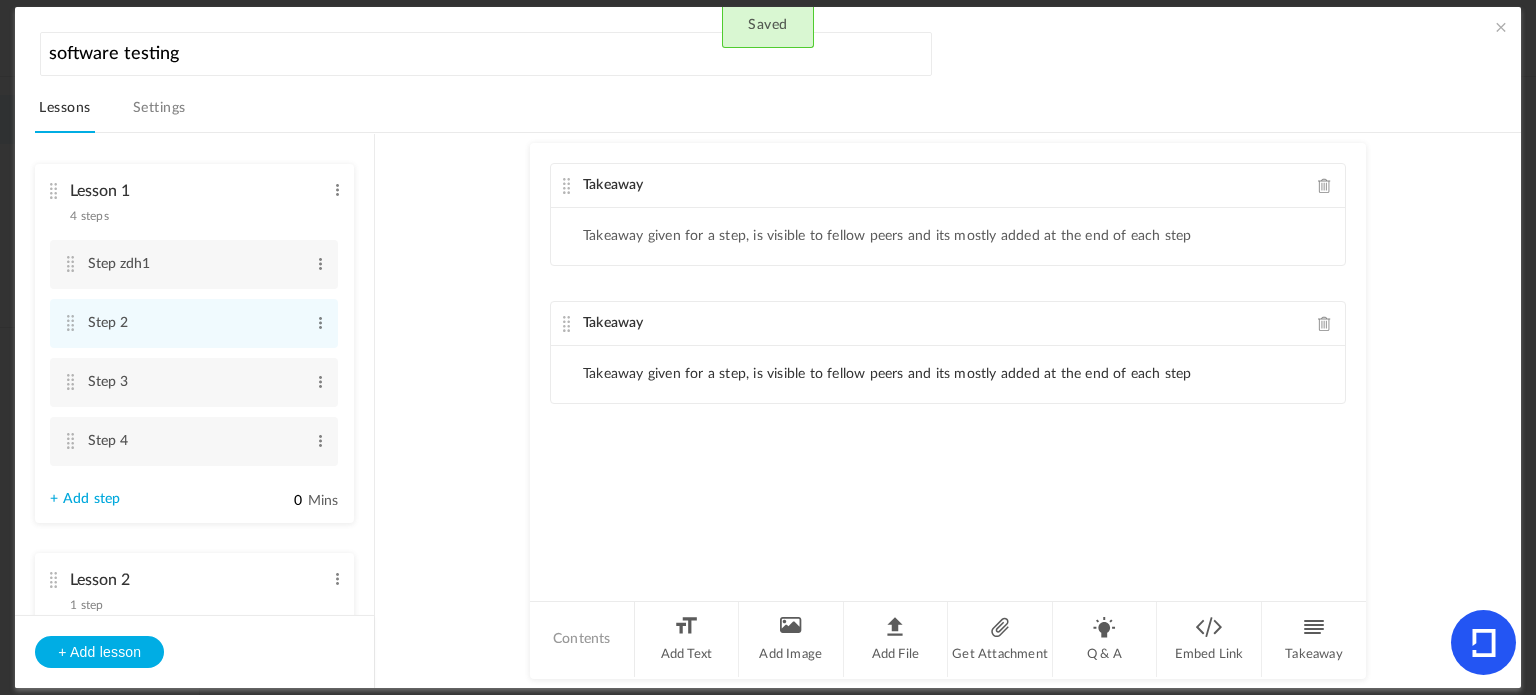 click on "Takeaway given for a step, is visible to fellow peers and its mostly added at the end of each step" 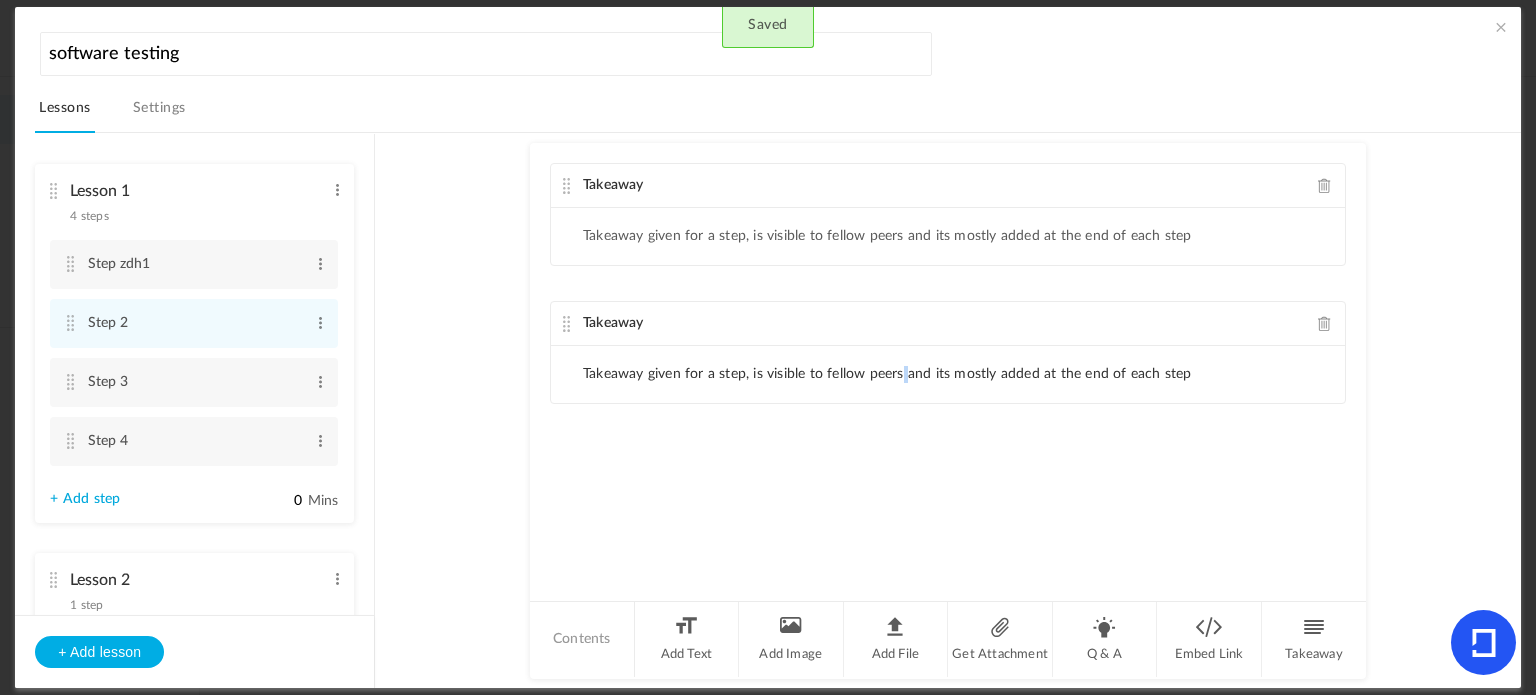 click on "Takeaway given for a step, is visible to fellow peers and its mostly added at the end of each step" 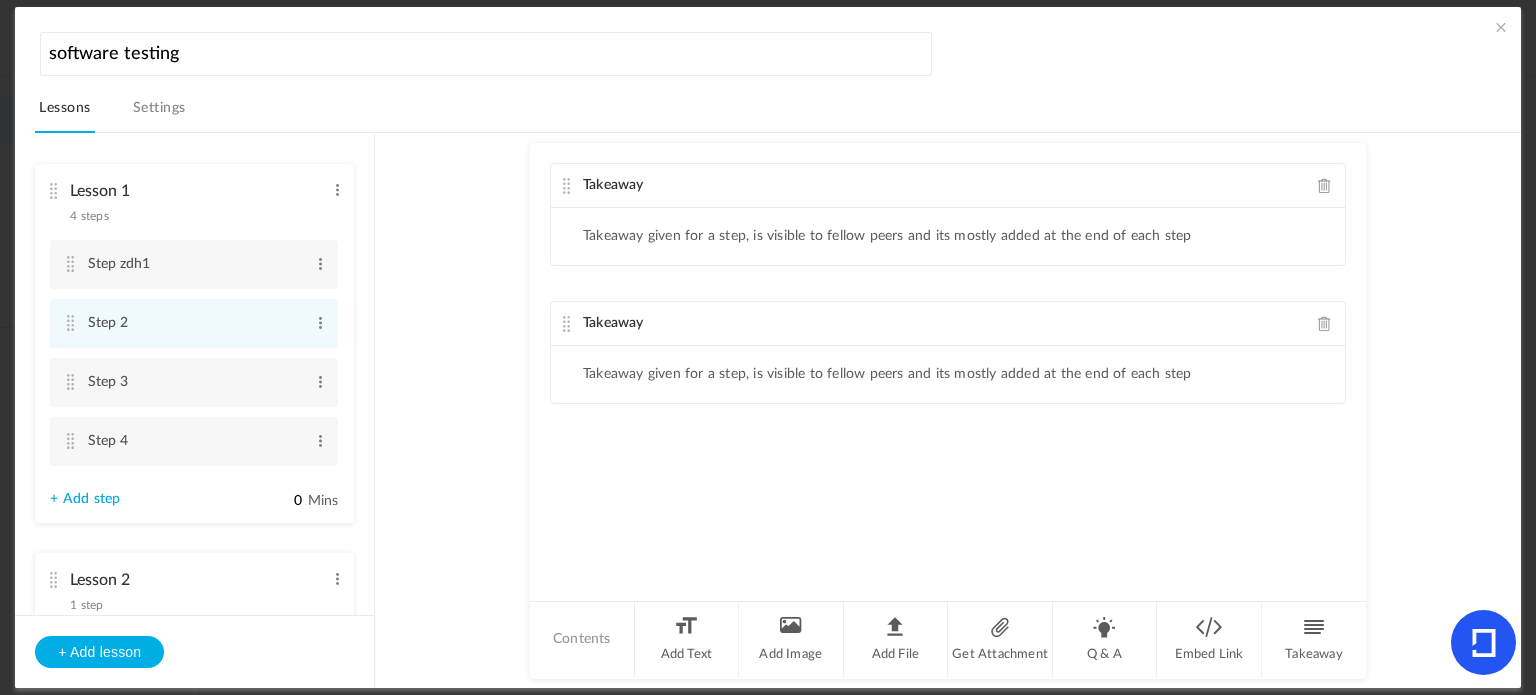 click on "Takeaway given for a step, is visible to fellow peers and its mostly added at the end of each step" 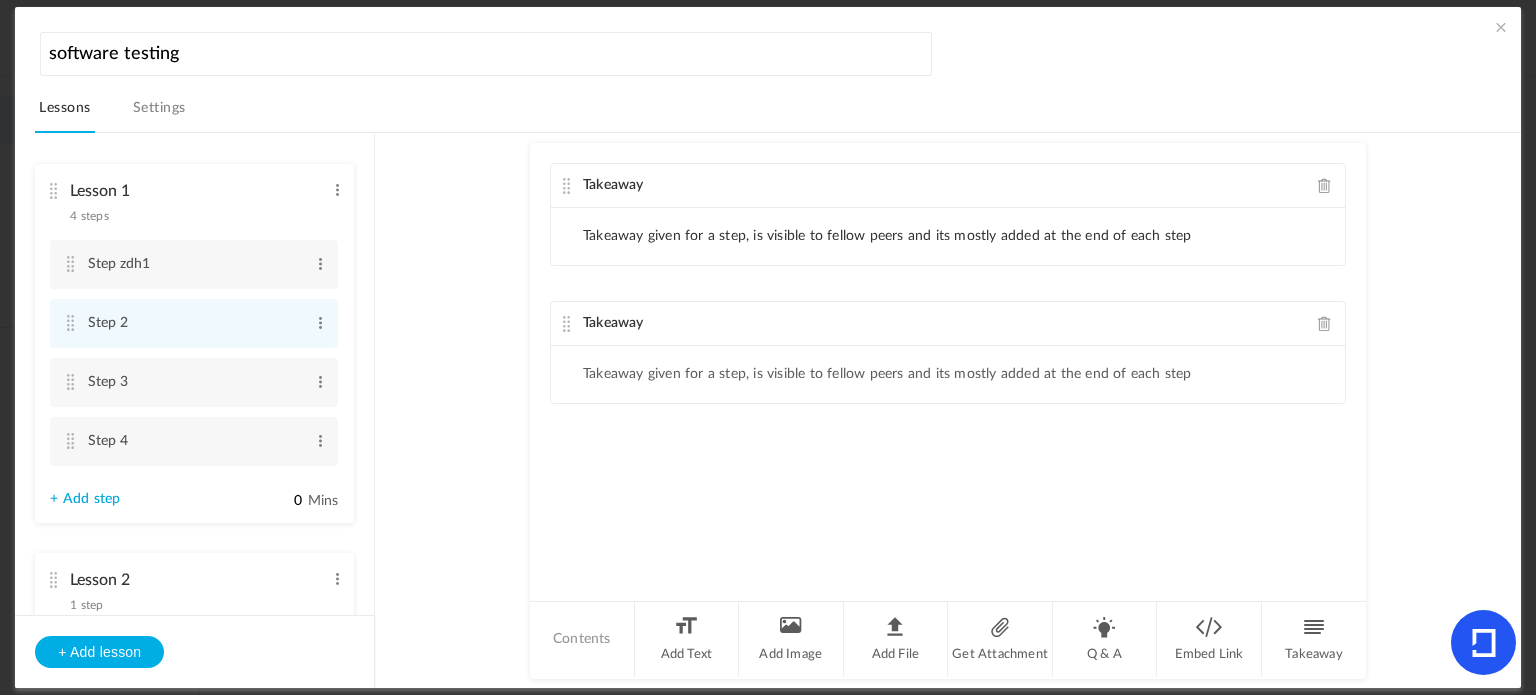 click on "Takeaway given for a step, is visible to fellow peers and its mostly added at the end of each step" 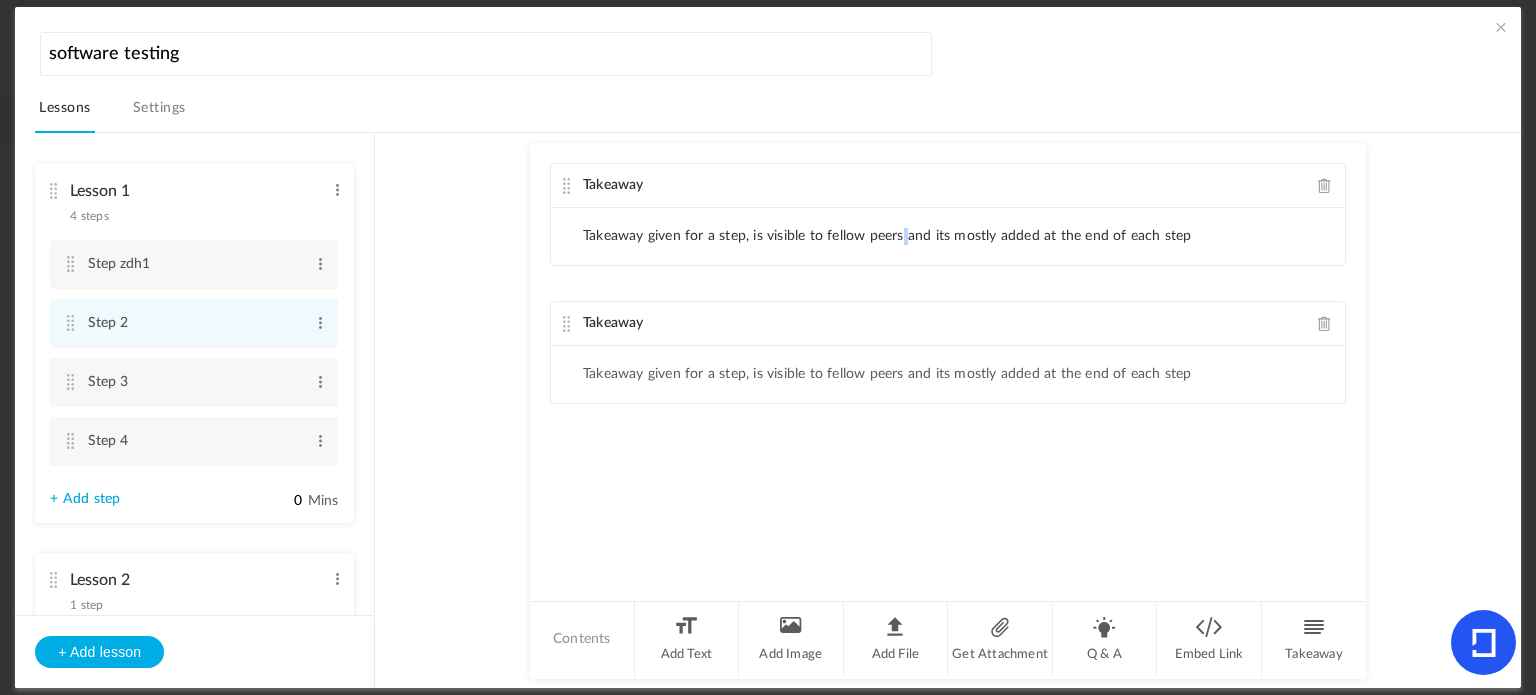 click on "Takeaway given for a step, is visible to fellow peers and its mostly added at the end of each step" 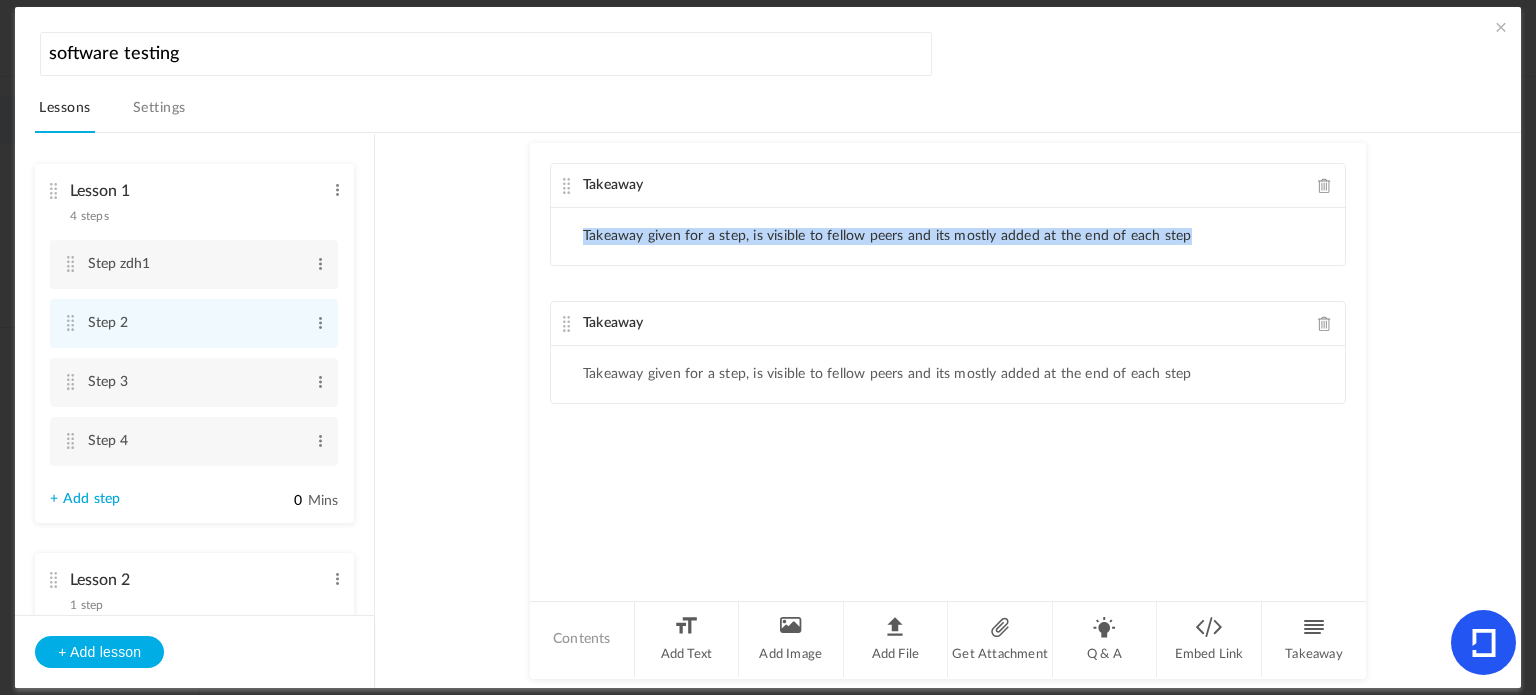 click on "Takeaway given for a step, is visible to fellow peers and its mostly added at the end of each step" 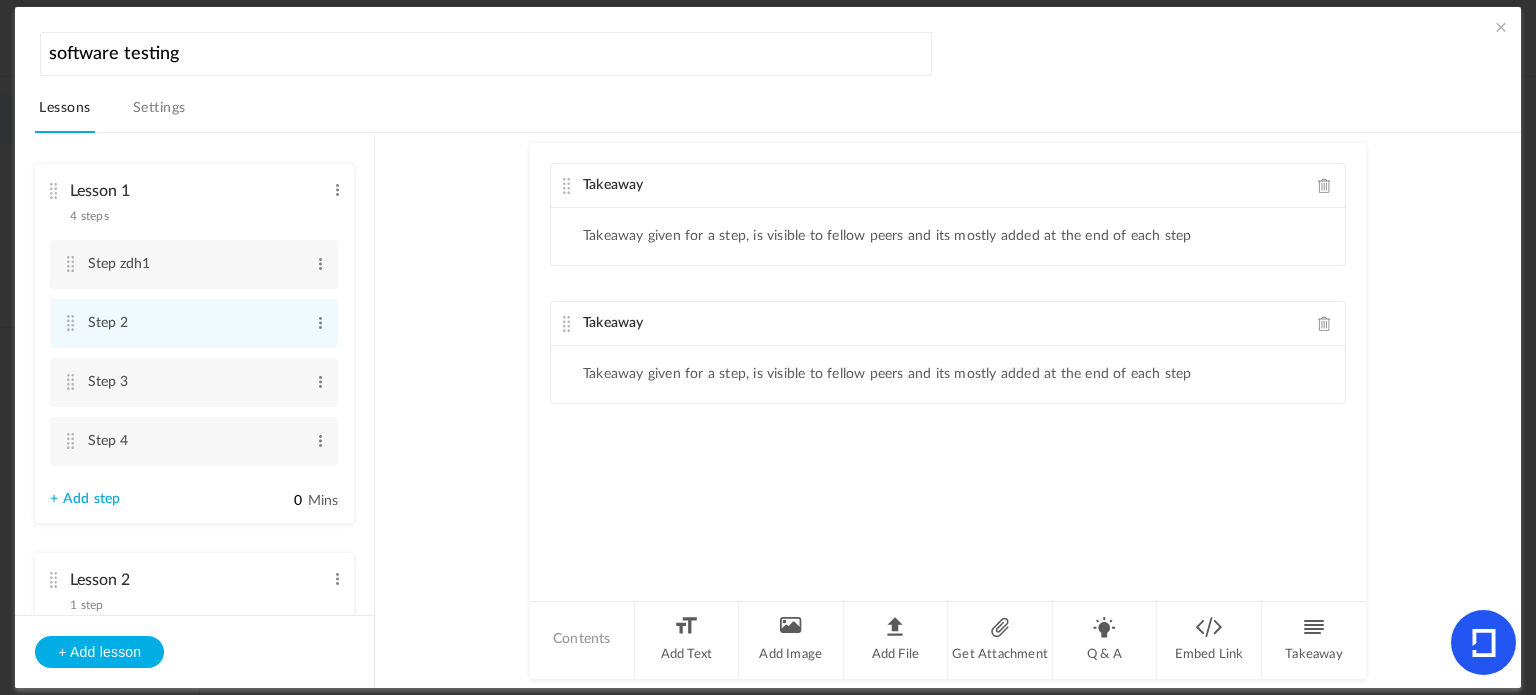 click on "Takeaway
Takeaway given for a step, is visible to fellow peers and its mostly added at the end of each step
Takeaway
Takeaway given for a step, is visible to fellow peers and its mostly added at the end of each step" 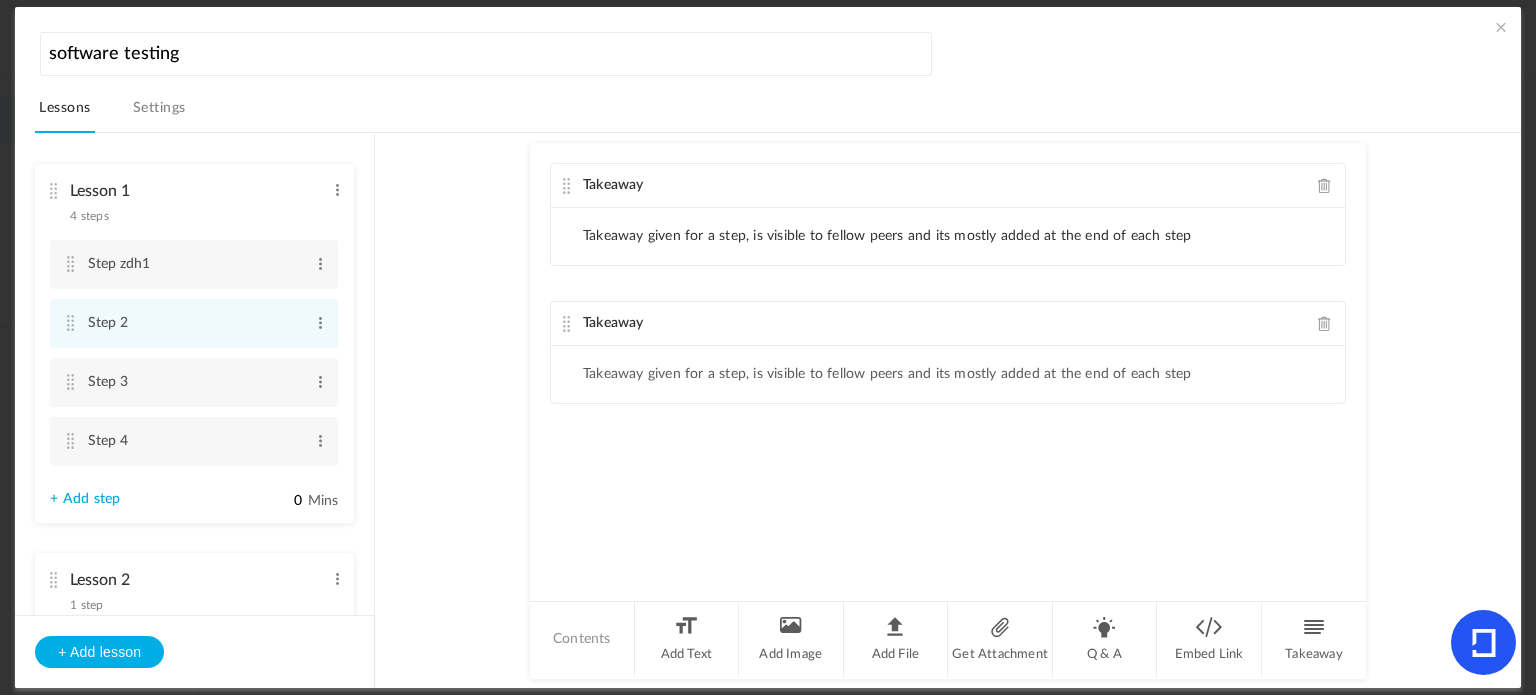 click on "Takeaway given for a step, is visible to fellow peers and its mostly added at the end of each step" 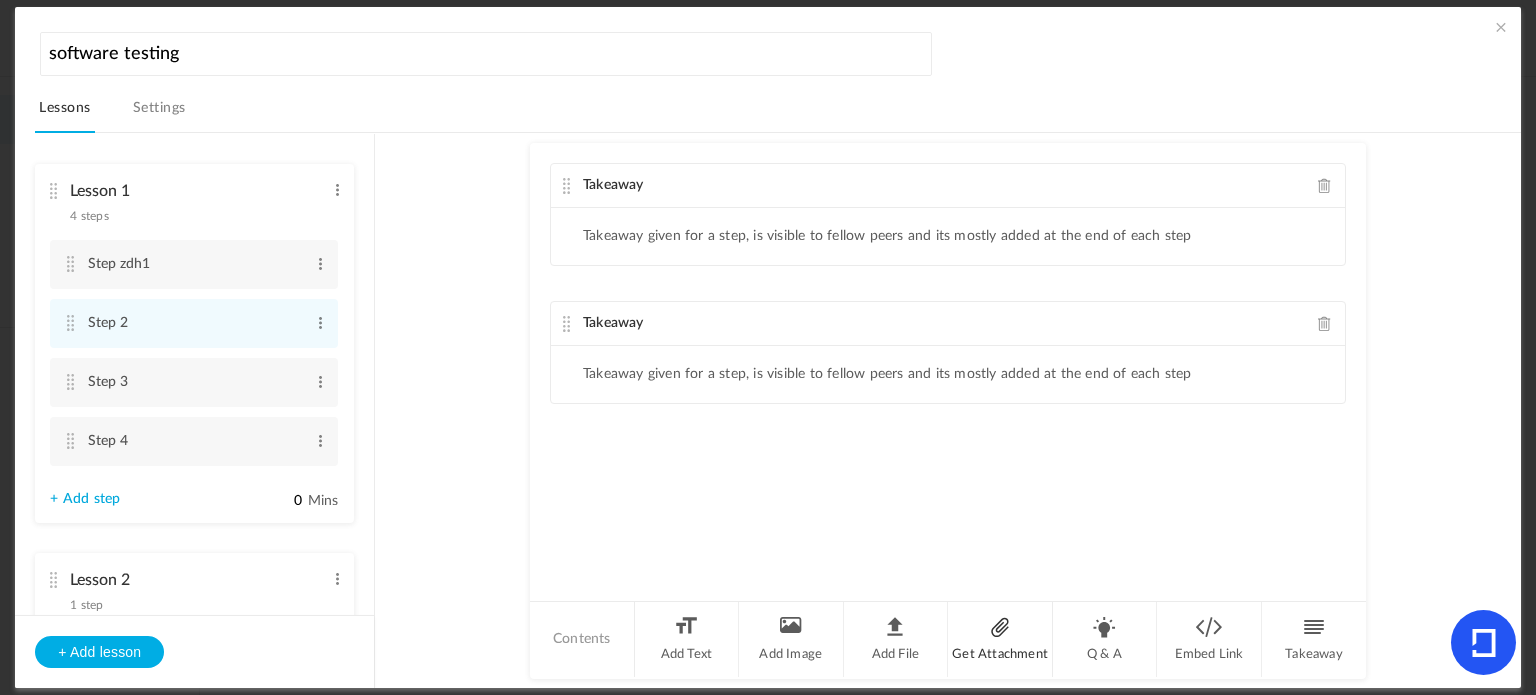 click on "Get Attachment" 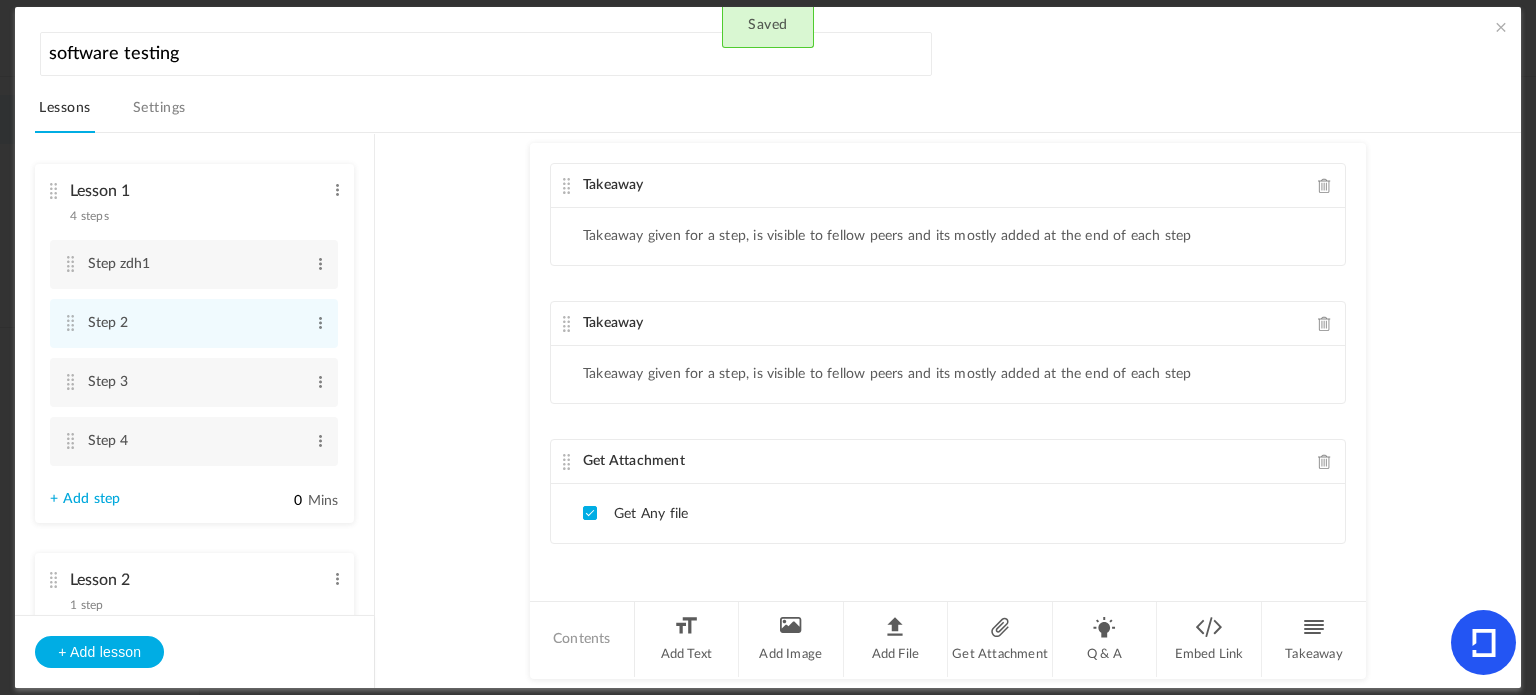 click on "Get Any file" 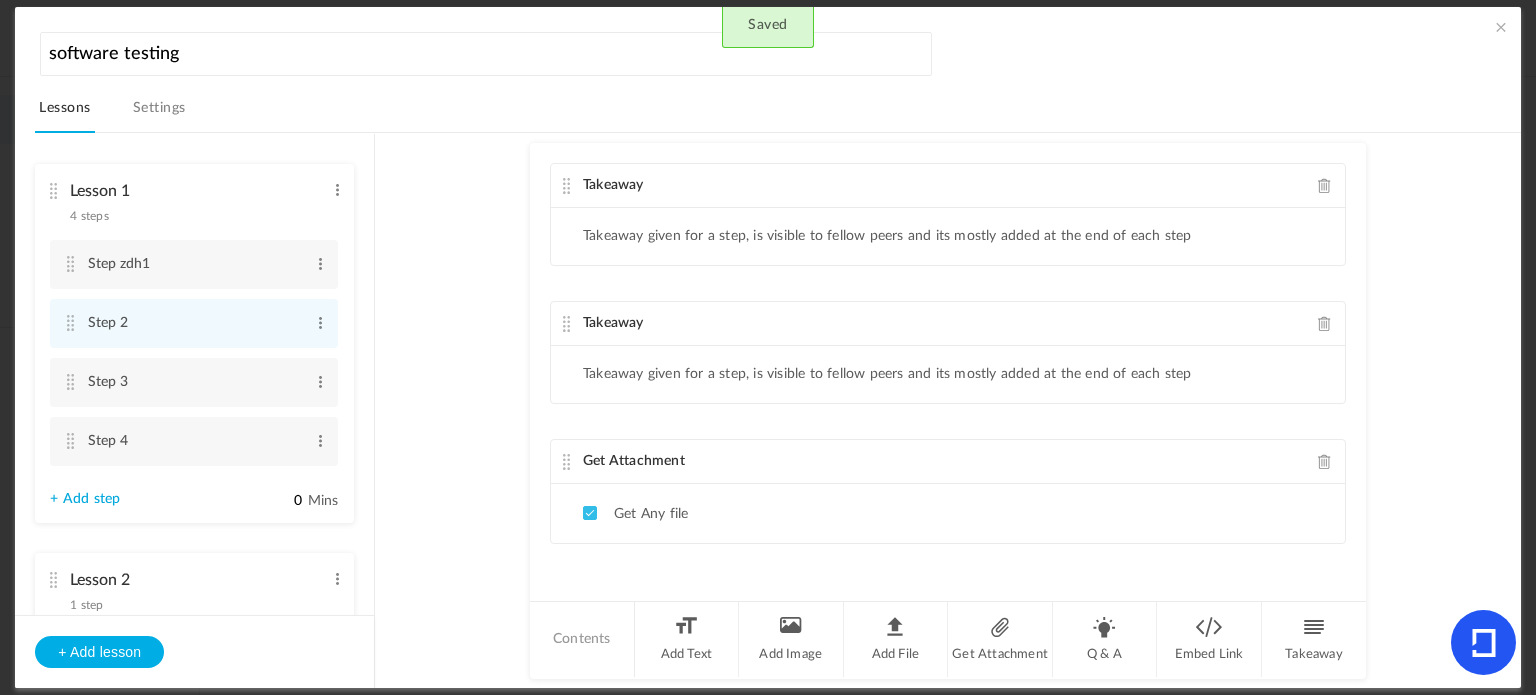 click on "Get Any file" 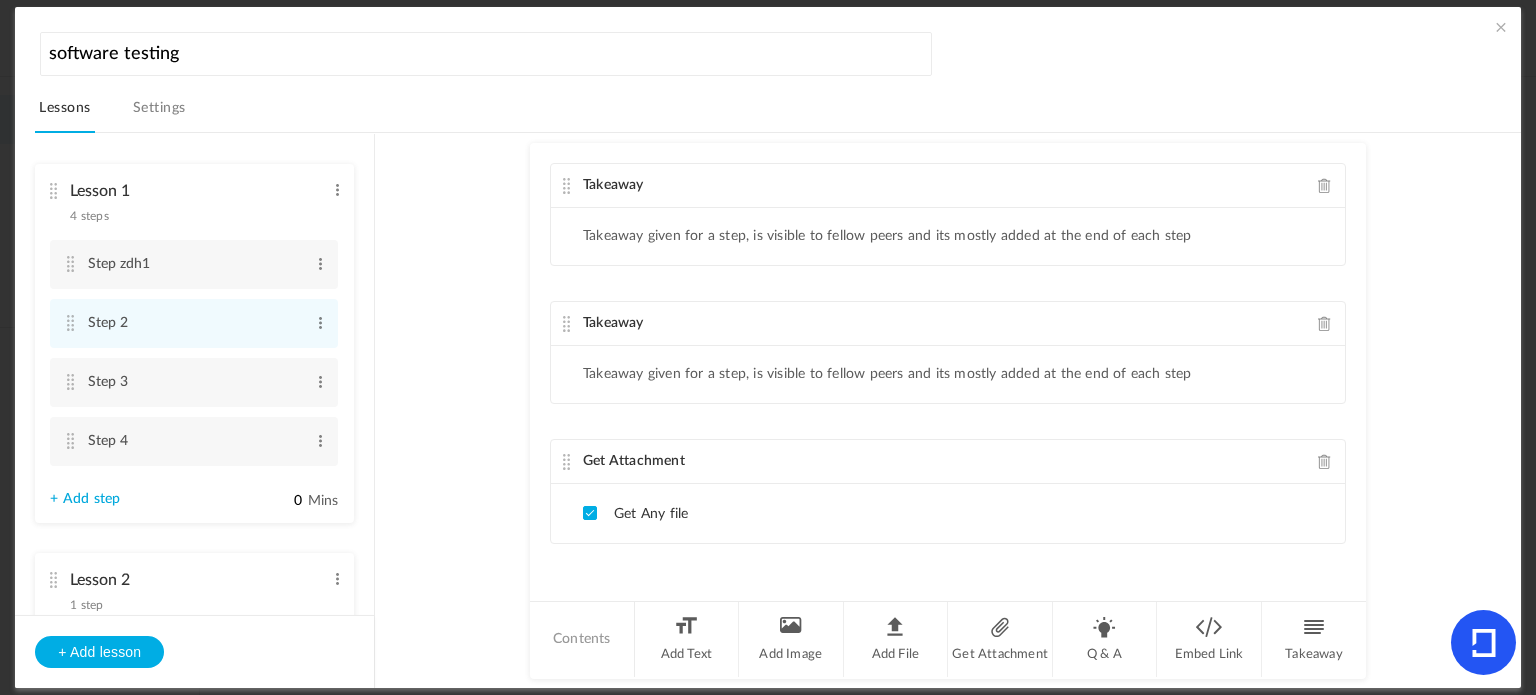 click on "Get Any file" 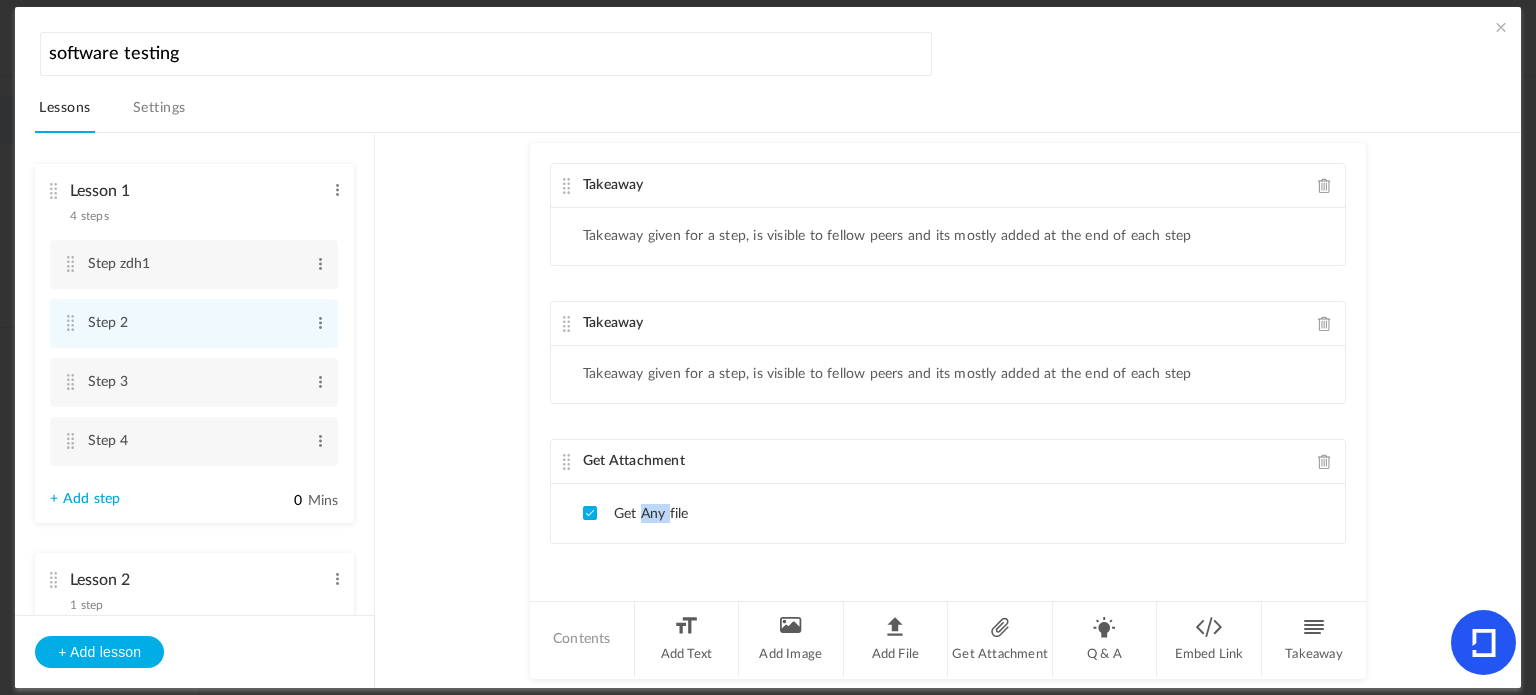 click on "Get Any file" 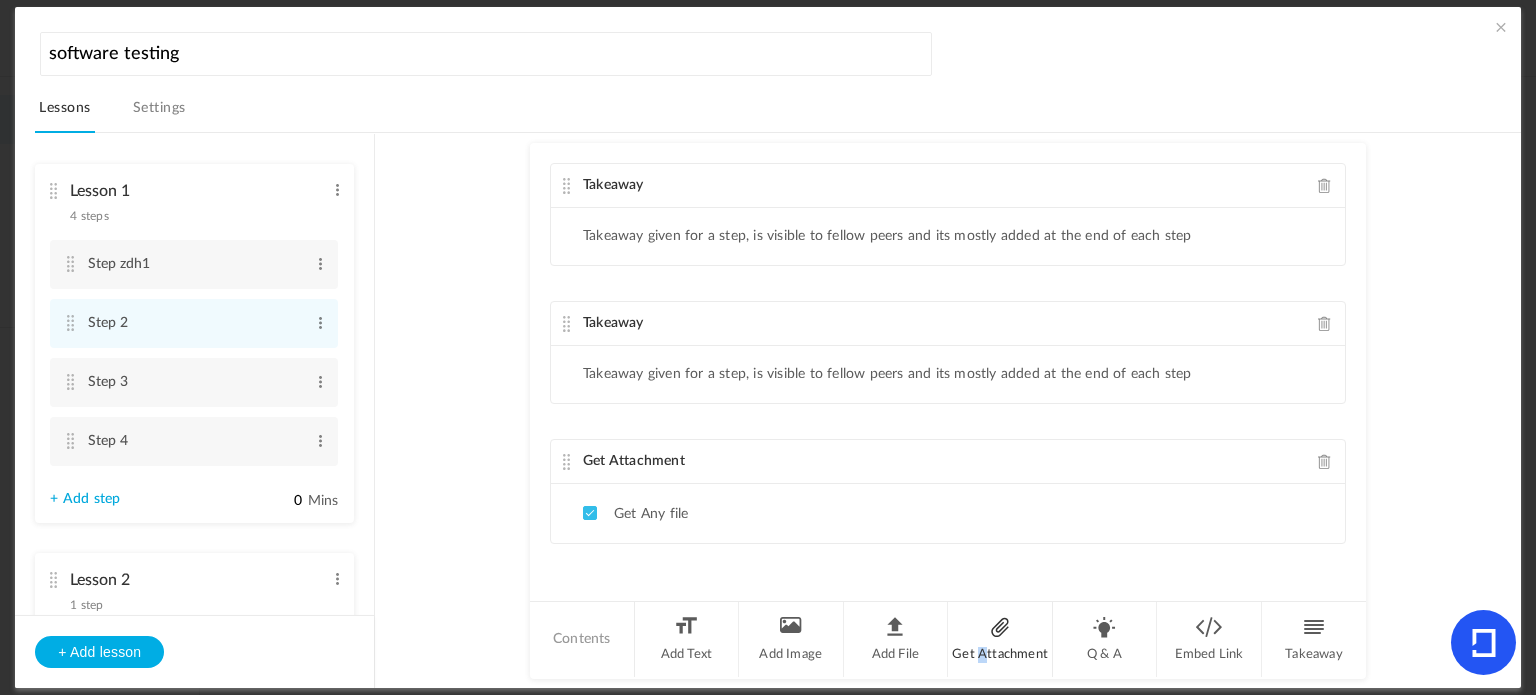 click on "Get Attachment" 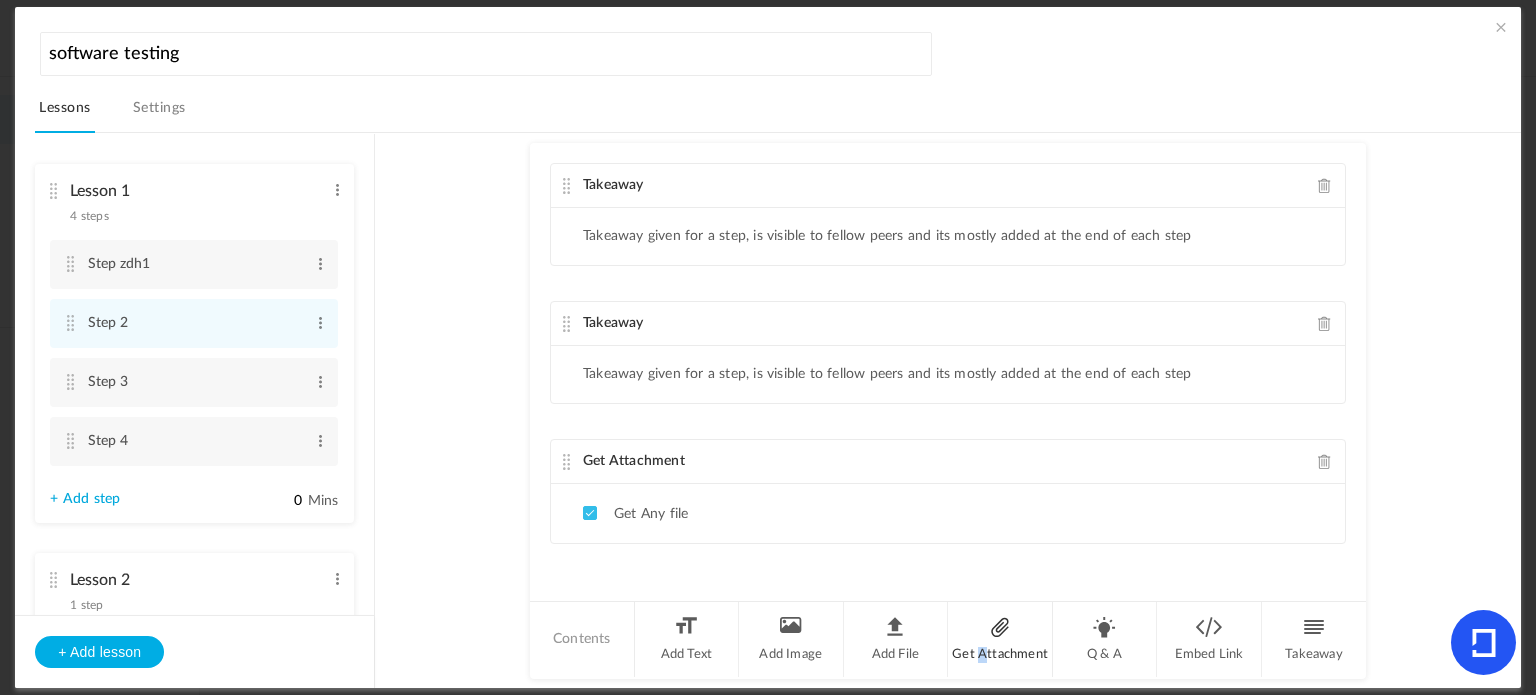 scroll, scrollTop: 134, scrollLeft: 0, axis: vertical 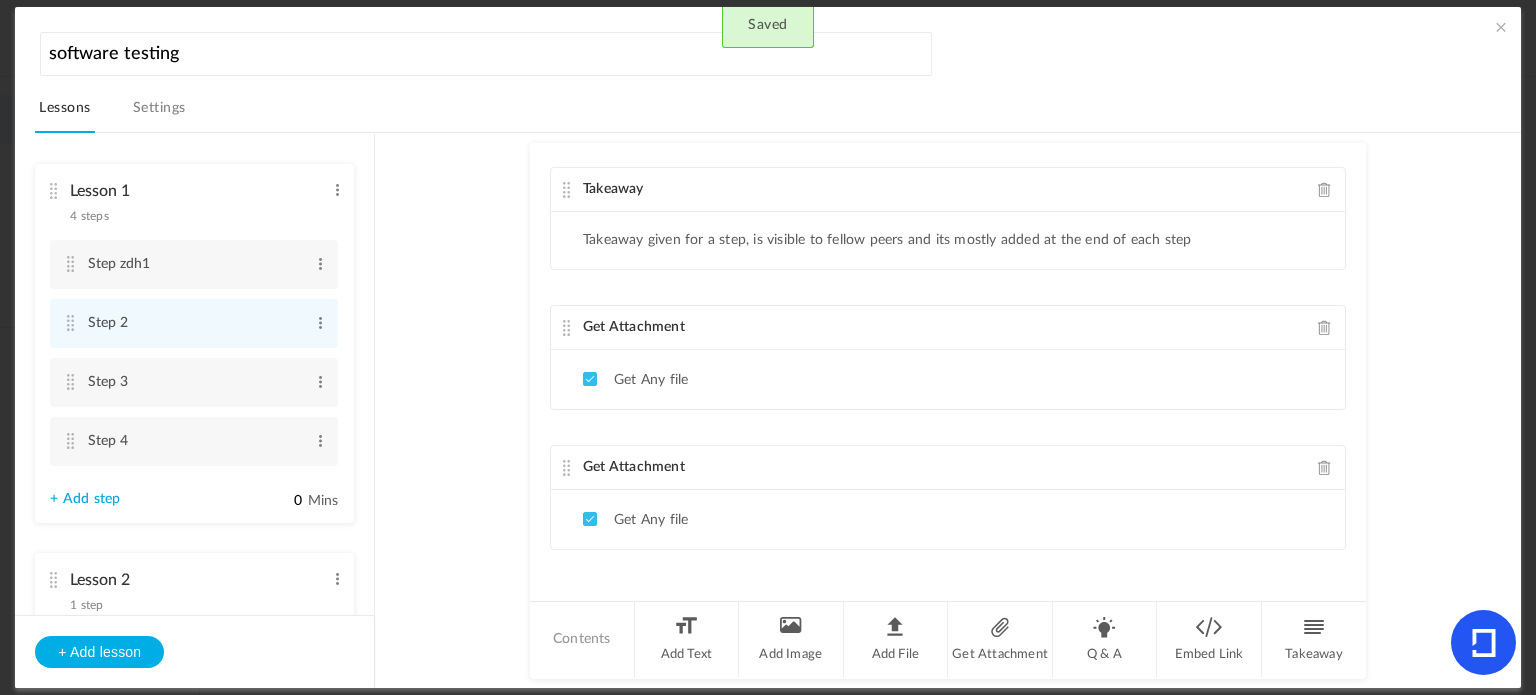 click on "Get Any file" 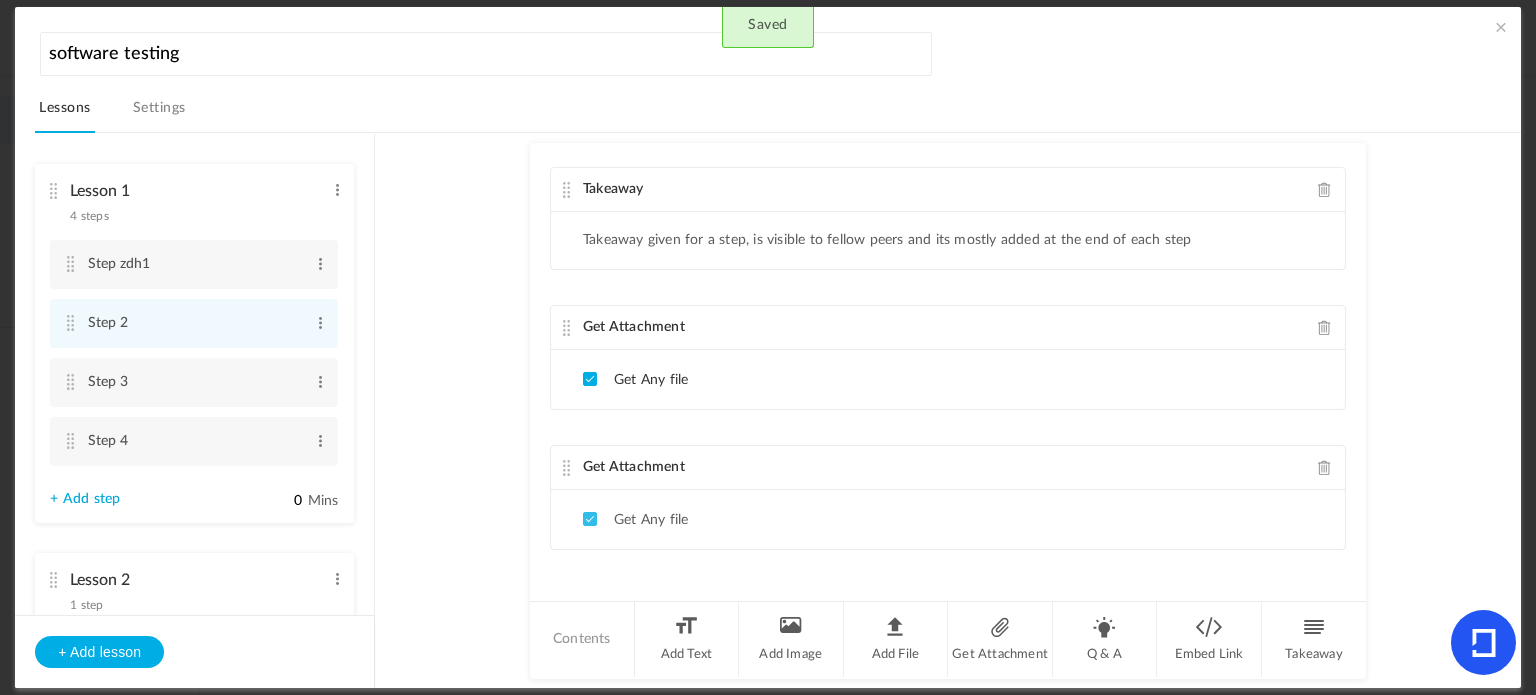 click 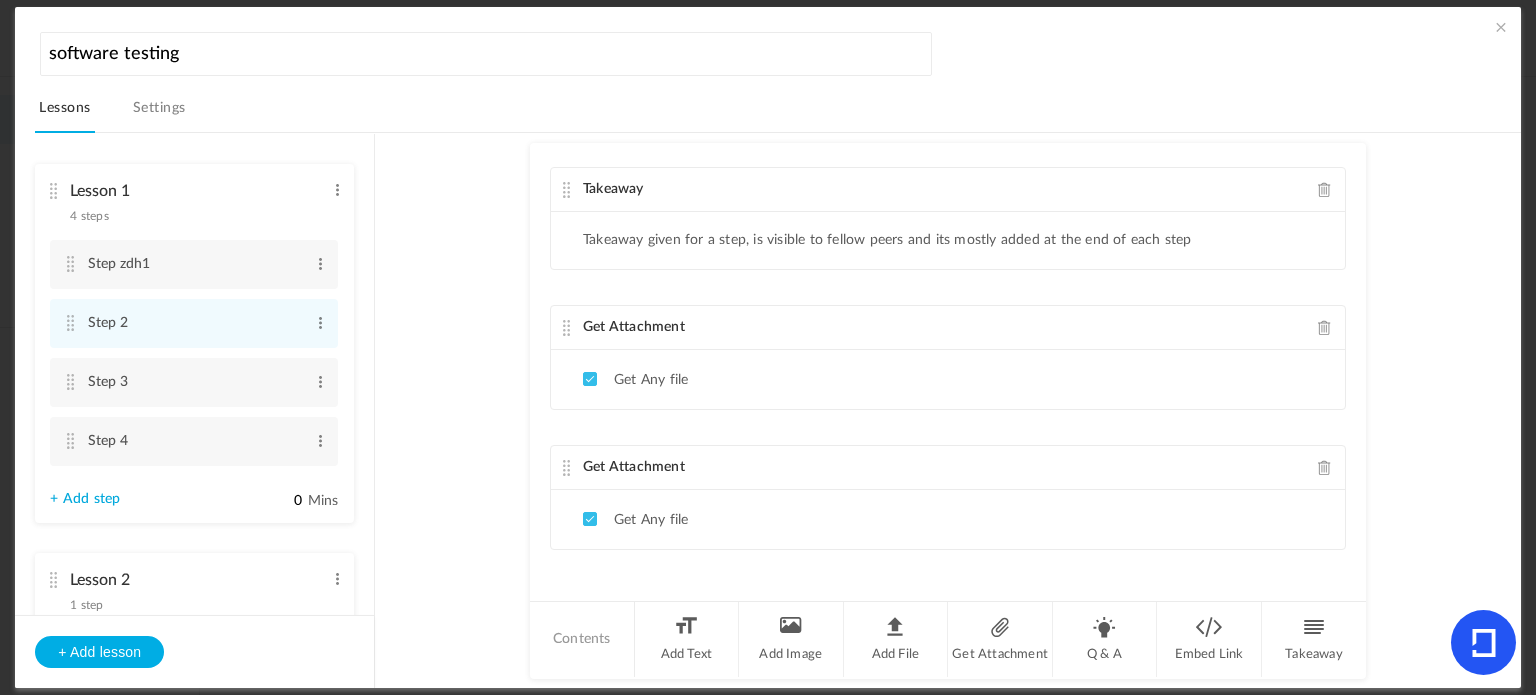 click on "Get Any file" 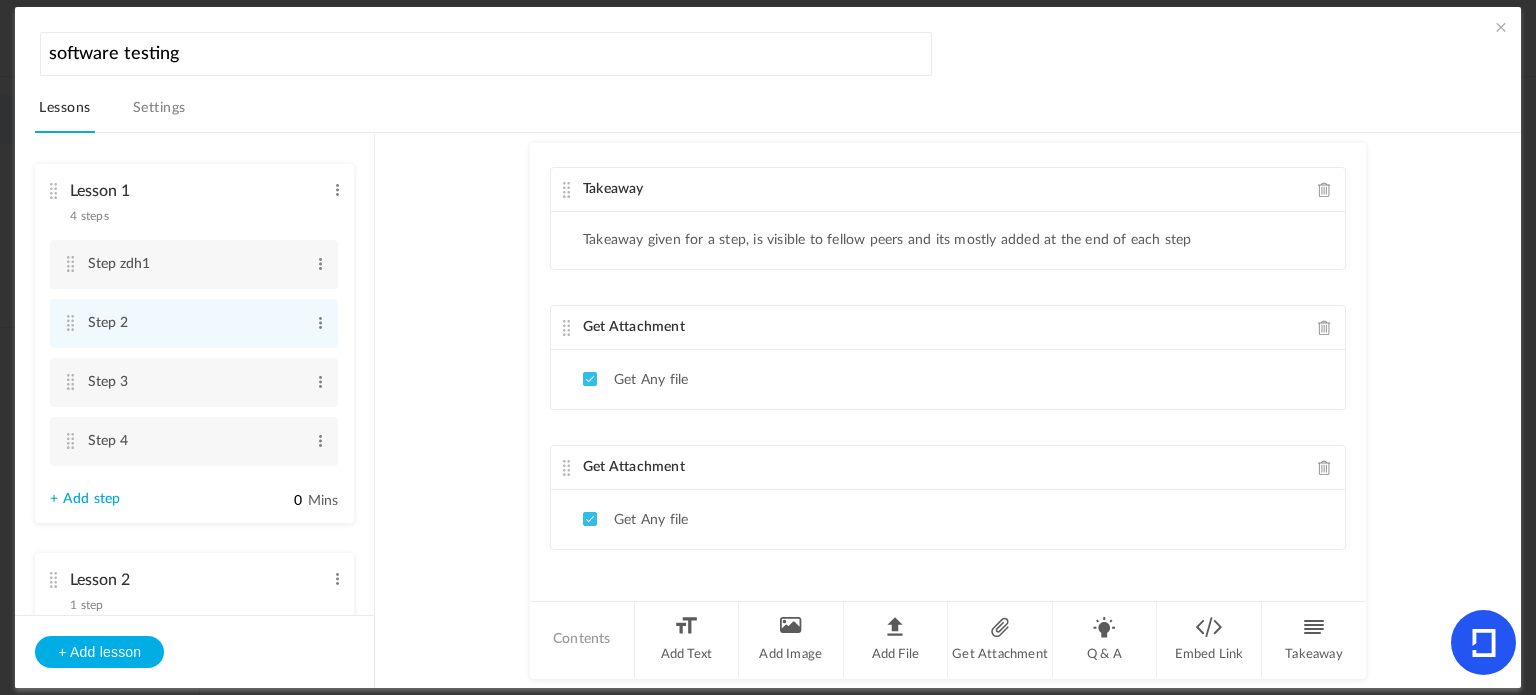 click on "Get Any file" 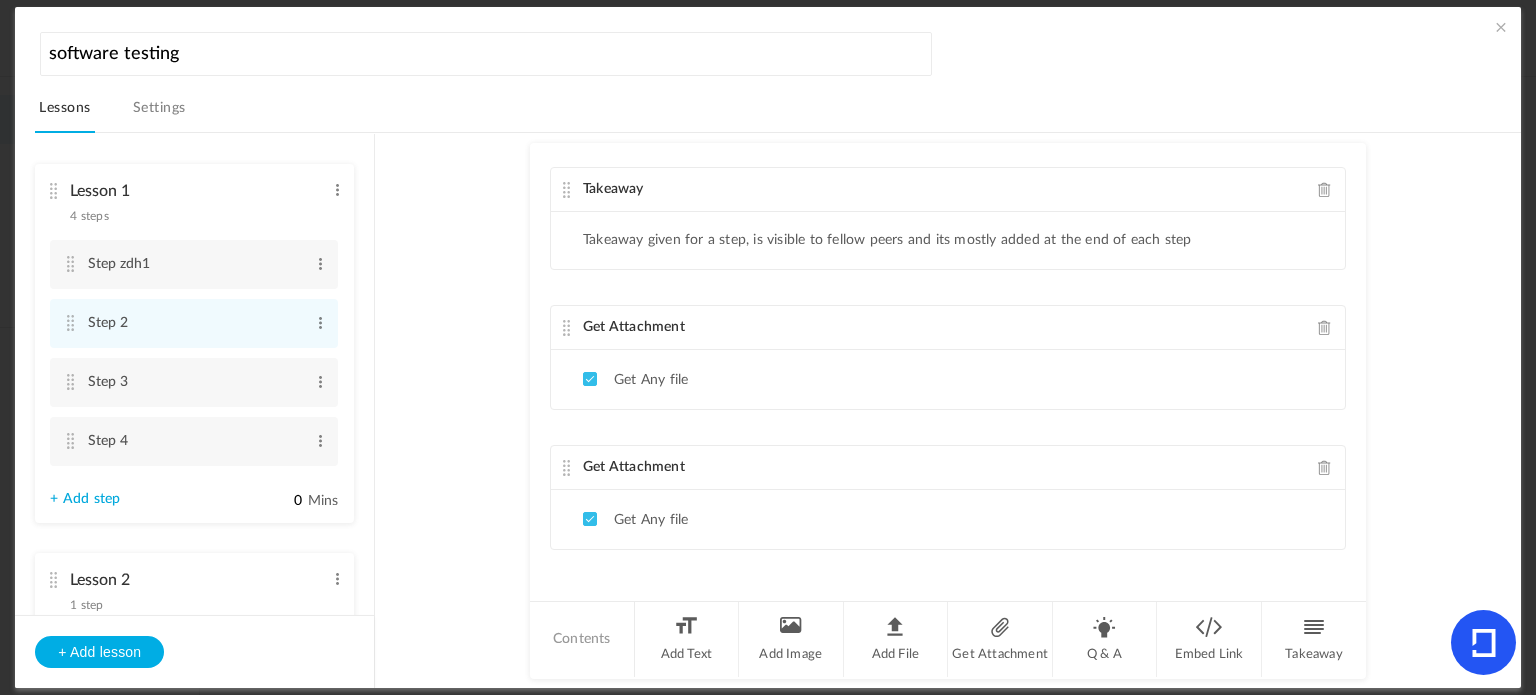 click 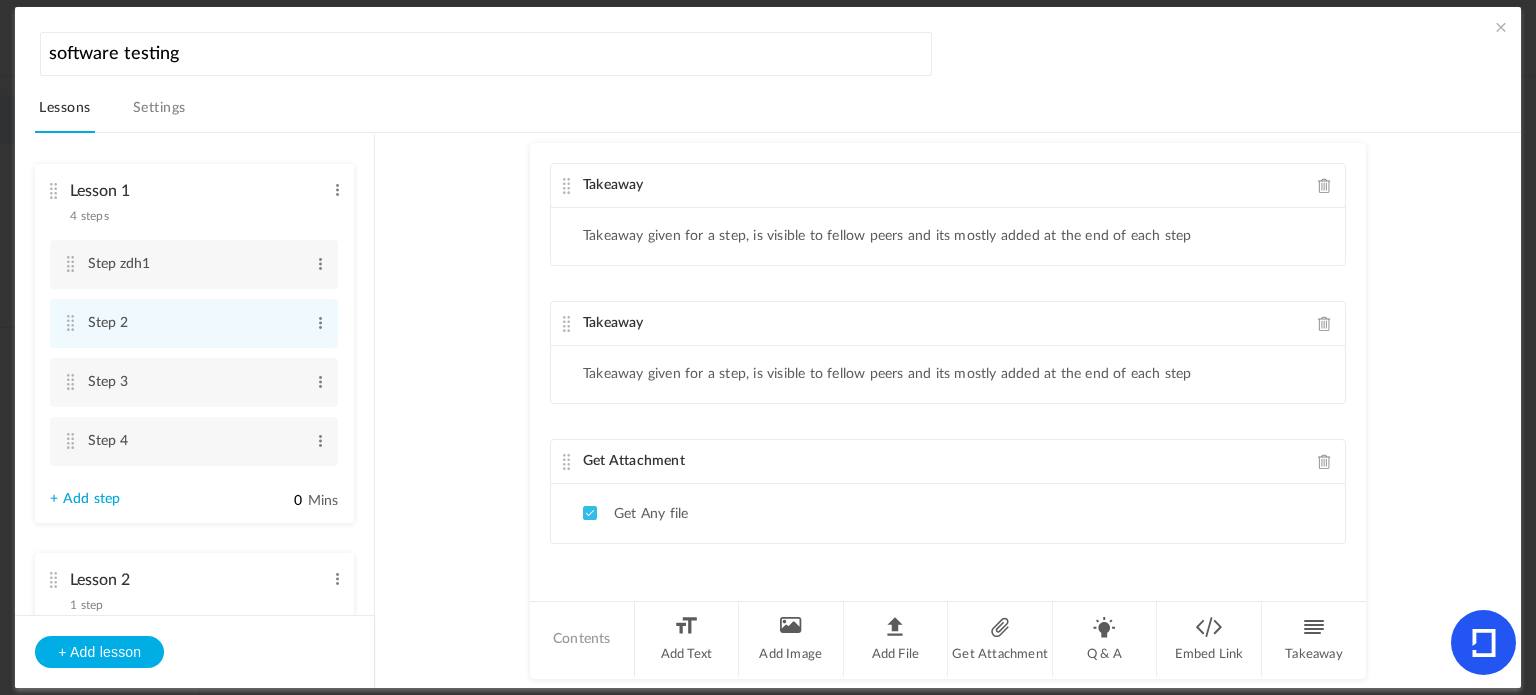 scroll, scrollTop: 0, scrollLeft: 0, axis: both 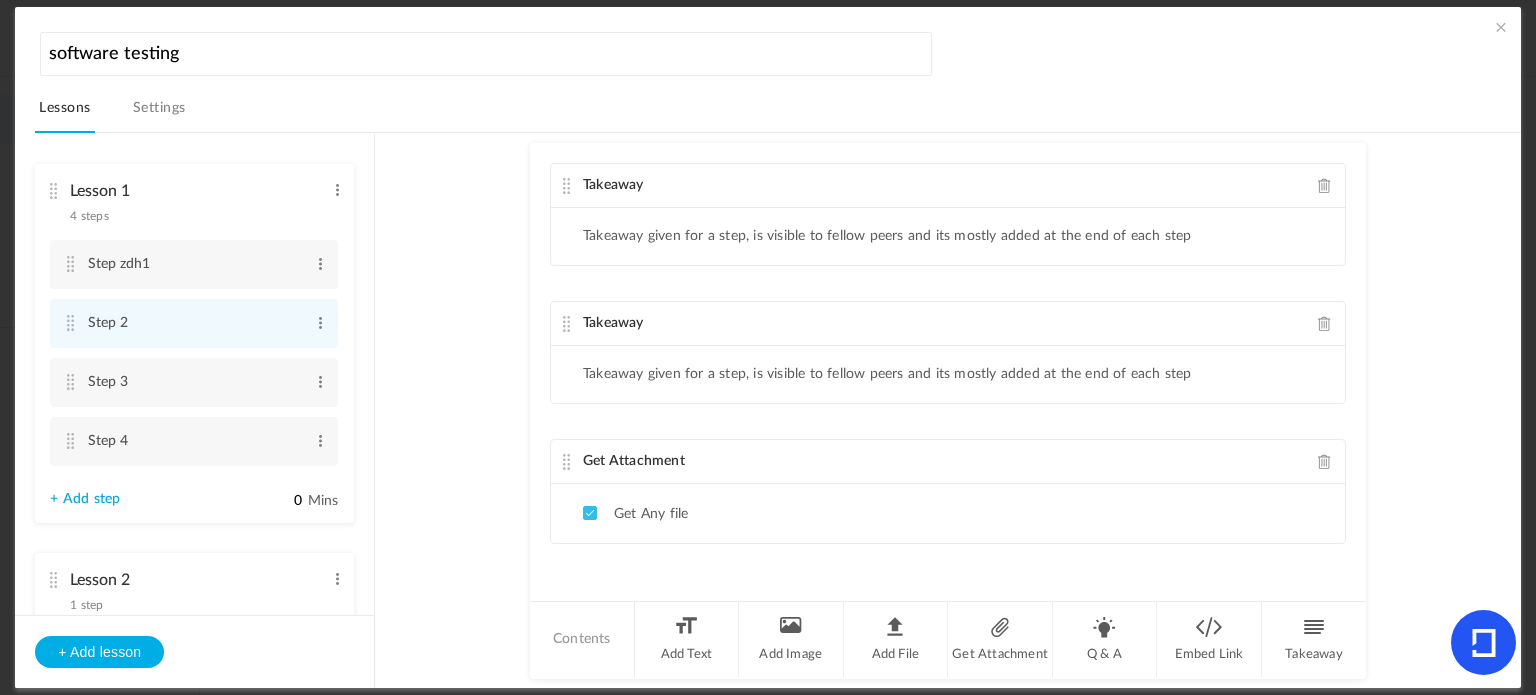 click on "Get Attachment" 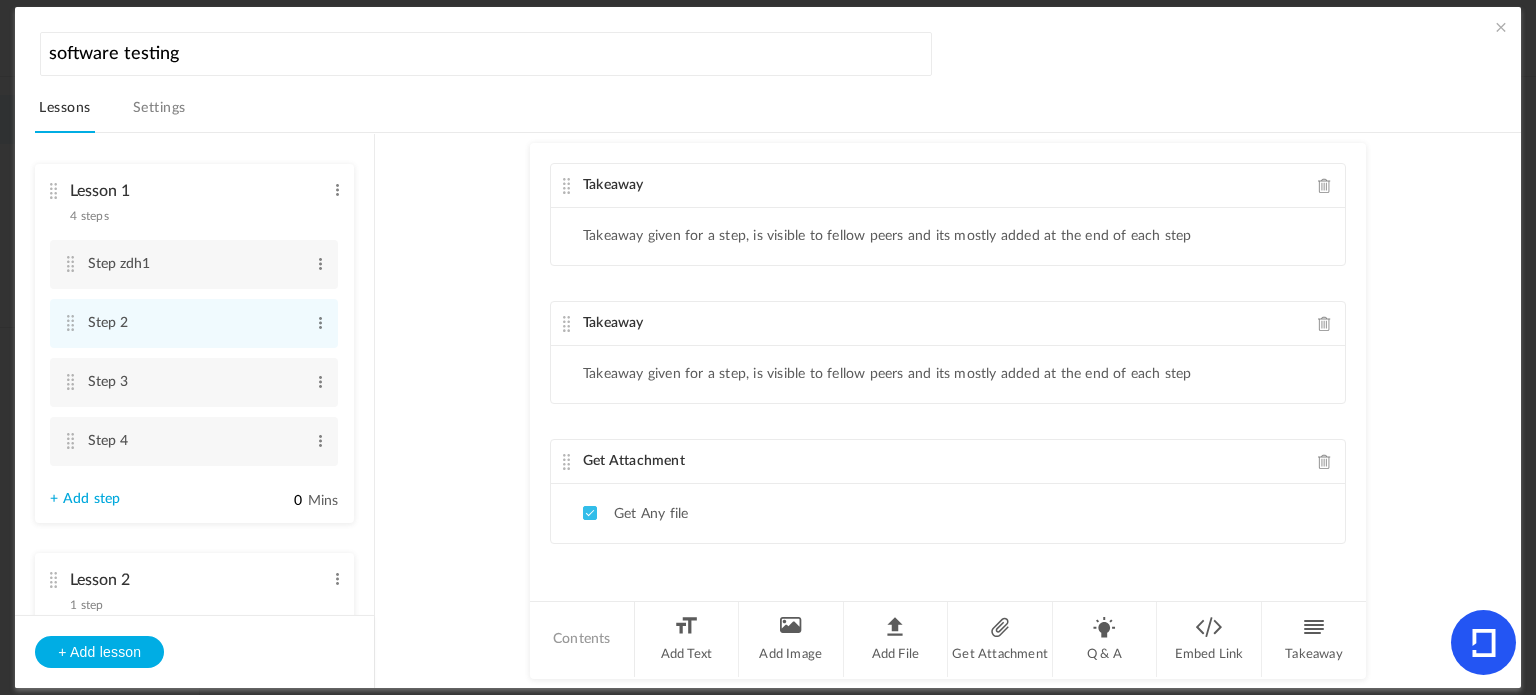 click 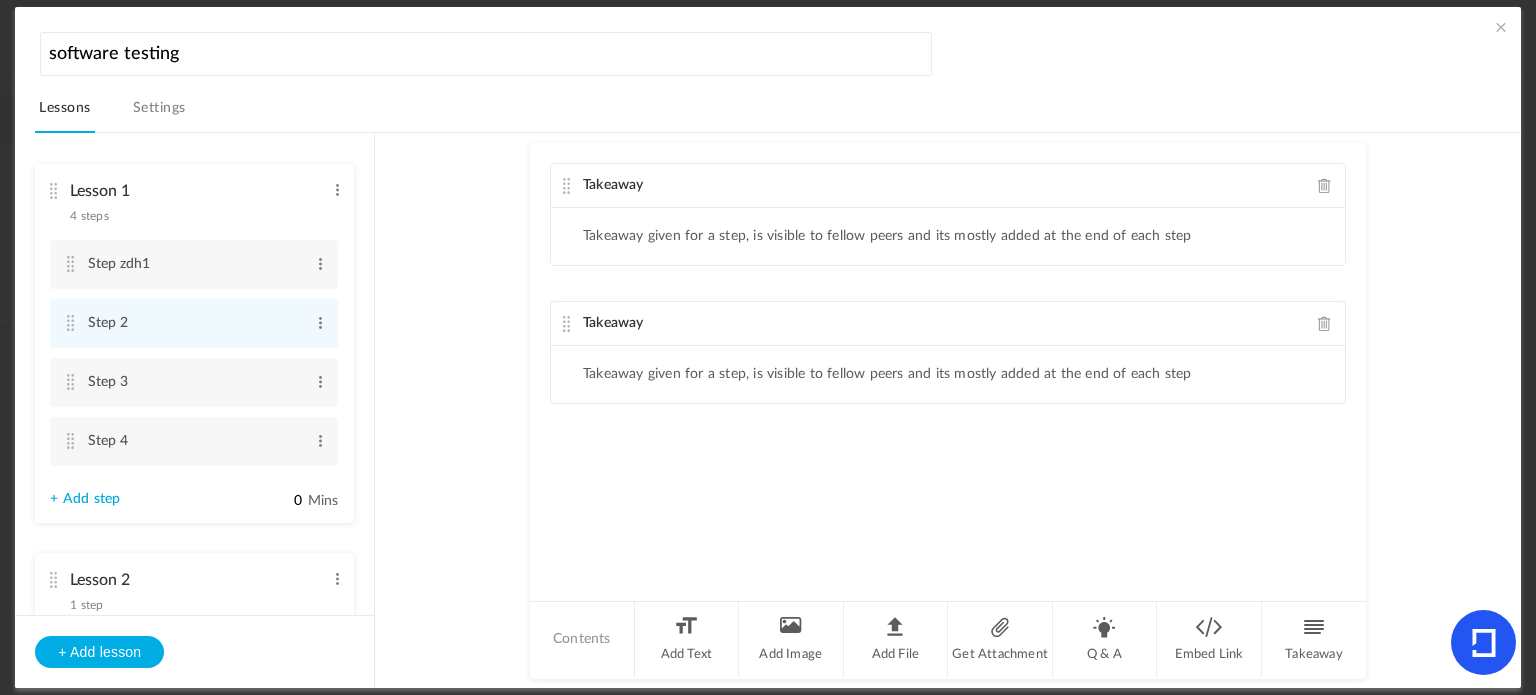click 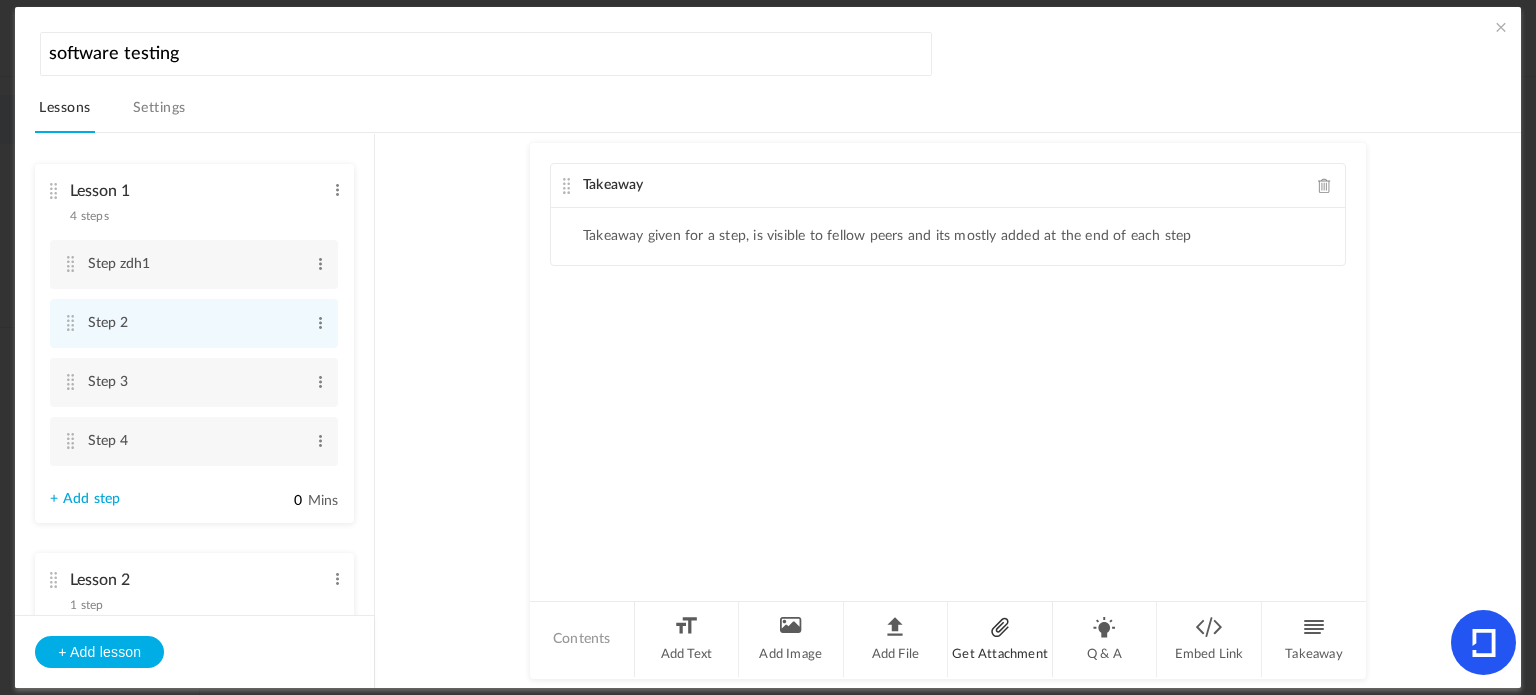 click on "Get Attachment" 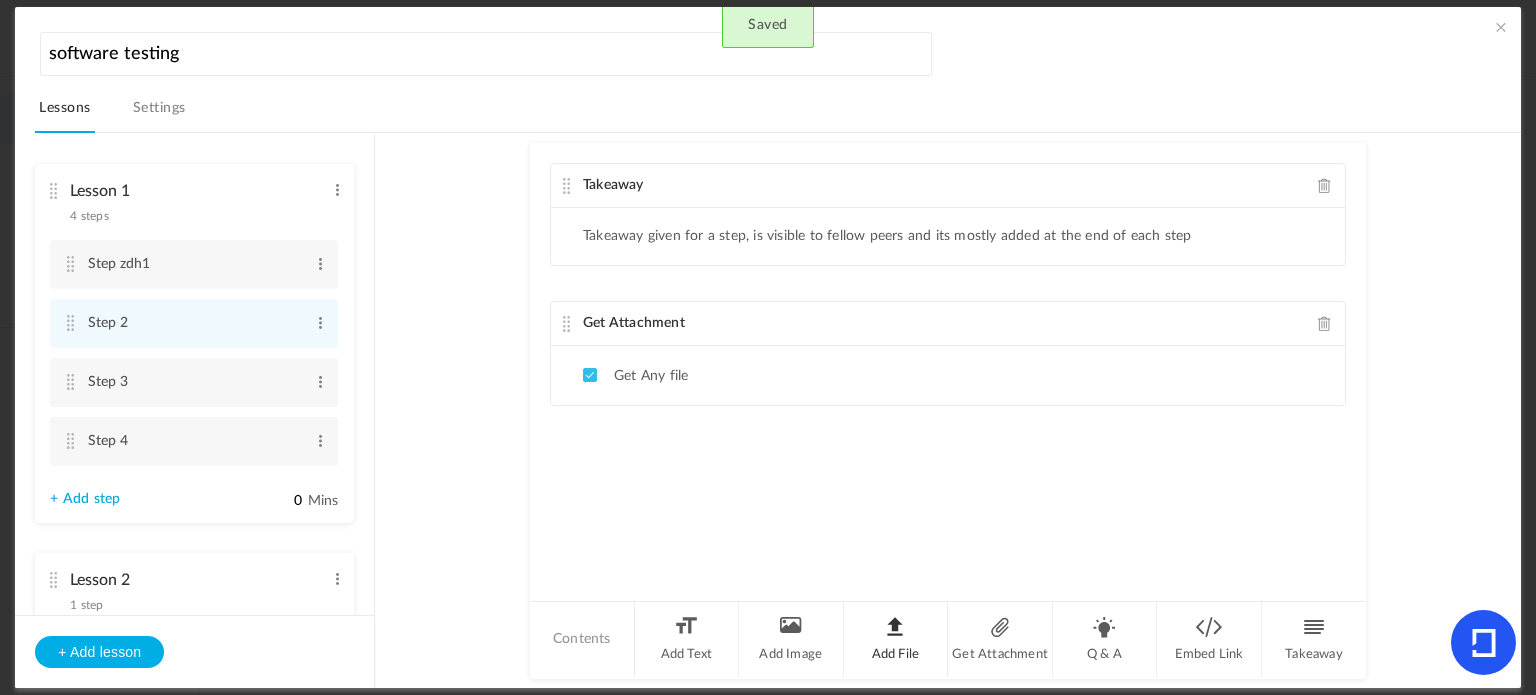 click on "Add File" 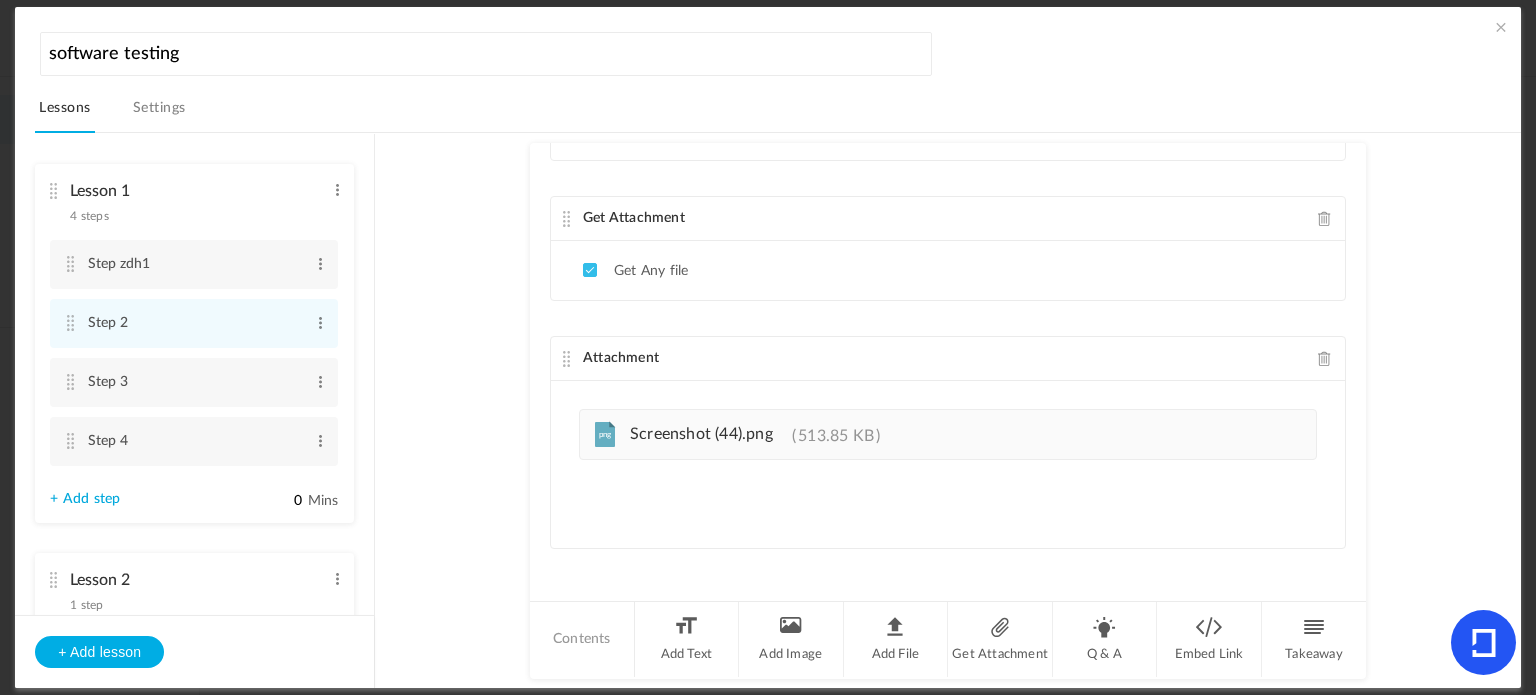 scroll, scrollTop: 106, scrollLeft: 0, axis: vertical 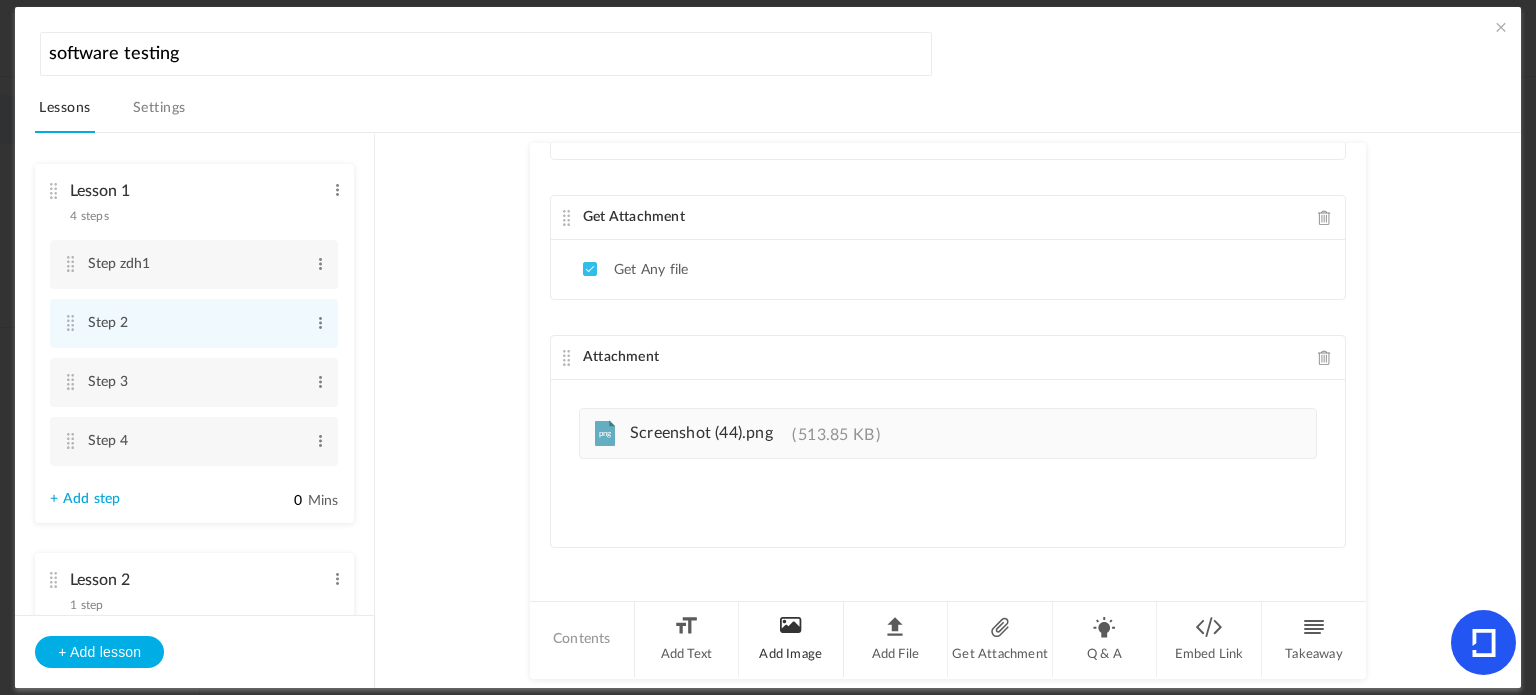 click on "Add Image" 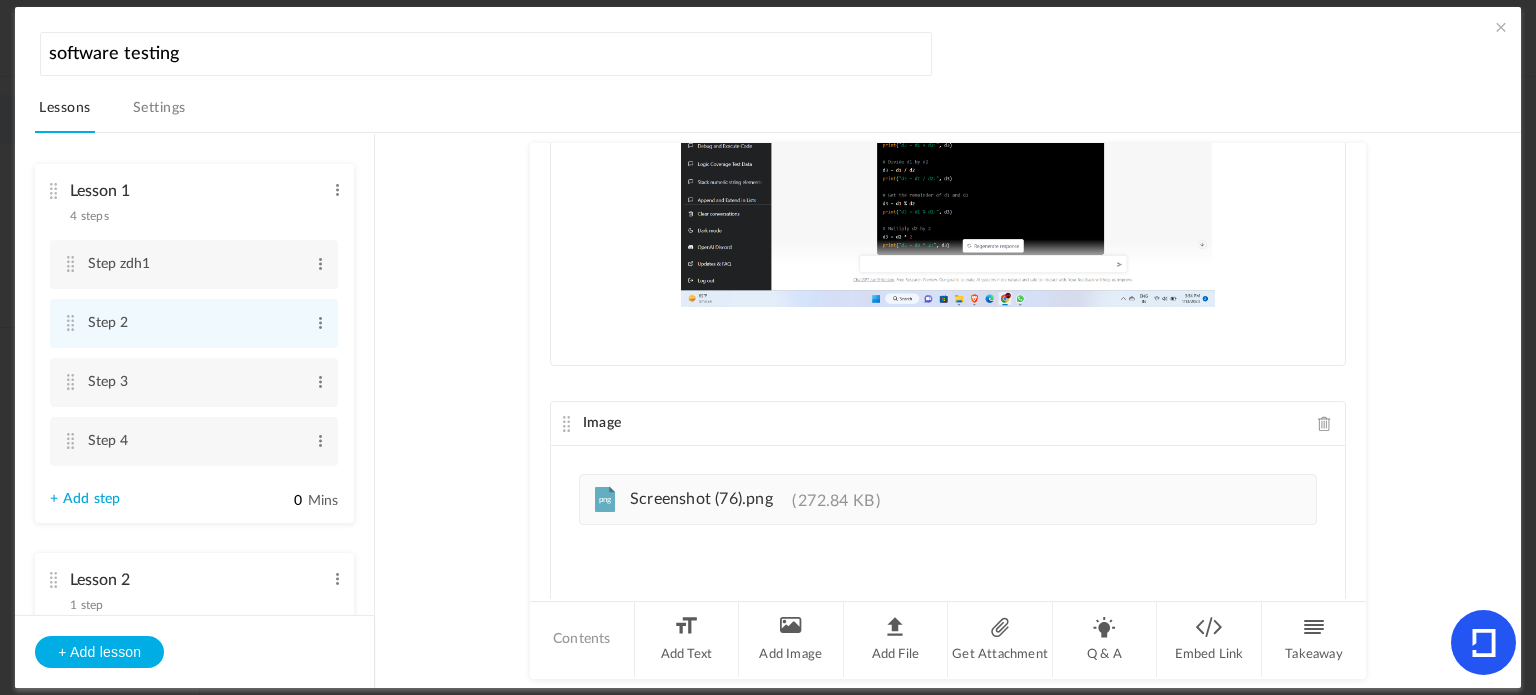 scroll, scrollTop: 572, scrollLeft: 0, axis: vertical 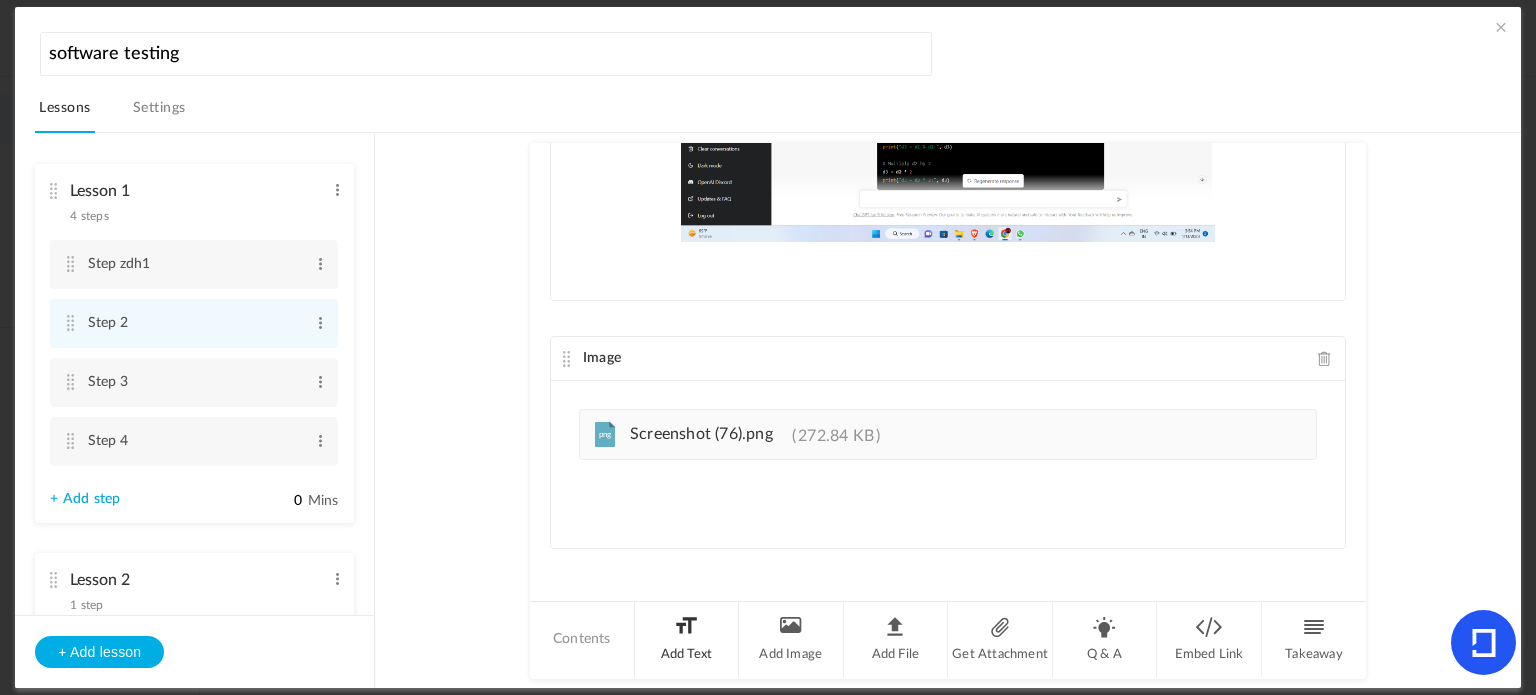 click on "Add Text" 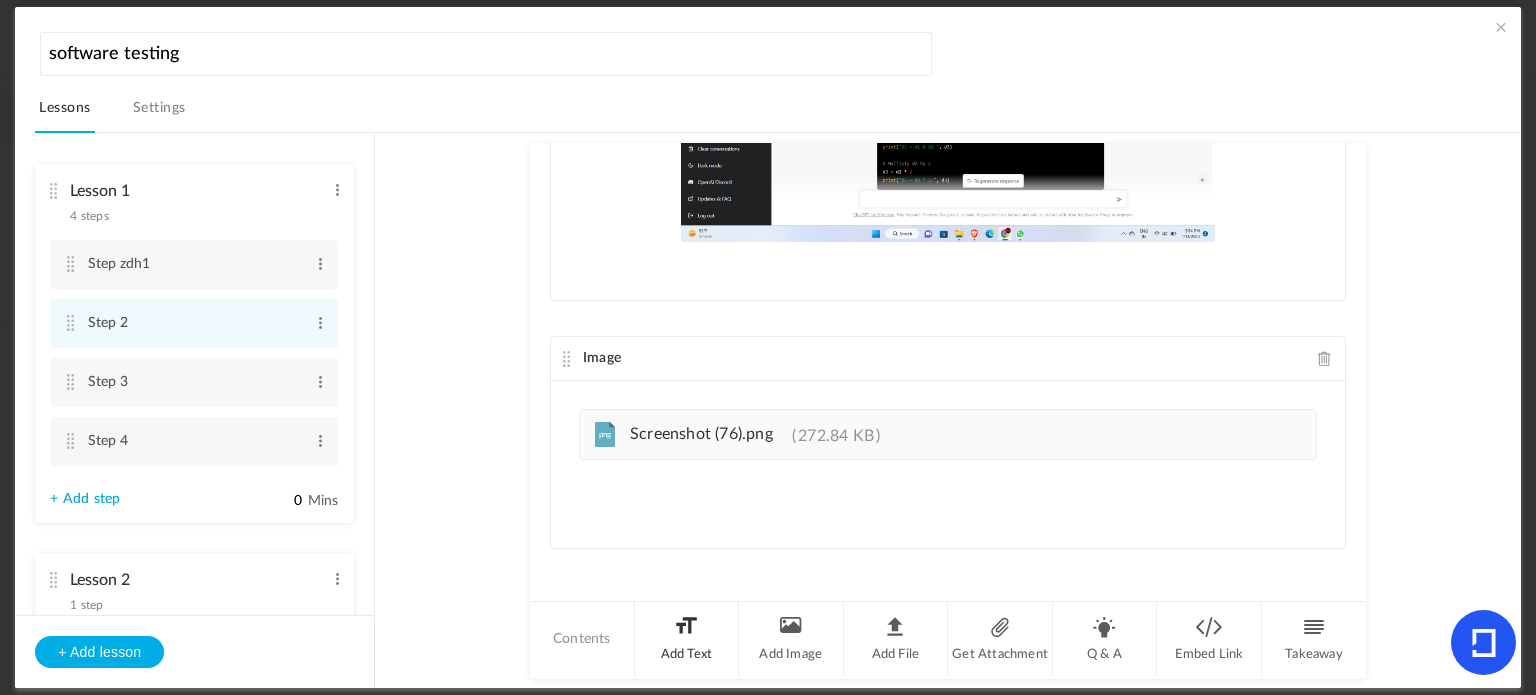 scroll, scrollTop: 803, scrollLeft: 0, axis: vertical 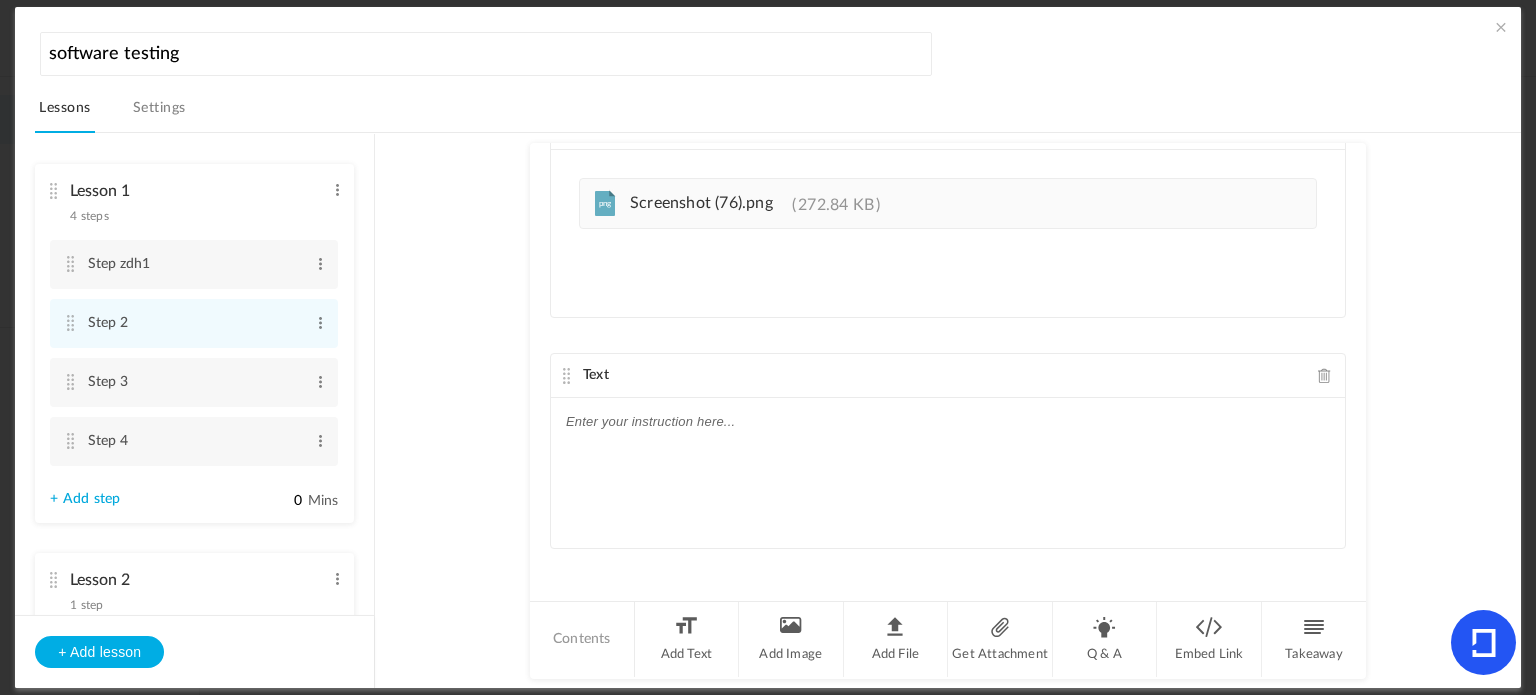 click 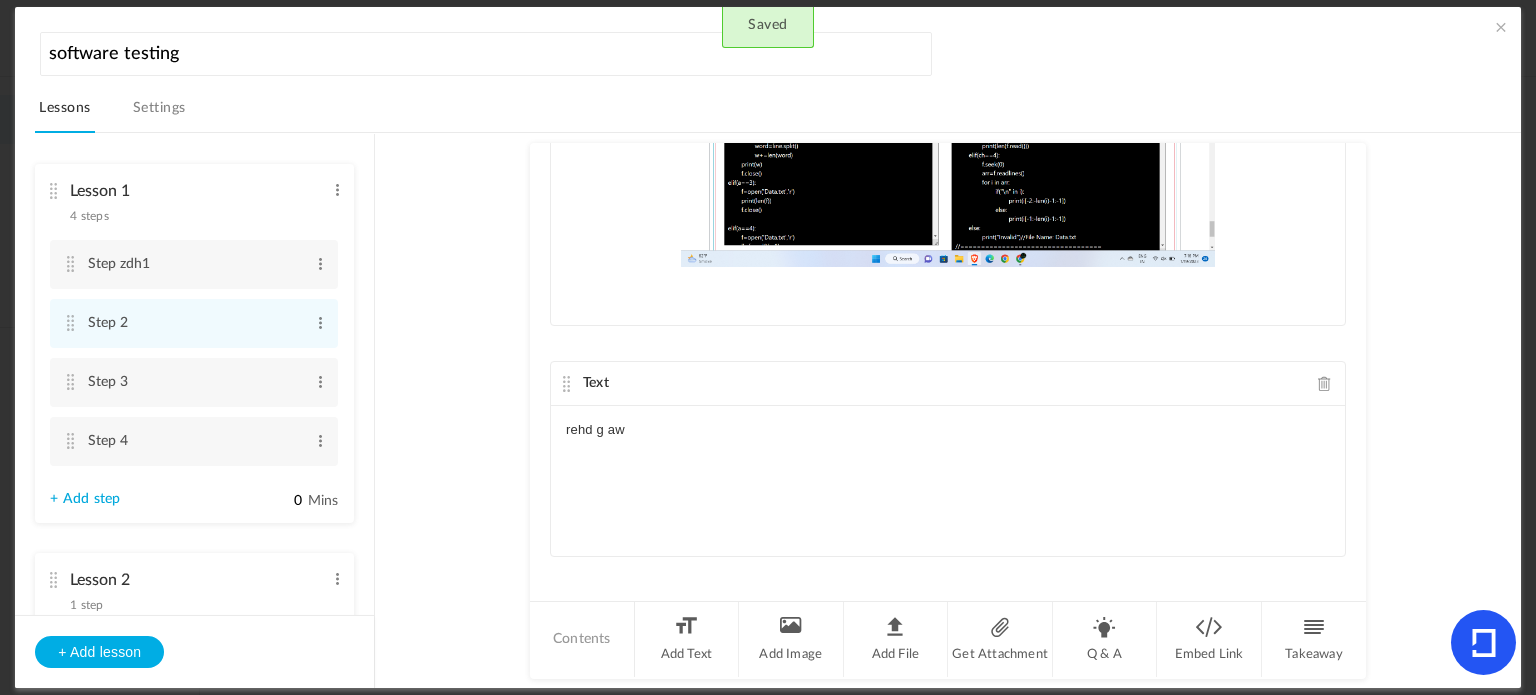 scroll, scrollTop: 1021, scrollLeft: 0, axis: vertical 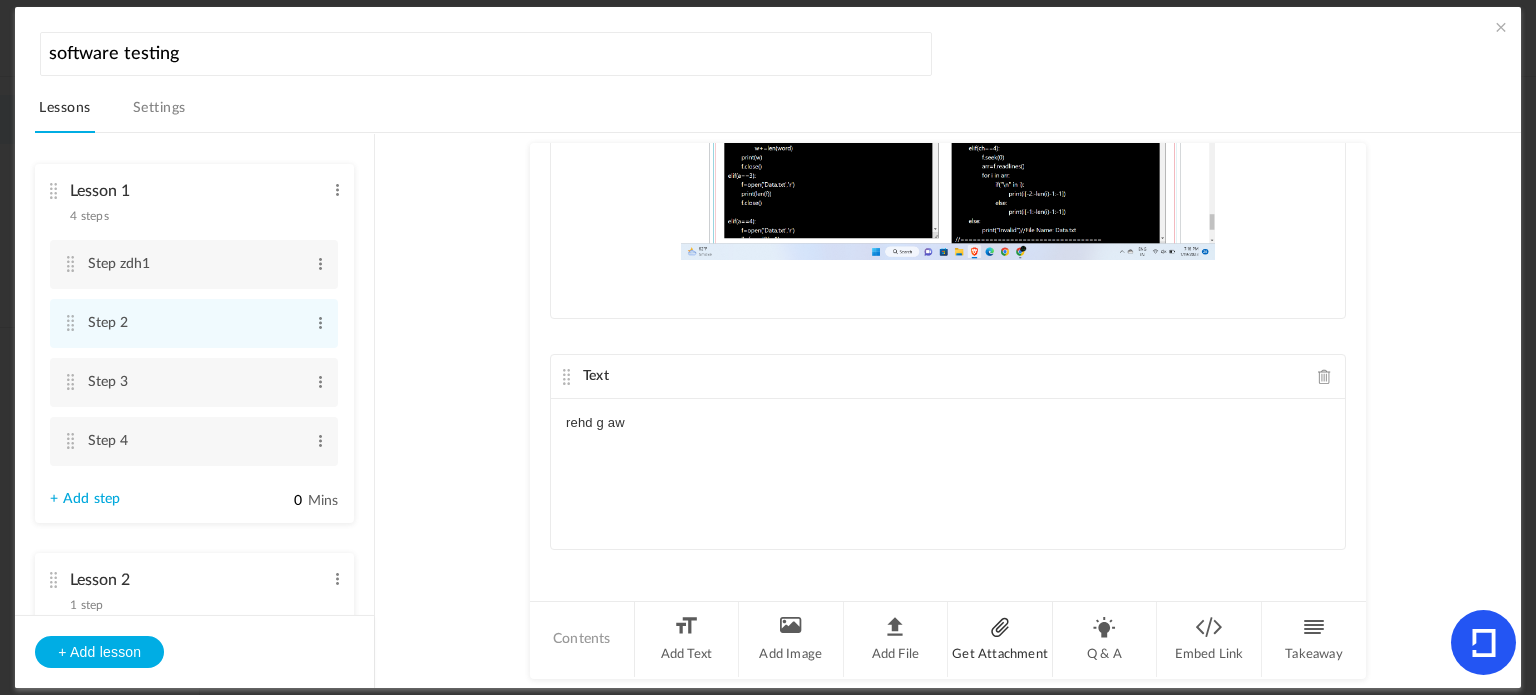 click on "Get Attachment" 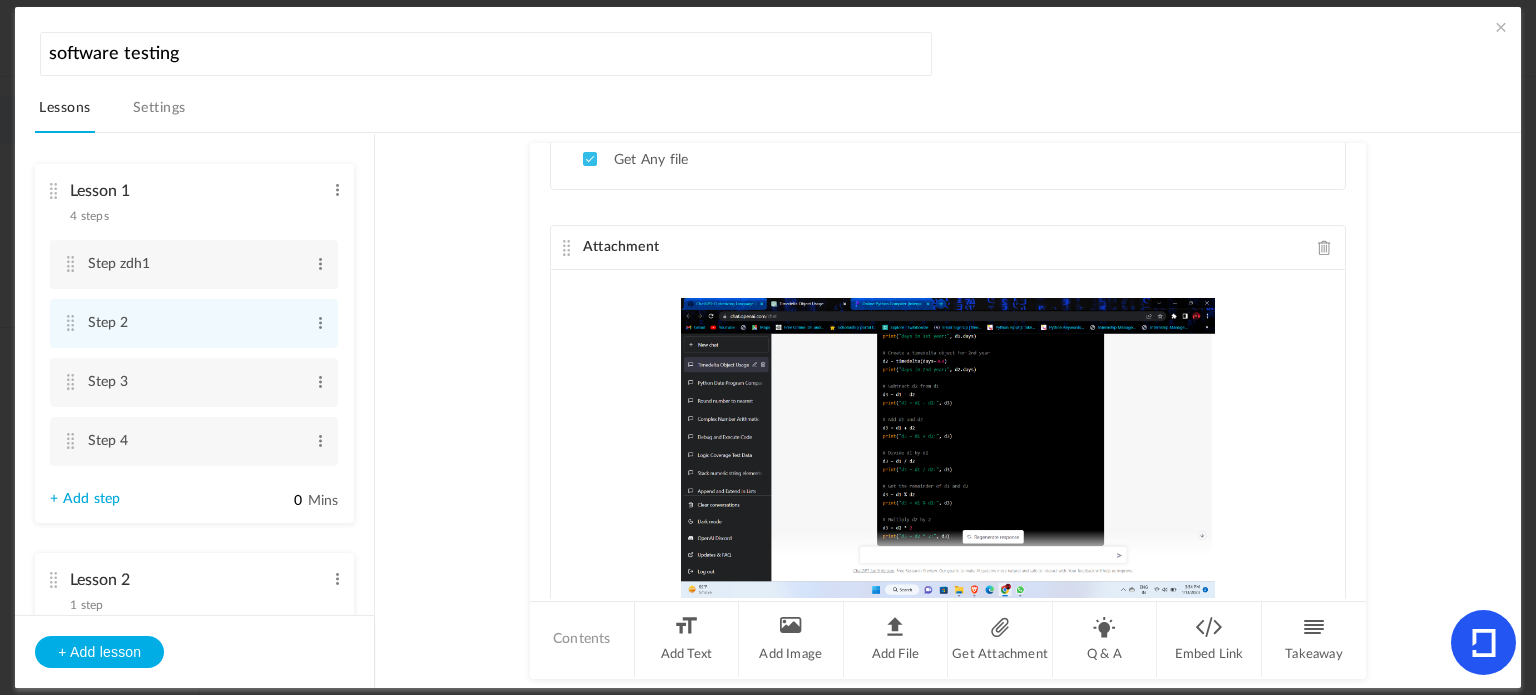 scroll, scrollTop: 0, scrollLeft: 0, axis: both 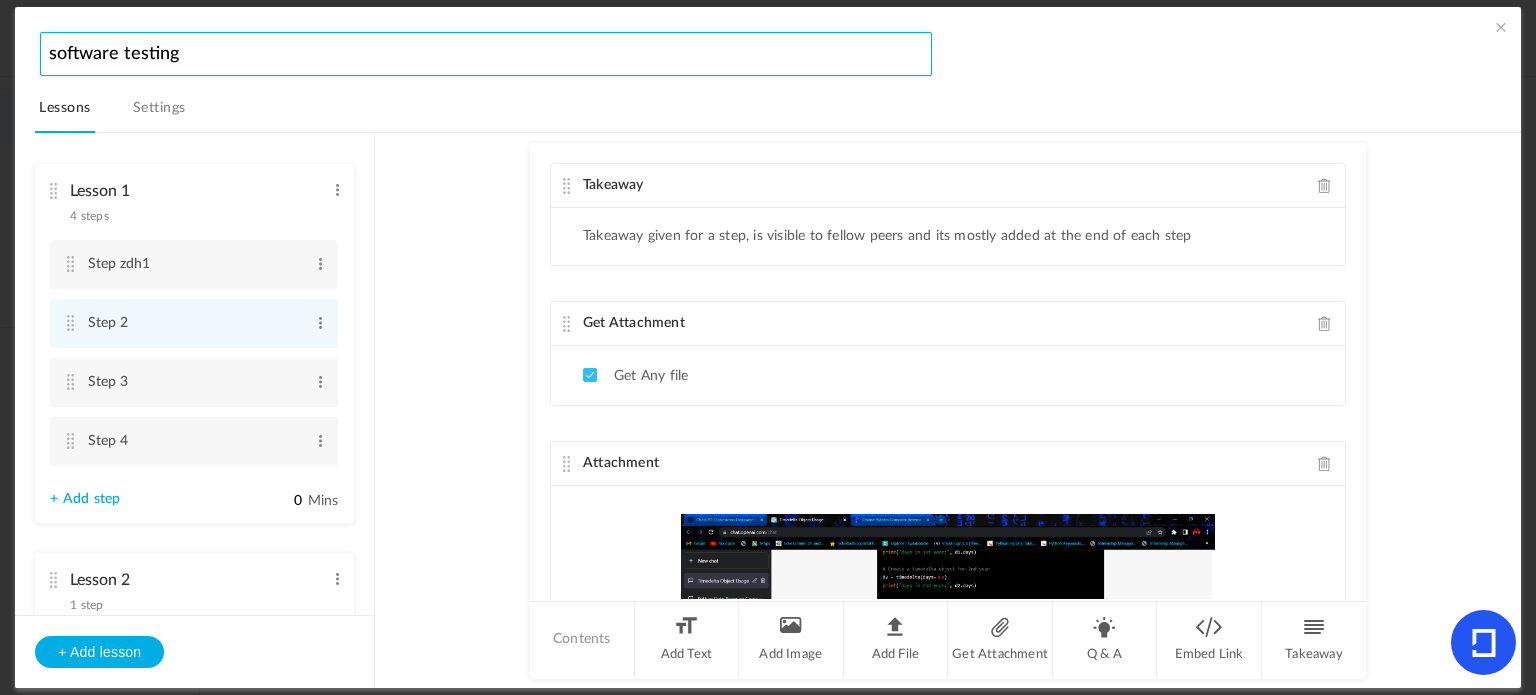 click on "software testing" at bounding box center [485, 54] 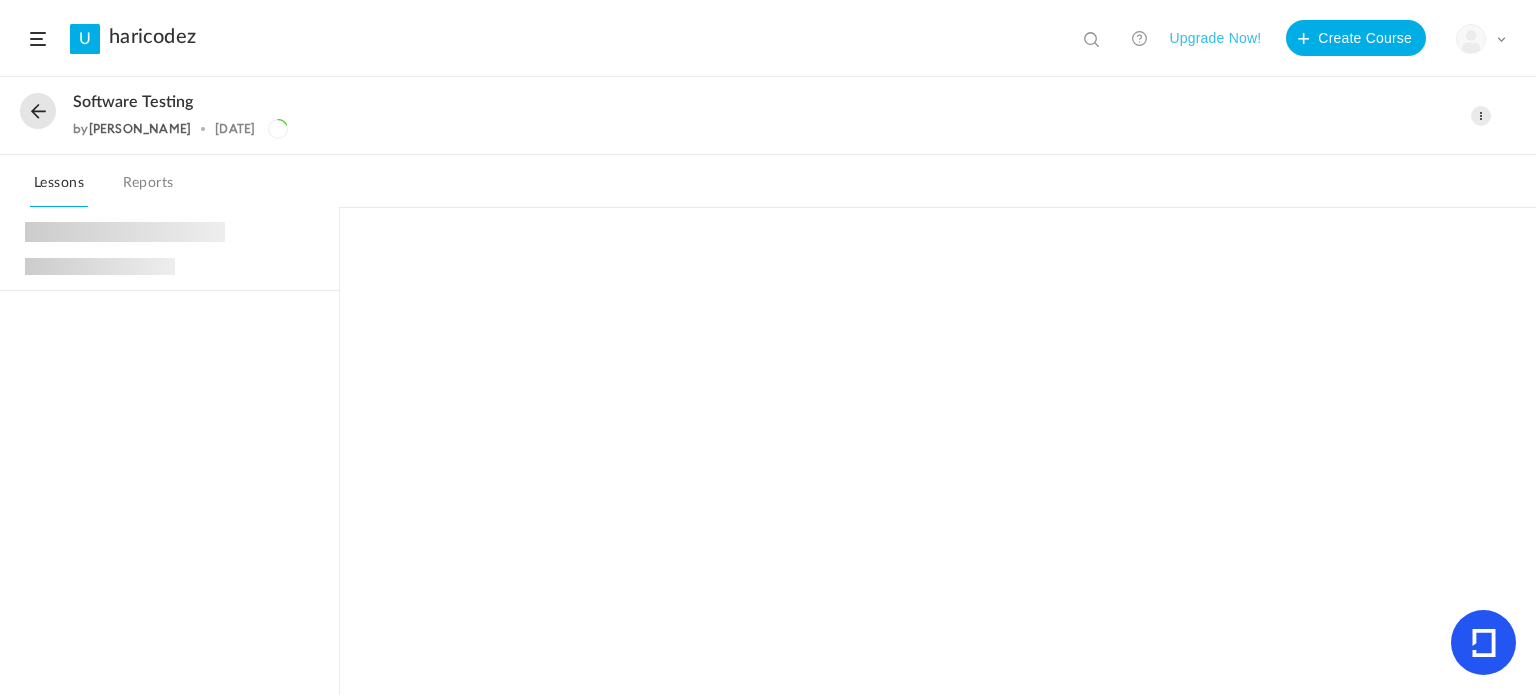 scroll, scrollTop: 79, scrollLeft: 0, axis: vertical 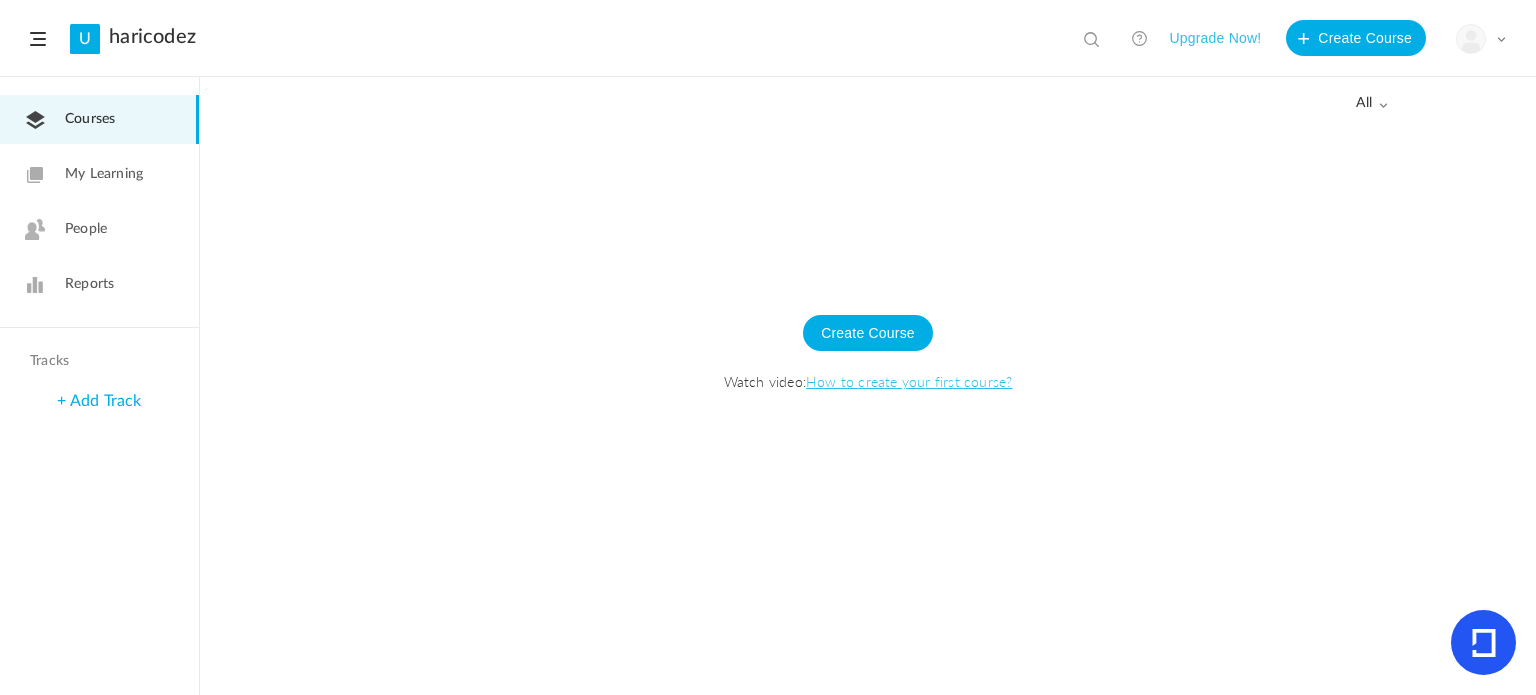 click on "My Learning" 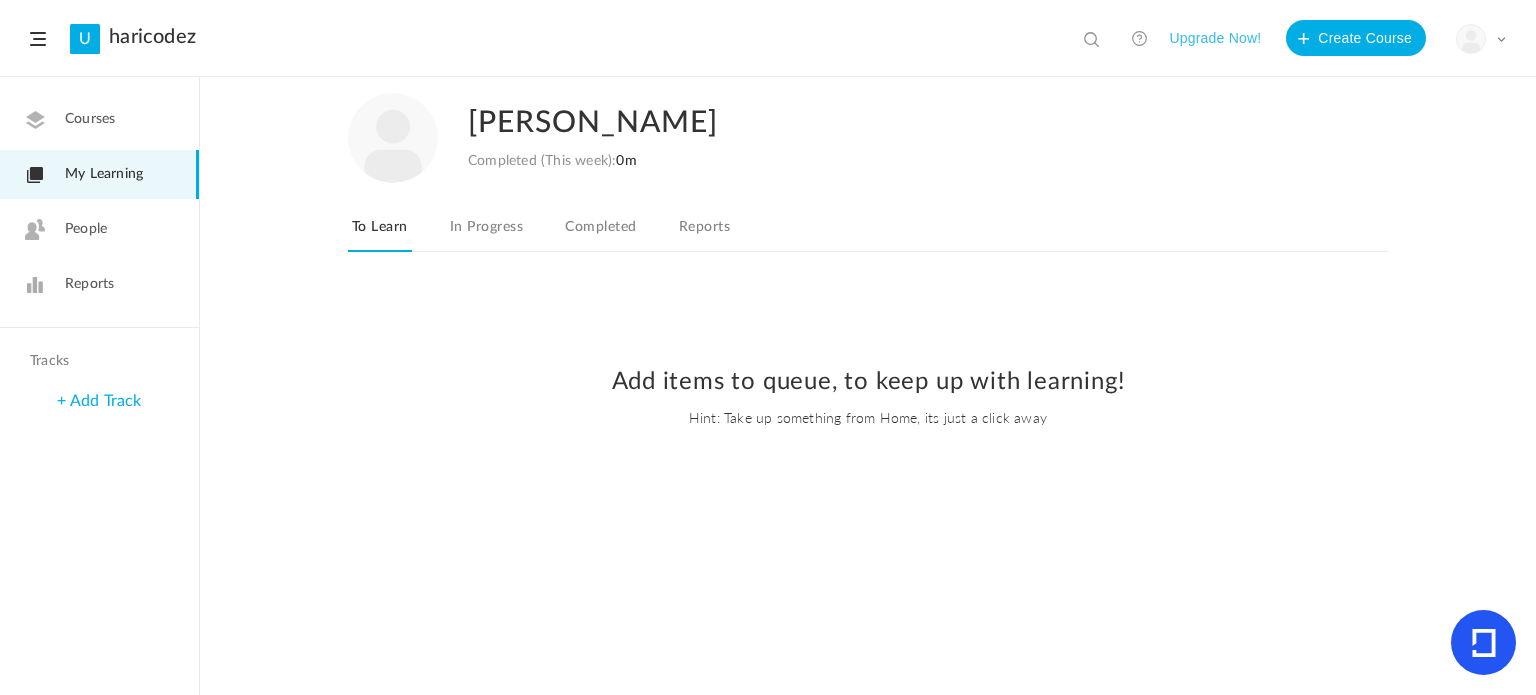 click on "In Progress" 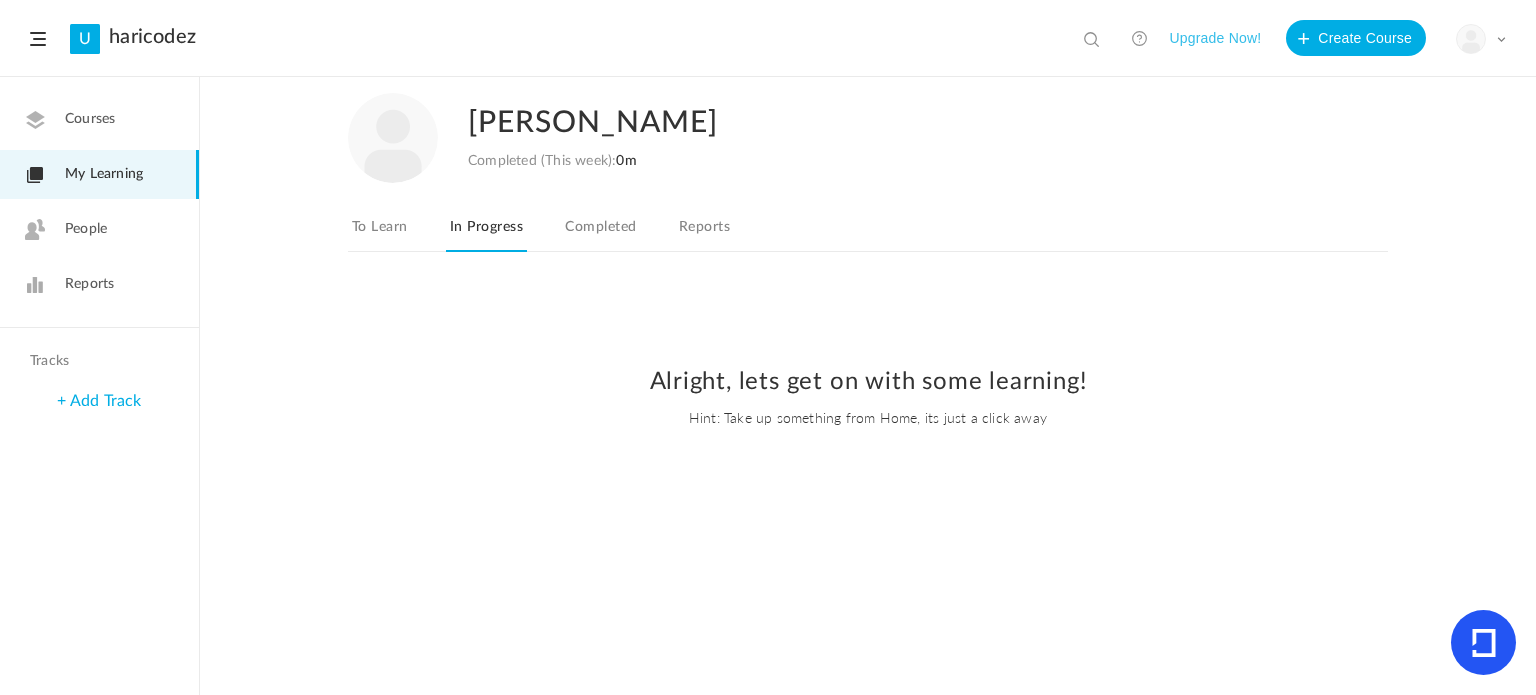 click on "To Learn" 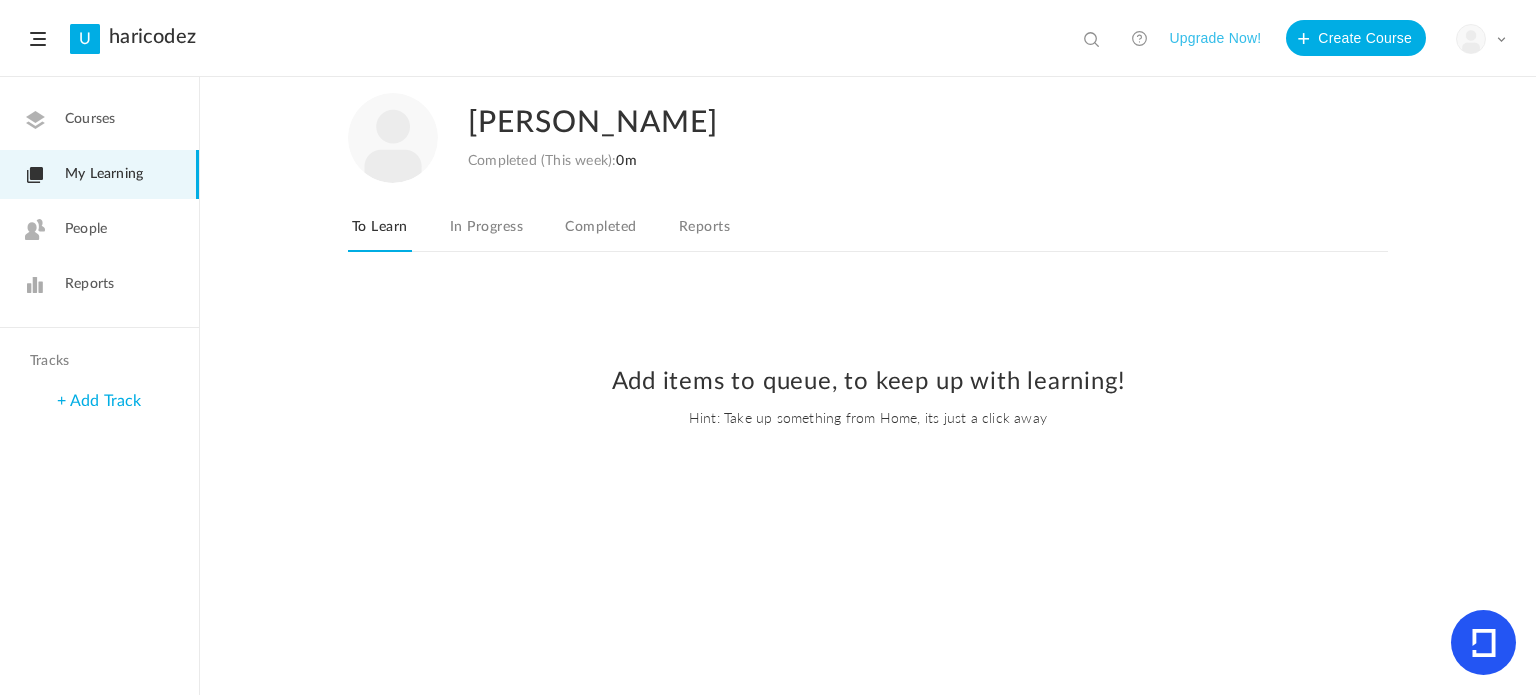 click on "Courses" 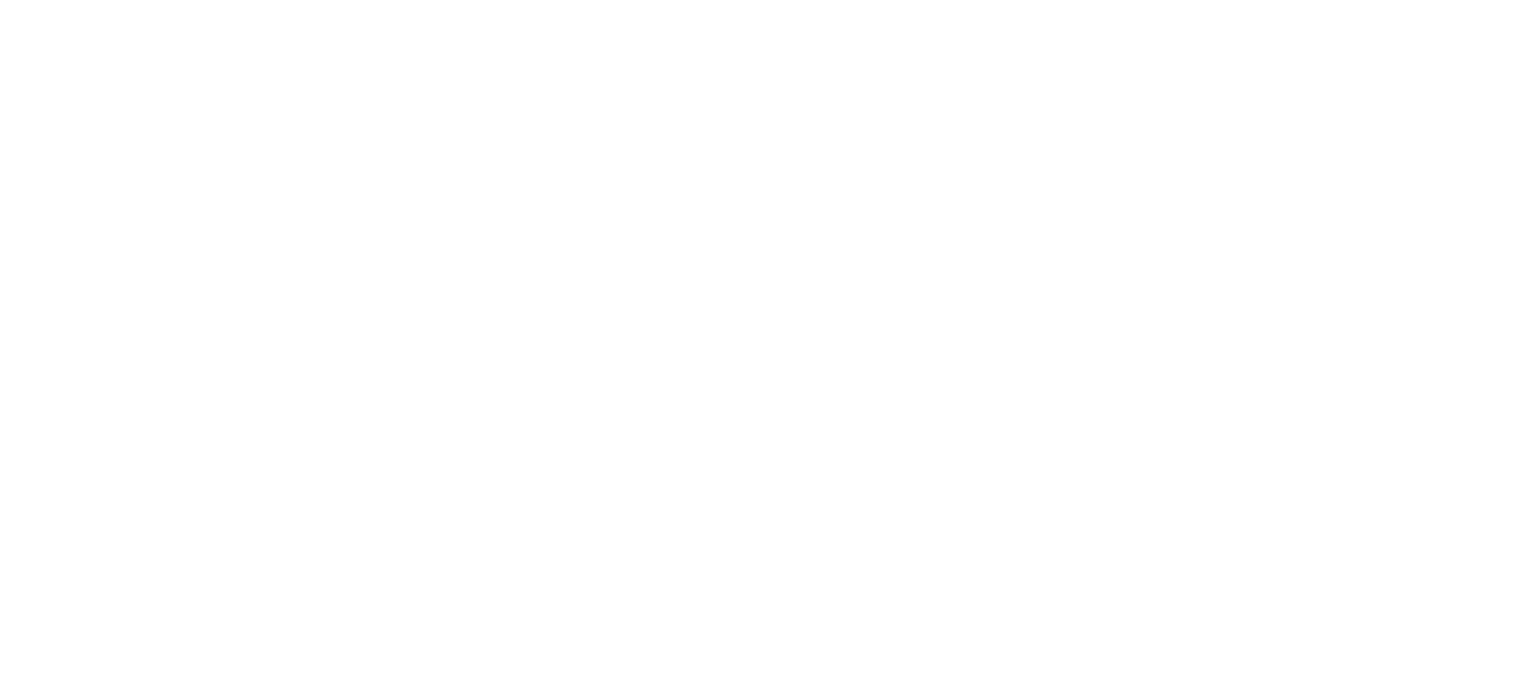 scroll, scrollTop: 0, scrollLeft: 0, axis: both 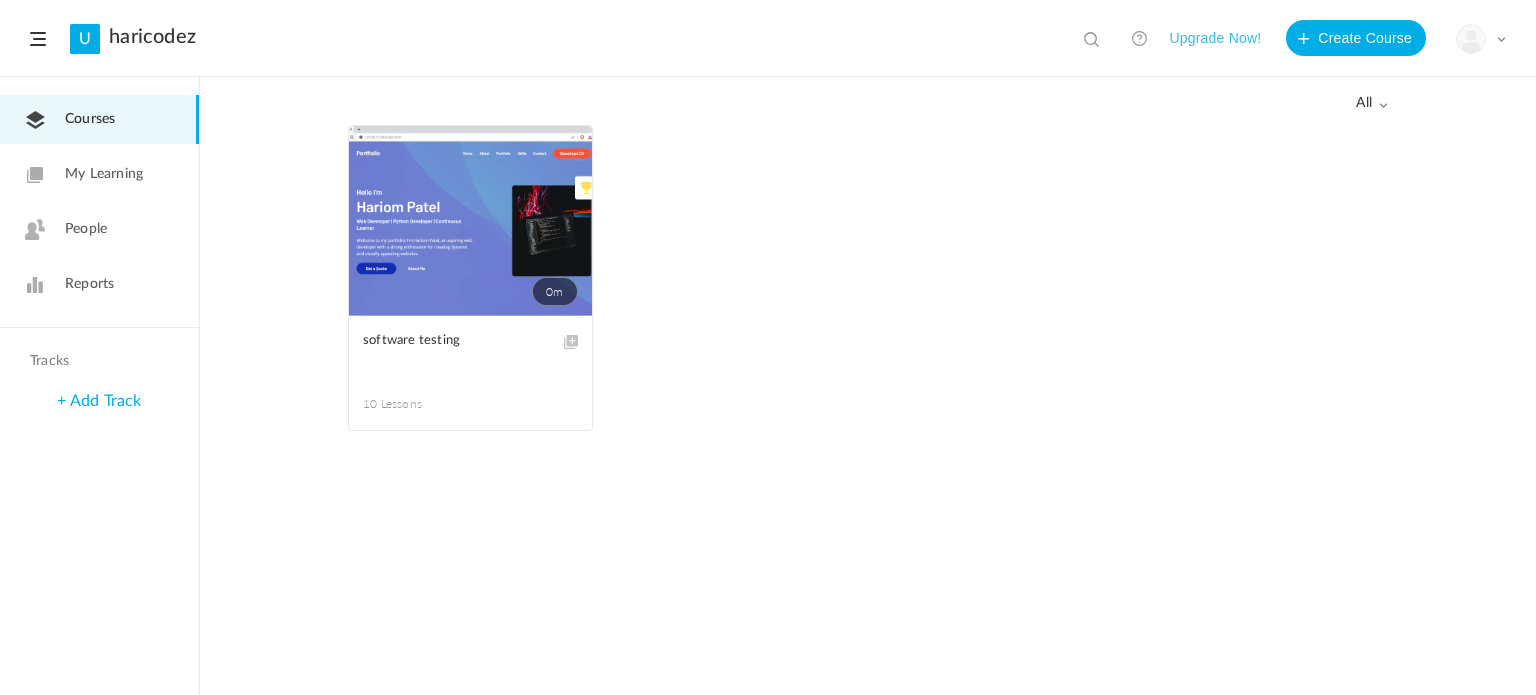 click on "0m" 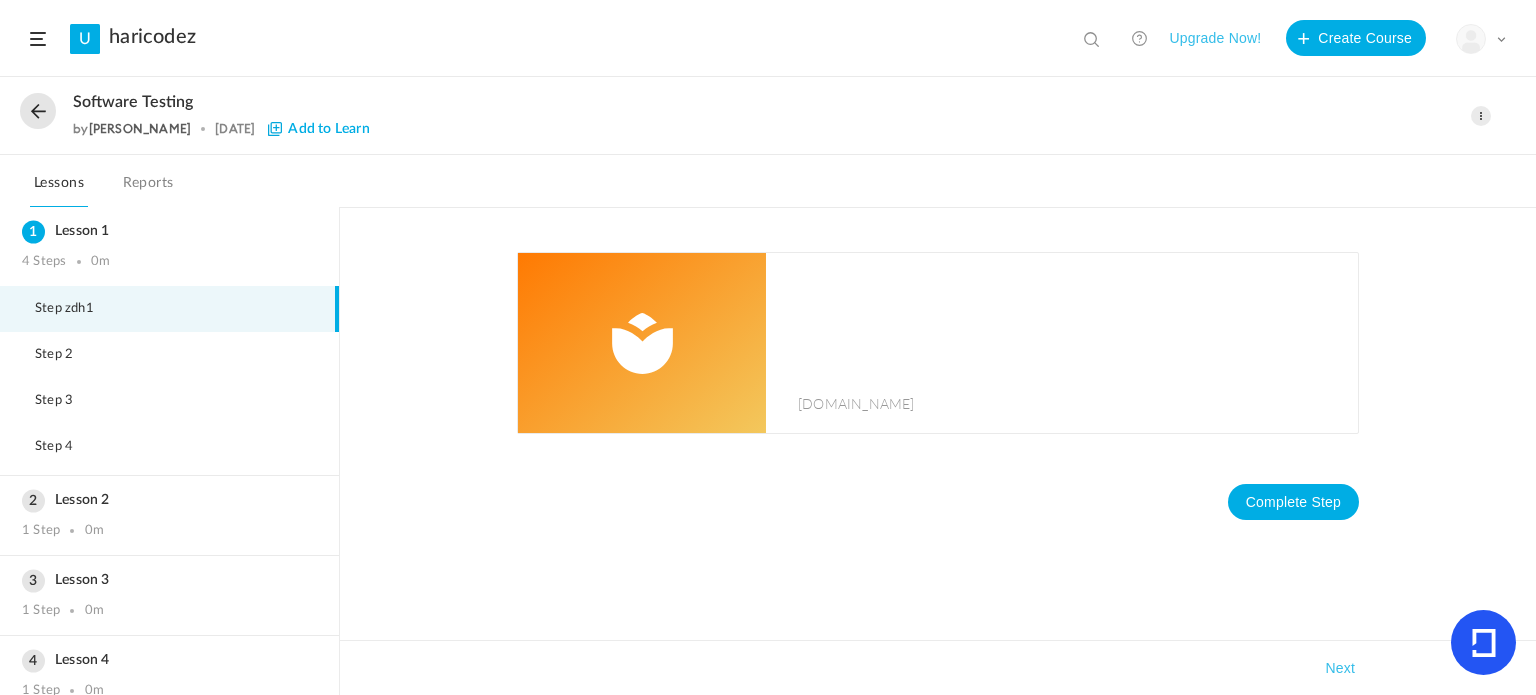 click on "Add to Learn" 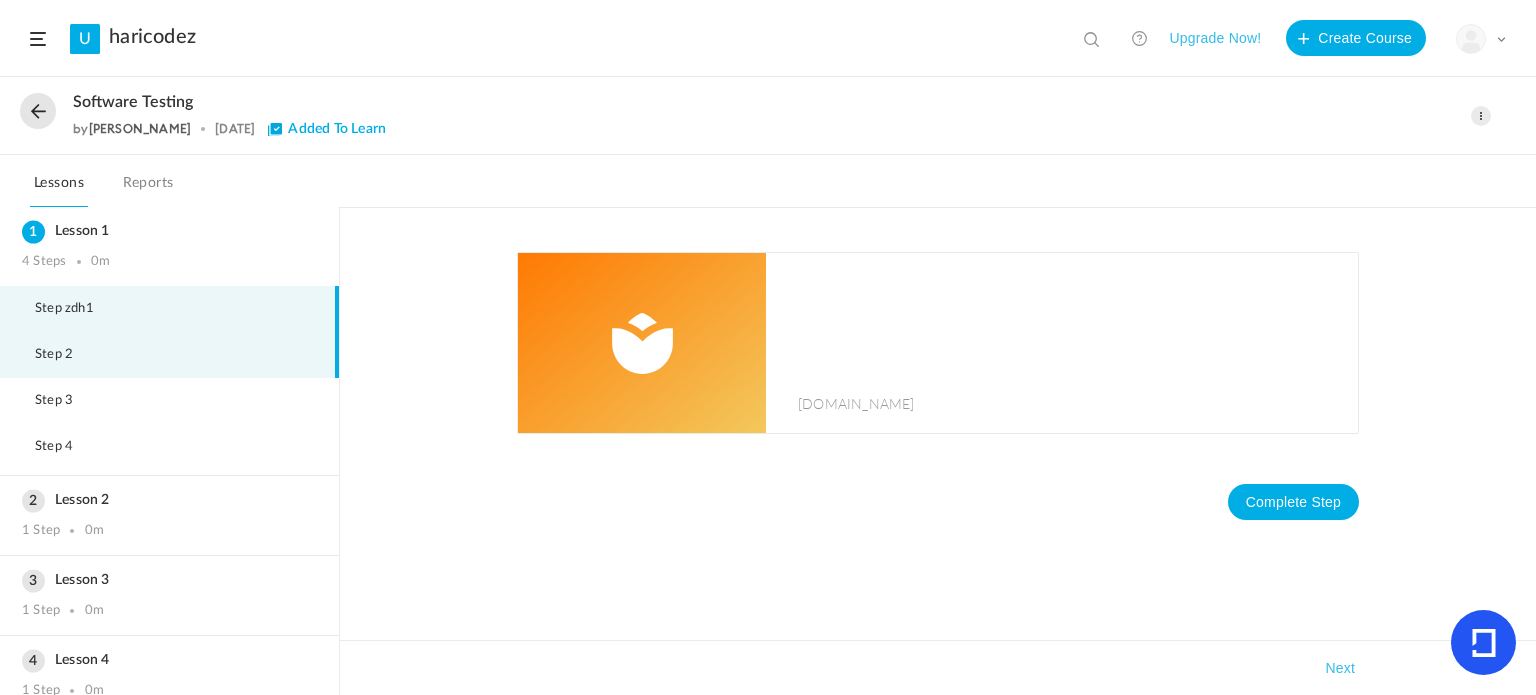 click on "Step 2" at bounding box center [66, 355] 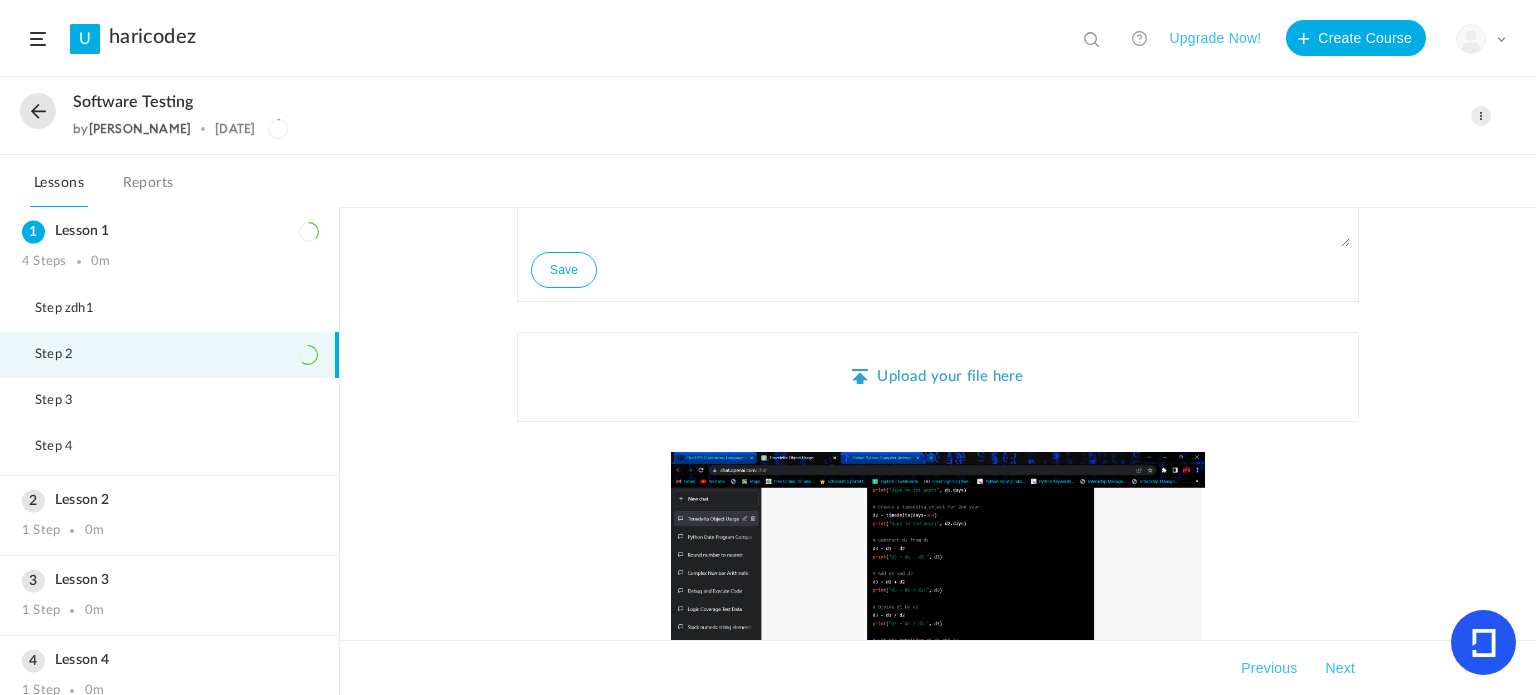 scroll, scrollTop: 800, scrollLeft: 0, axis: vertical 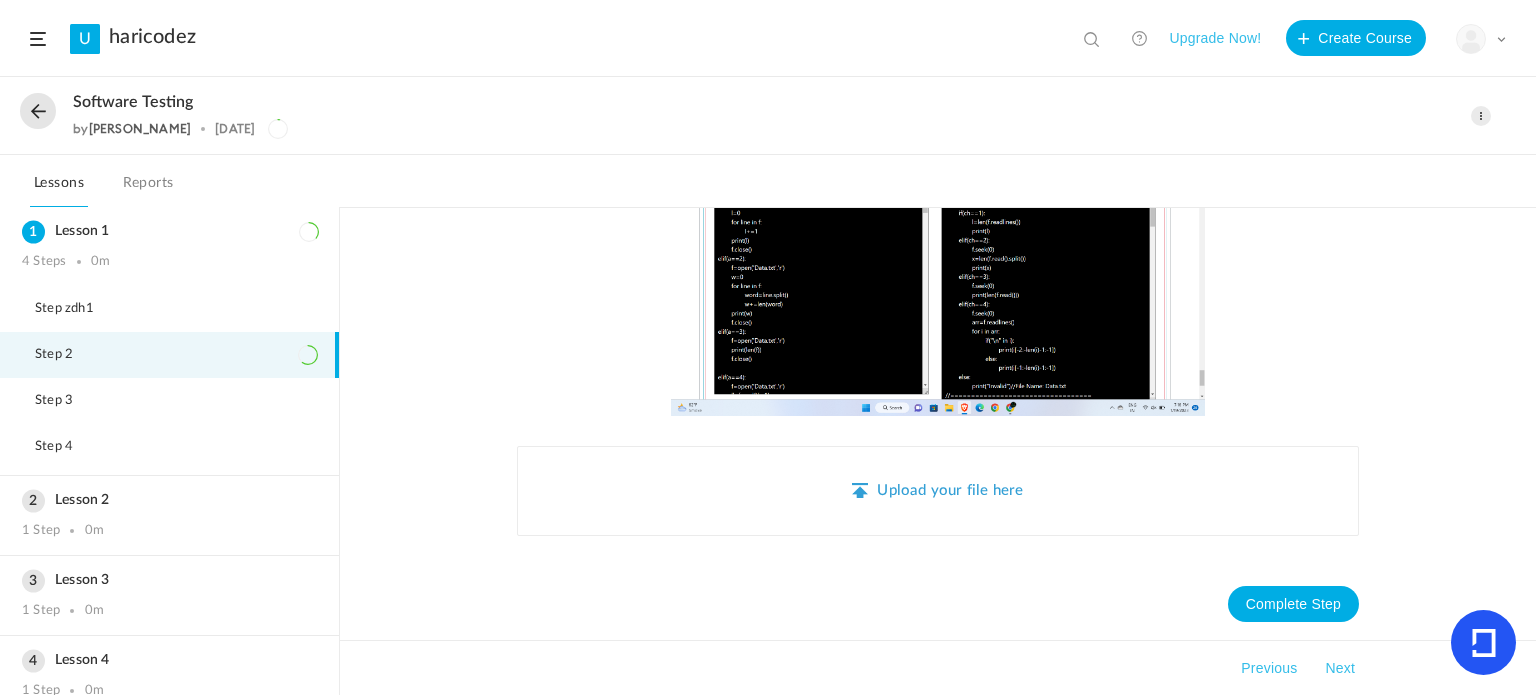 click on "Upload your file here" 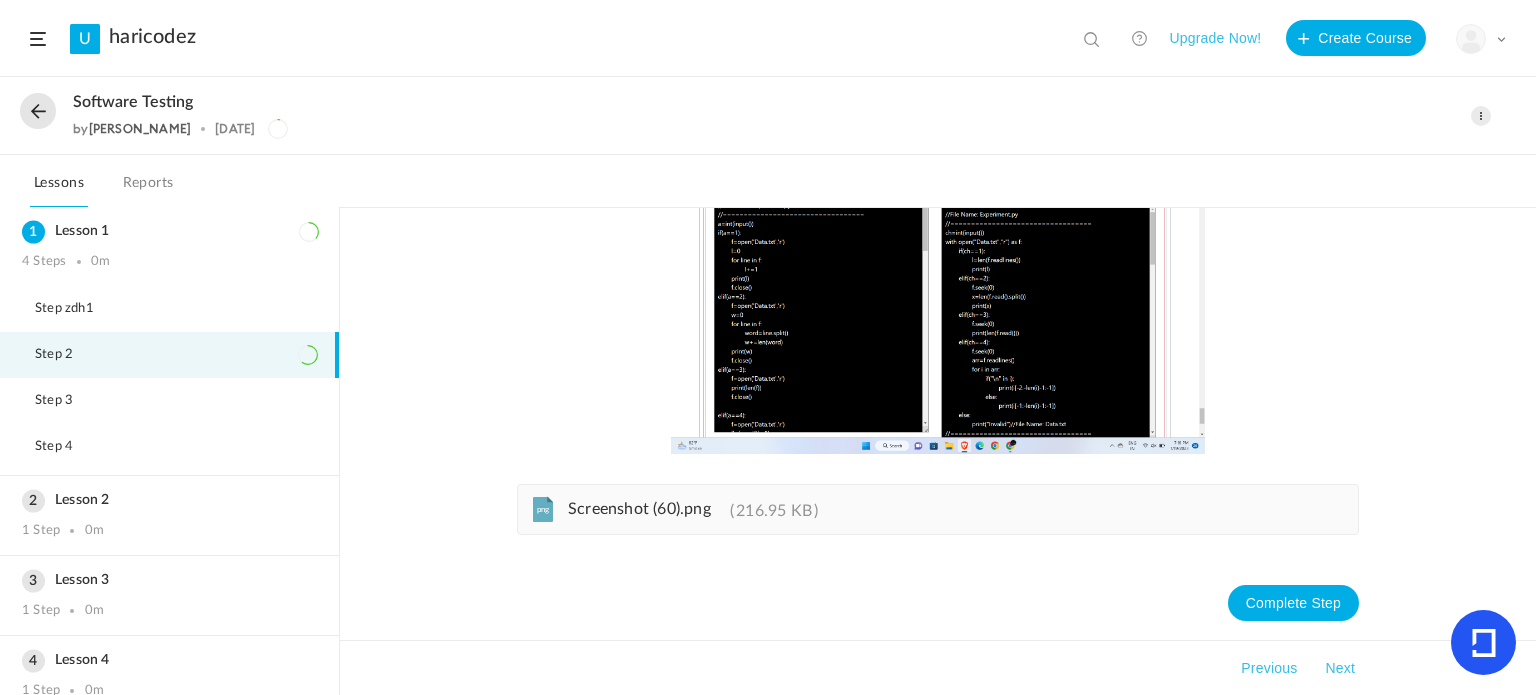 scroll, scrollTop: 761, scrollLeft: 0, axis: vertical 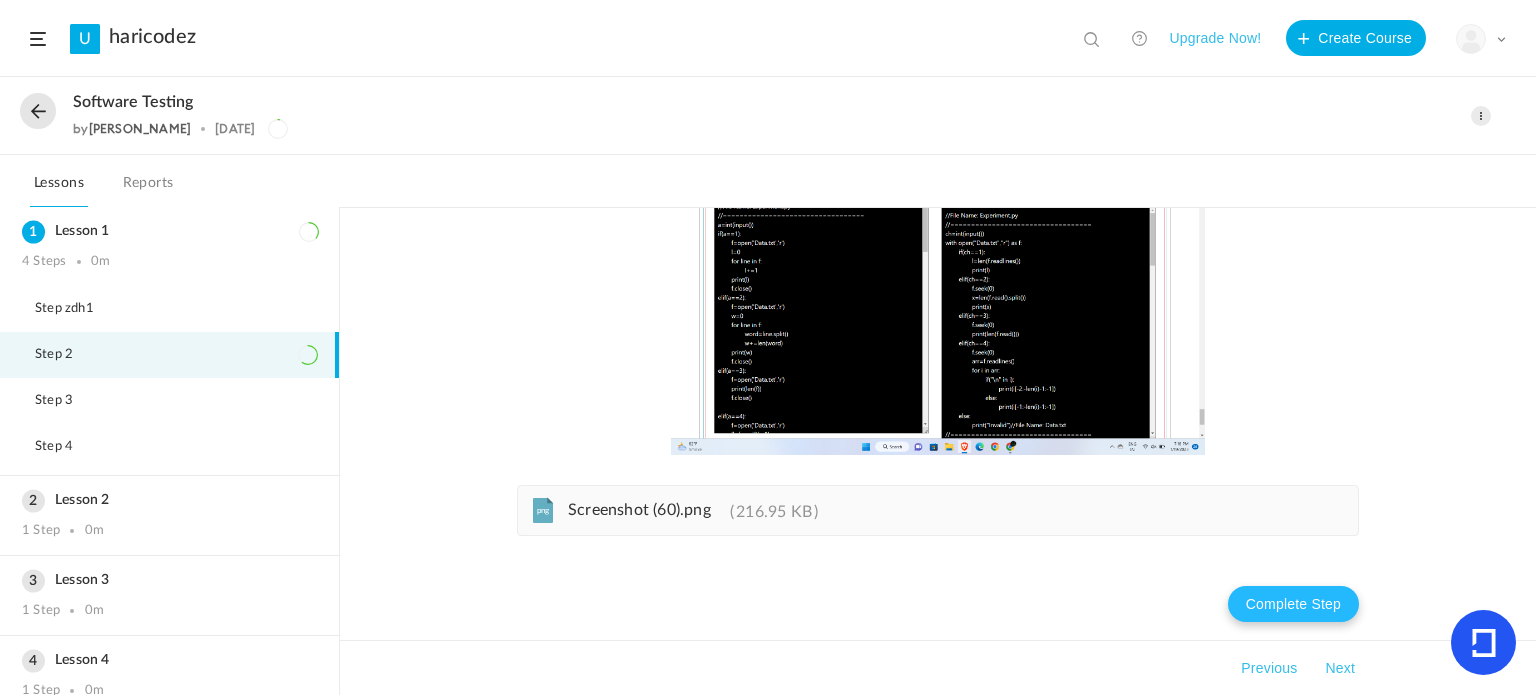 click on "Complete Step" 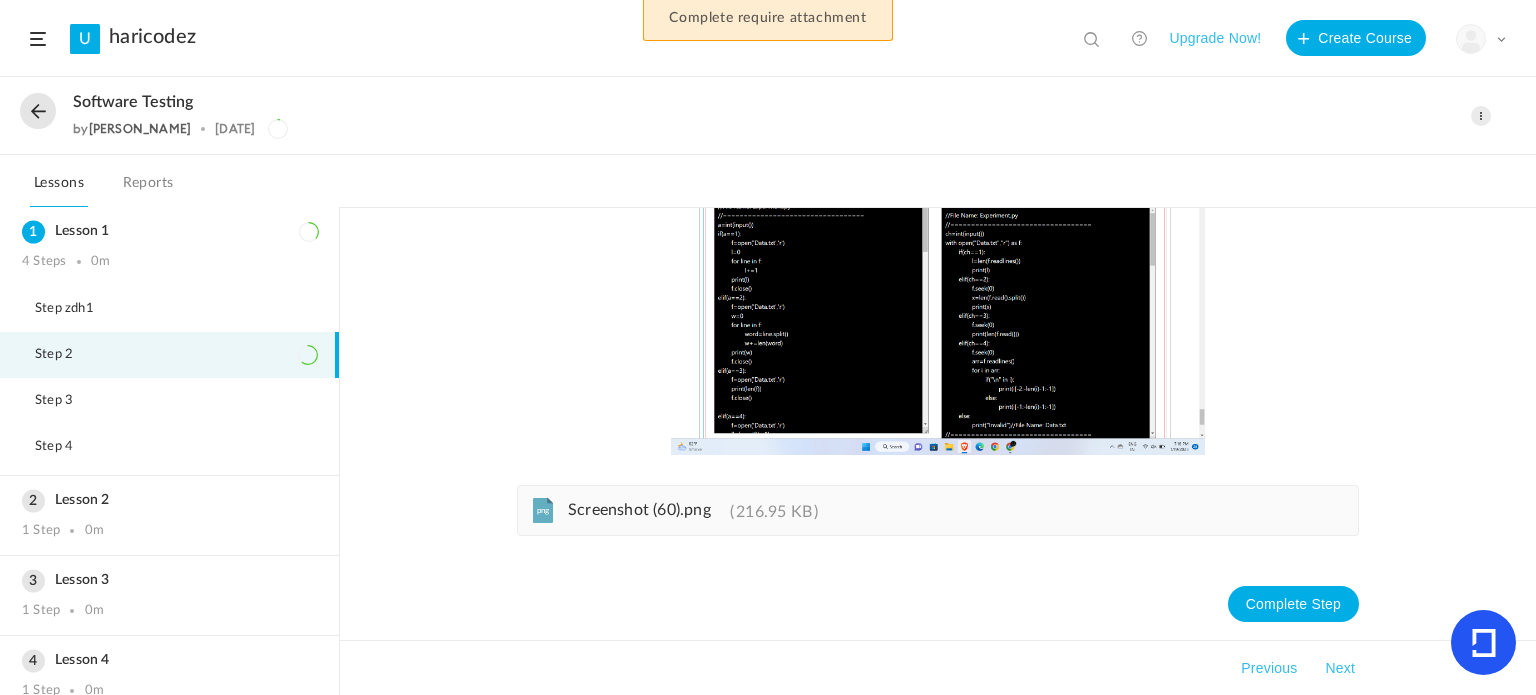 click on "Next" 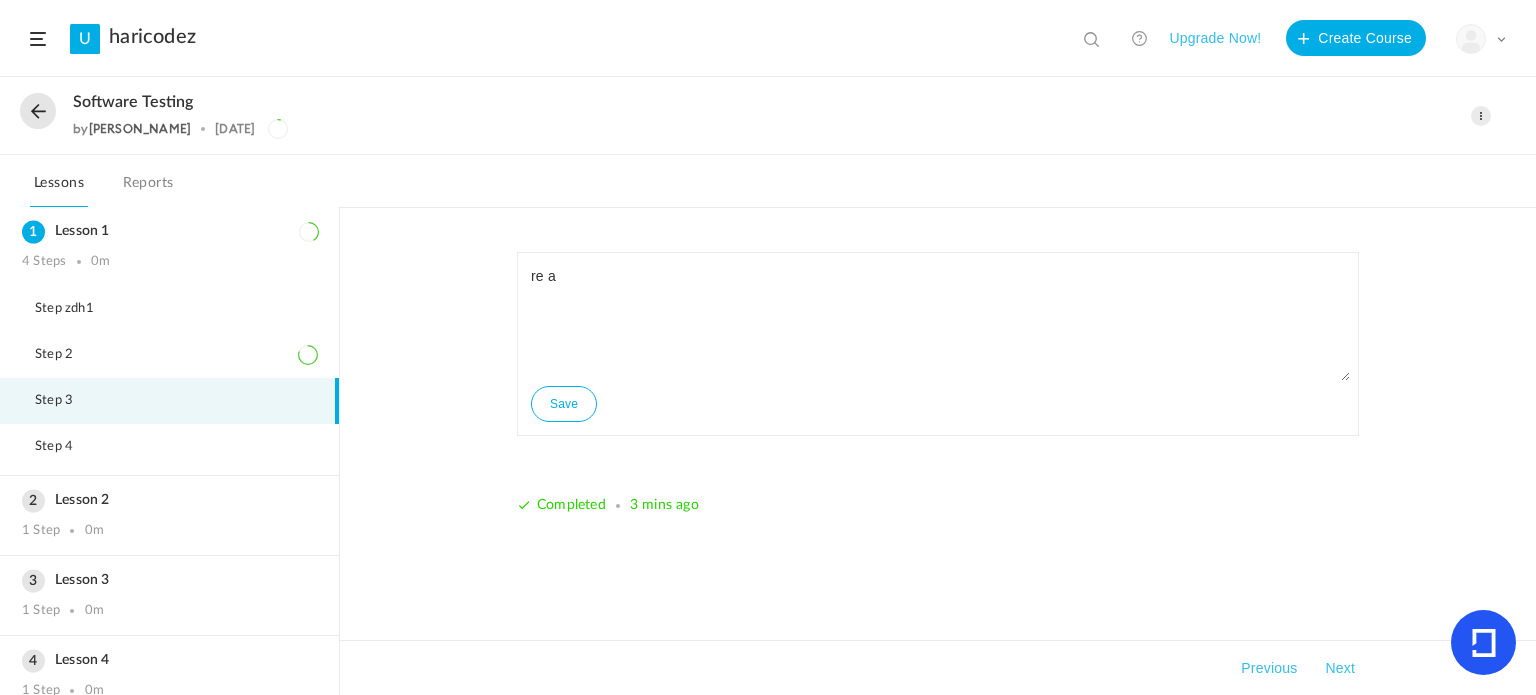 click 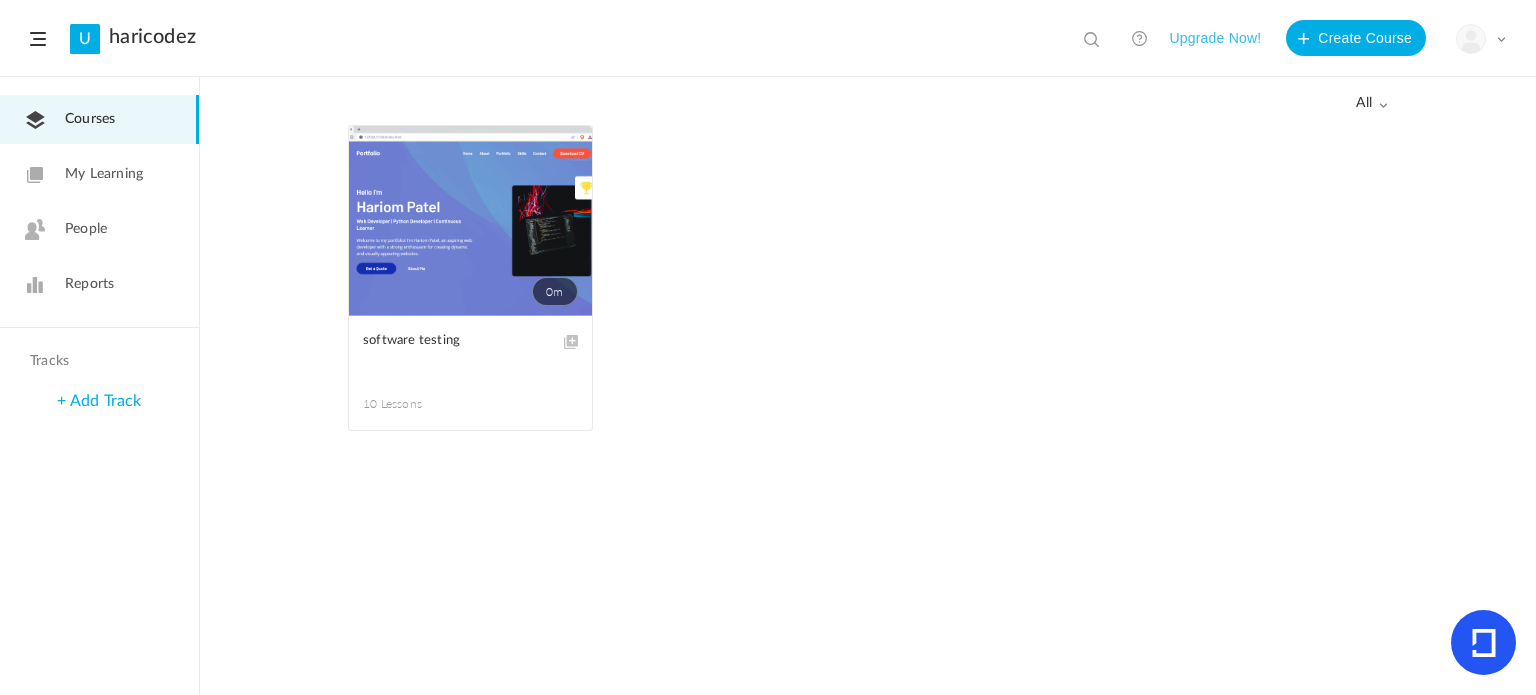 click on "0m" 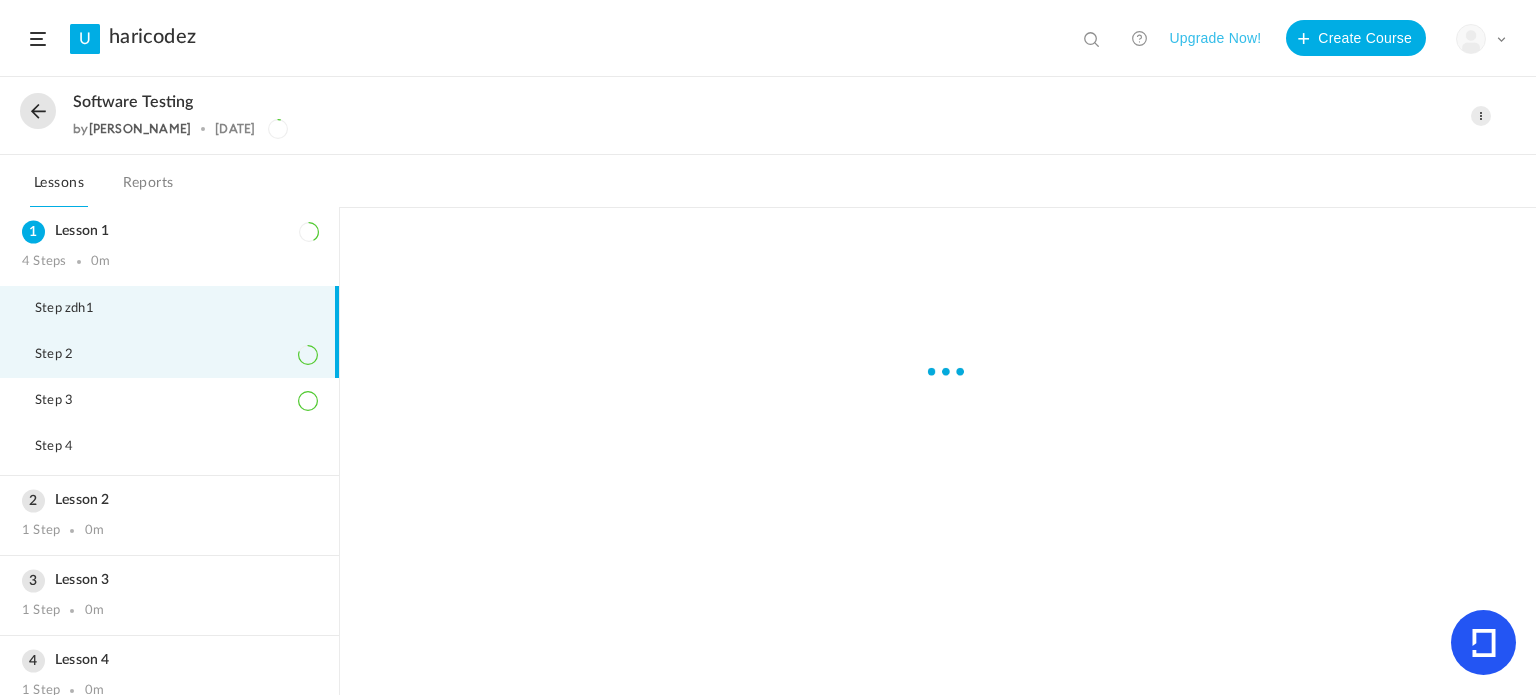 click on "Step 2" at bounding box center (169, 355) 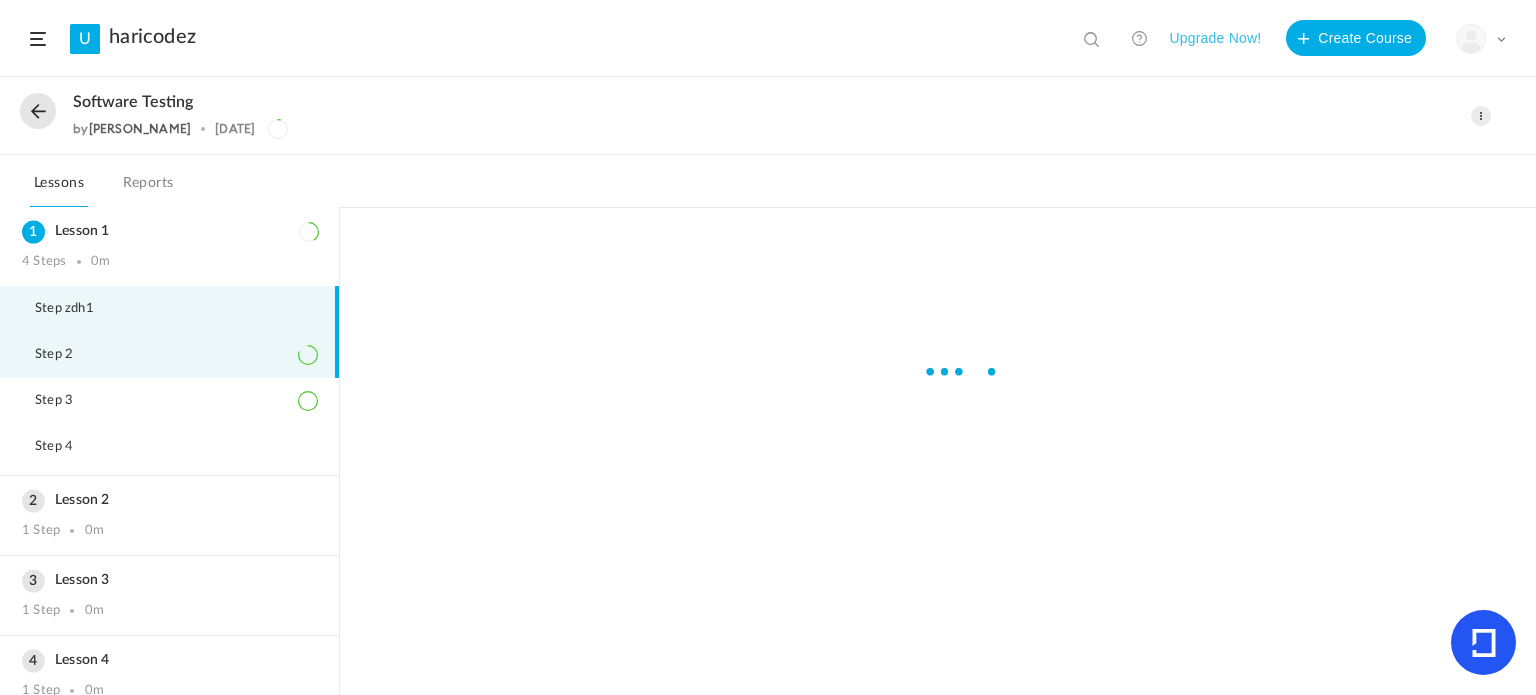 click on "Step zdh1" at bounding box center (169, 309) 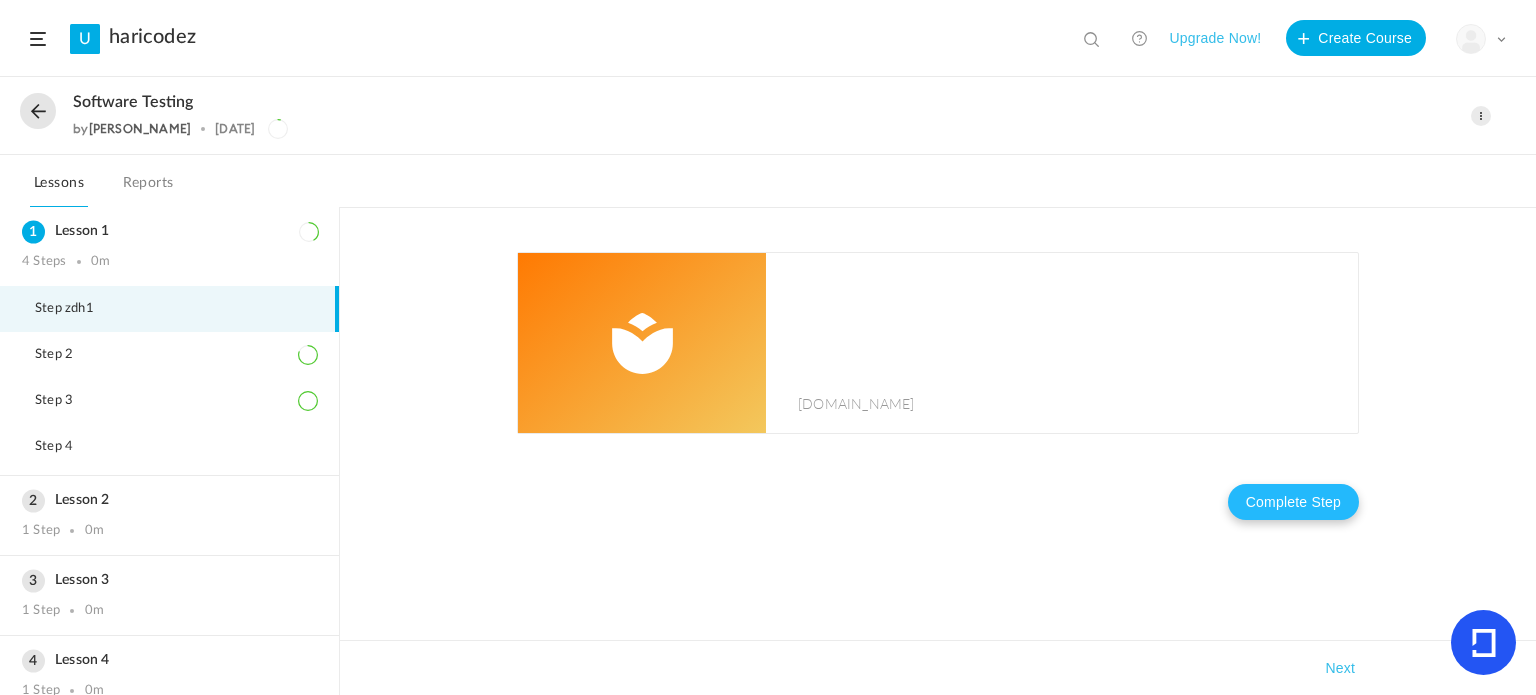 click on "Complete Step" 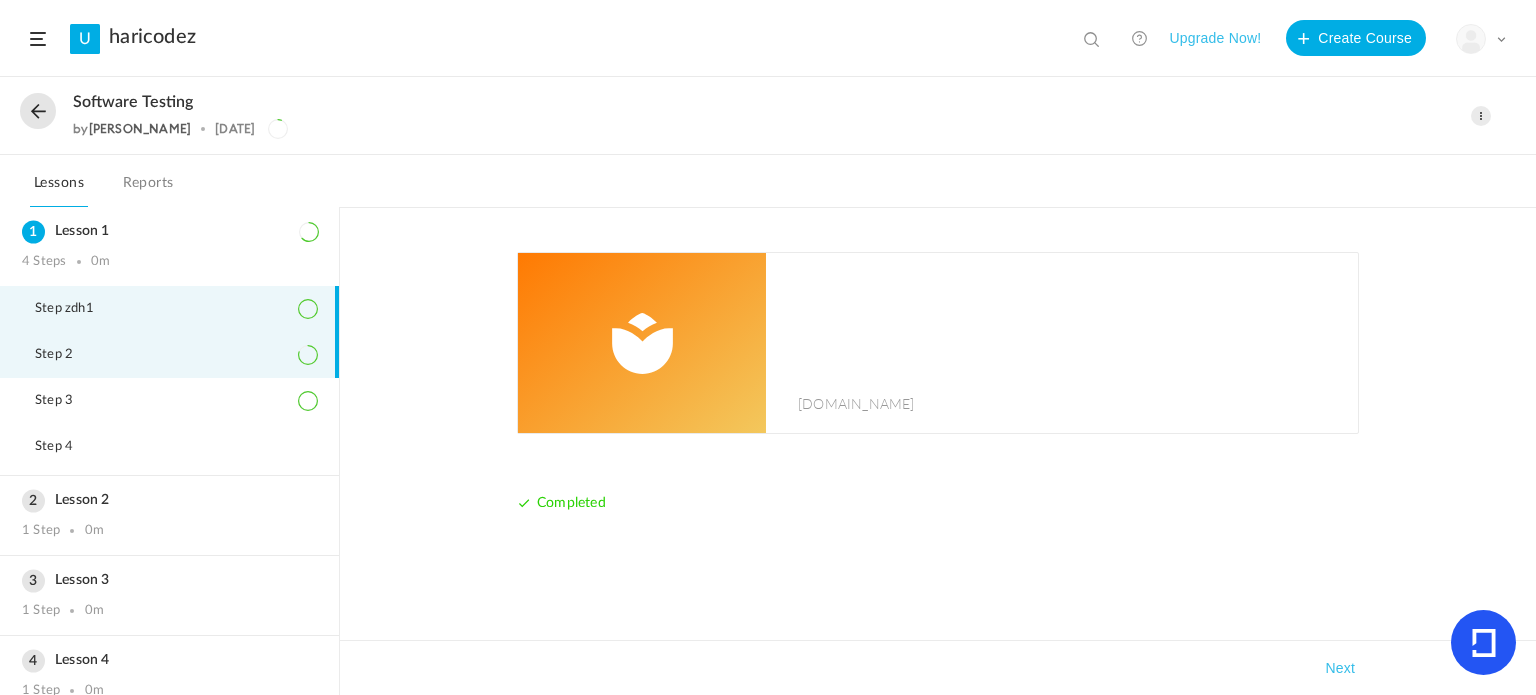click on "Step 2" at bounding box center [169, 355] 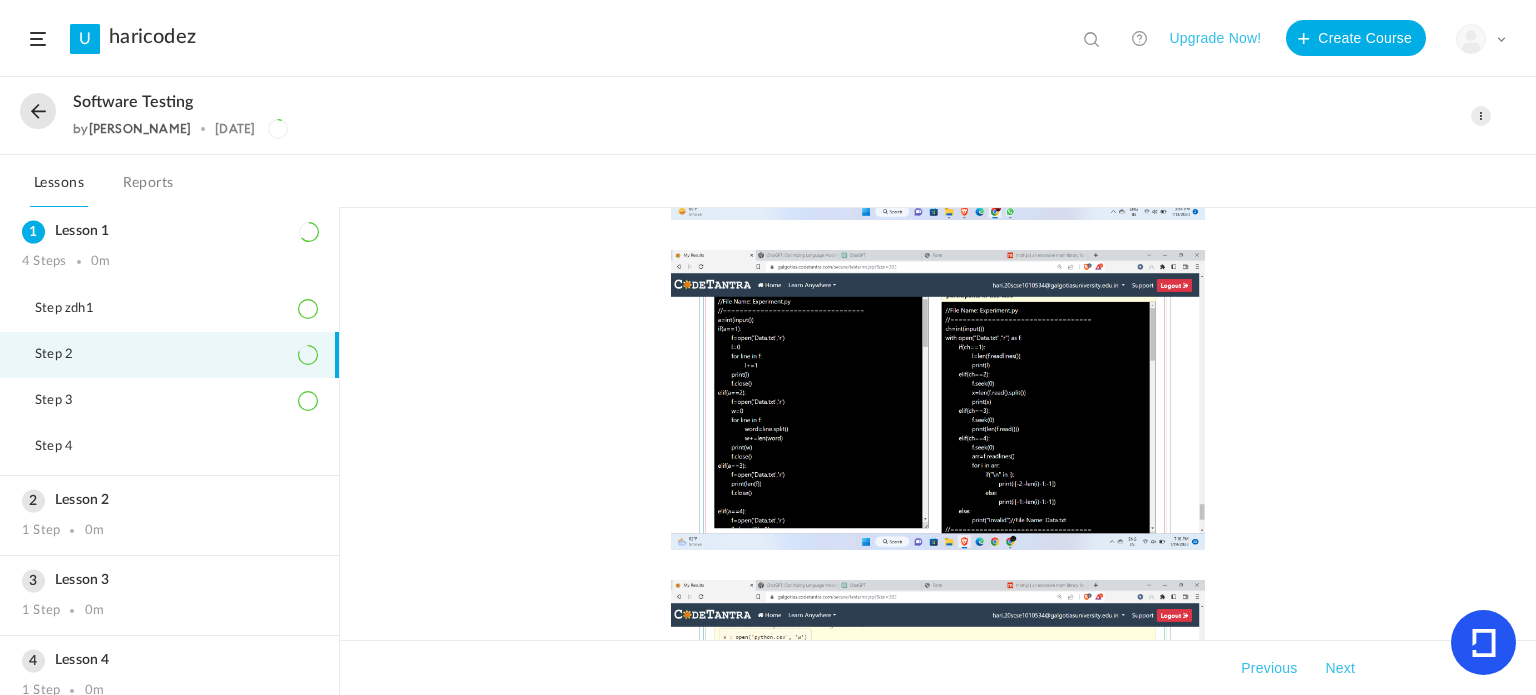 scroll, scrollTop: 1010, scrollLeft: 0, axis: vertical 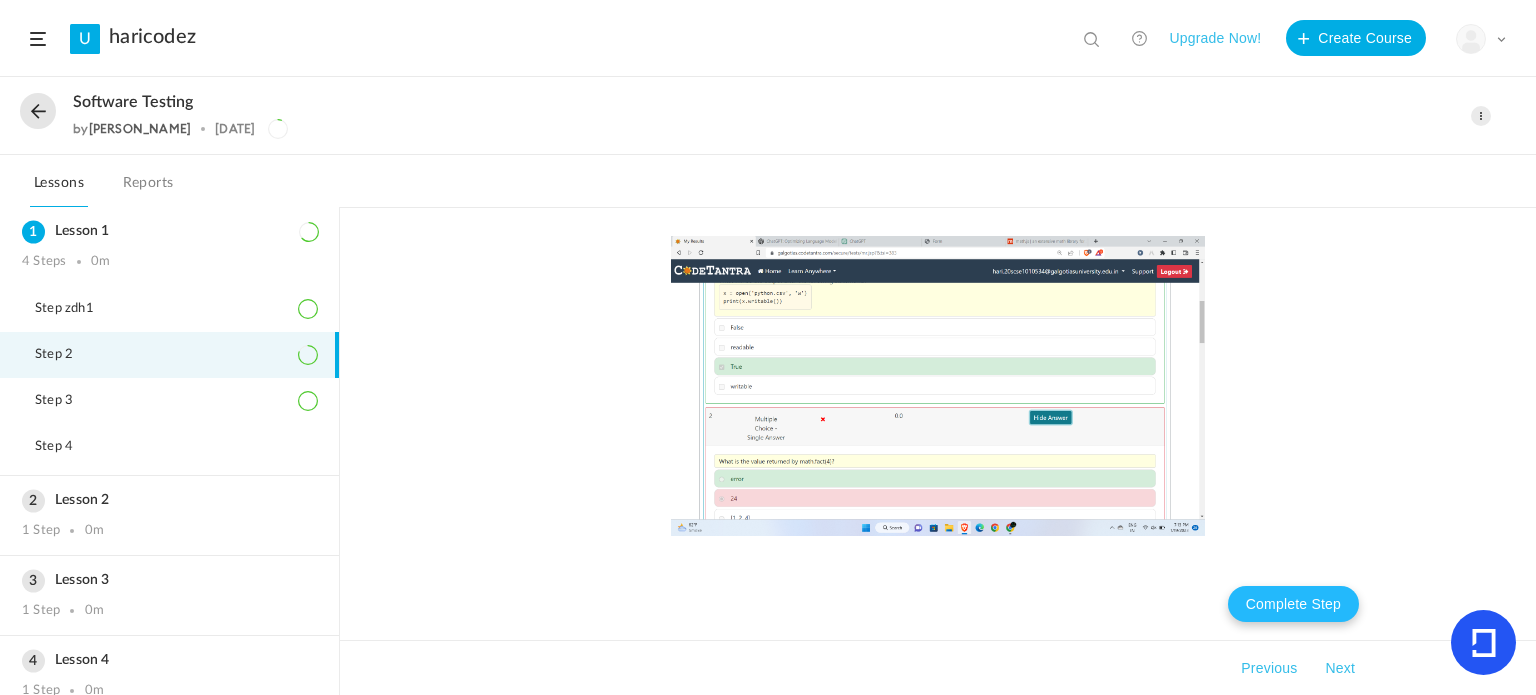 click on "Complete Step" 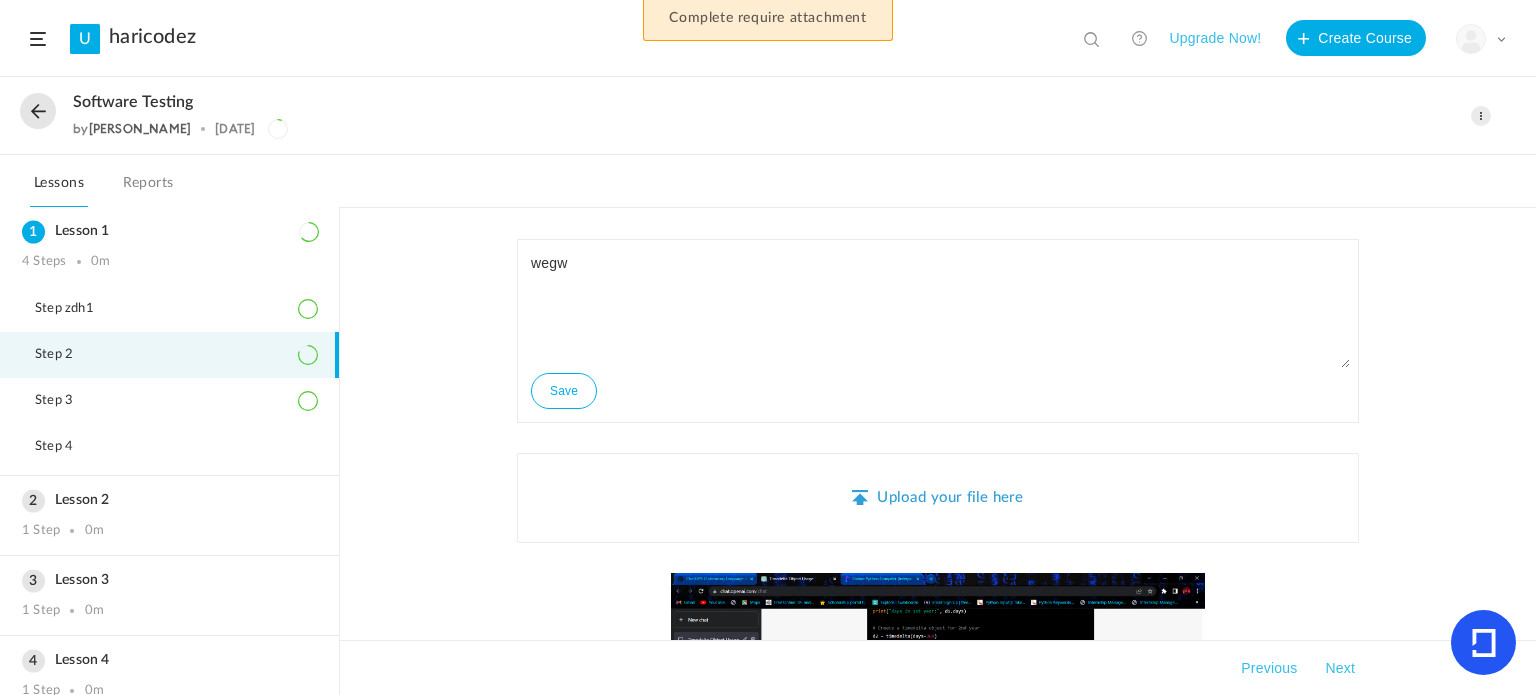 scroll, scrollTop: 0, scrollLeft: 0, axis: both 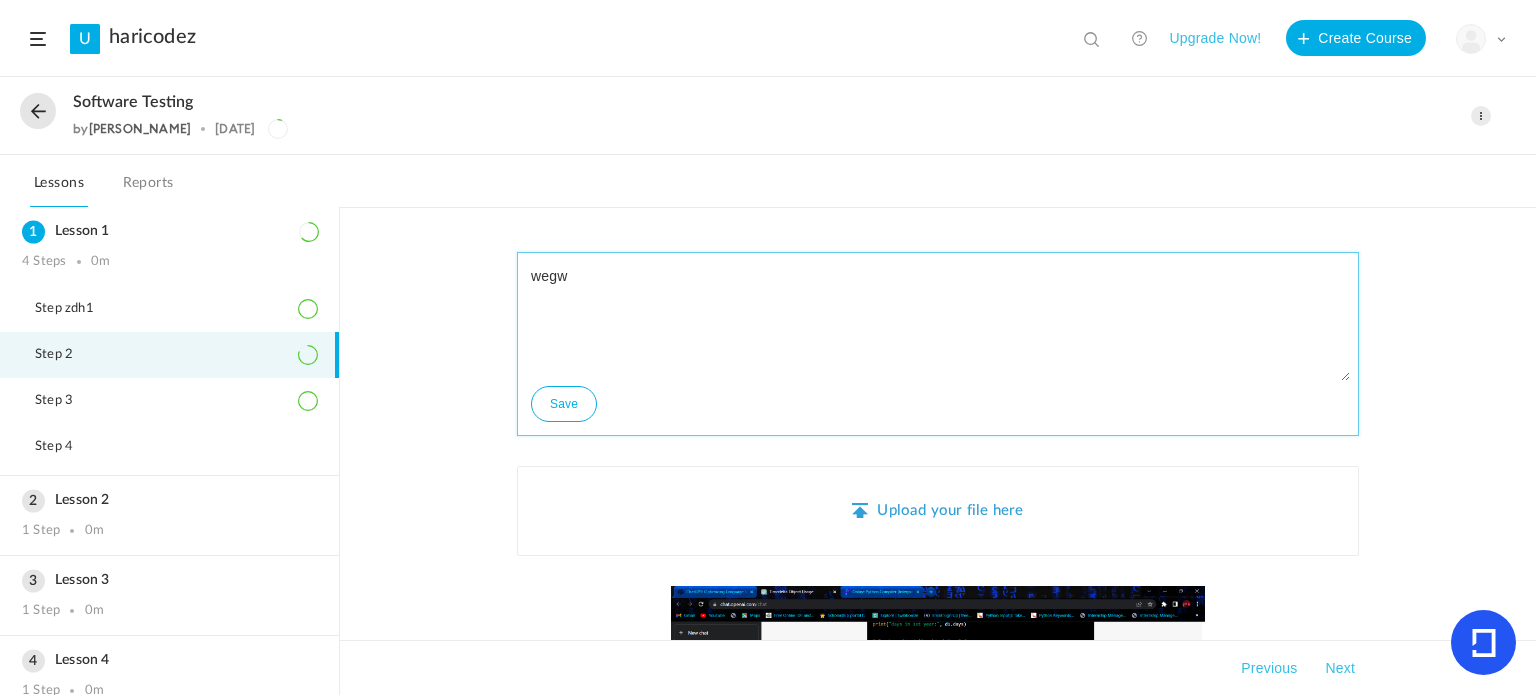 click on "Save" 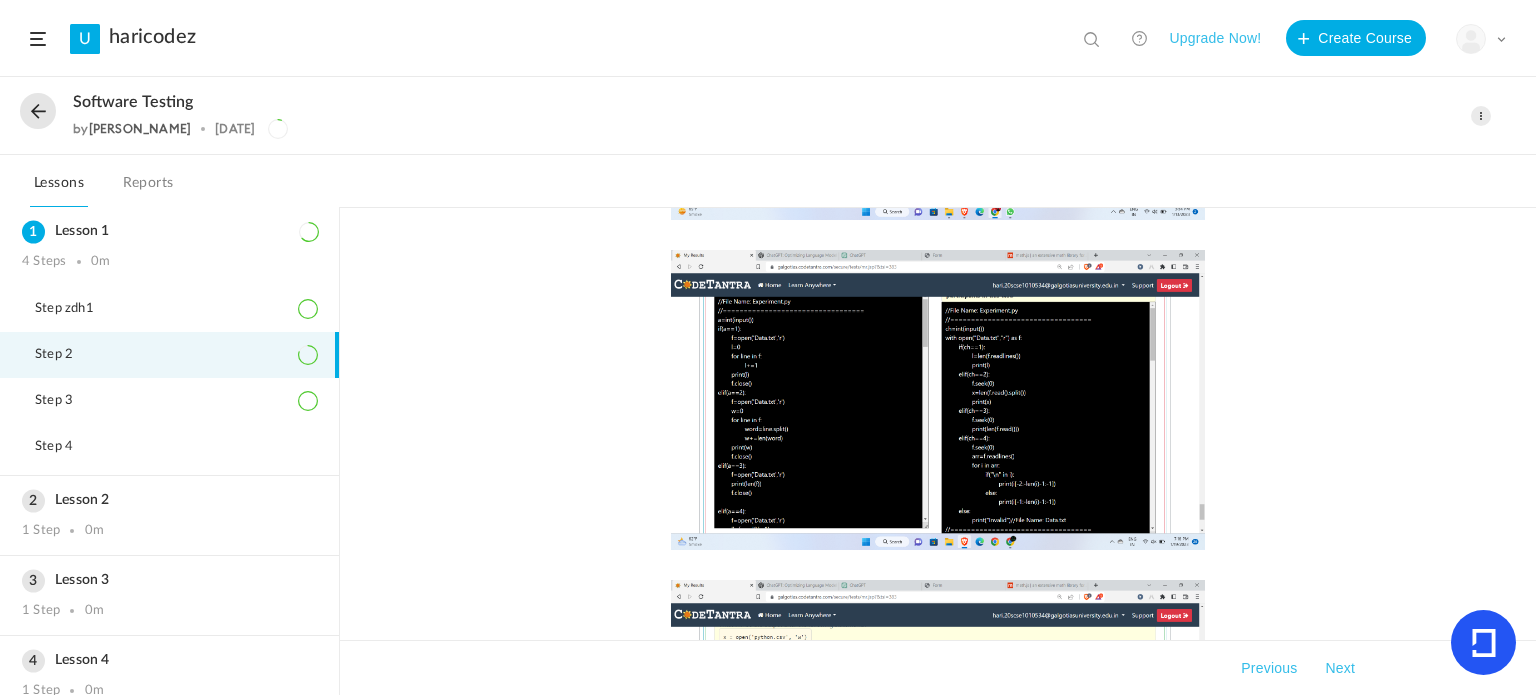 scroll, scrollTop: 1010, scrollLeft: 0, axis: vertical 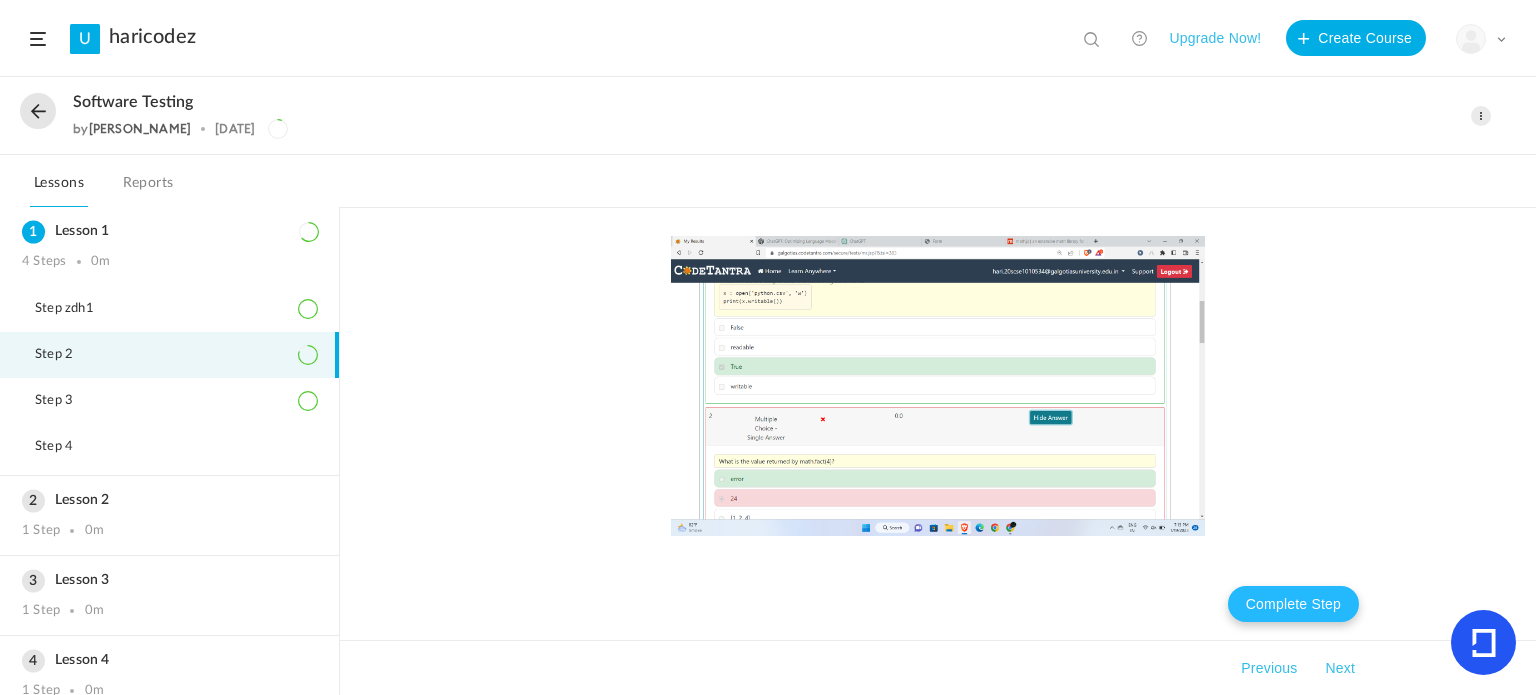 click on "Complete Step" 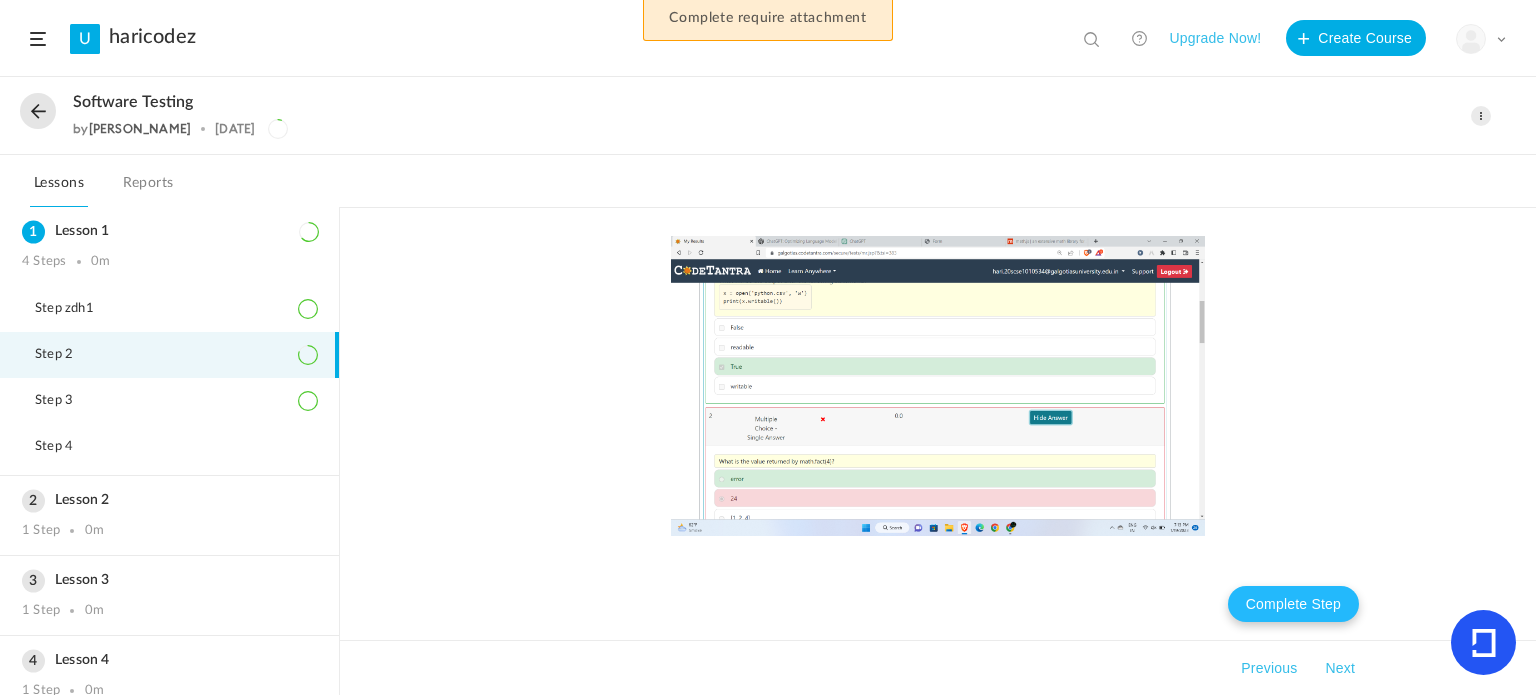 click on "Complete Step" 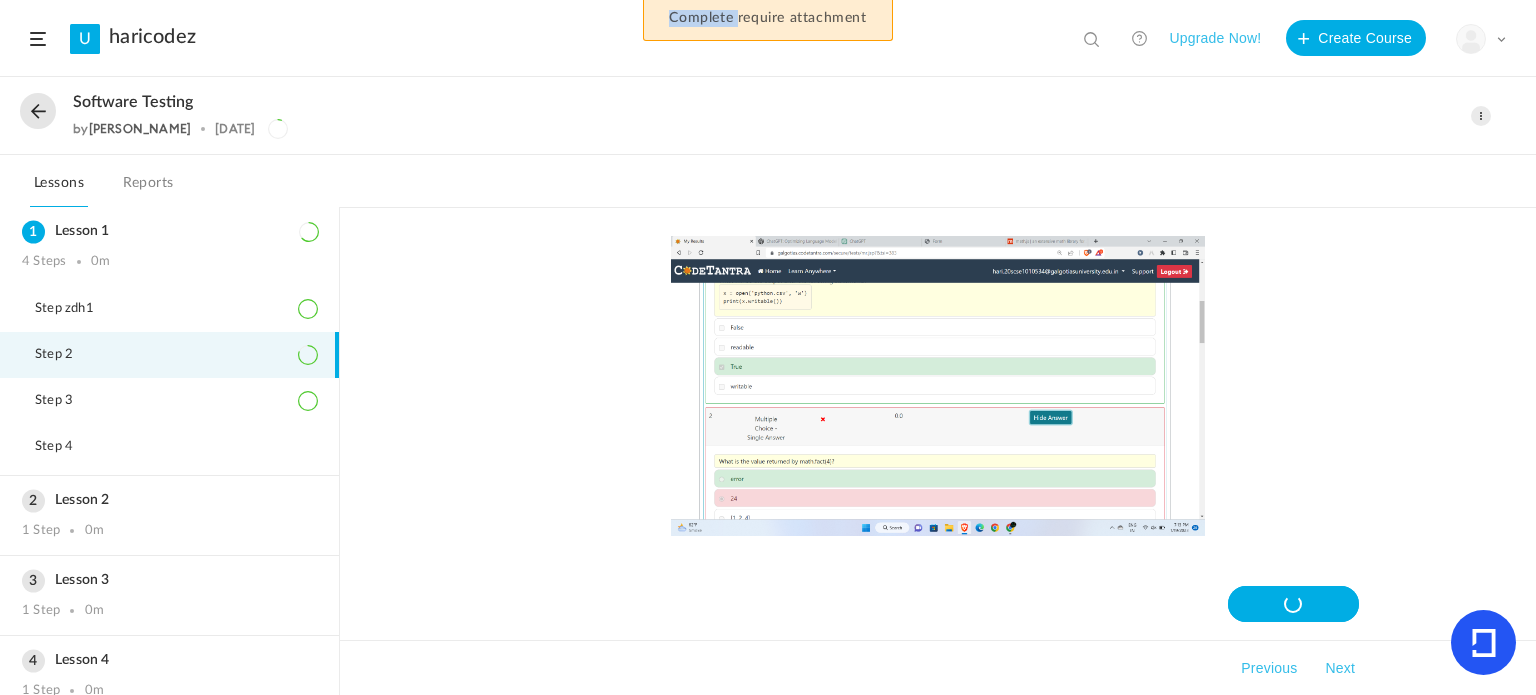 click on "Complete Step" 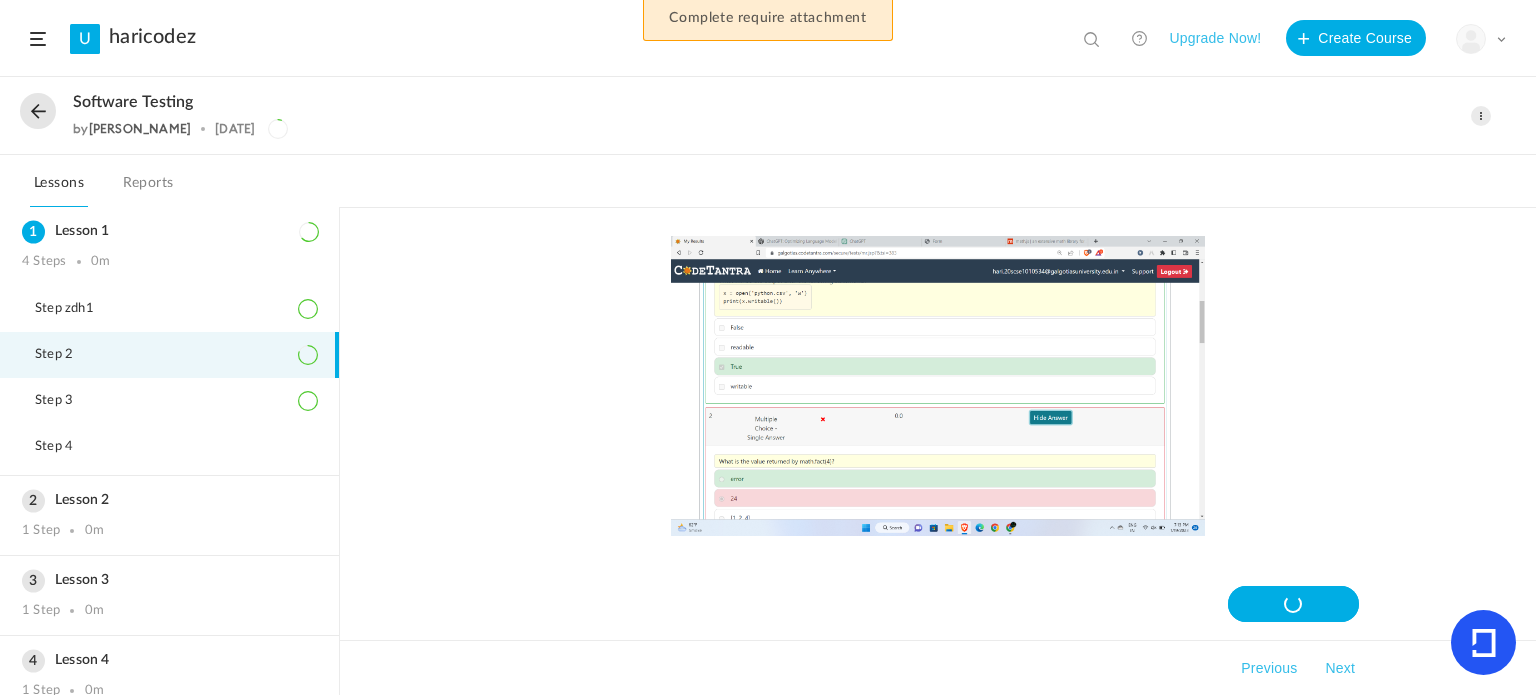 click on "Complete Step" 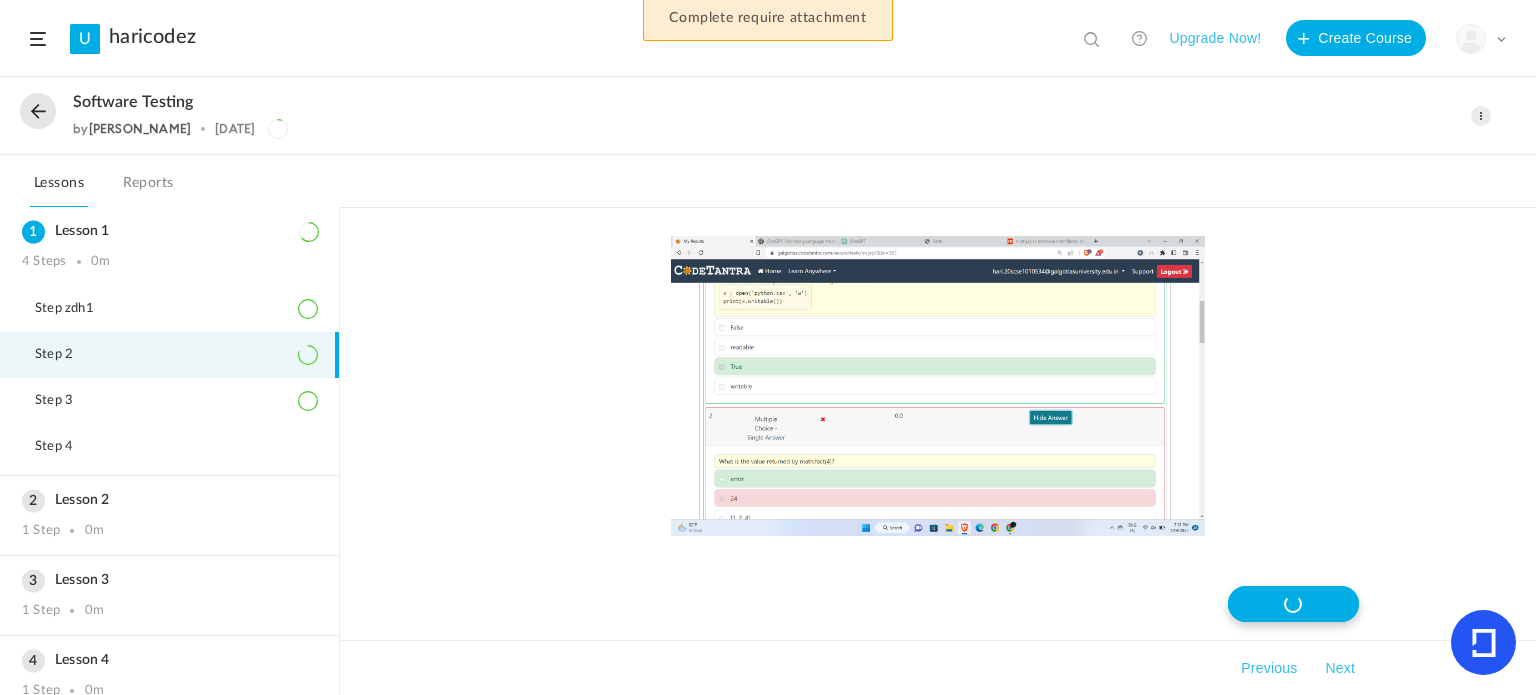 click on "Complete Step" 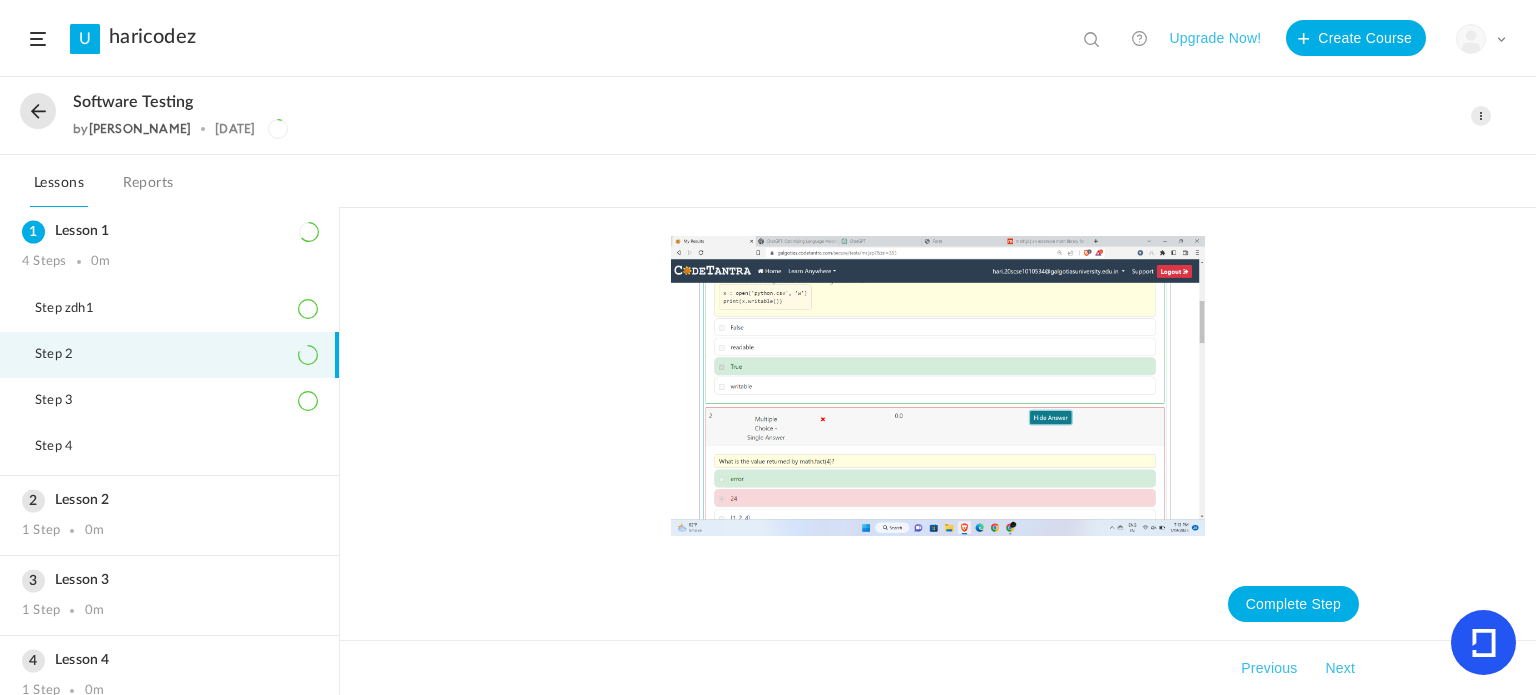 click on "Next" 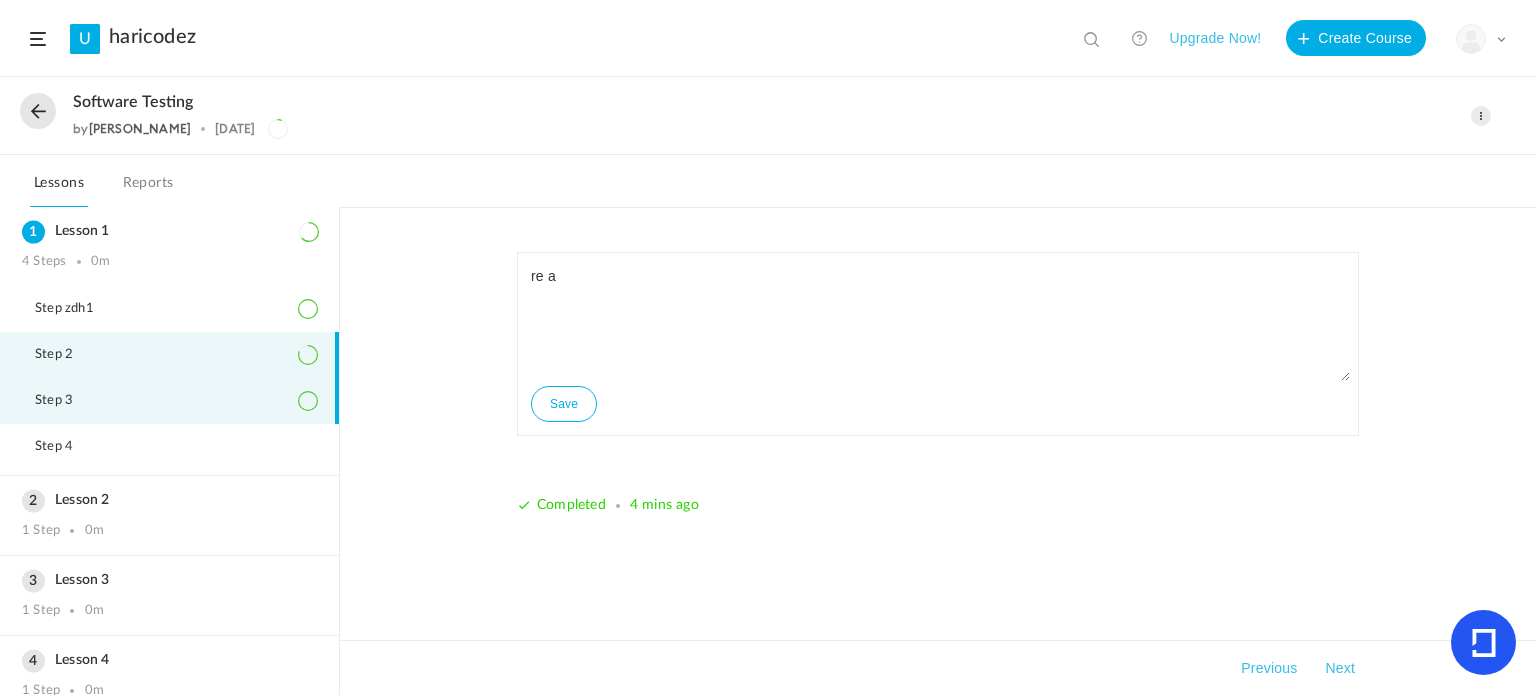 click on "Step 2" at bounding box center [169, 355] 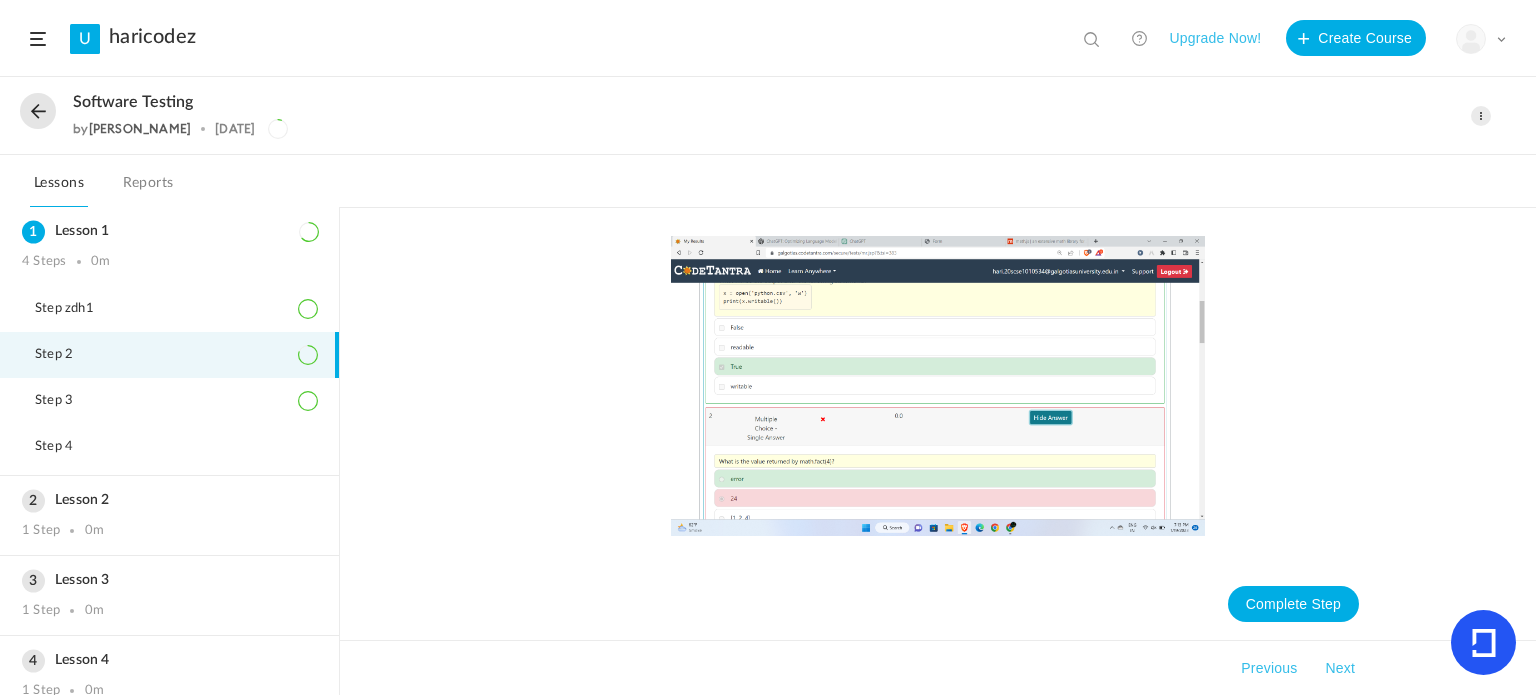 scroll, scrollTop: 676, scrollLeft: 0, axis: vertical 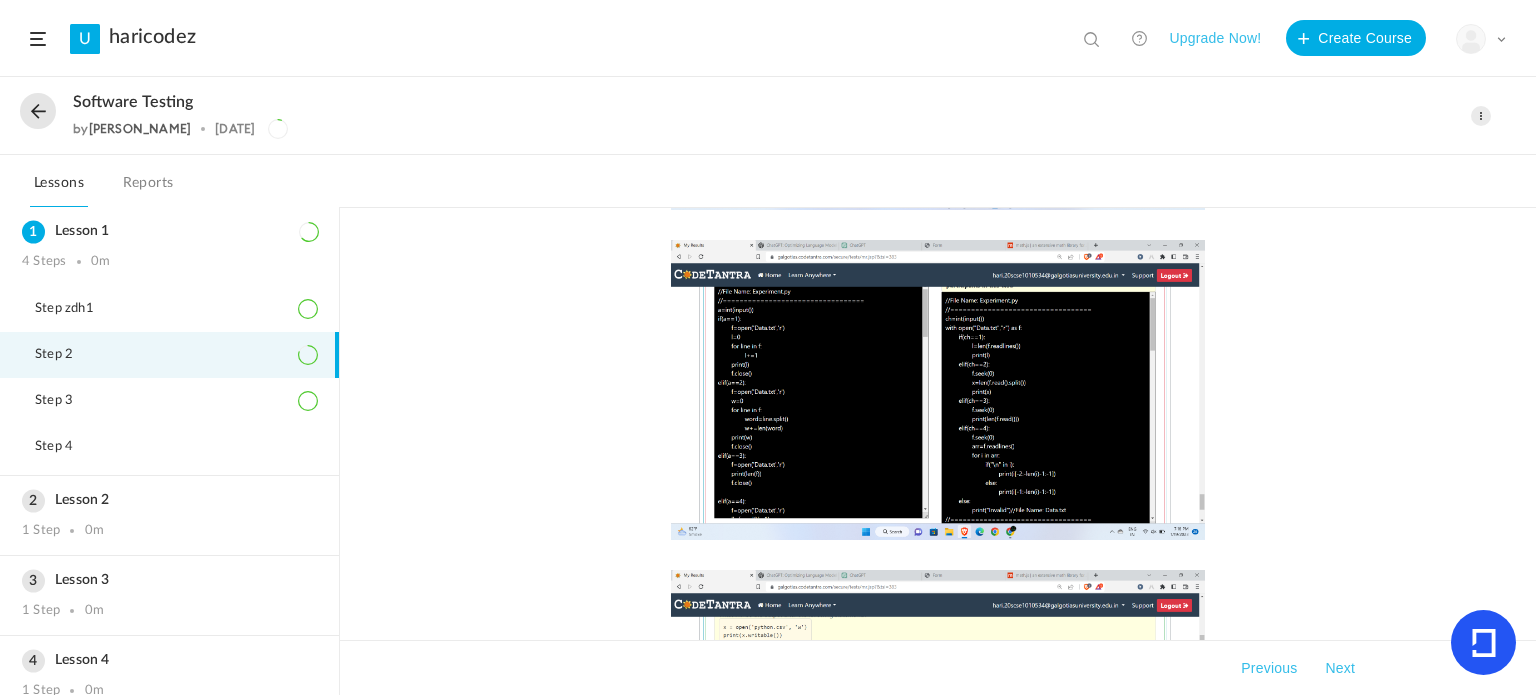click 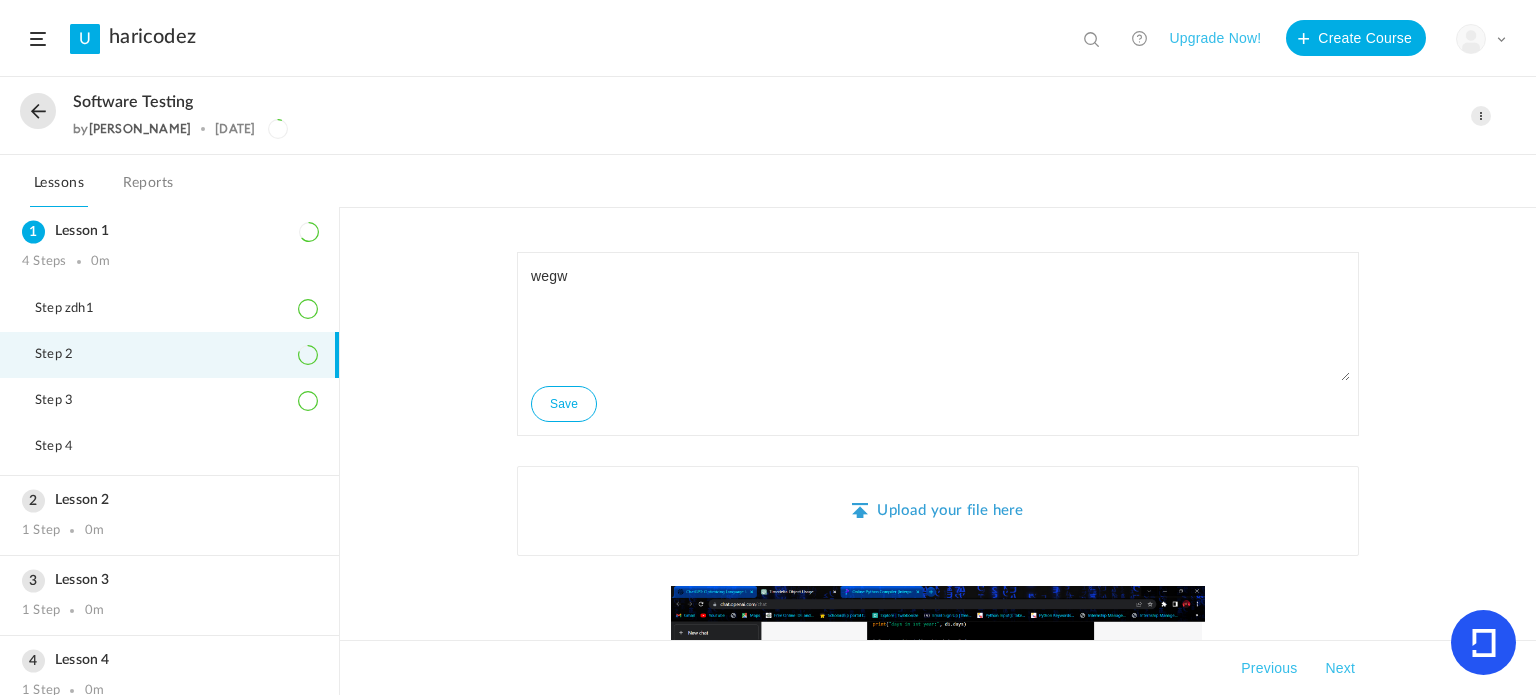 click on "Upload your file here" 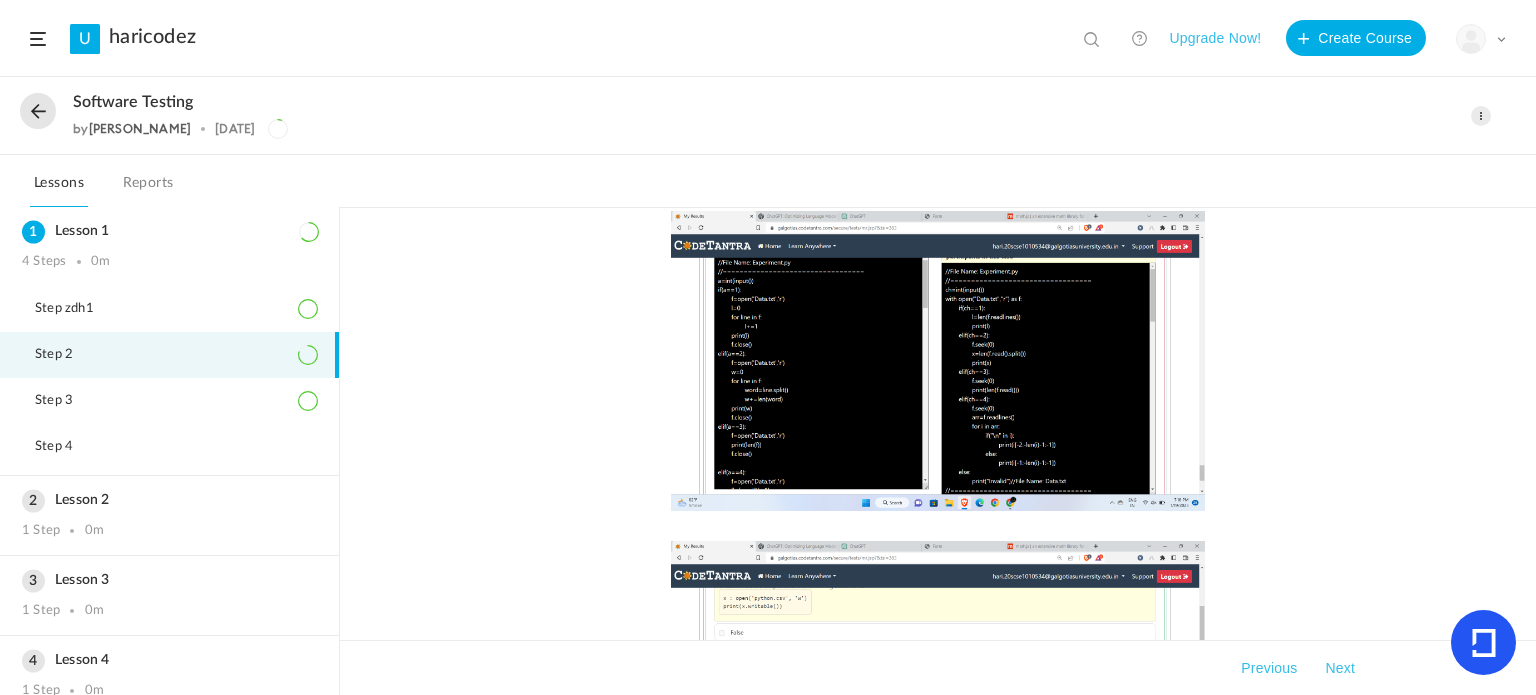 scroll, scrollTop: 972, scrollLeft: 0, axis: vertical 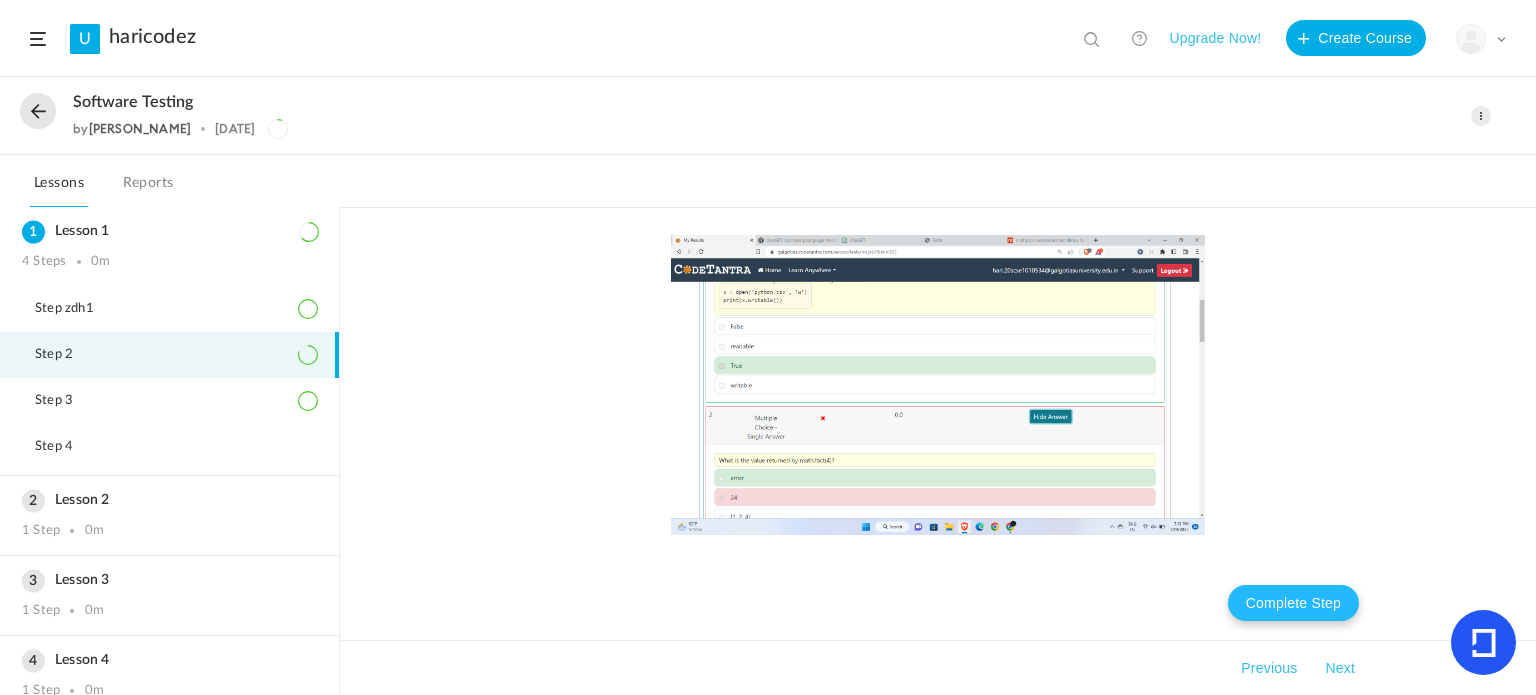 click on "Complete Step" 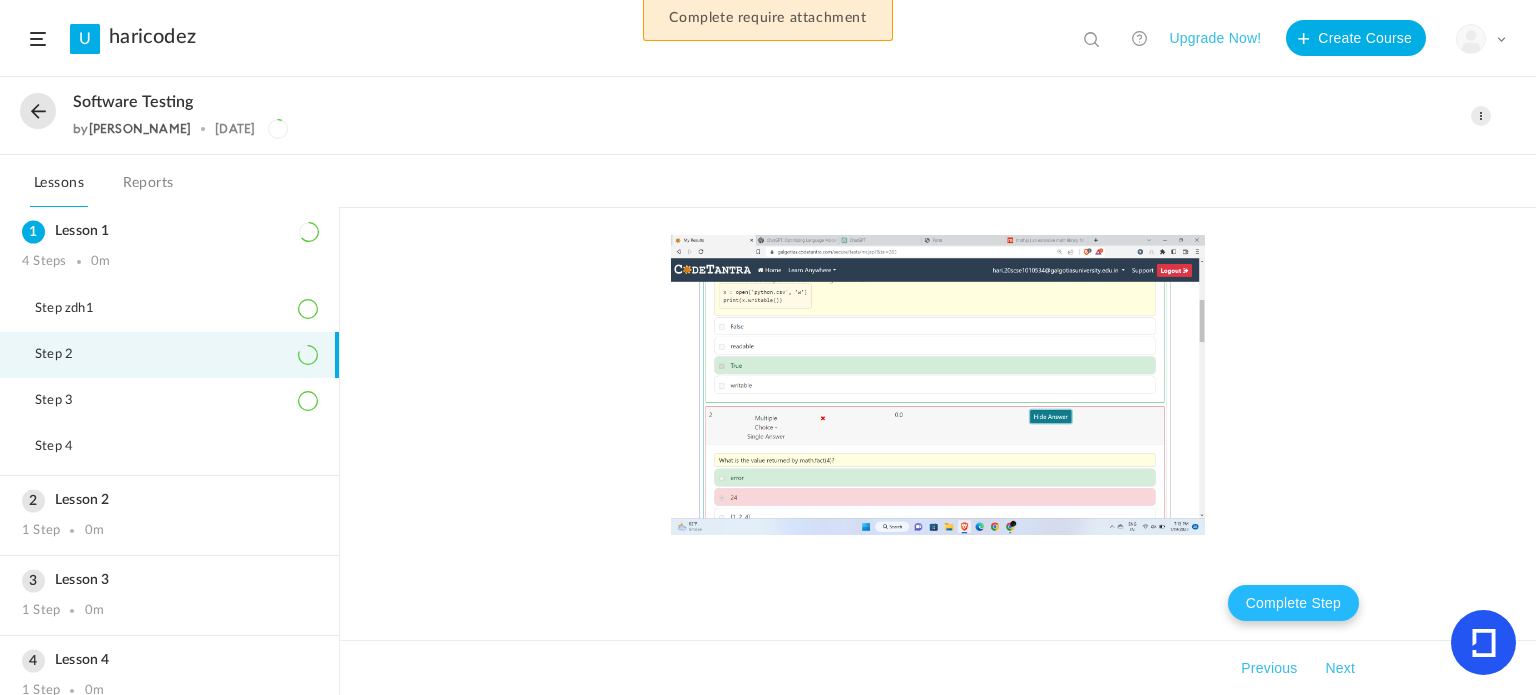 click on "Complete Step" 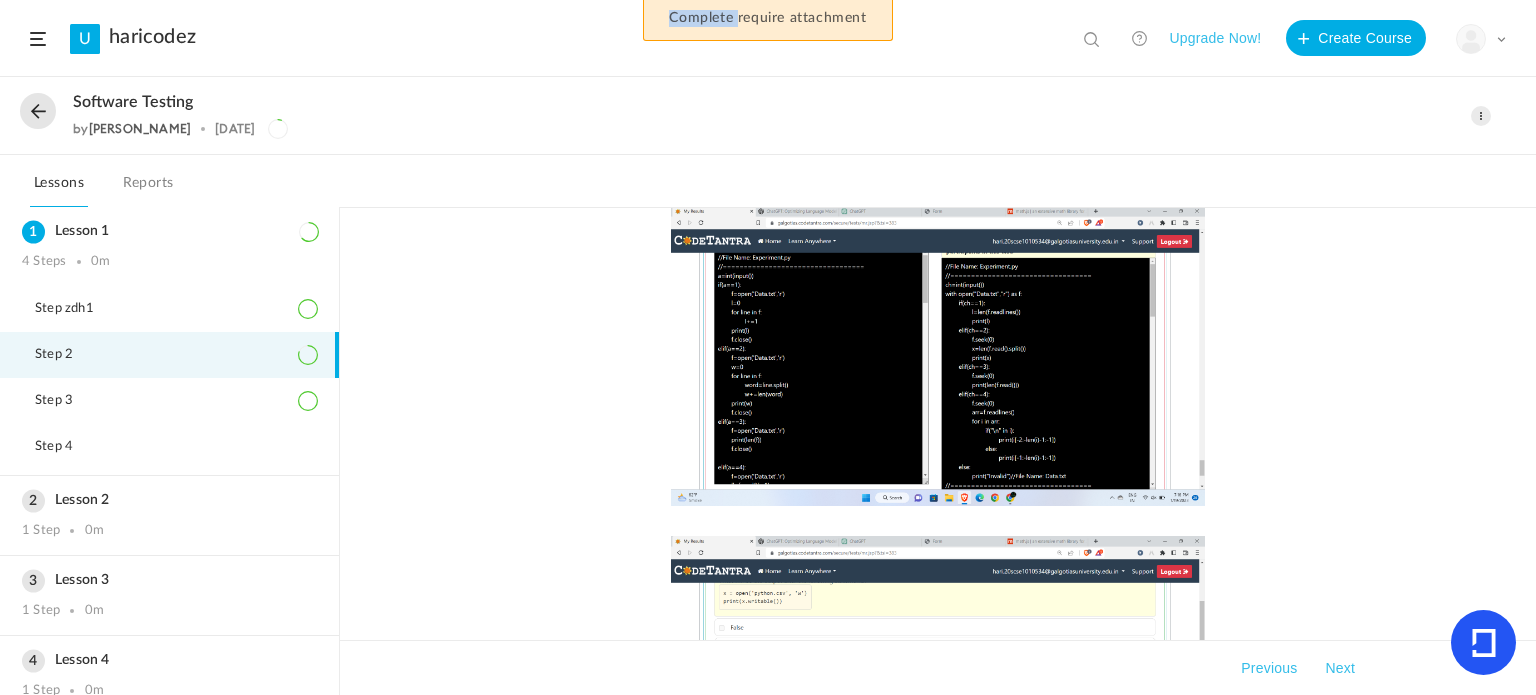 click on "Complete Step" 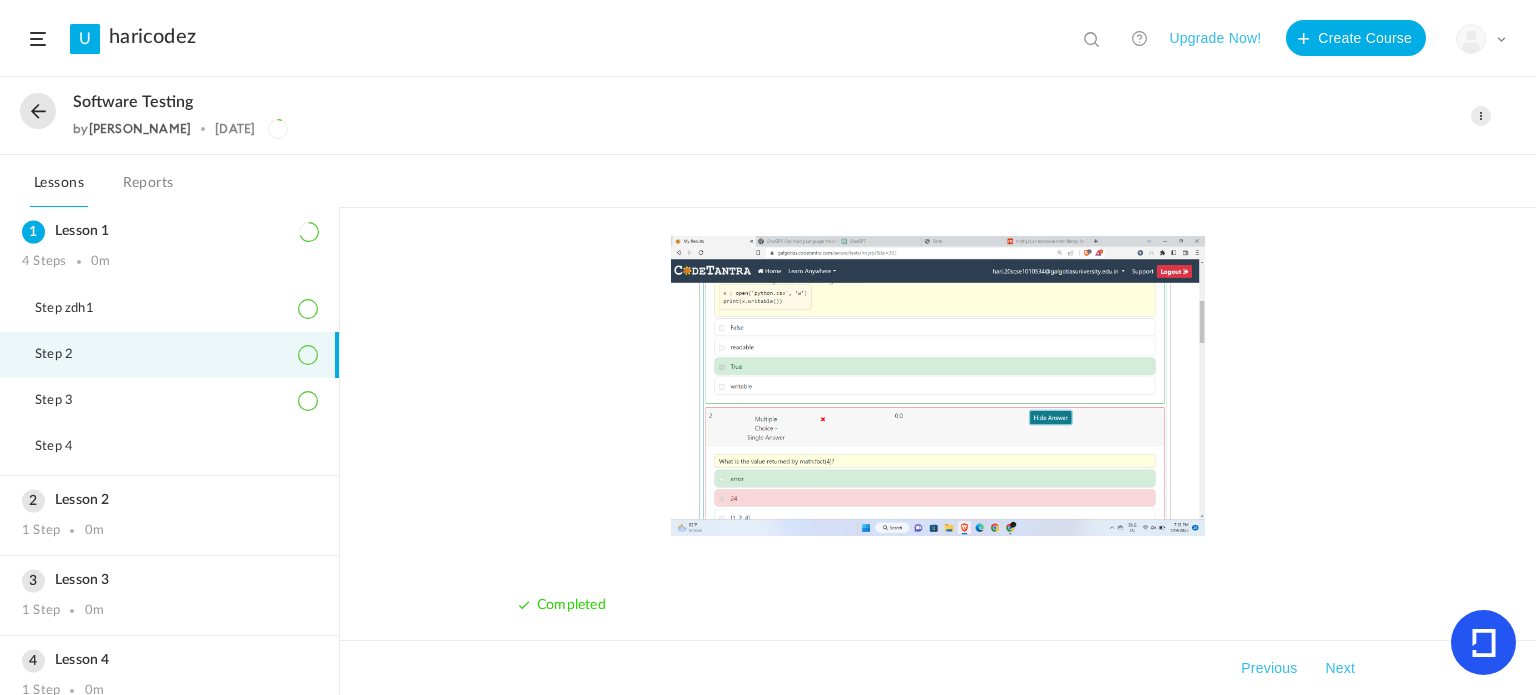 scroll, scrollTop: 1221, scrollLeft: 0, axis: vertical 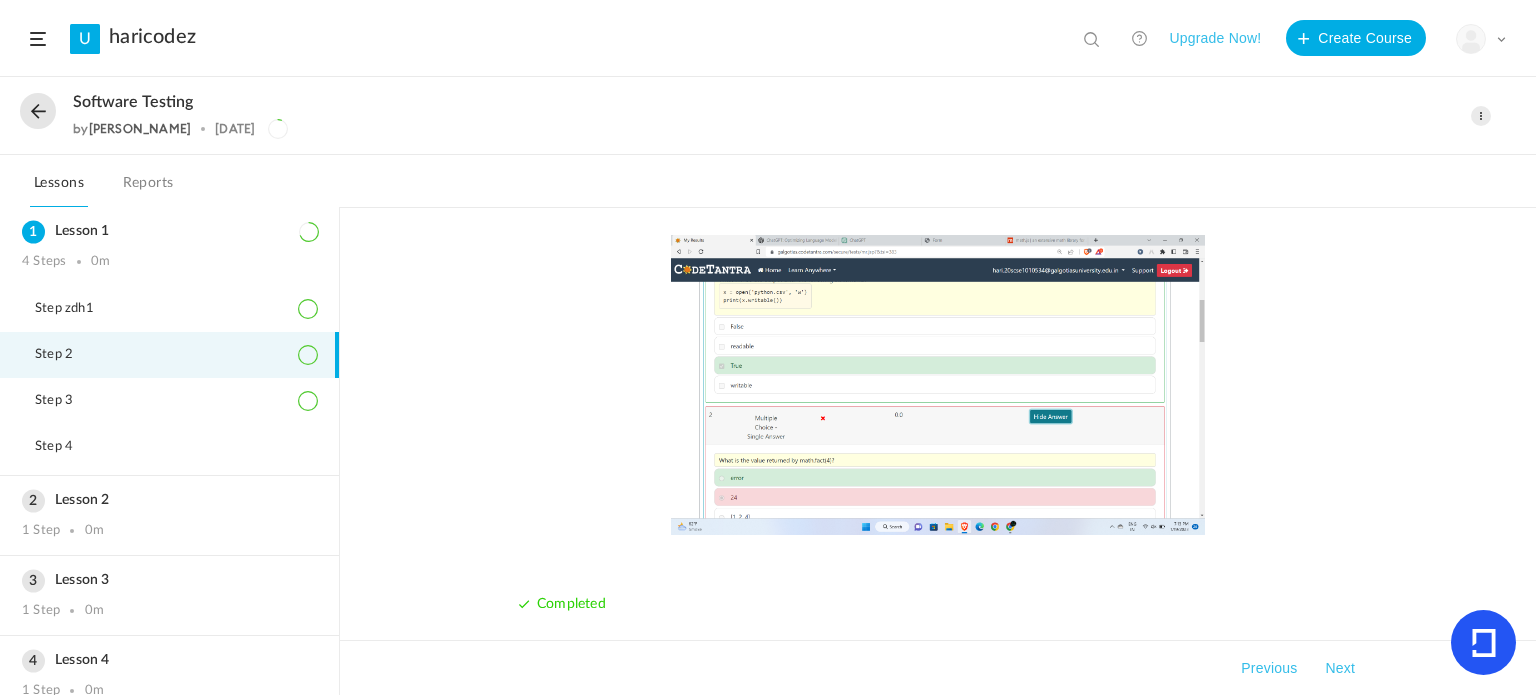 click on "Next" 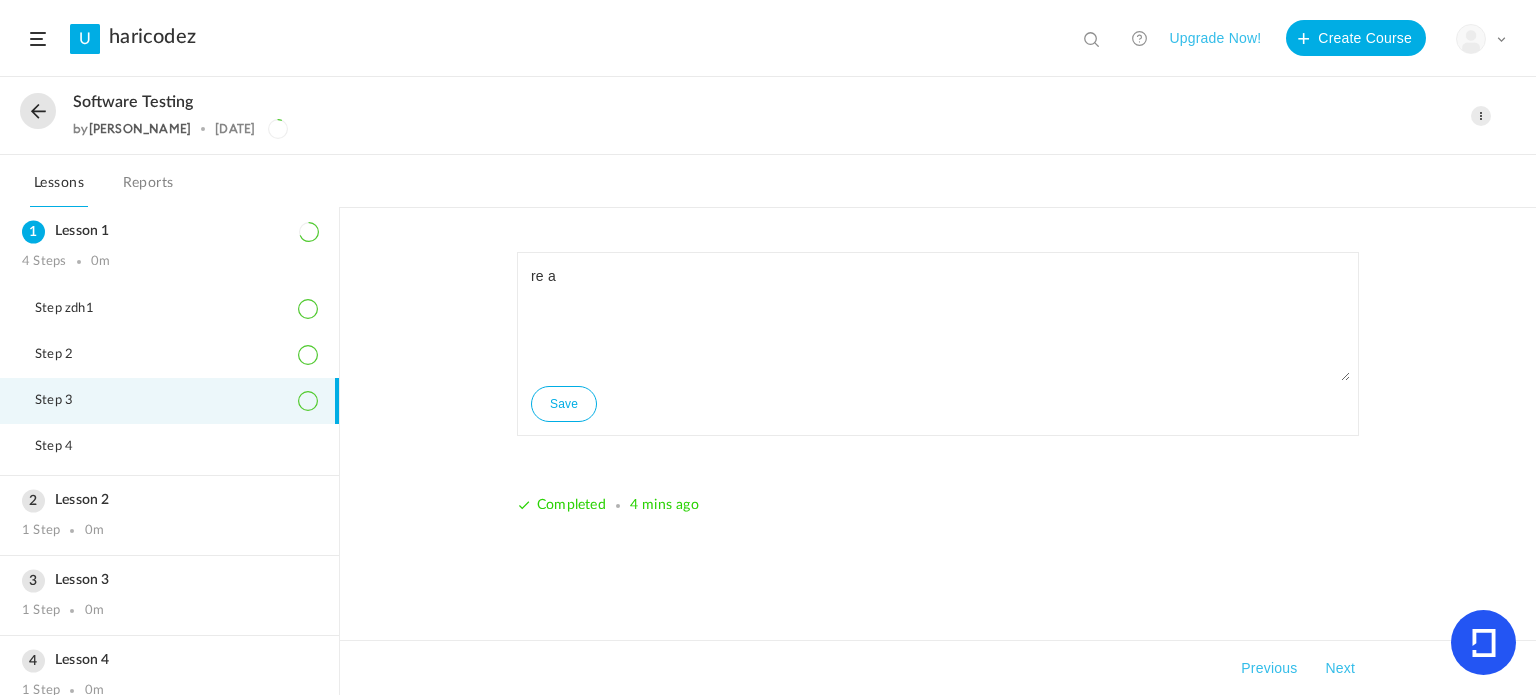 click on "Next" 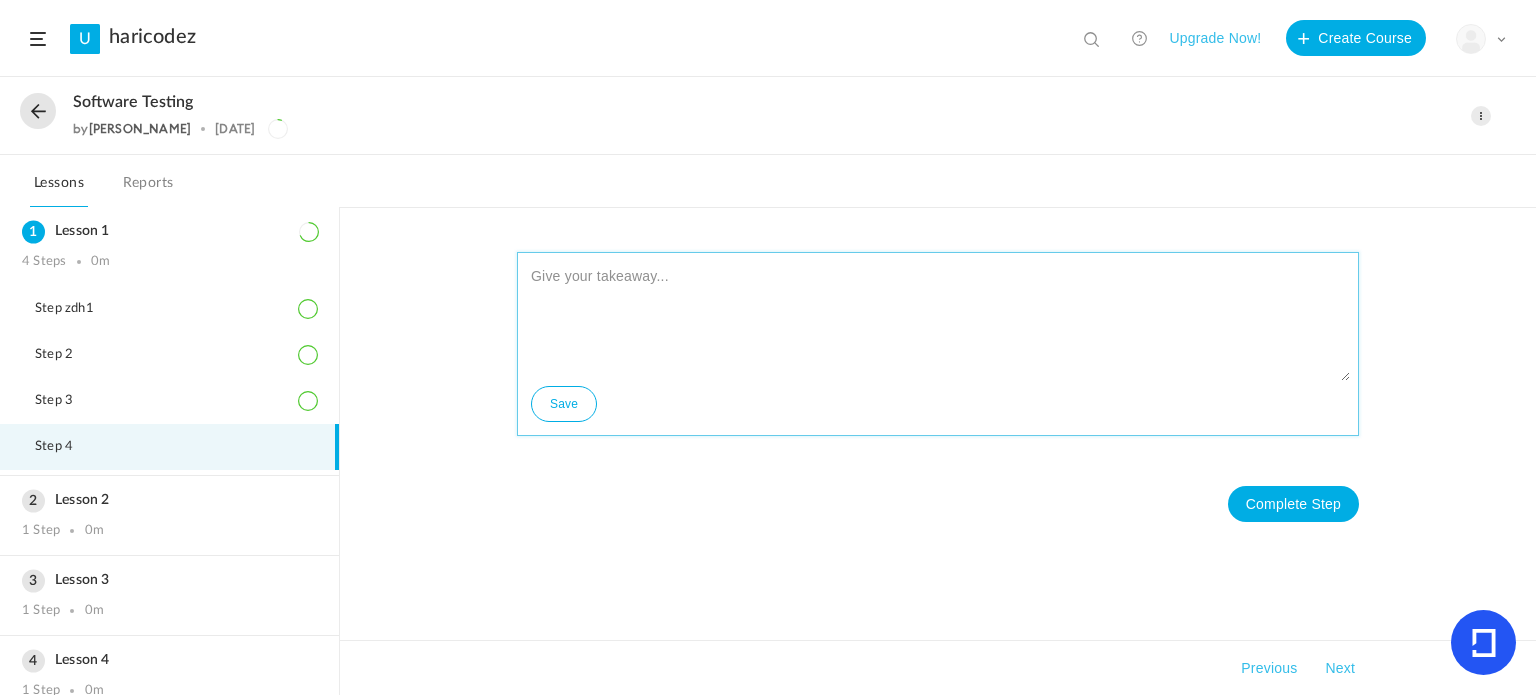 click 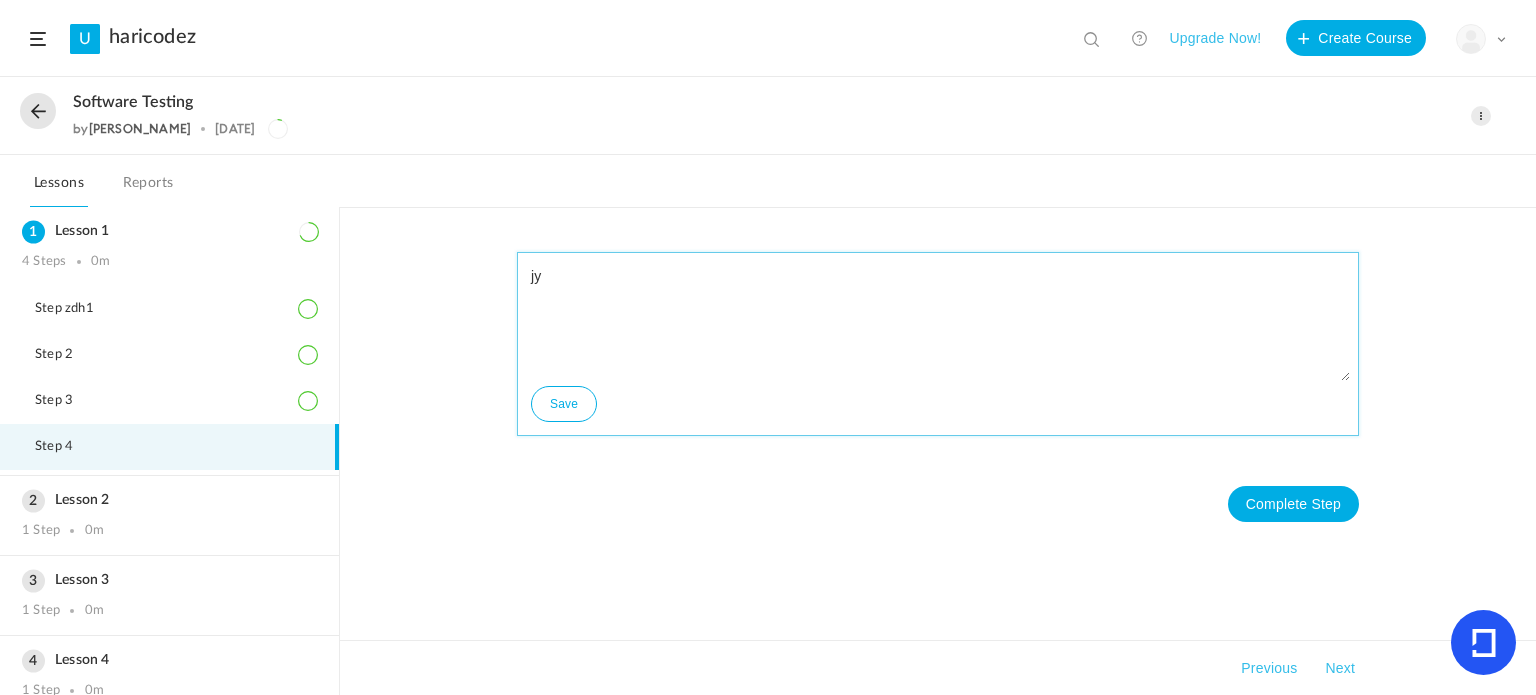 type on "jy" 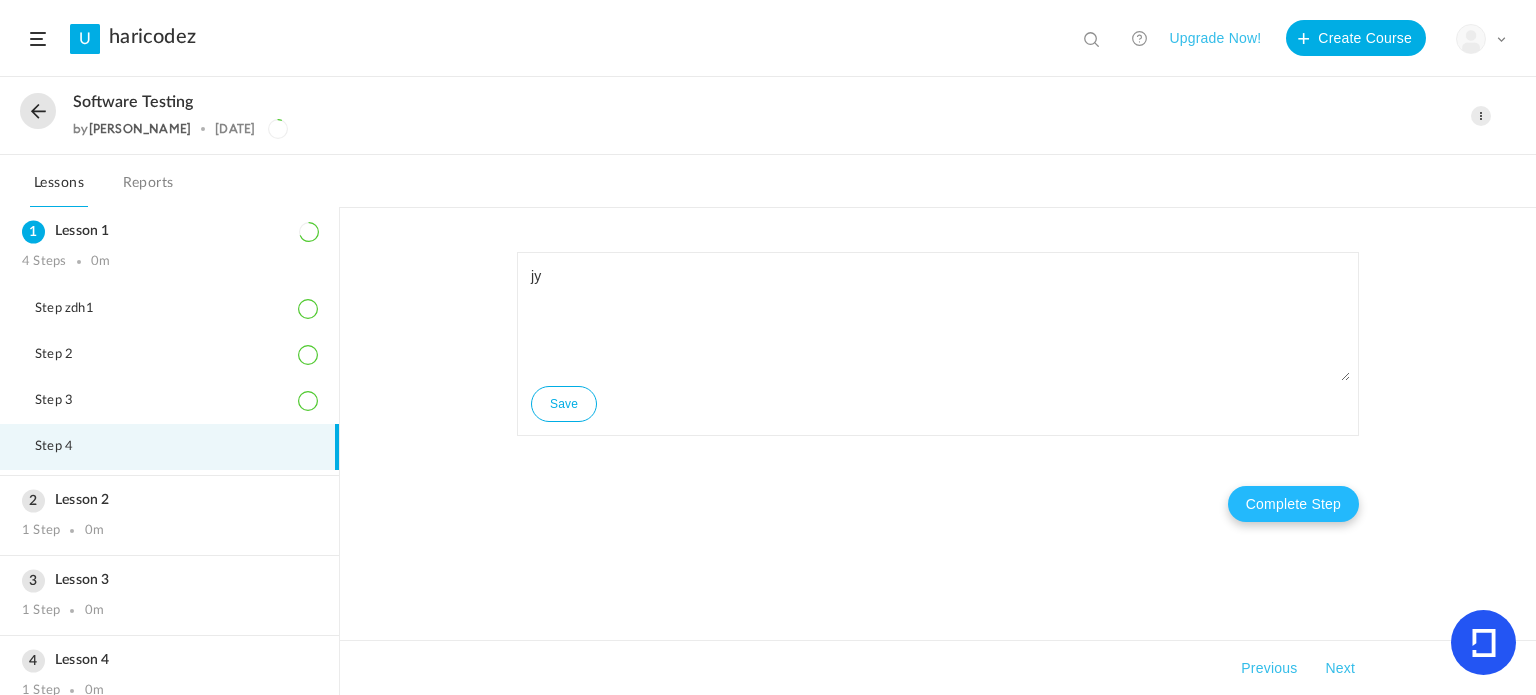 click on "Complete Step" 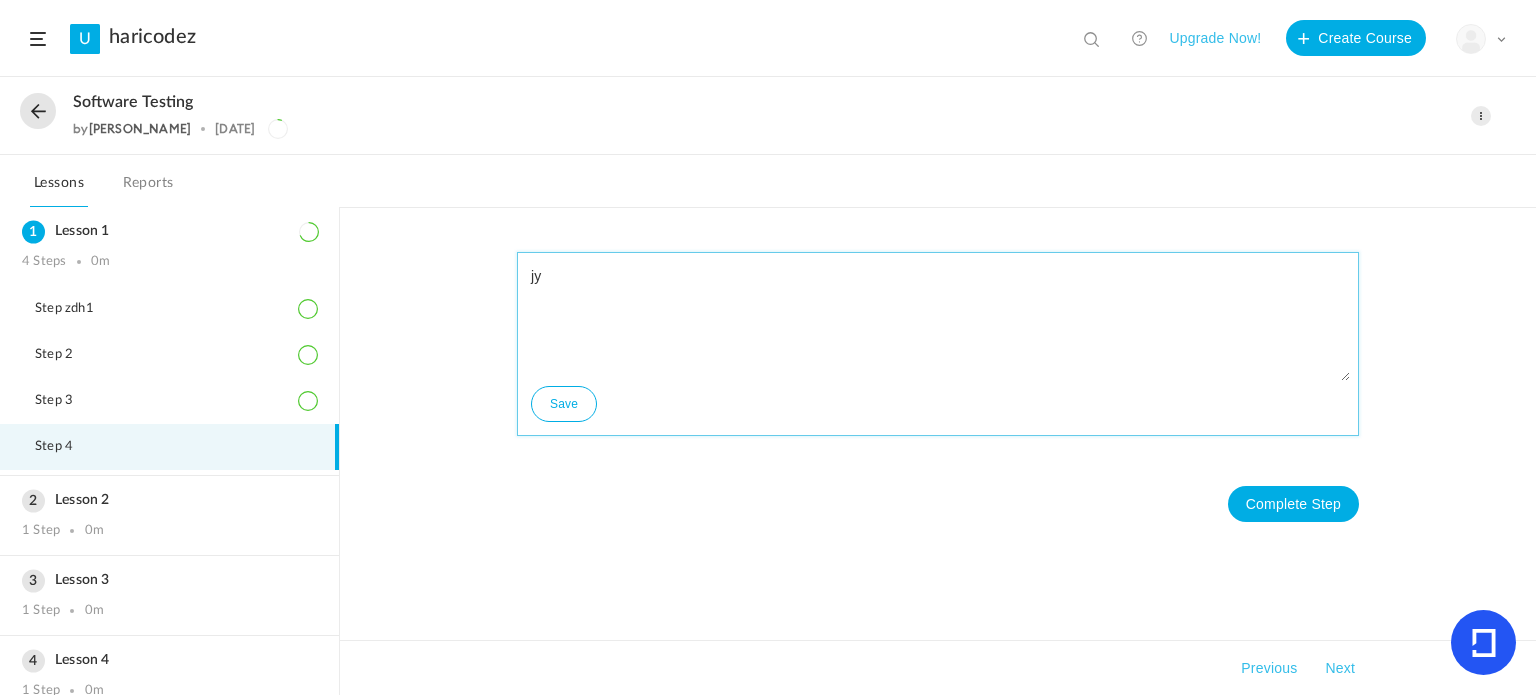 click on "Save" 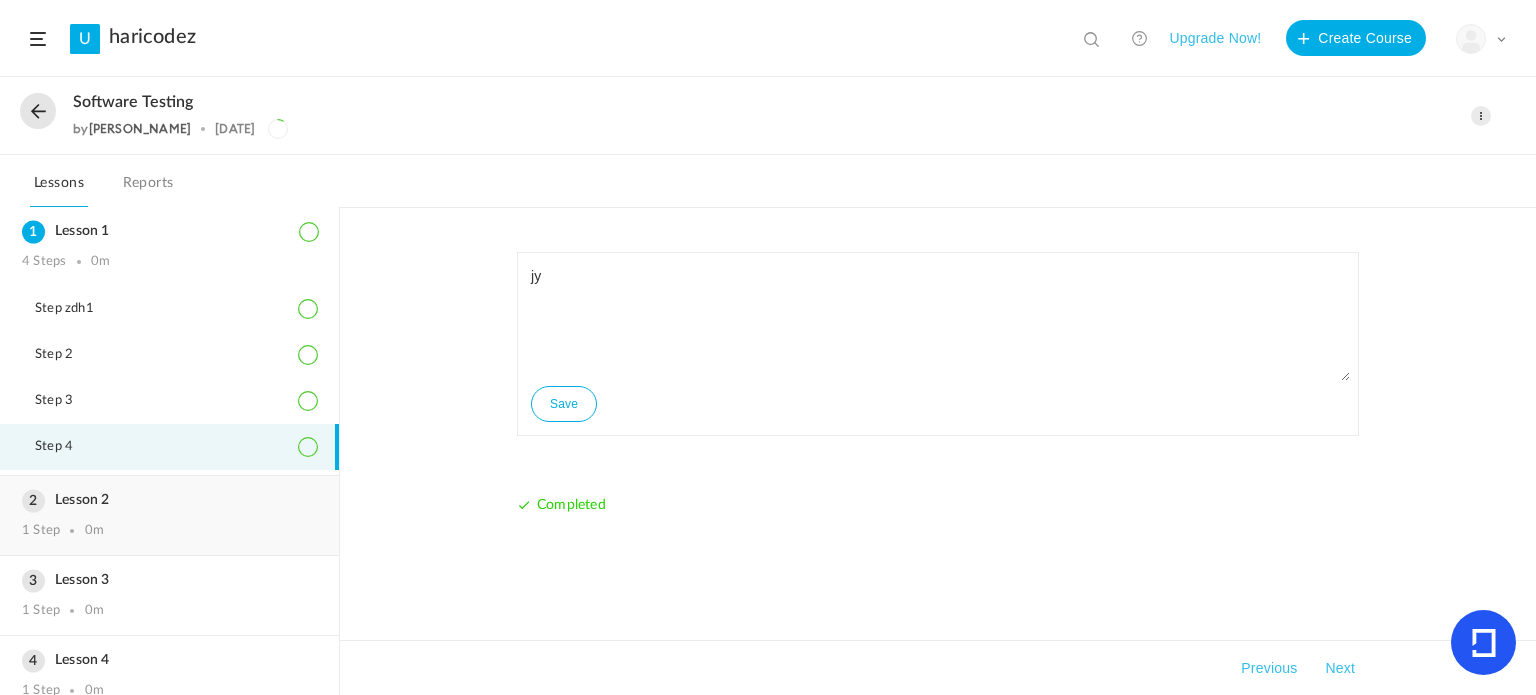 click on "Lesson 2" at bounding box center (169, 500) 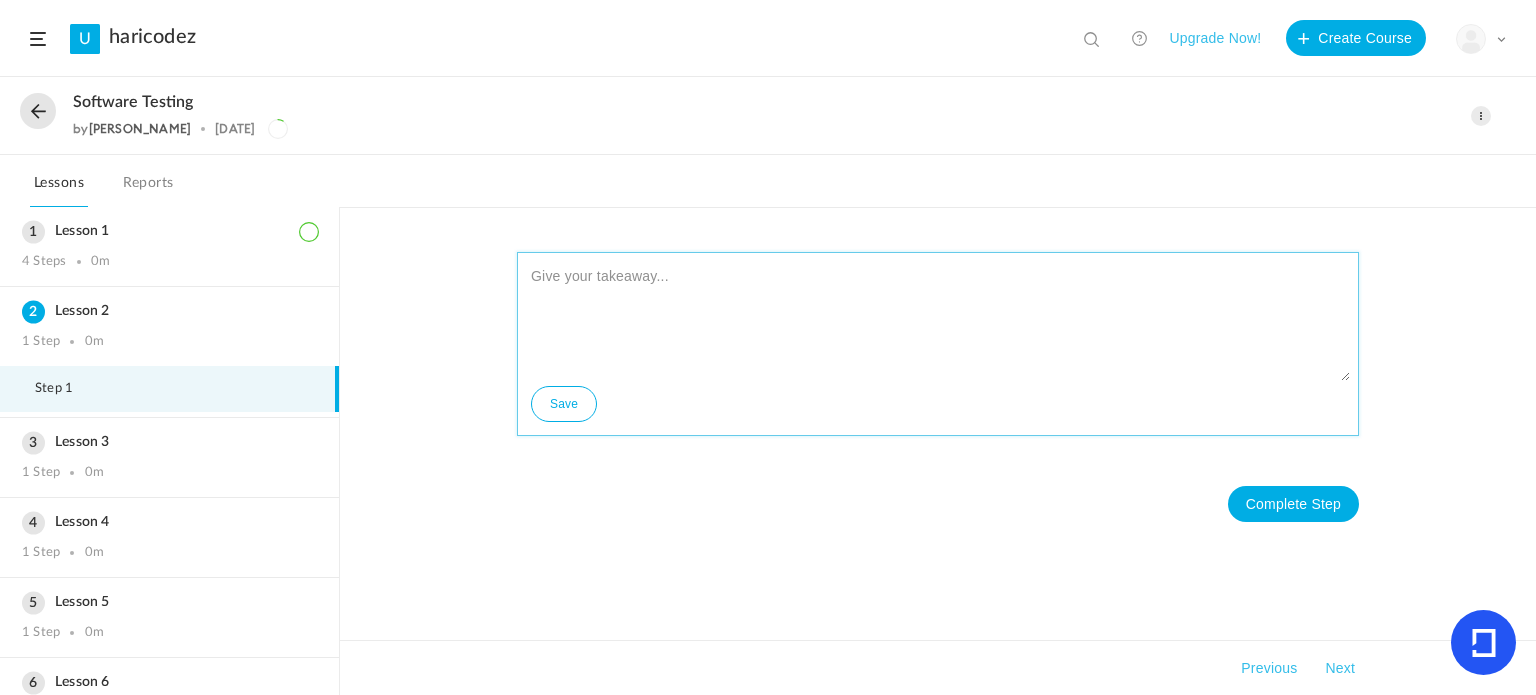 click 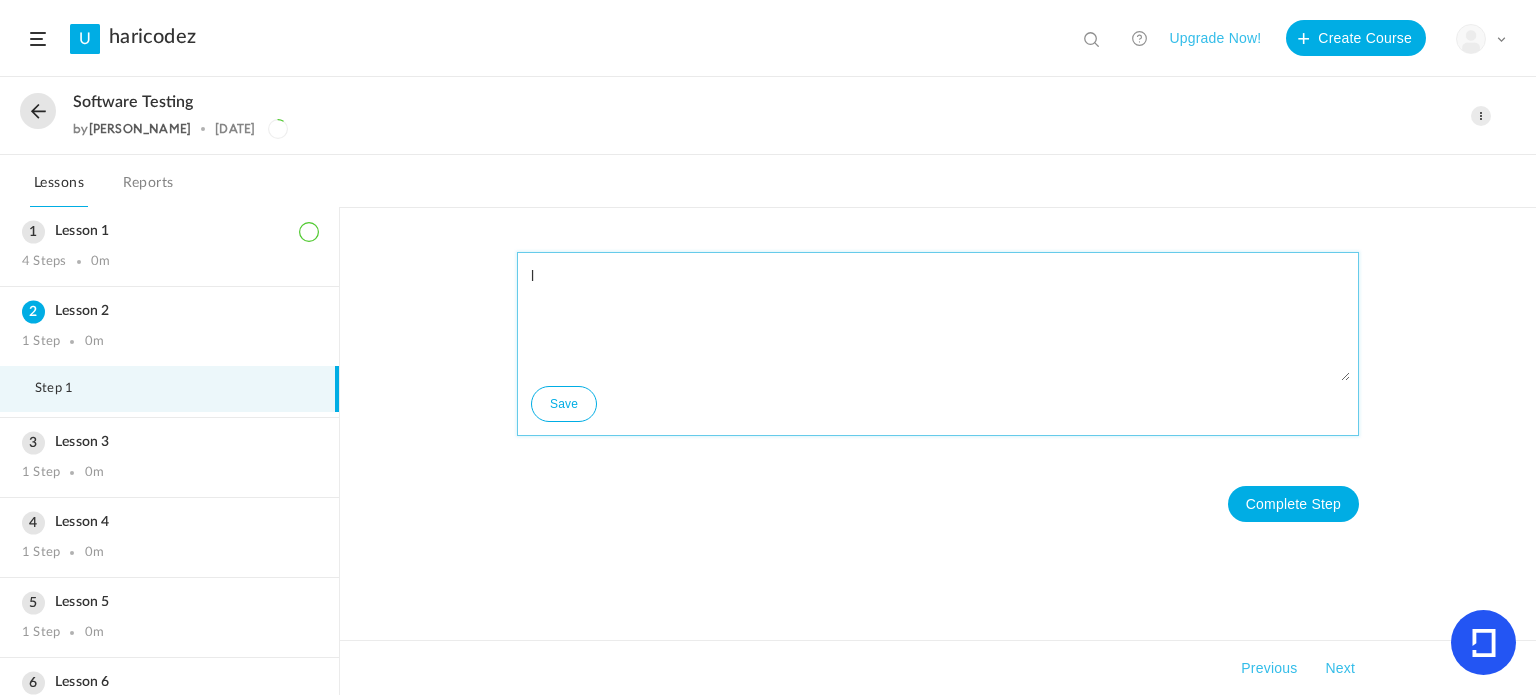 type on "l" 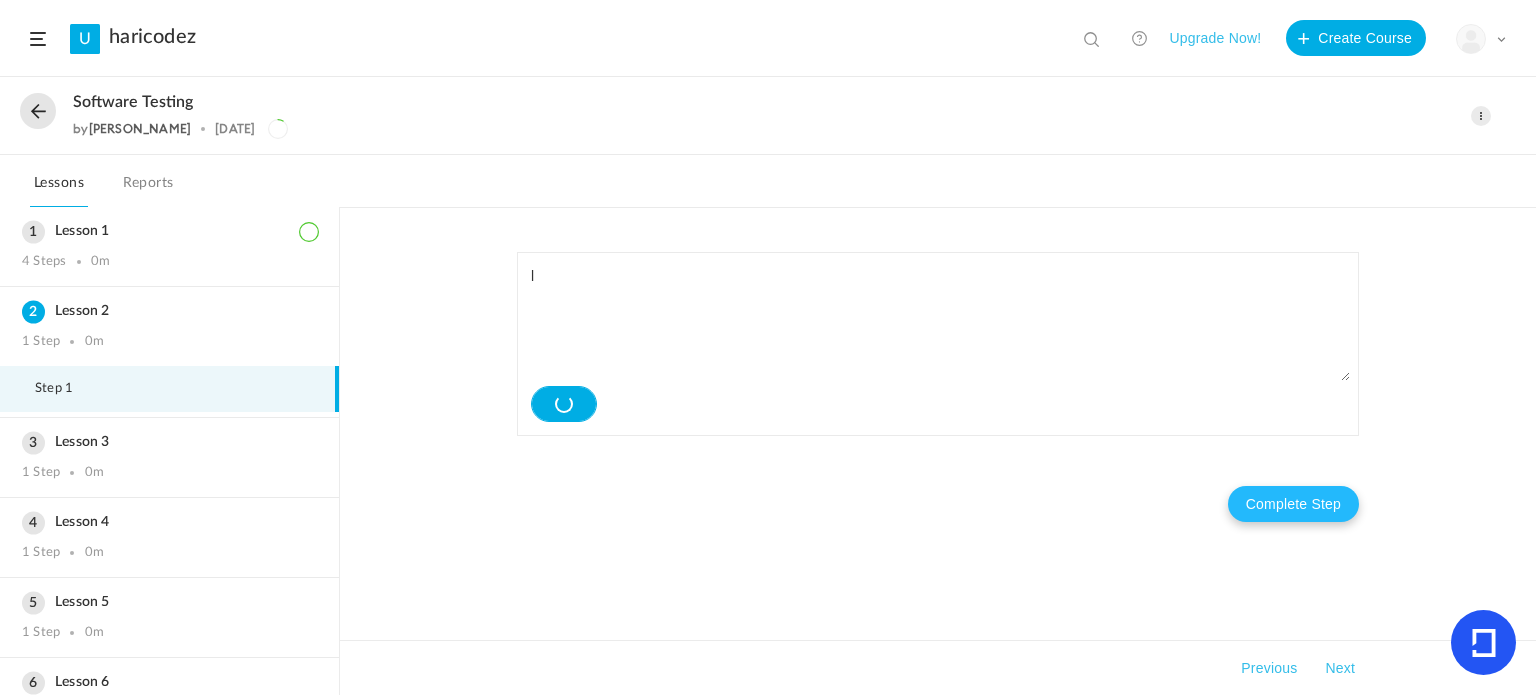 click on "Complete Step" 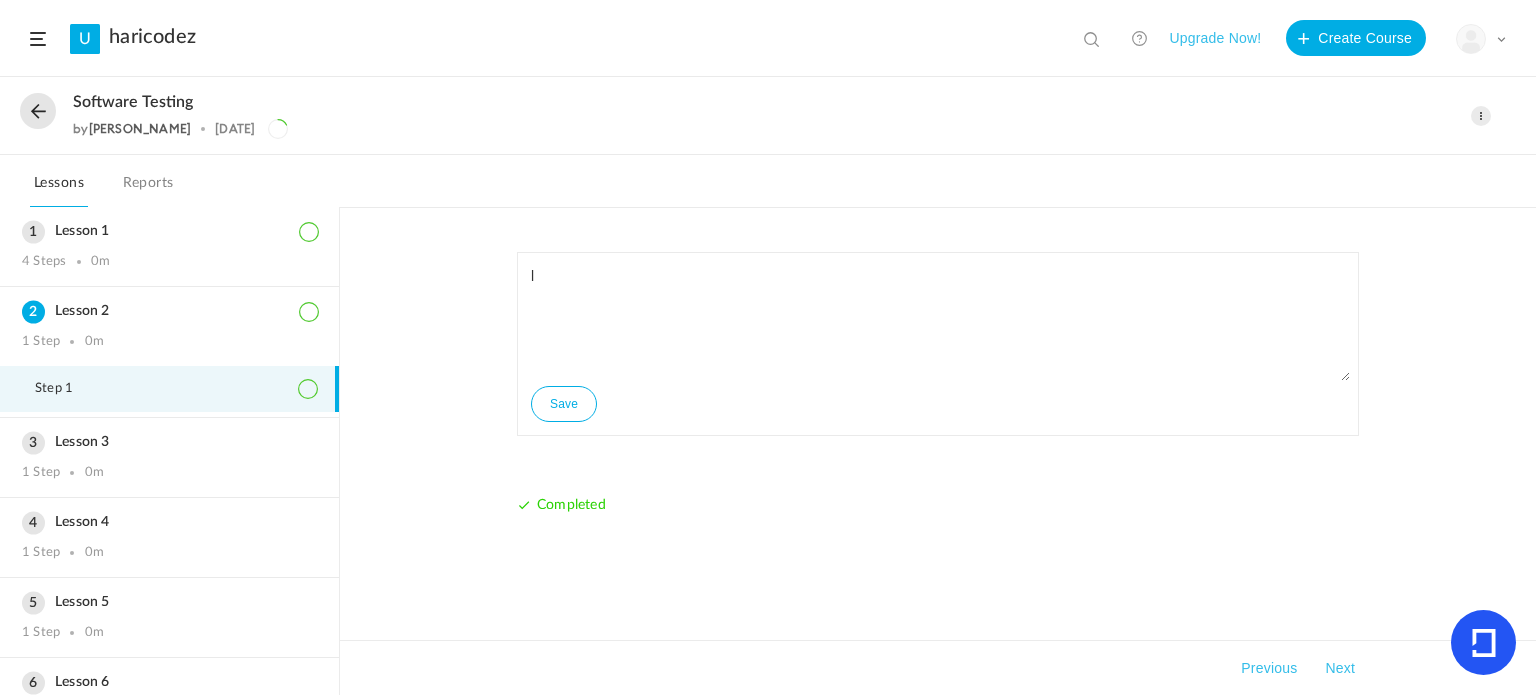 click on "Lesson 3
1 Step
0m" at bounding box center [169, 457] 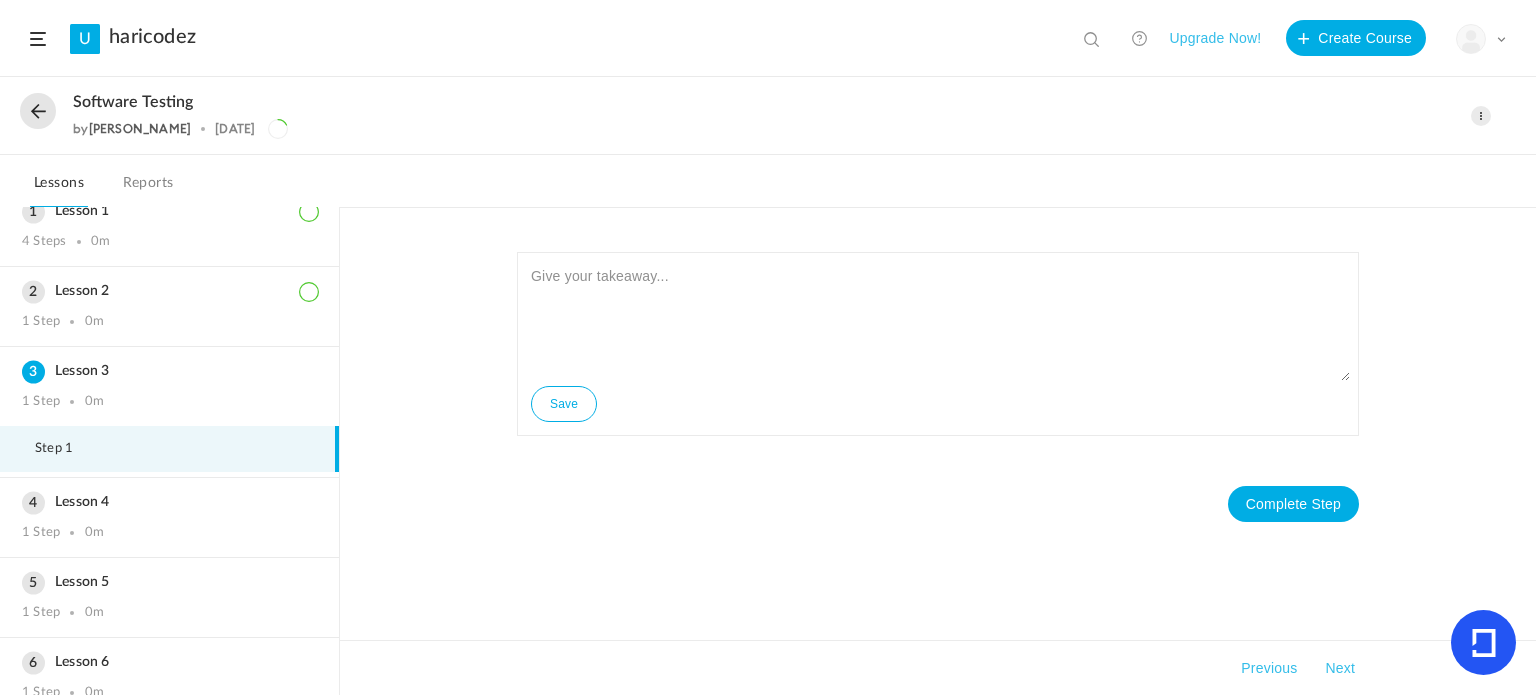 scroll, scrollTop: 0, scrollLeft: 0, axis: both 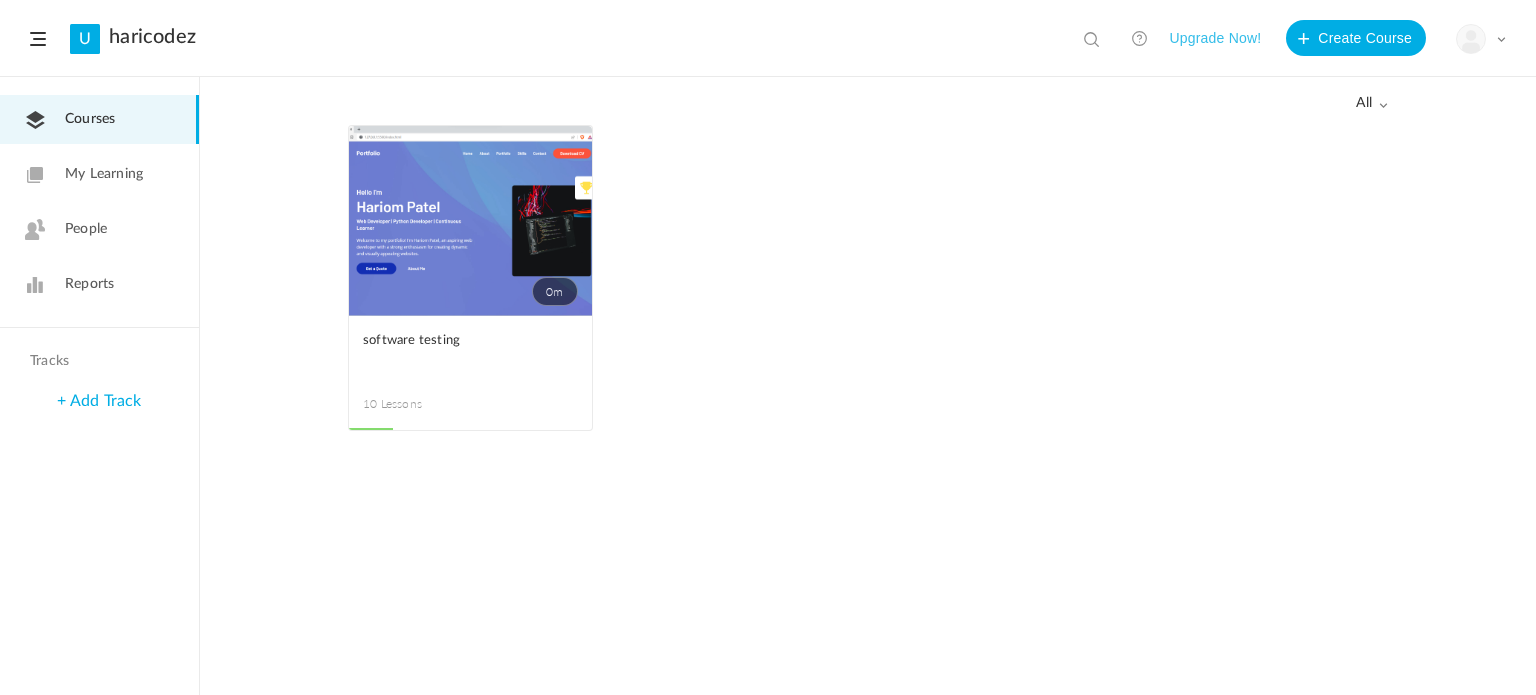 click on "0m" 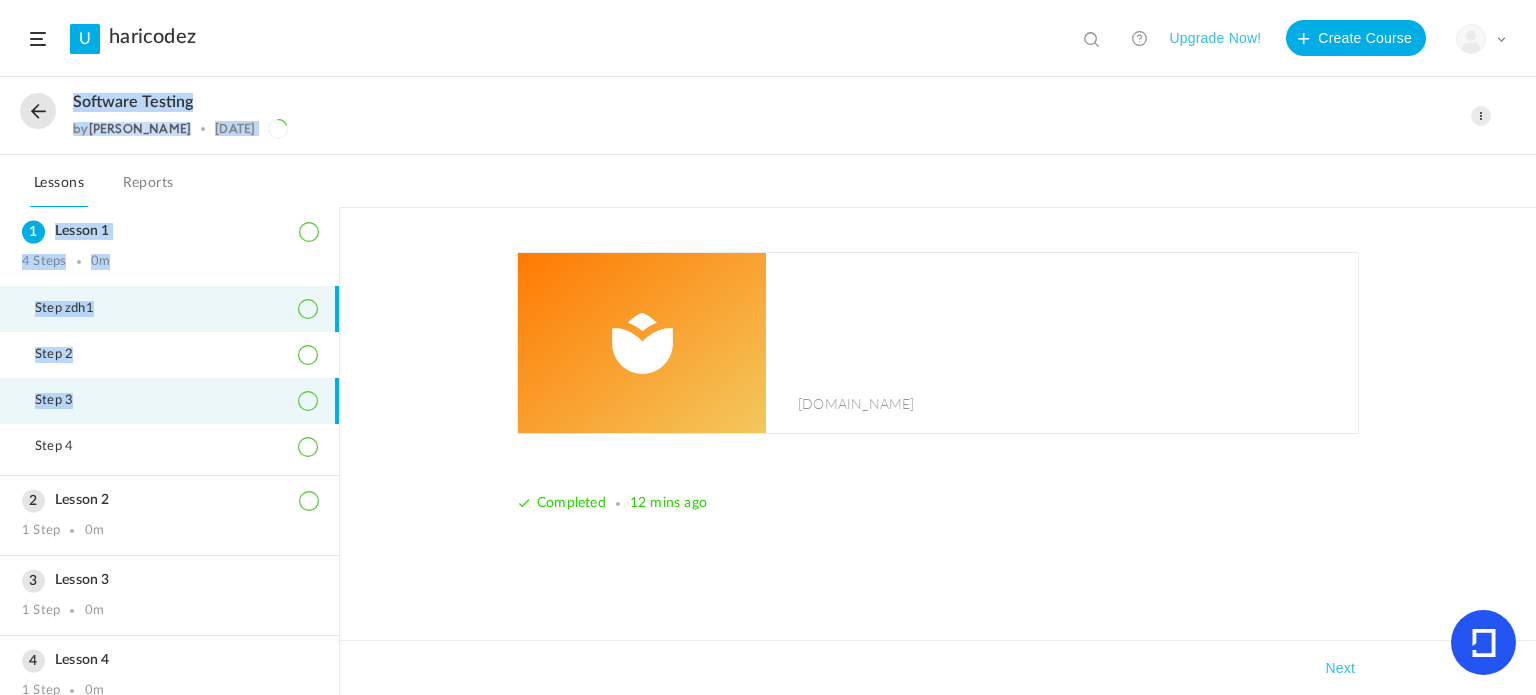 scroll, scrollTop: 485, scrollLeft: 0, axis: vertical 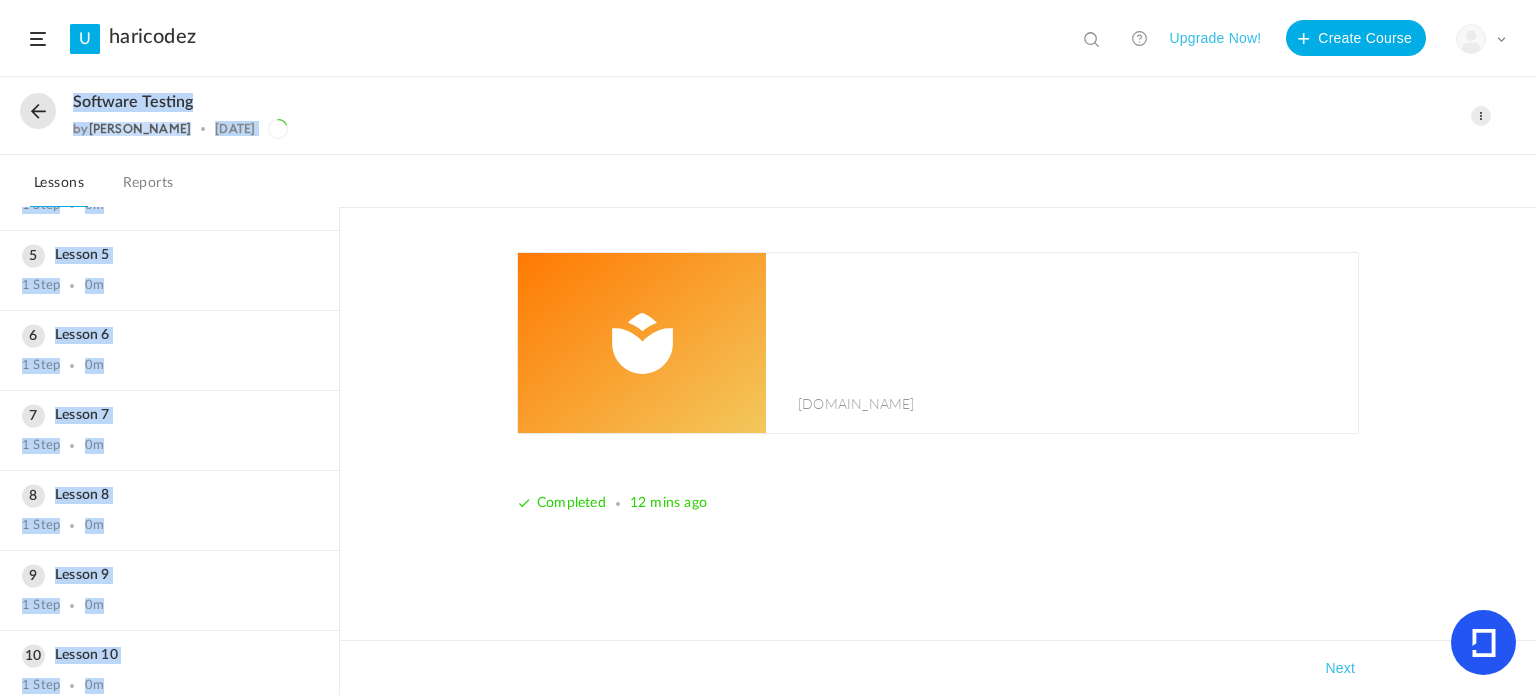 drag, startPoint x: 71, startPoint y: 93, endPoint x: 218, endPoint y: 736, distance: 659.5893 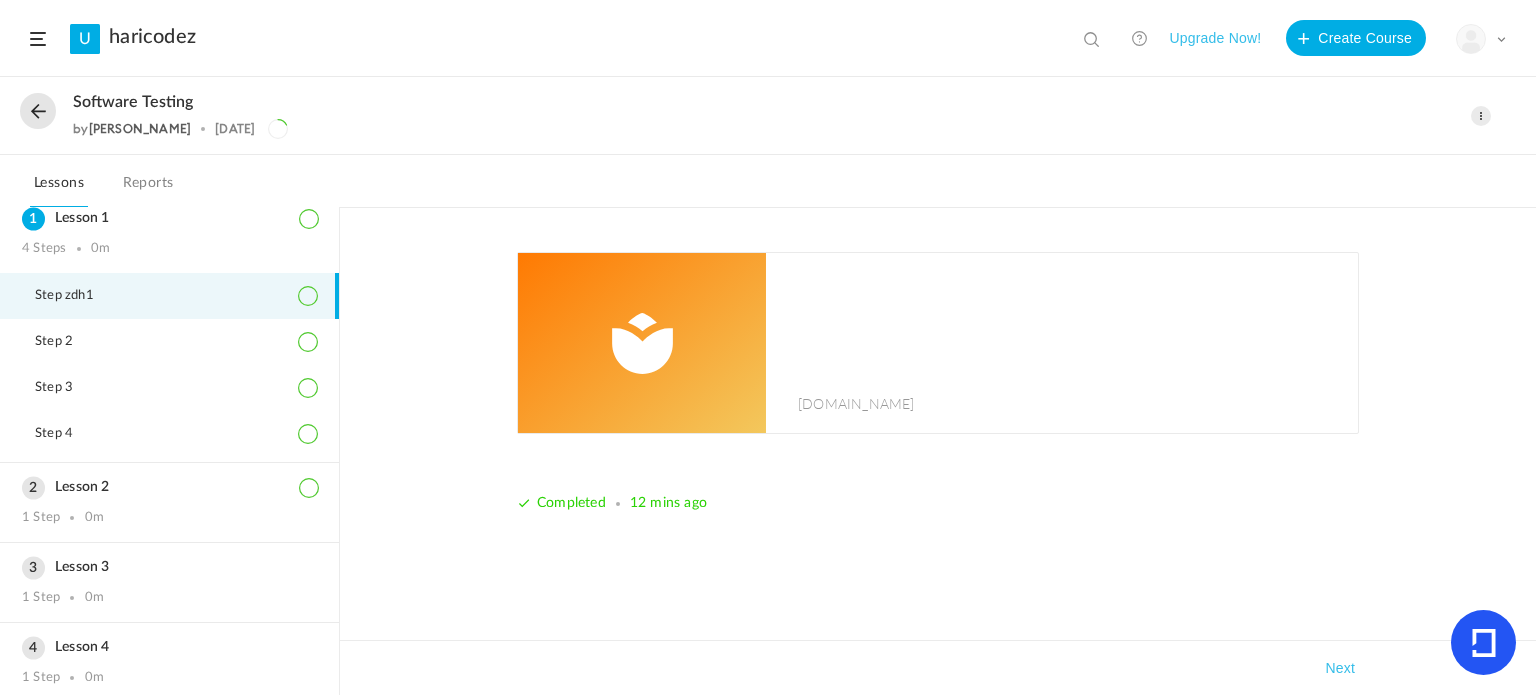 scroll, scrollTop: 0, scrollLeft: 0, axis: both 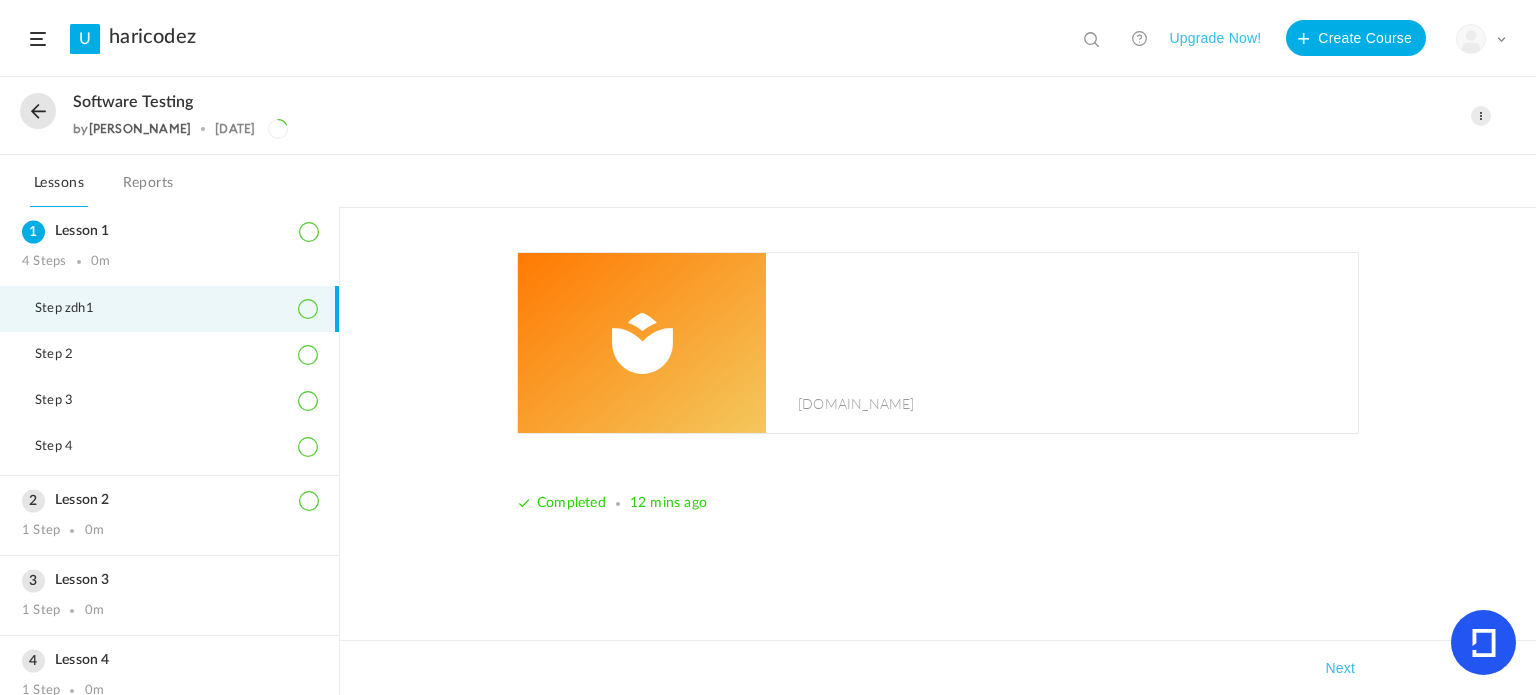 click 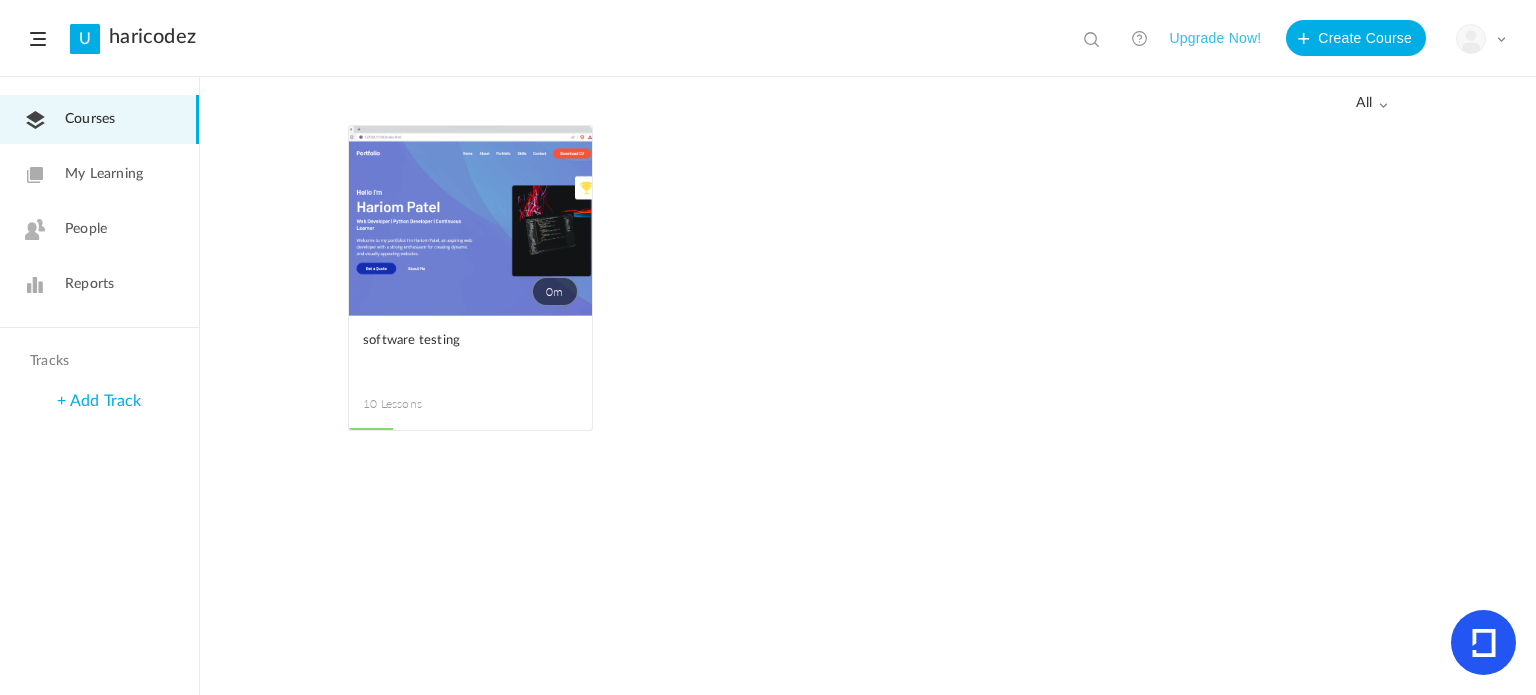 click 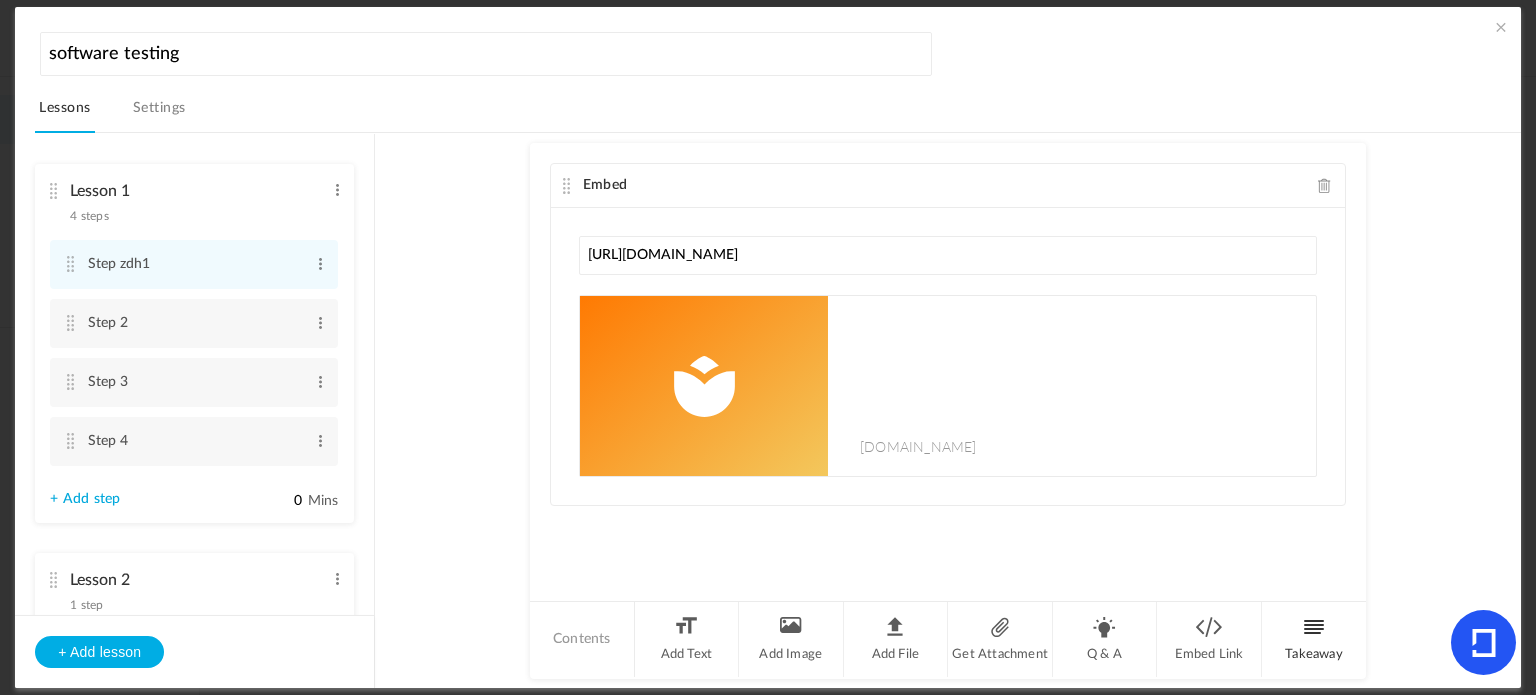 click on "Takeaway" 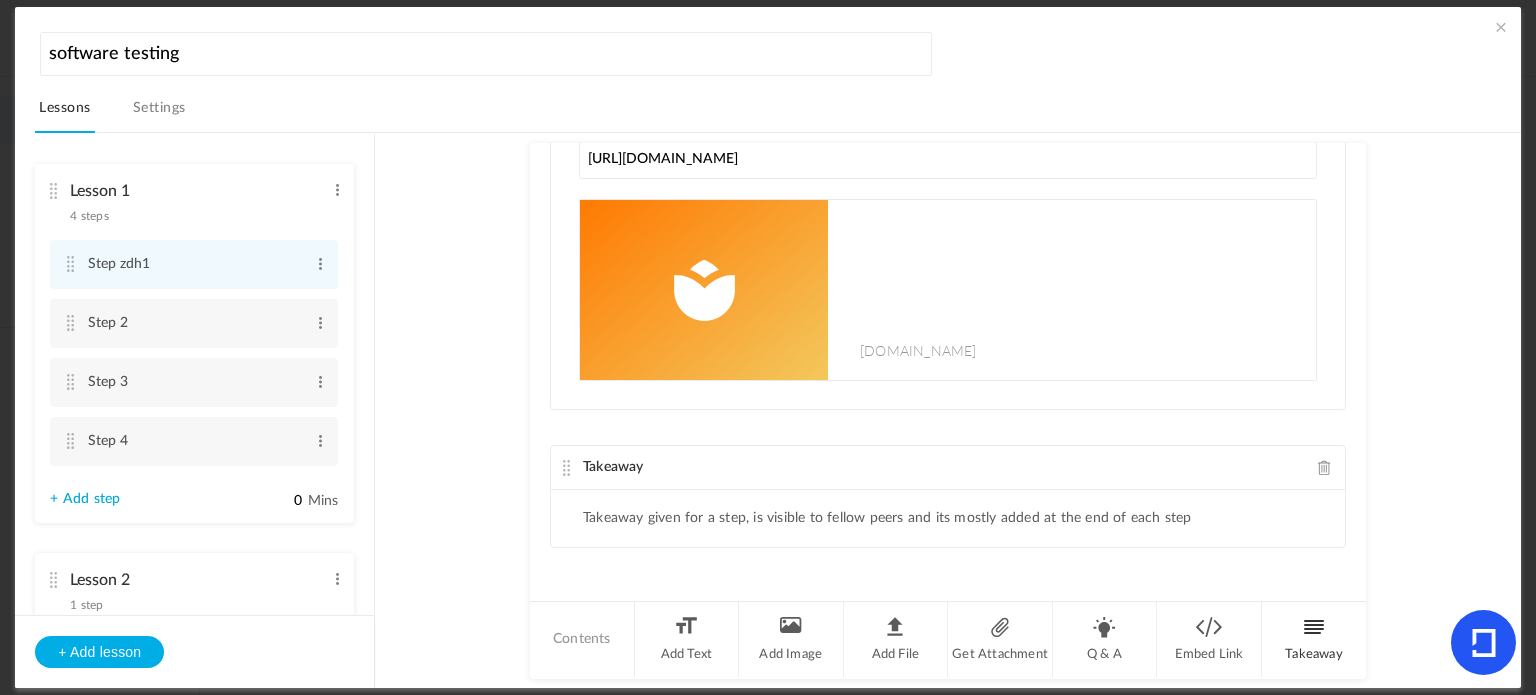 click on "Takeaway" 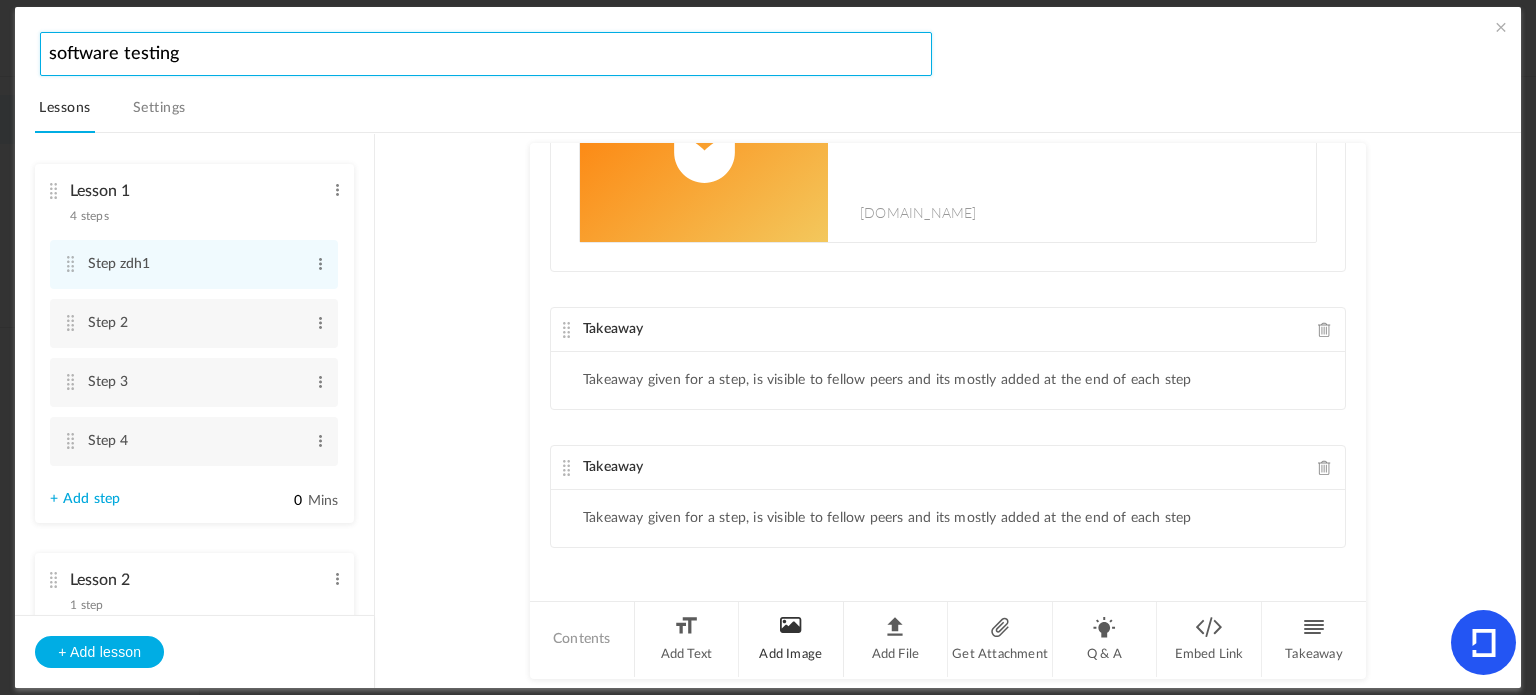 drag, startPoint x: 41, startPoint y: 53, endPoint x: 807, endPoint y: 603, distance: 943.0037 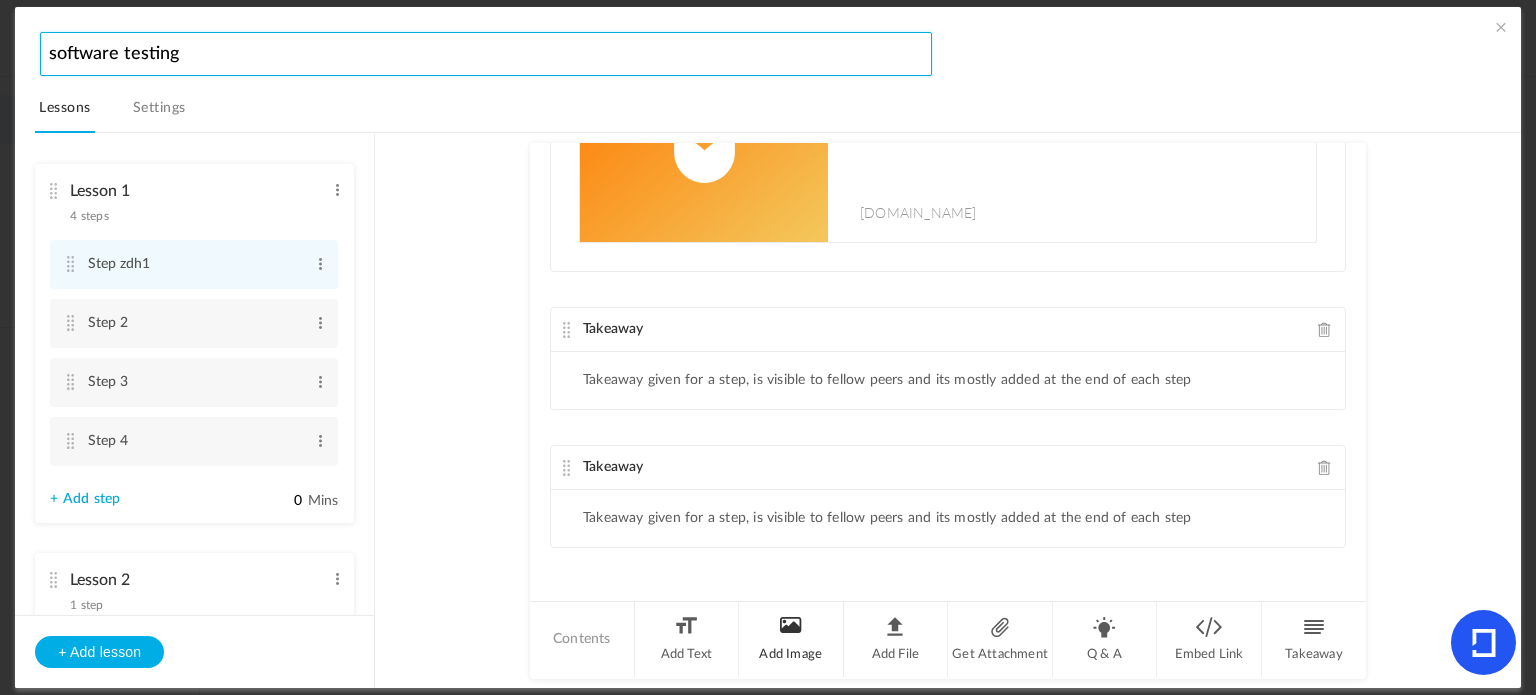 click on "software testing
Lessons
Settings
Publish
Lesson 1
4 steps
Edit
Delete
Step zdh1
Edit Delete Step 2 0" at bounding box center [777, 357] 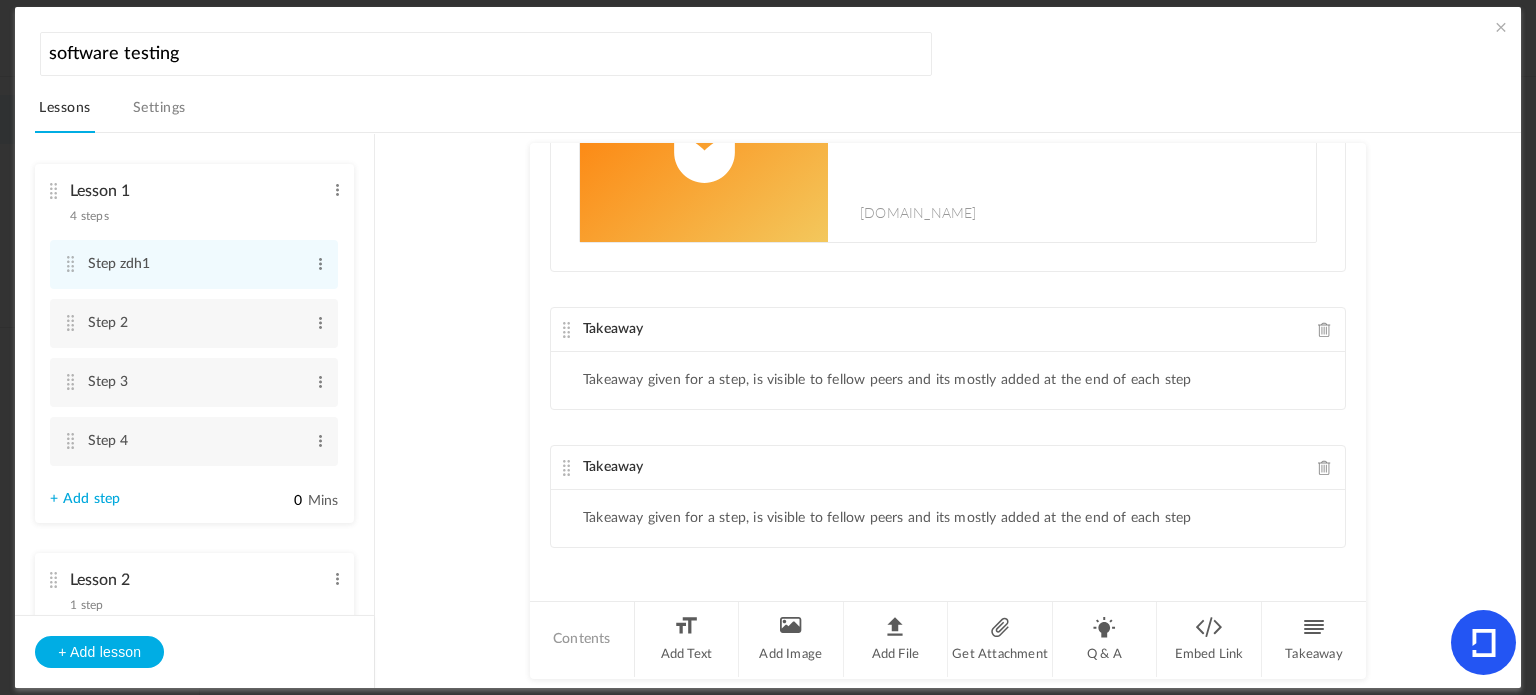 click on "Lessons
Settings" at bounding box center (777, 113) 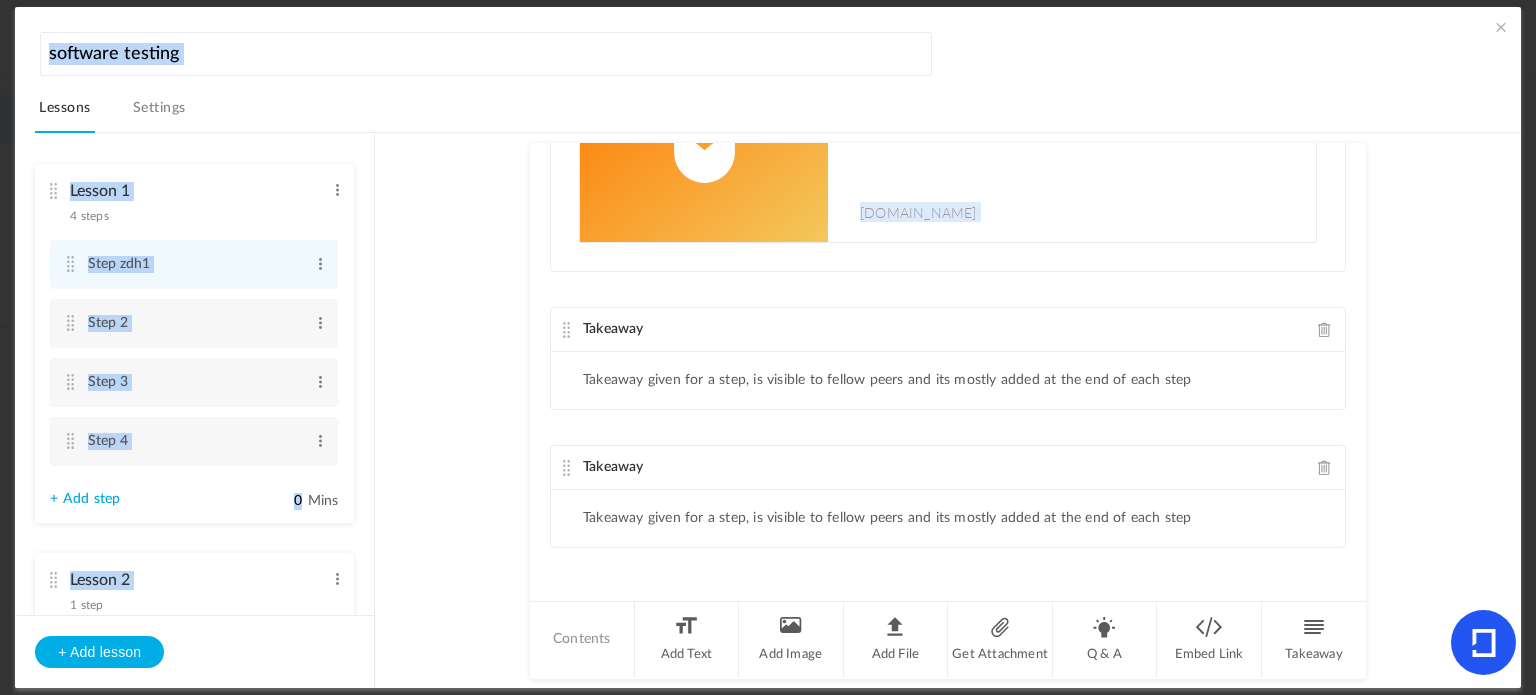 scroll, scrollTop: 233, scrollLeft: 0, axis: vertical 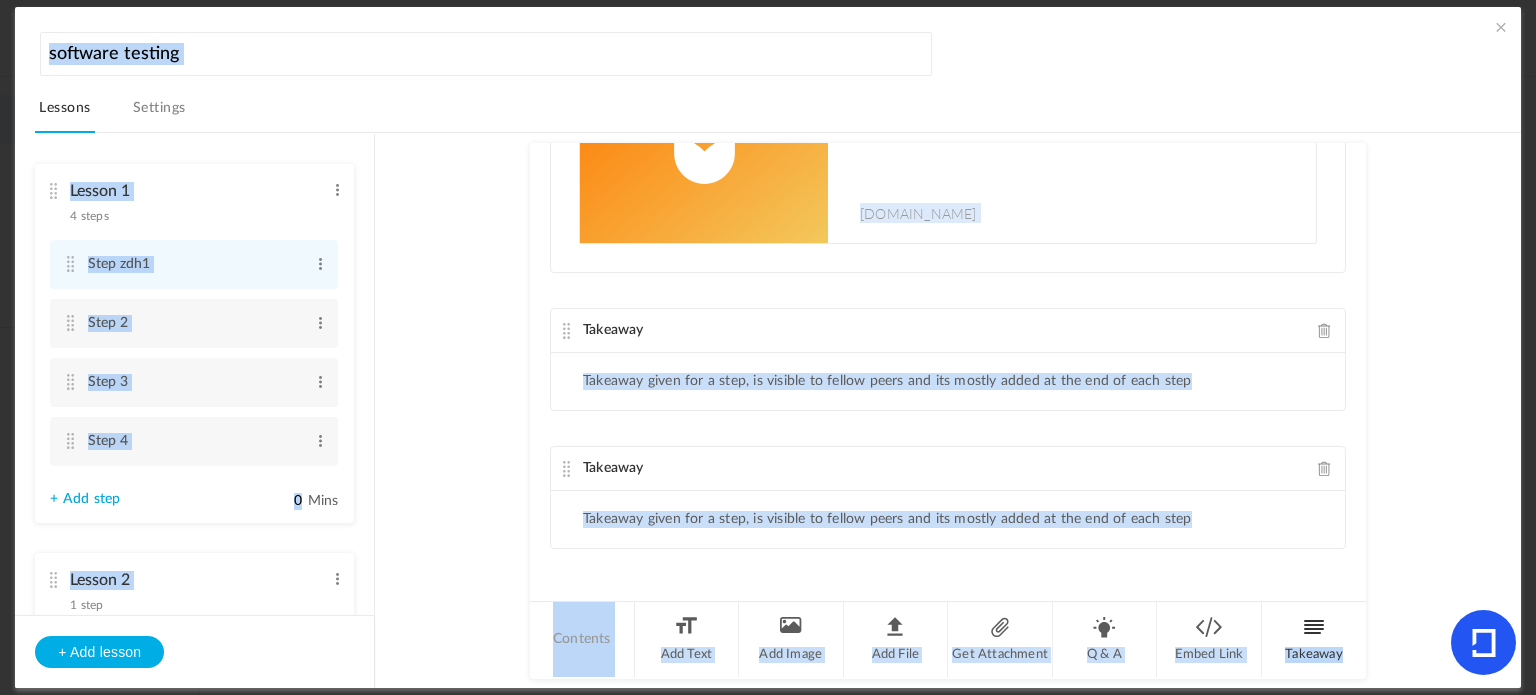 drag, startPoint x: 25, startPoint y: 14, endPoint x: 1345, endPoint y: 651, distance: 1465.6633 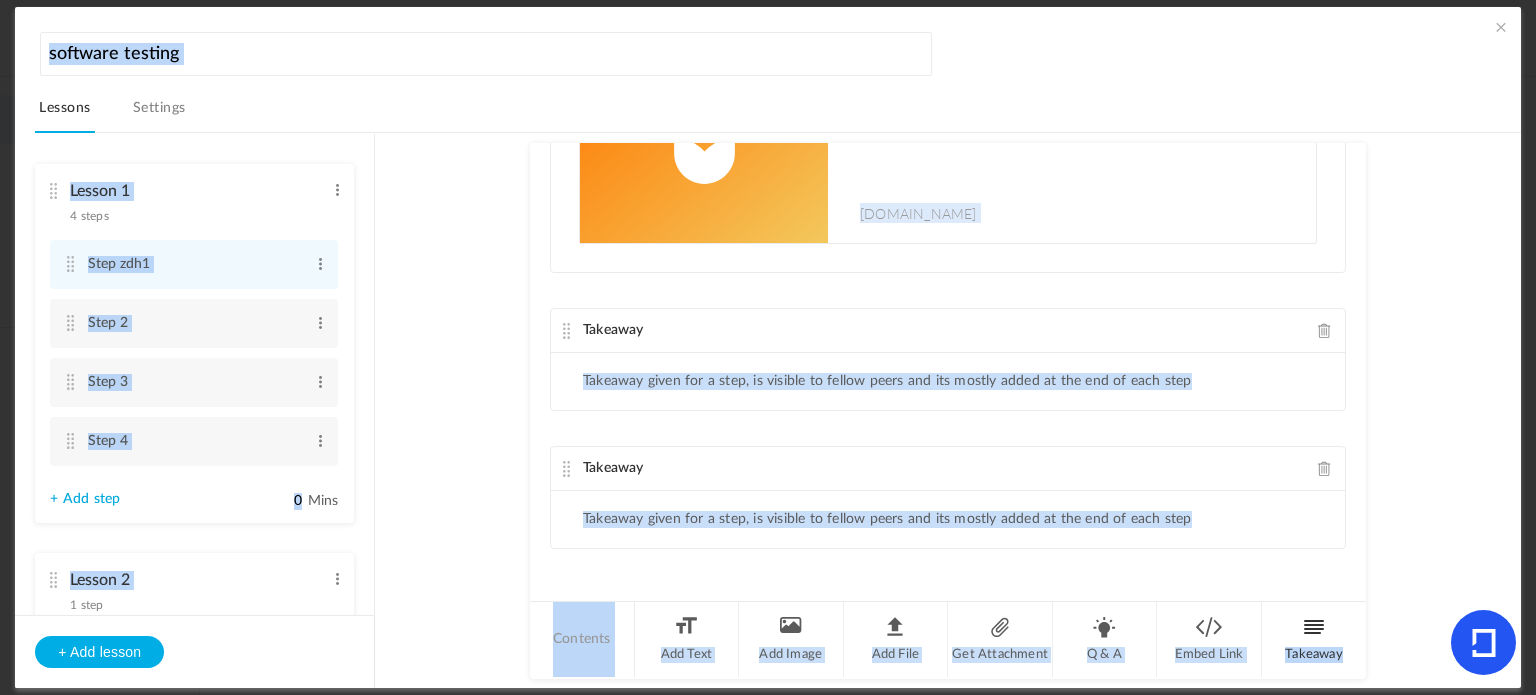 click on "software testing
Lessons
Settings
Publish
Lesson 1
4 steps
Edit
Delete
Step zdh1
Edit Delete 0" at bounding box center [767, 347] 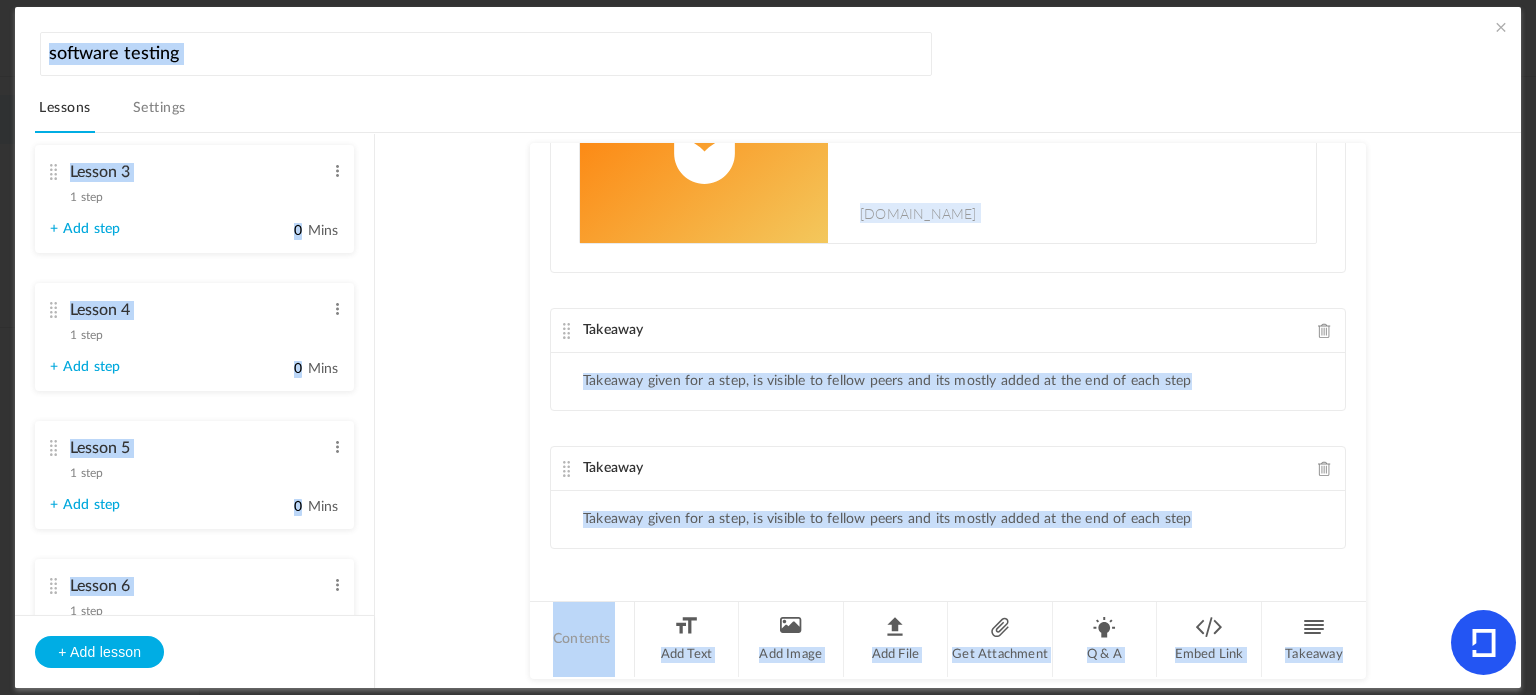 scroll, scrollTop: 0, scrollLeft: 0, axis: both 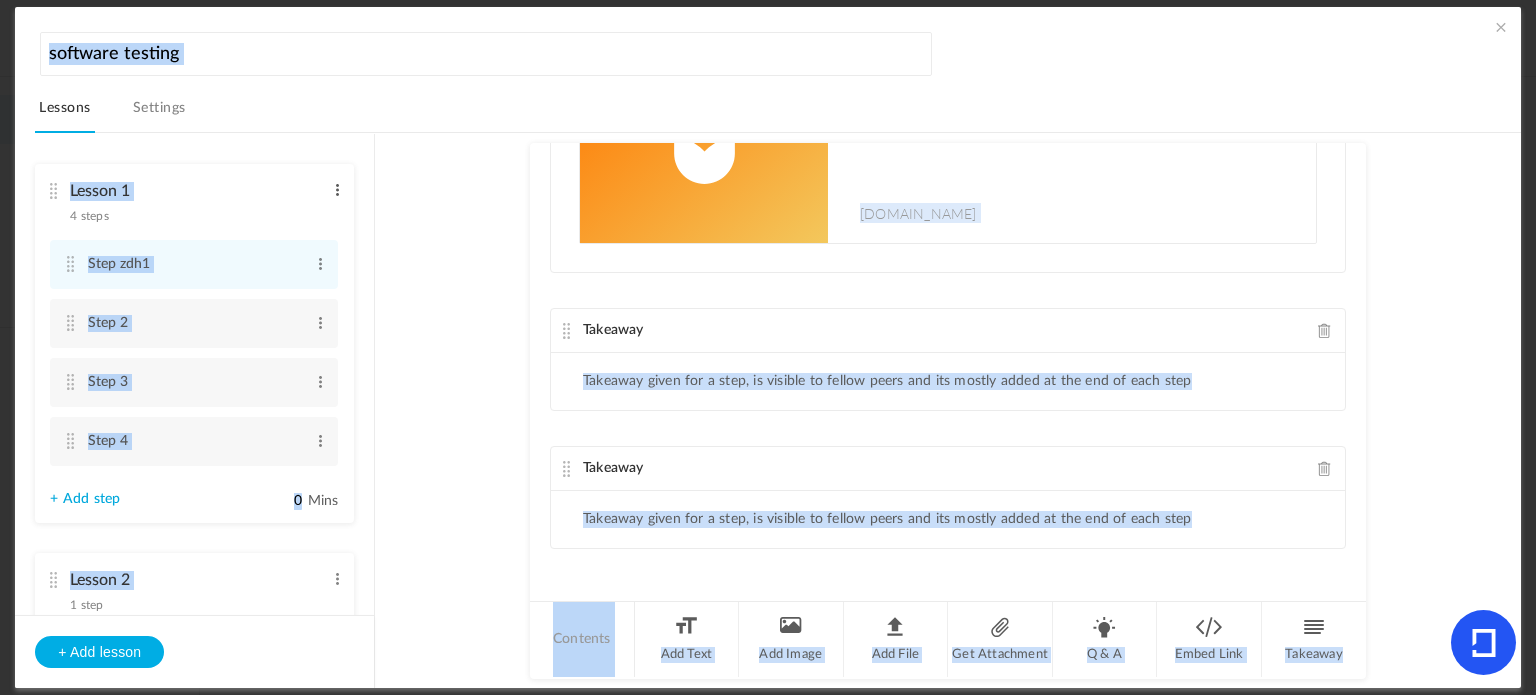 click at bounding box center (337, 190) 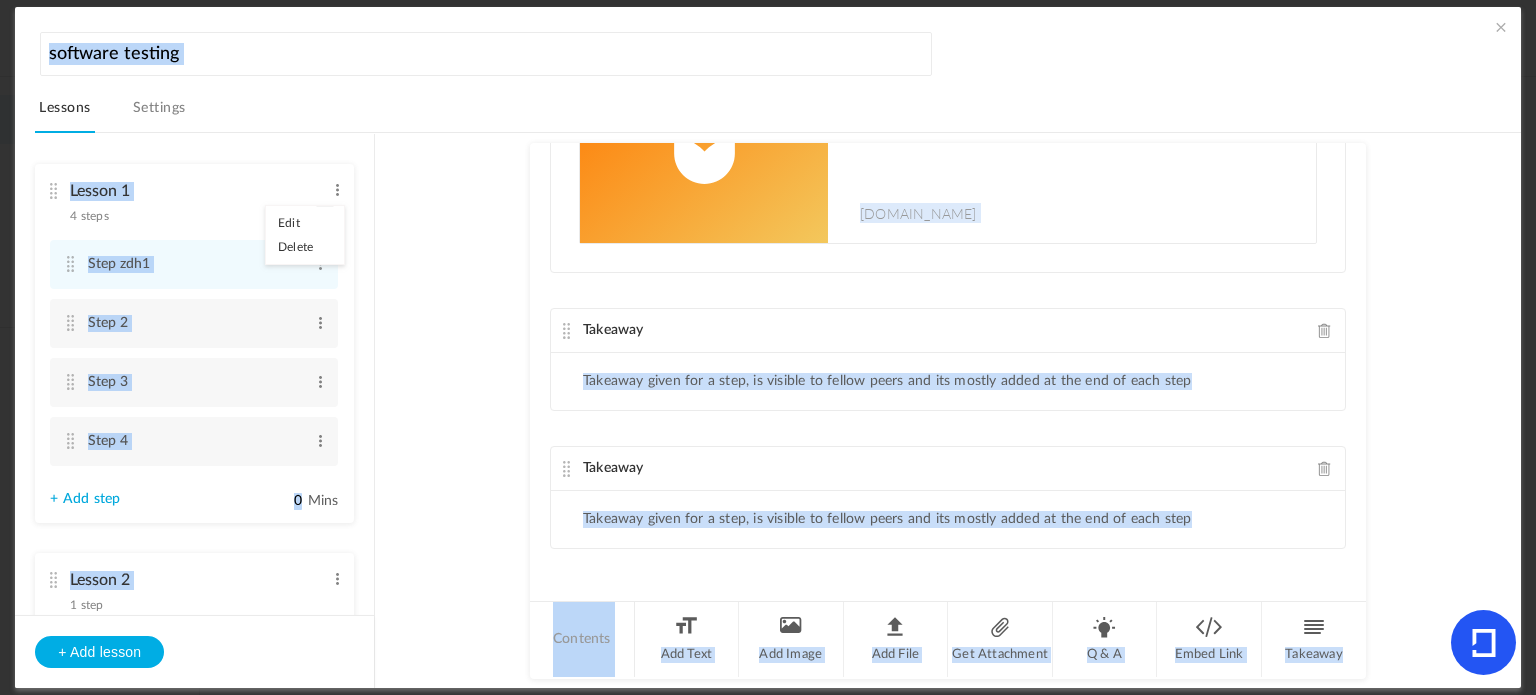 click on "Lesson 1
4 steps
Edit
Delete
Step zdh1
Edit
Delete" at bounding box center [194, 374] 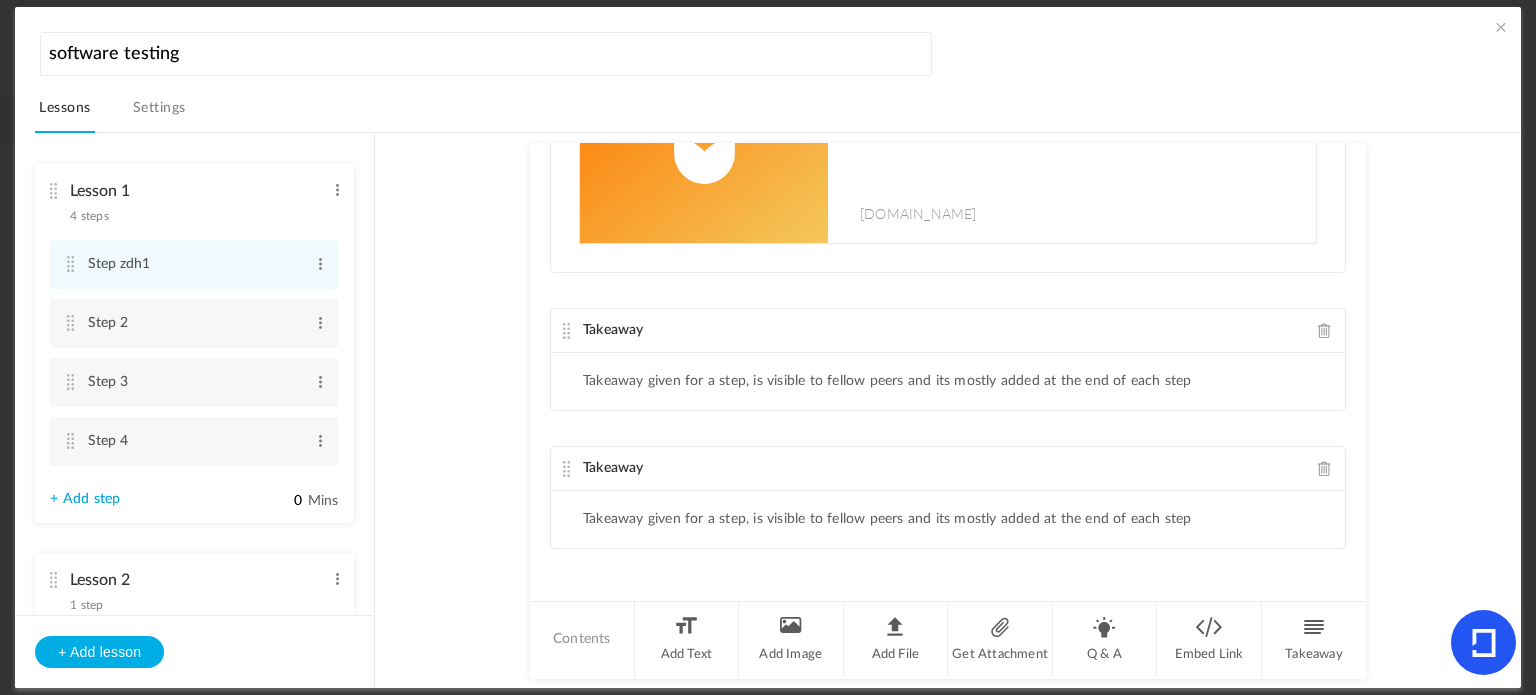 click on "Lesson 1
4 steps
Edit
Delete
Step zdh1
Edit
Delete
Step 2 Edit" at bounding box center (194, 343) 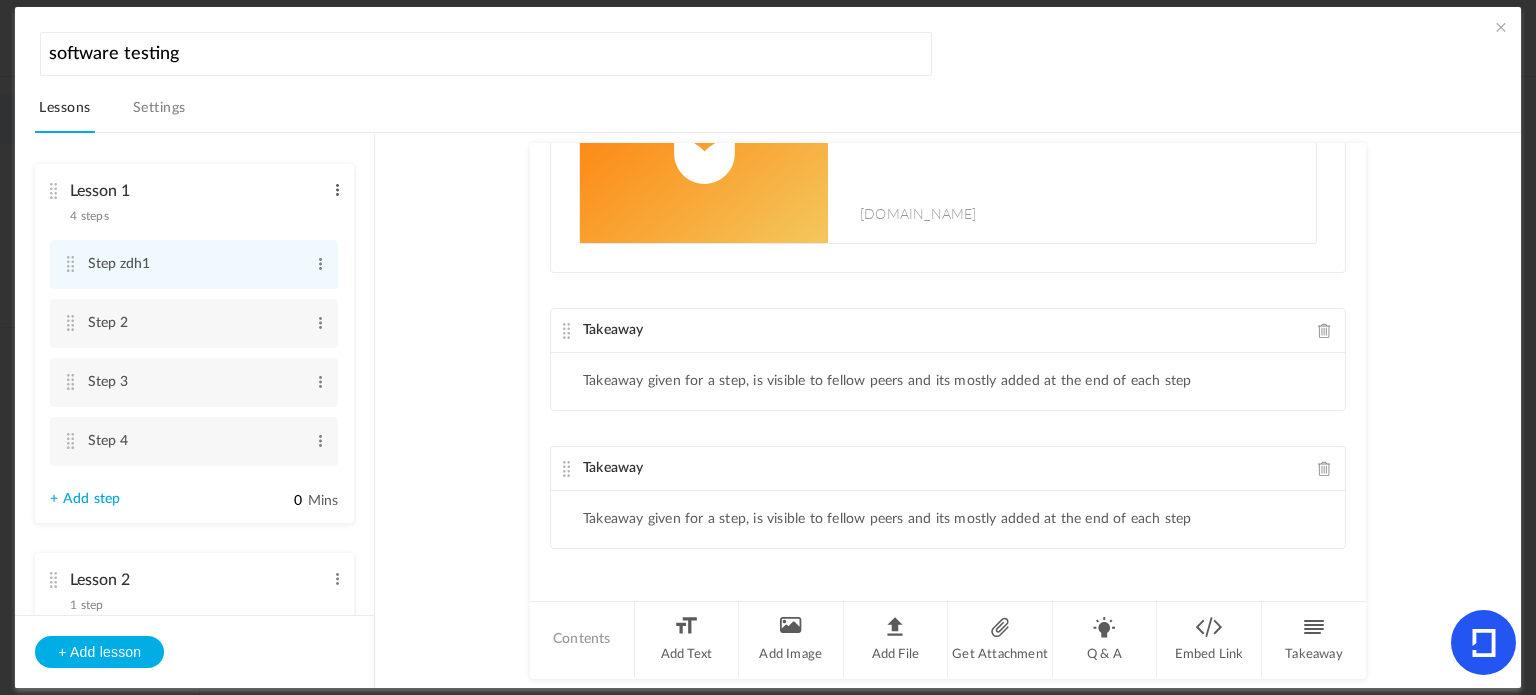 click at bounding box center (337, 190) 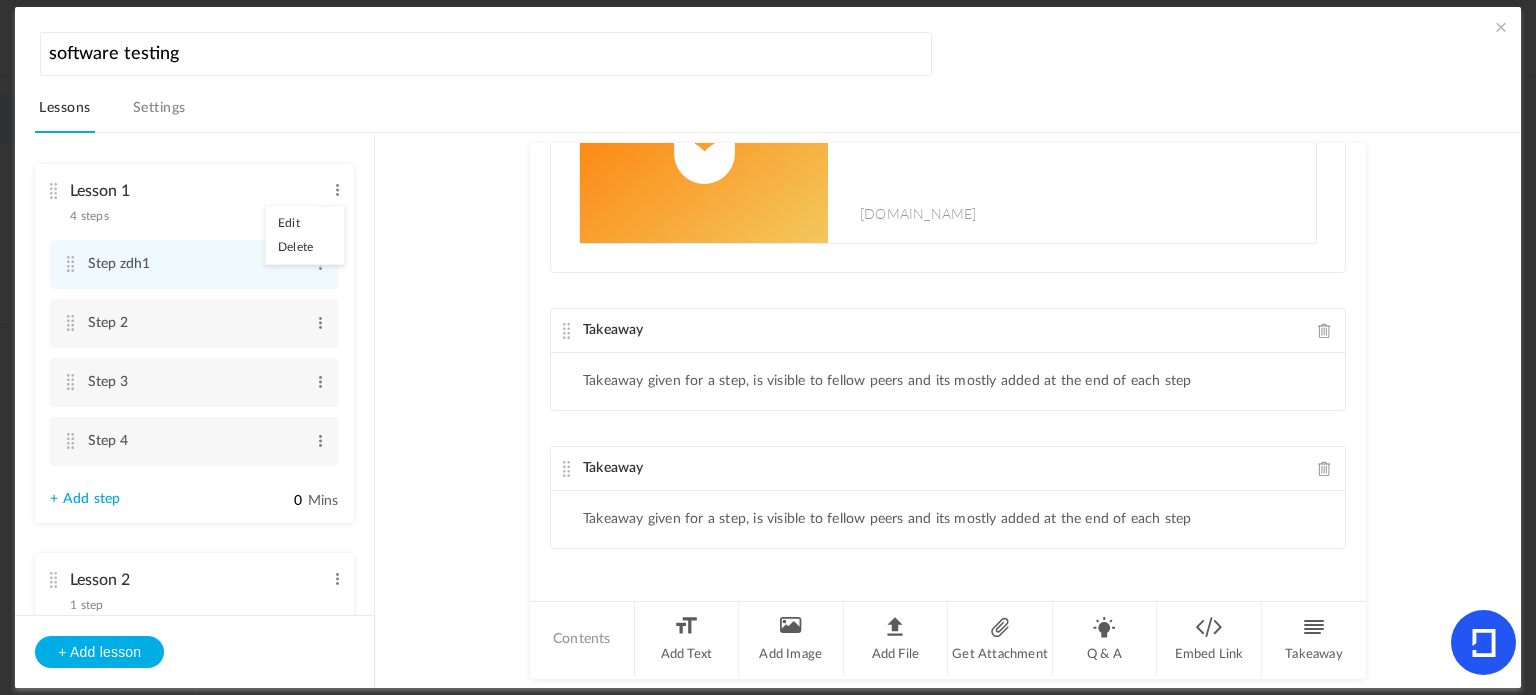 drag, startPoint x: 17, startPoint y: 106, endPoint x: 344, endPoint y: 213, distance: 344.06104 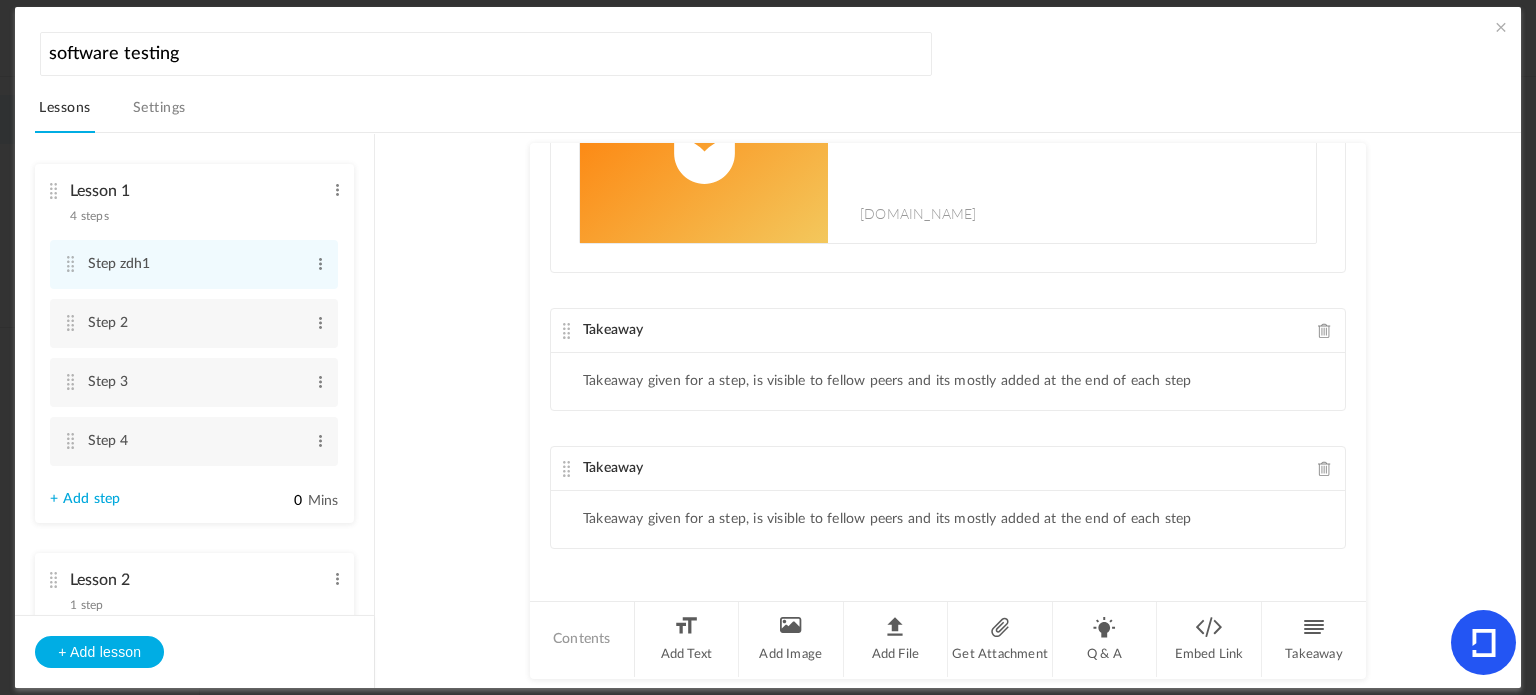 click on "Embed
https://chatgpt.com/?model=auto
chatgpt.com
Sorry! The content that you are looking for is not available
The link may have expired or the content is restricted to be visible in other platforms
Takeaway
Takeaway given for a step, is visible to fellow peers and its mostly added at the end of each step
Takeaway
Takeaway given for a step, is visible to fellow peers and its mostly added at the end of each step" 